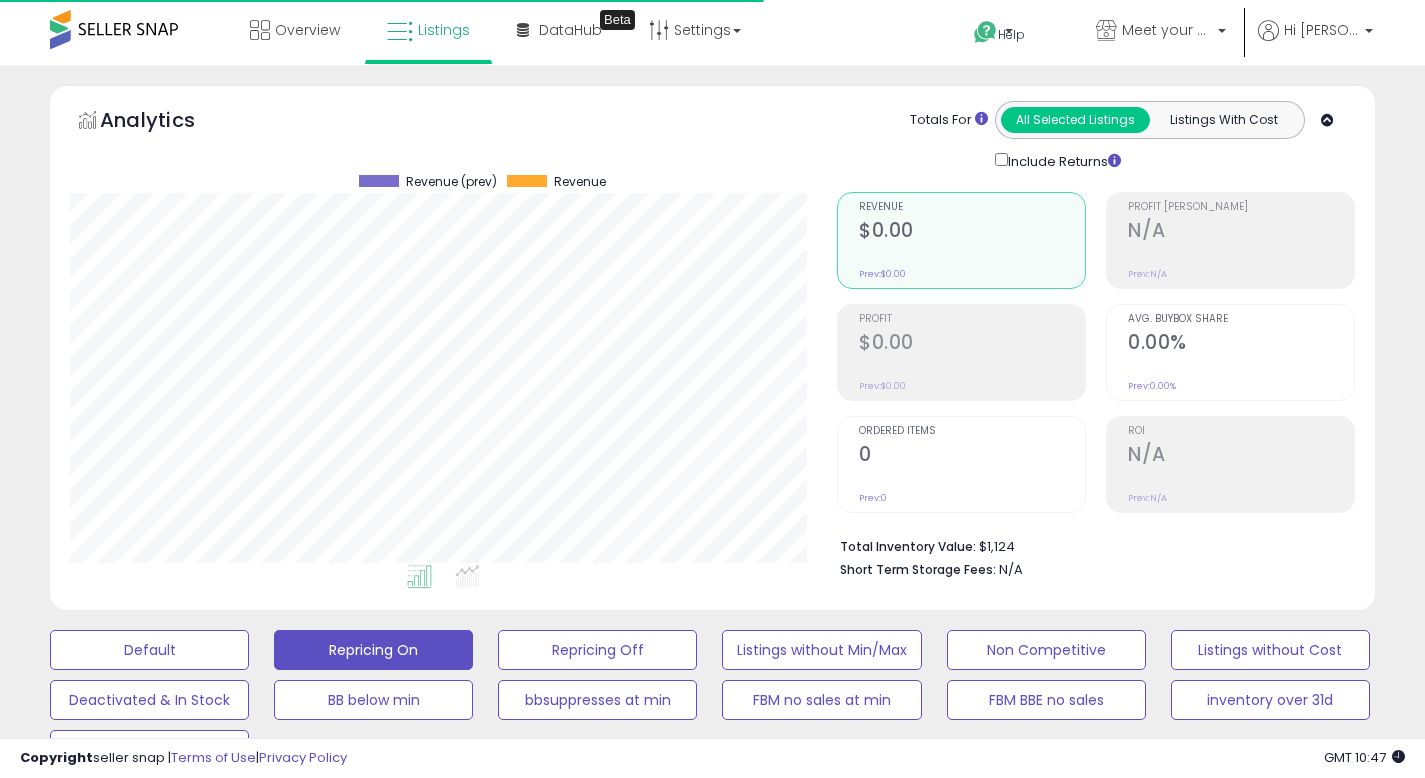 scroll, scrollTop: 648, scrollLeft: 0, axis: vertical 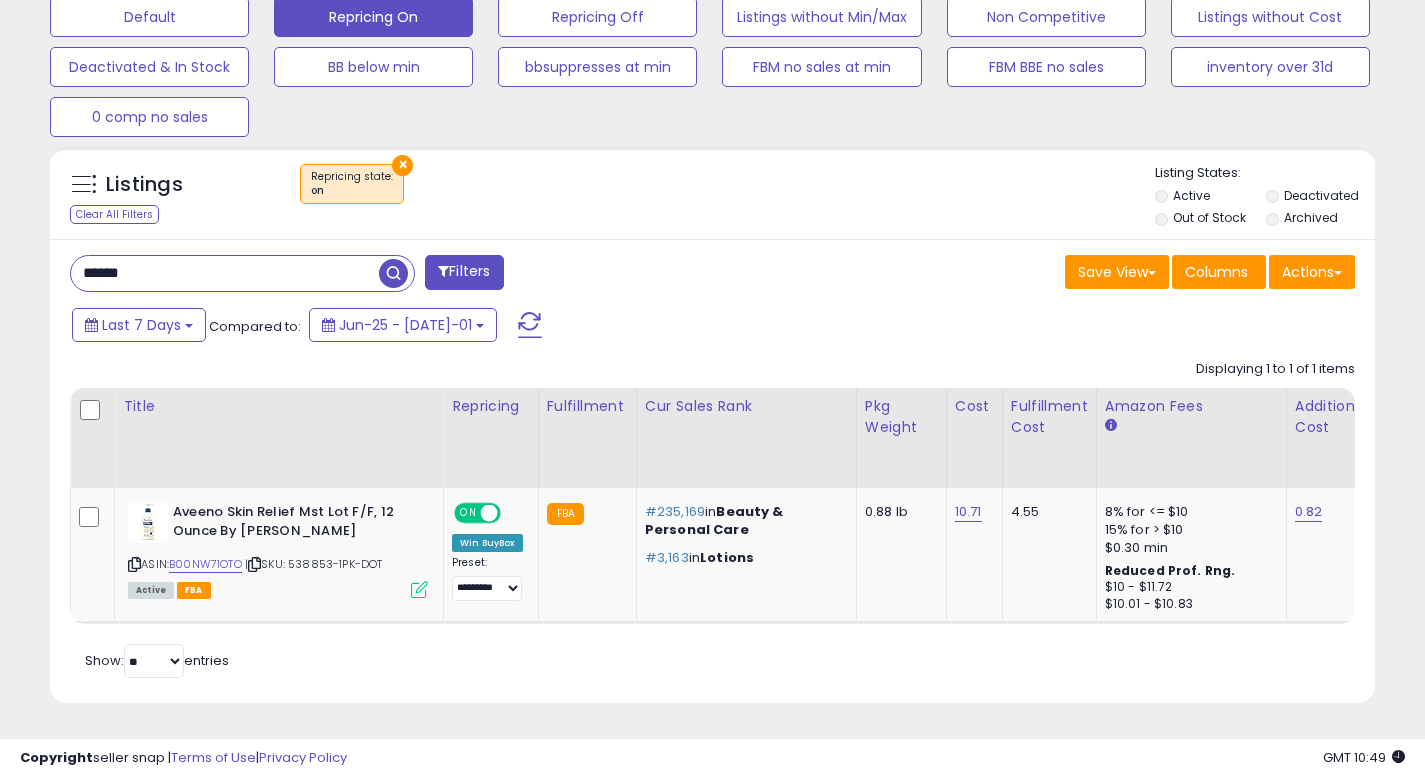 click on "******" at bounding box center [225, 273] 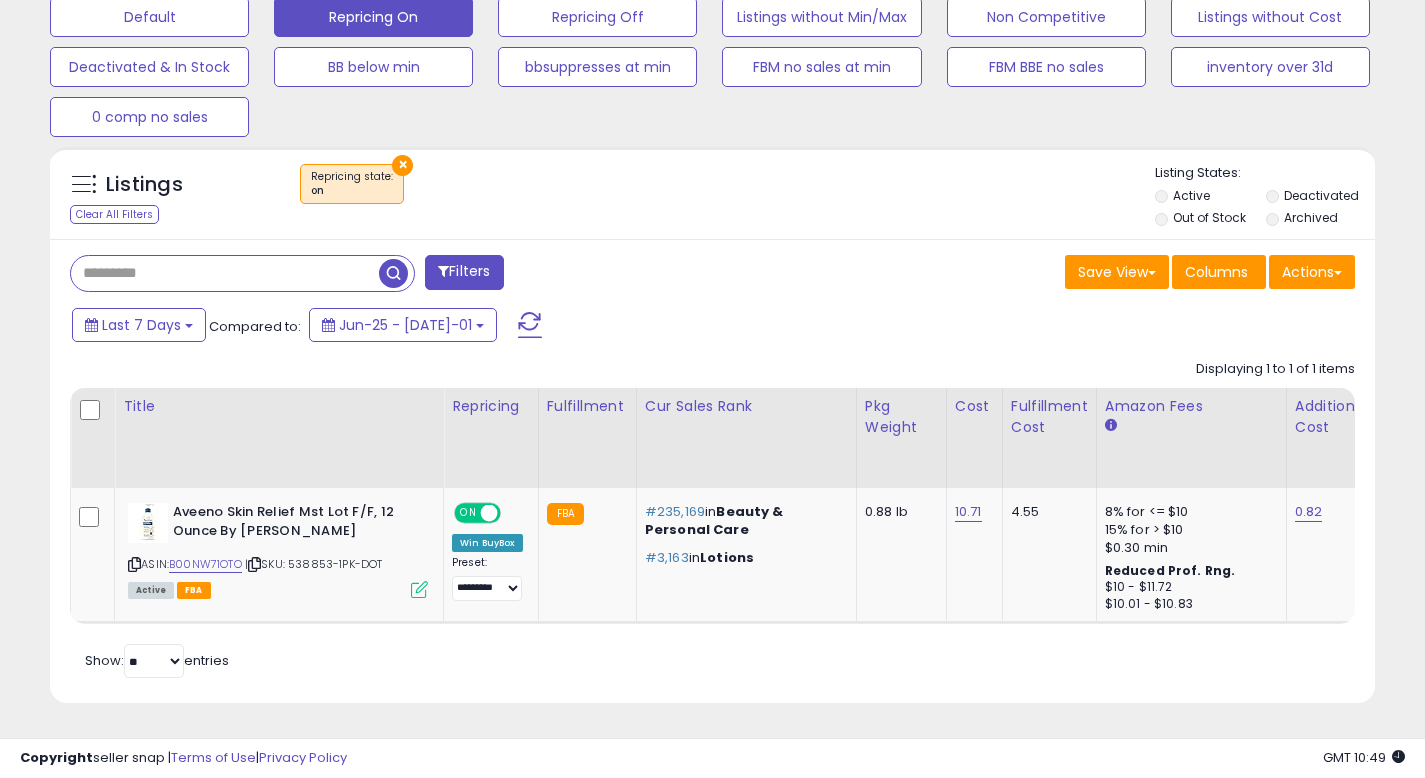 type 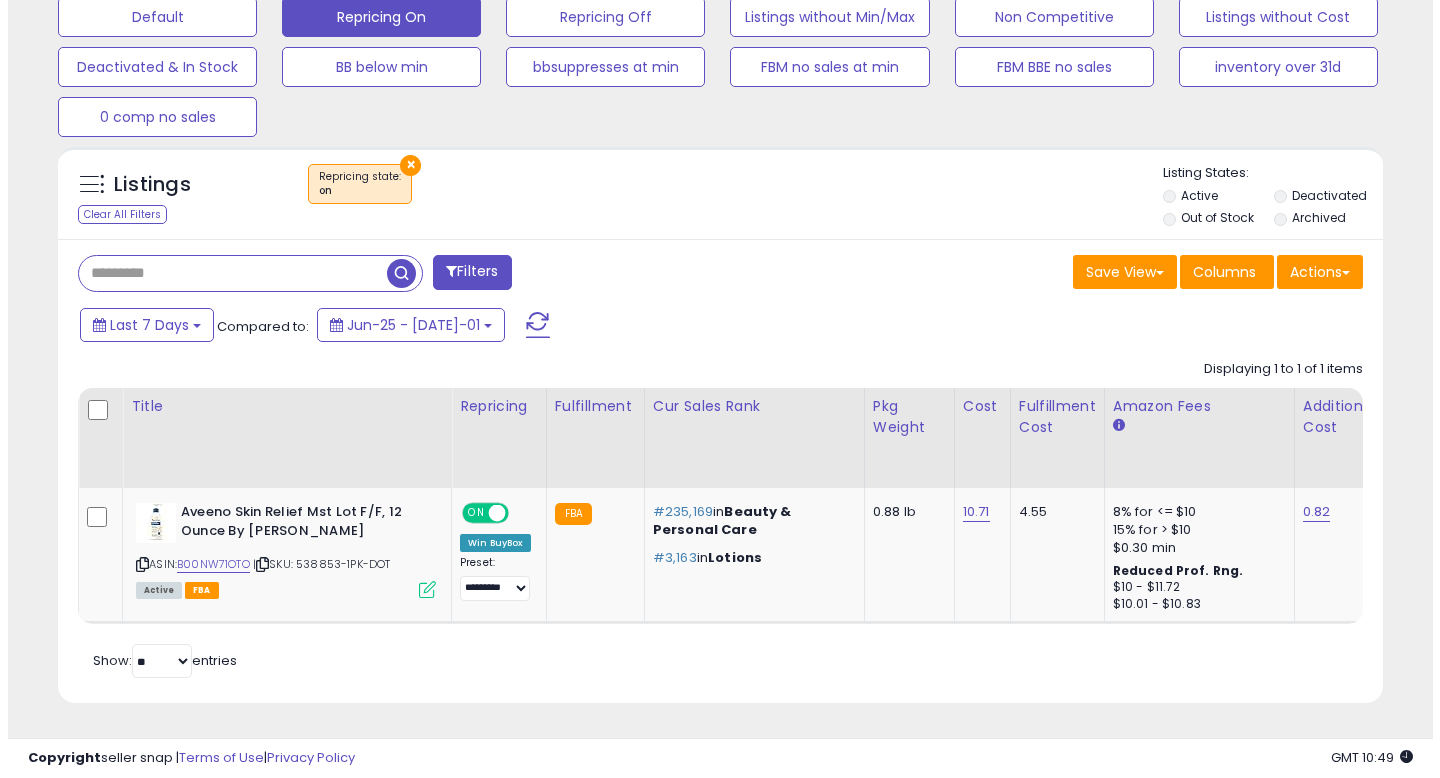 scroll, scrollTop: 513, scrollLeft: 0, axis: vertical 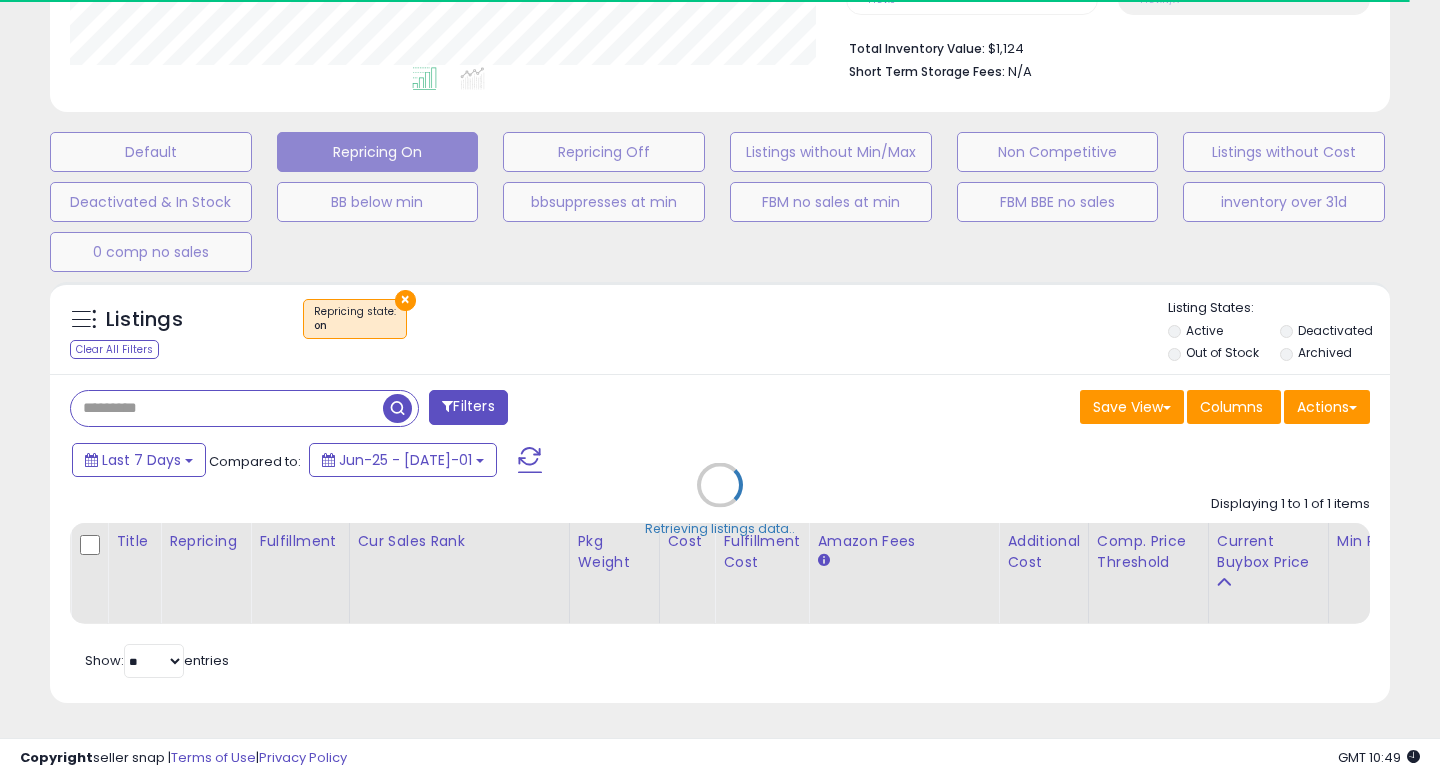 select on "*" 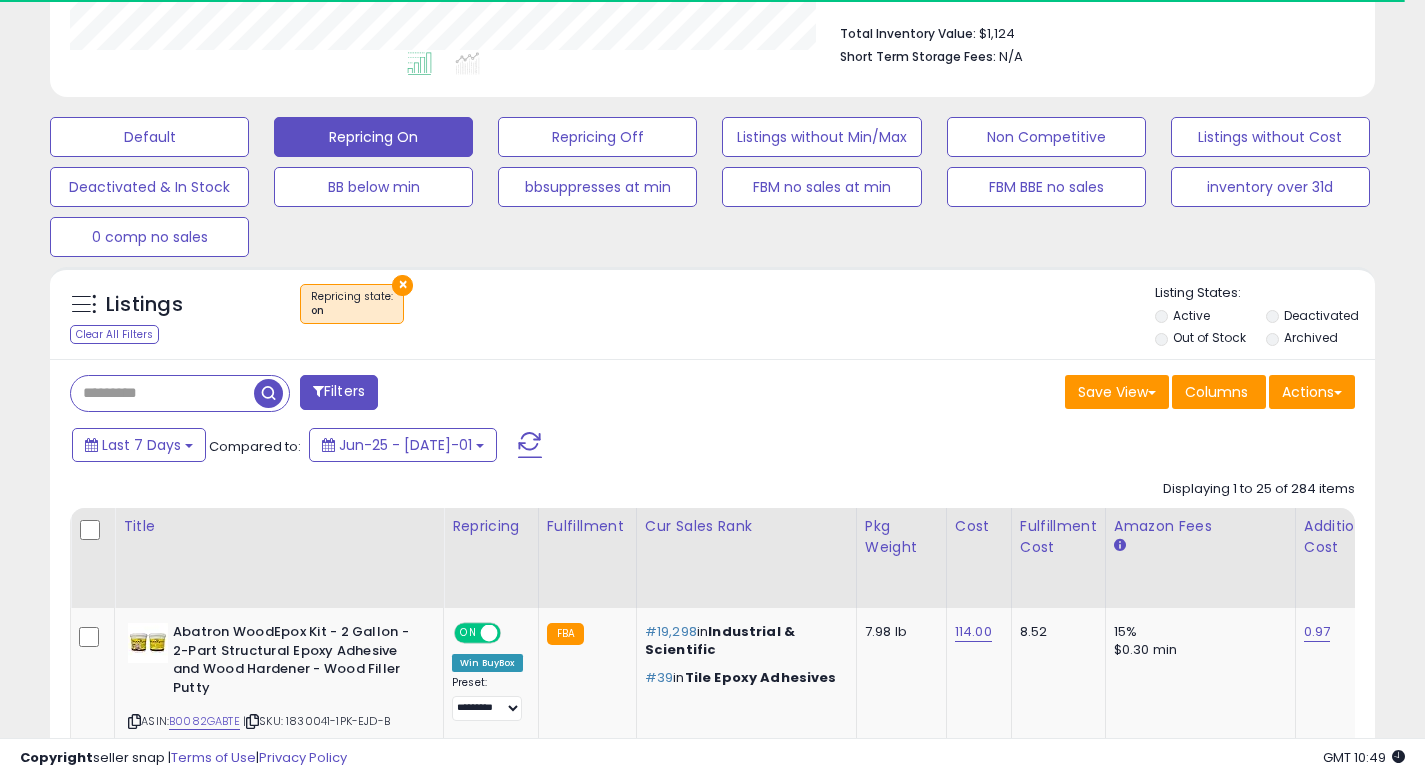 scroll, scrollTop: 410, scrollLeft: 767, axis: both 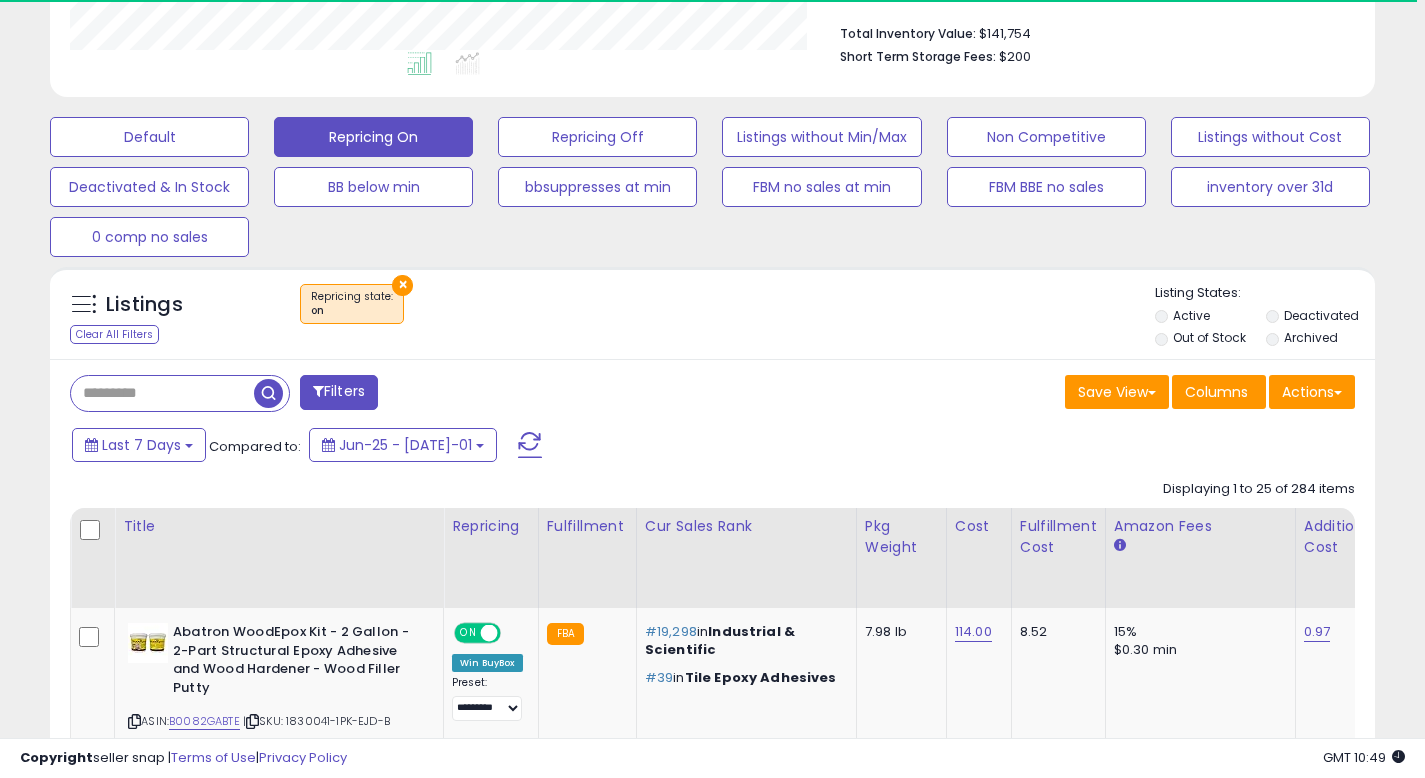 click on "Filters" at bounding box center (339, 392) 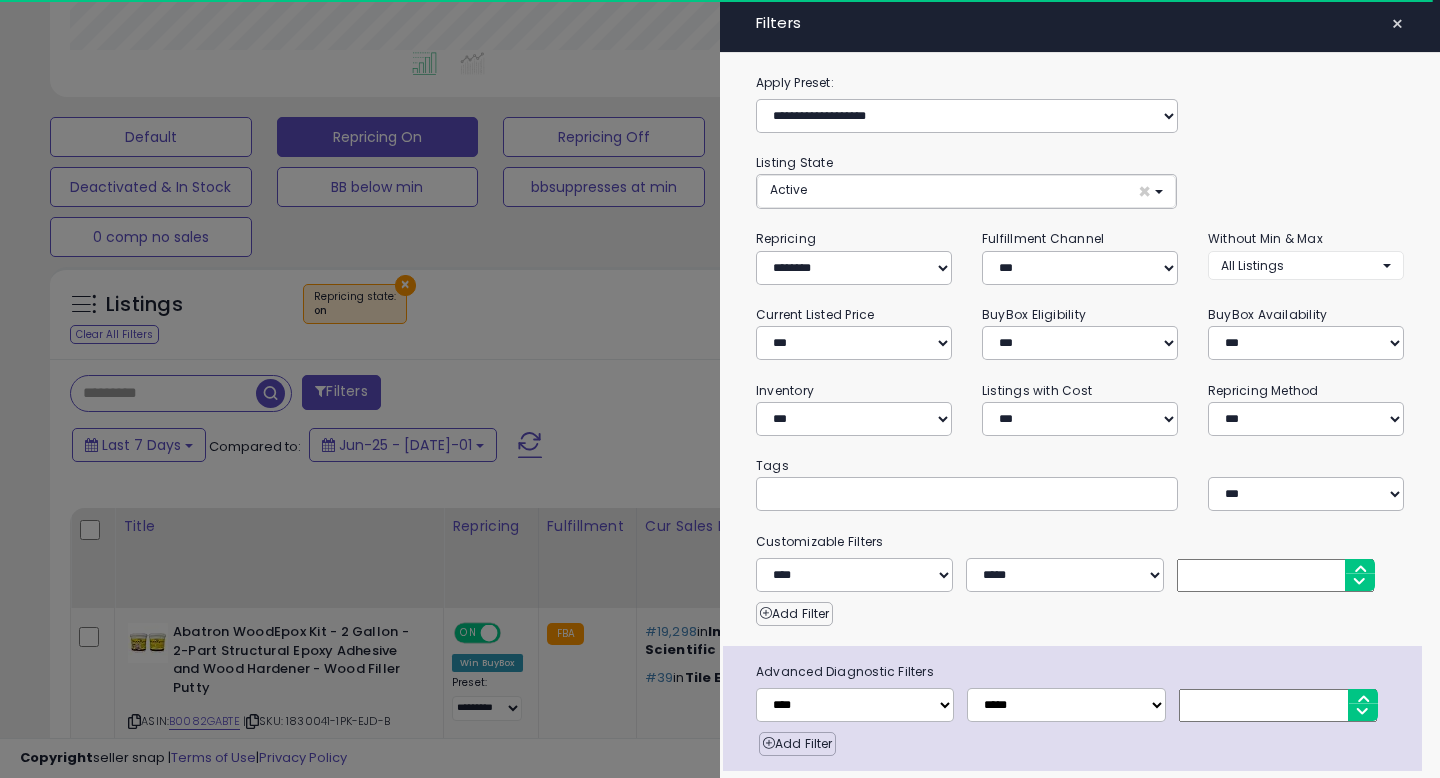 scroll, scrollTop: 999590, scrollLeft: 999224, axis: both 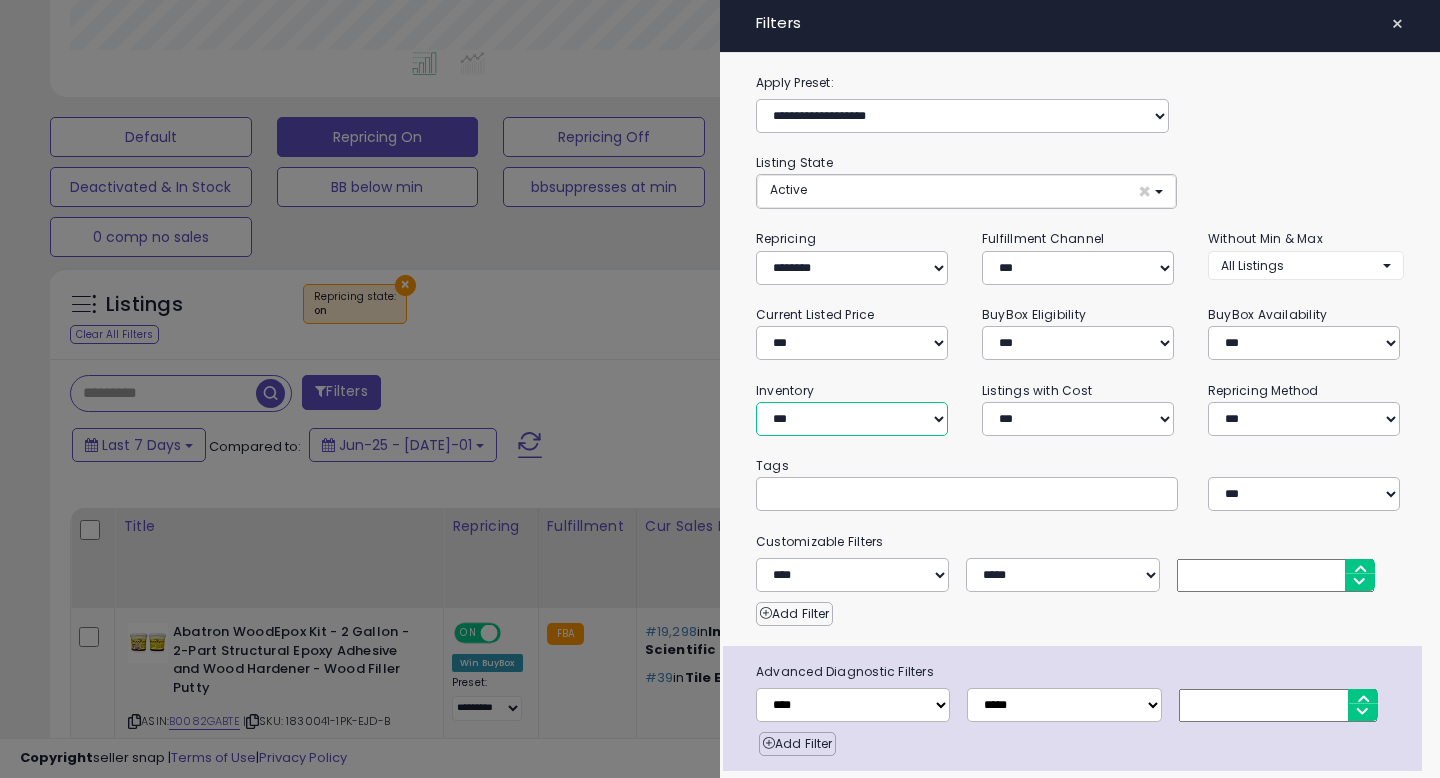 click on "**********" at bounding box center (852, 419) 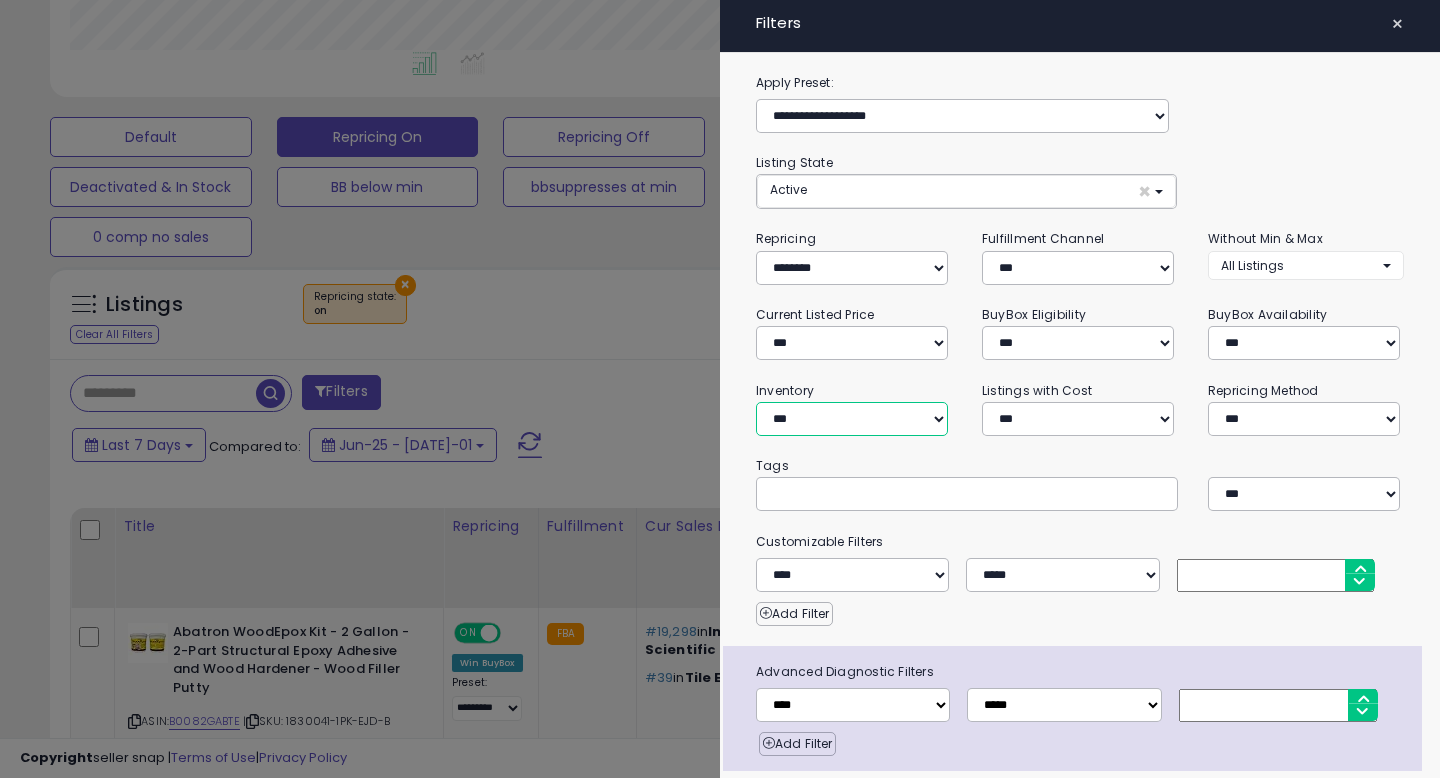 select on "********" 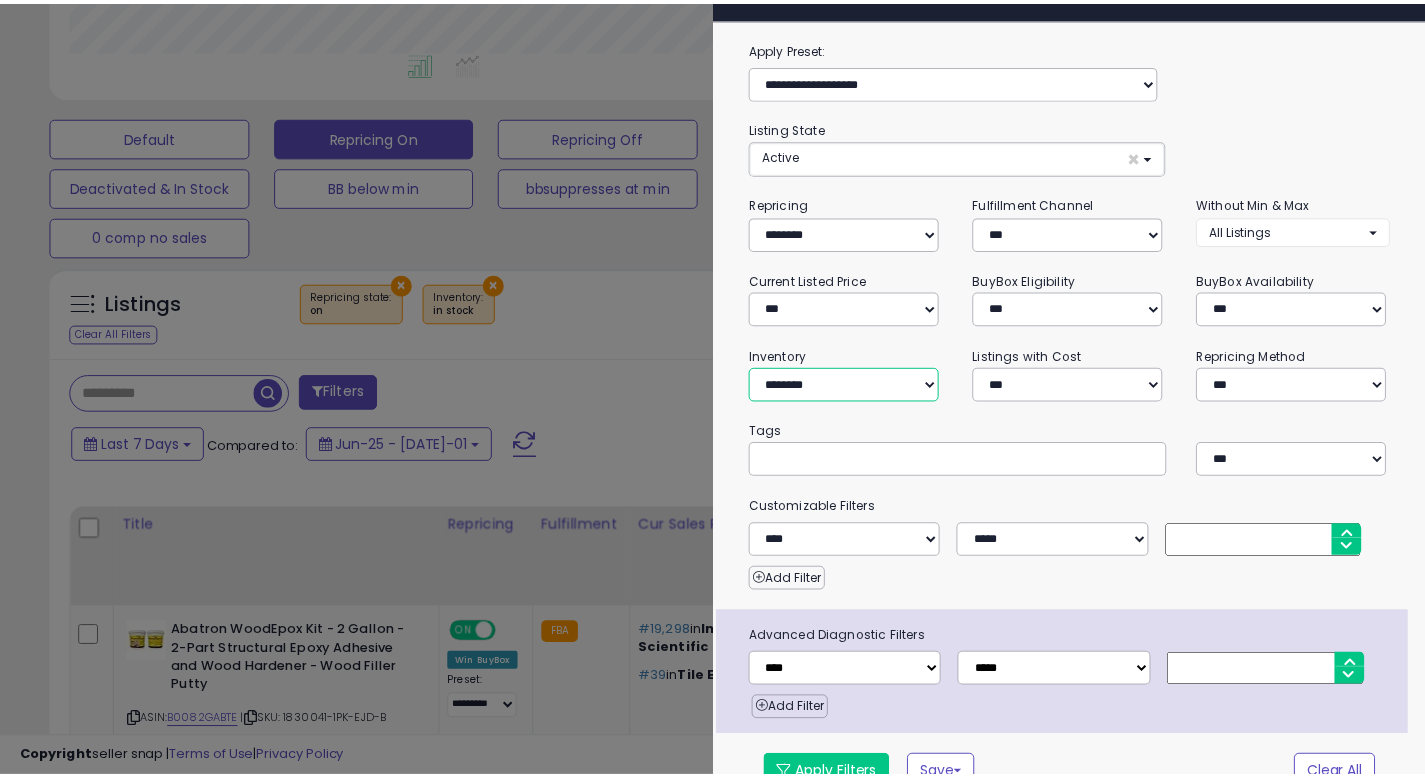 scroll, scrollTop: 63, scrollLeft: 0, axis: vertical 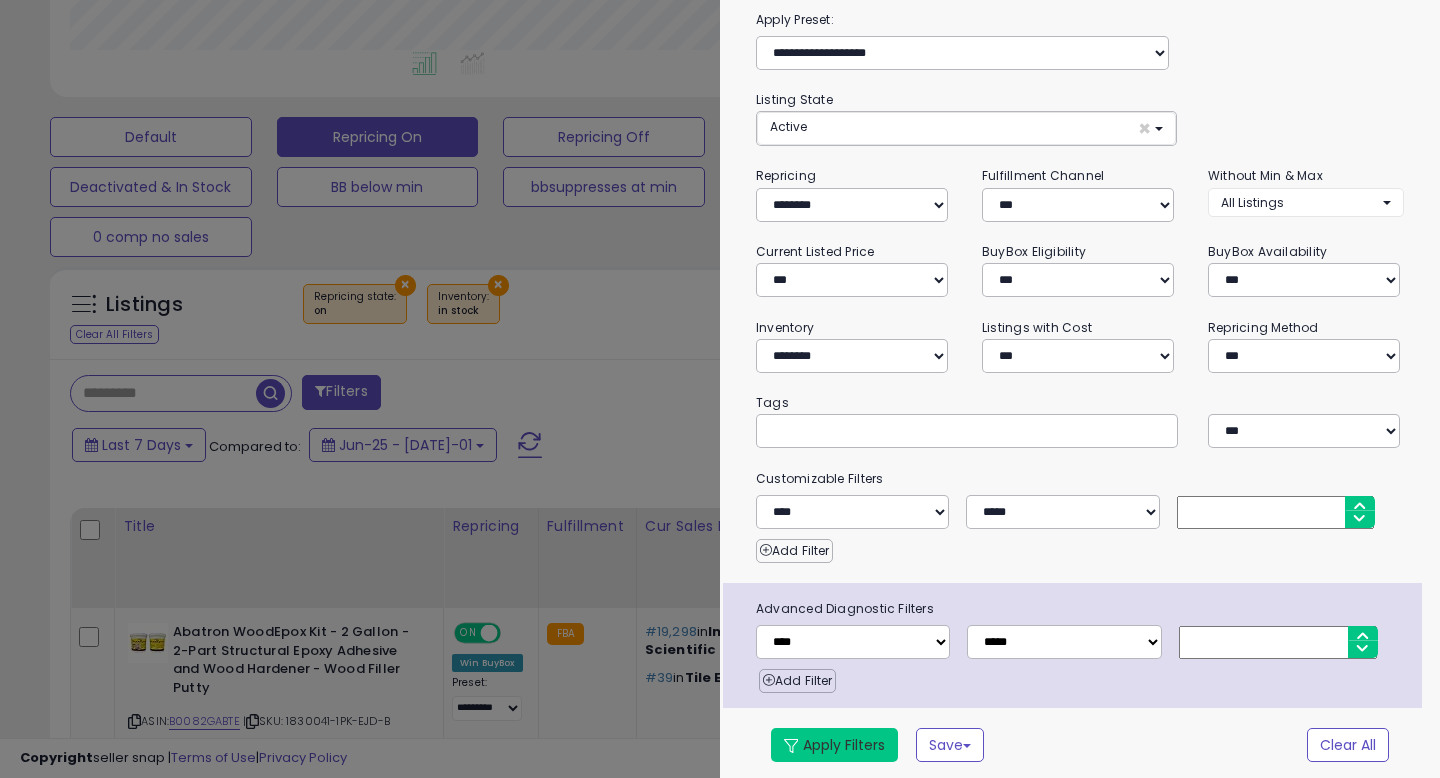 click on "Apply Filters" at bounding box center (834, 745) 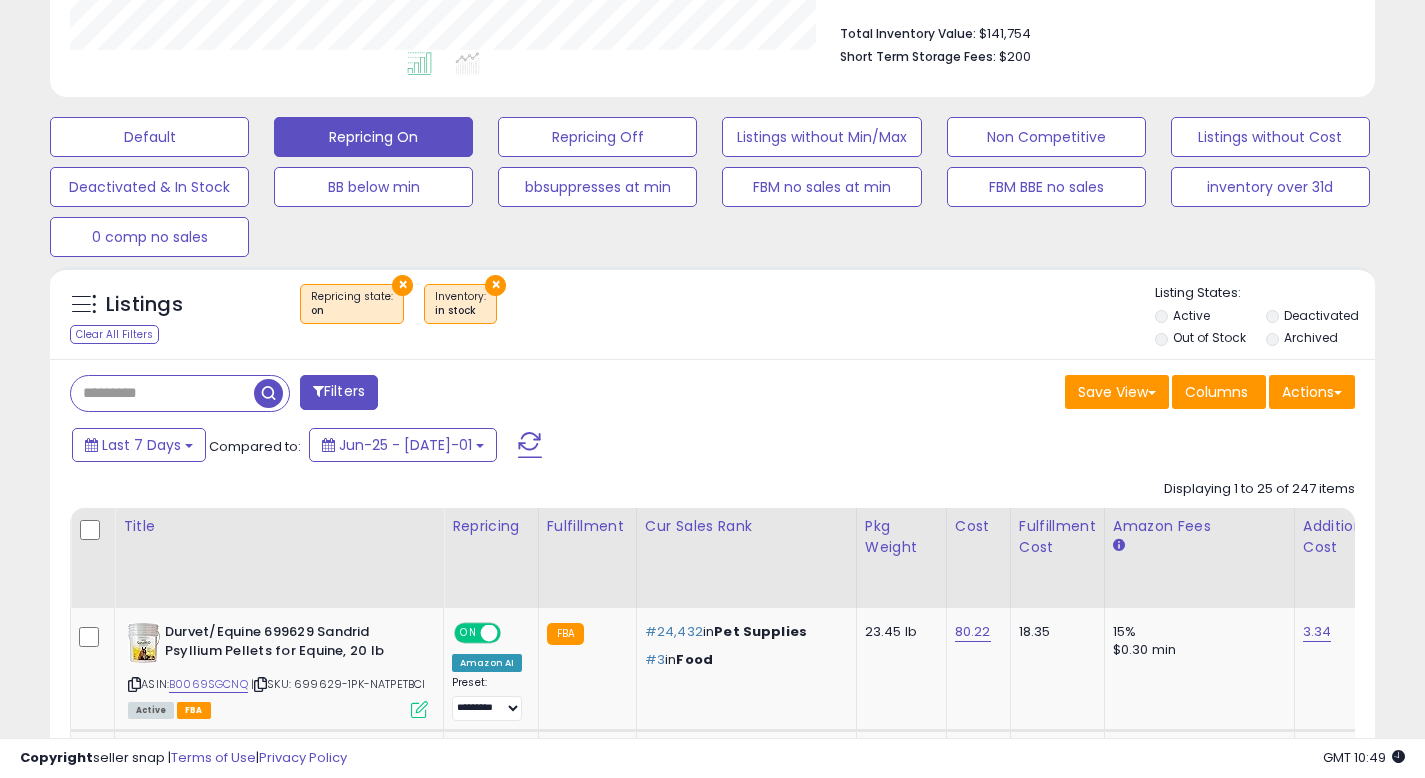 scroll, scrollTop: 410, scrollLeft: 767, axis: both 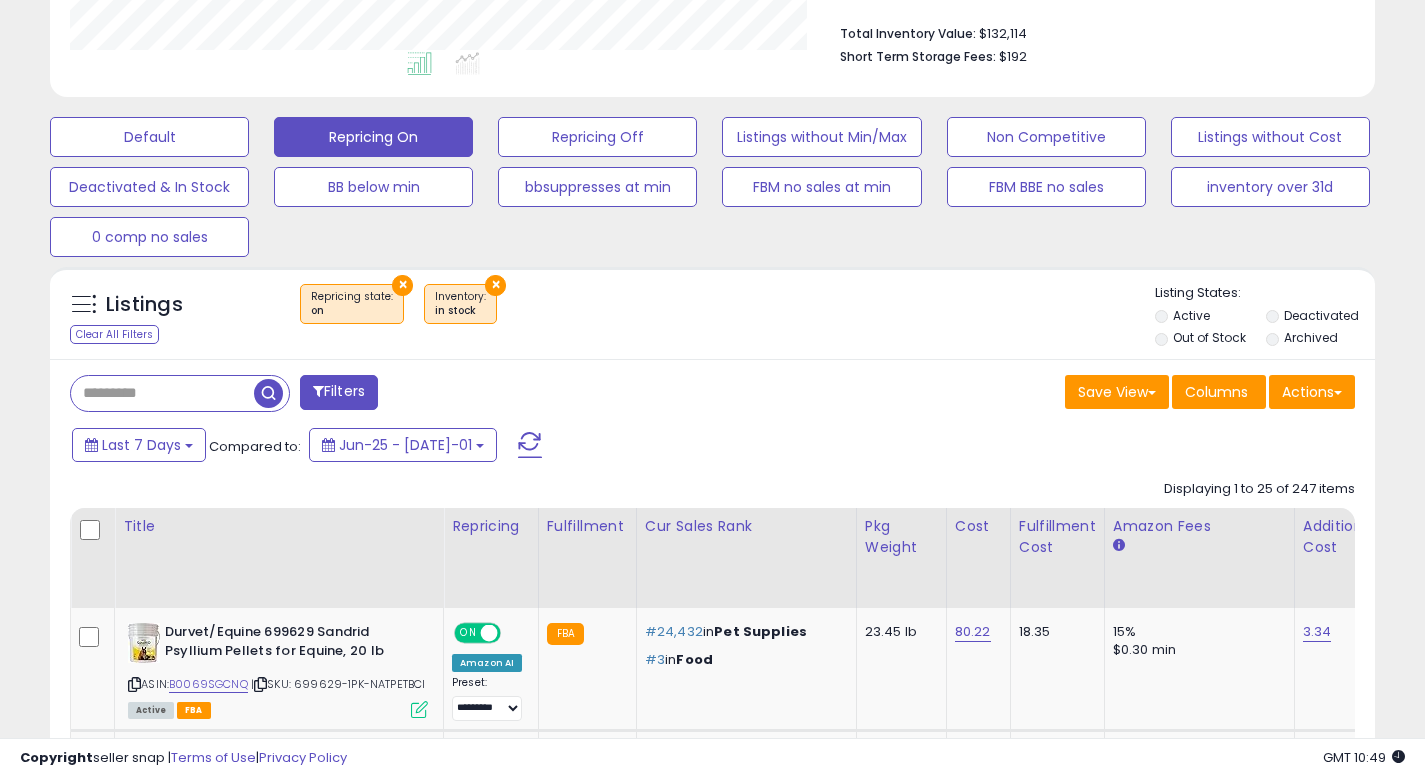 click at bounding box center [162, 393] 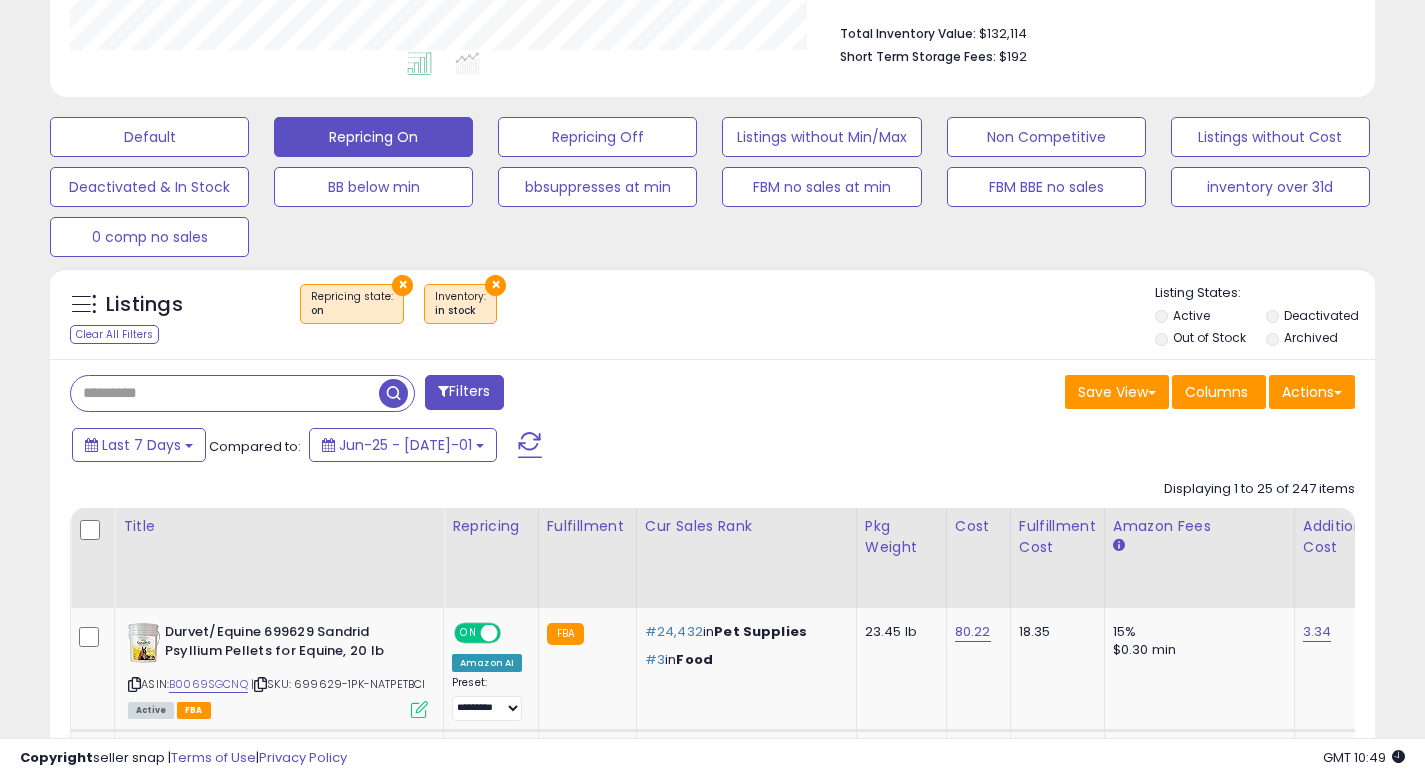 paste on "**********" 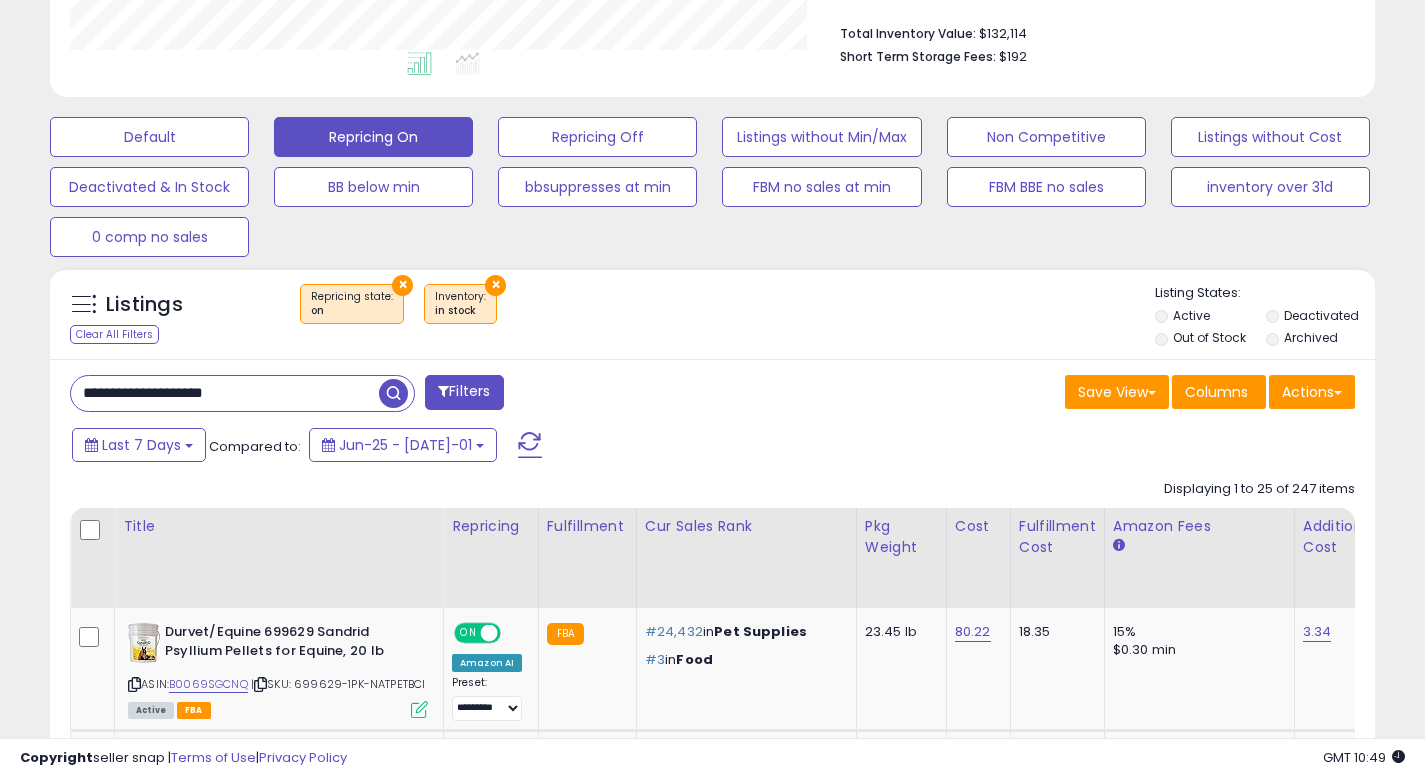 click at bounding box center (393, 393) 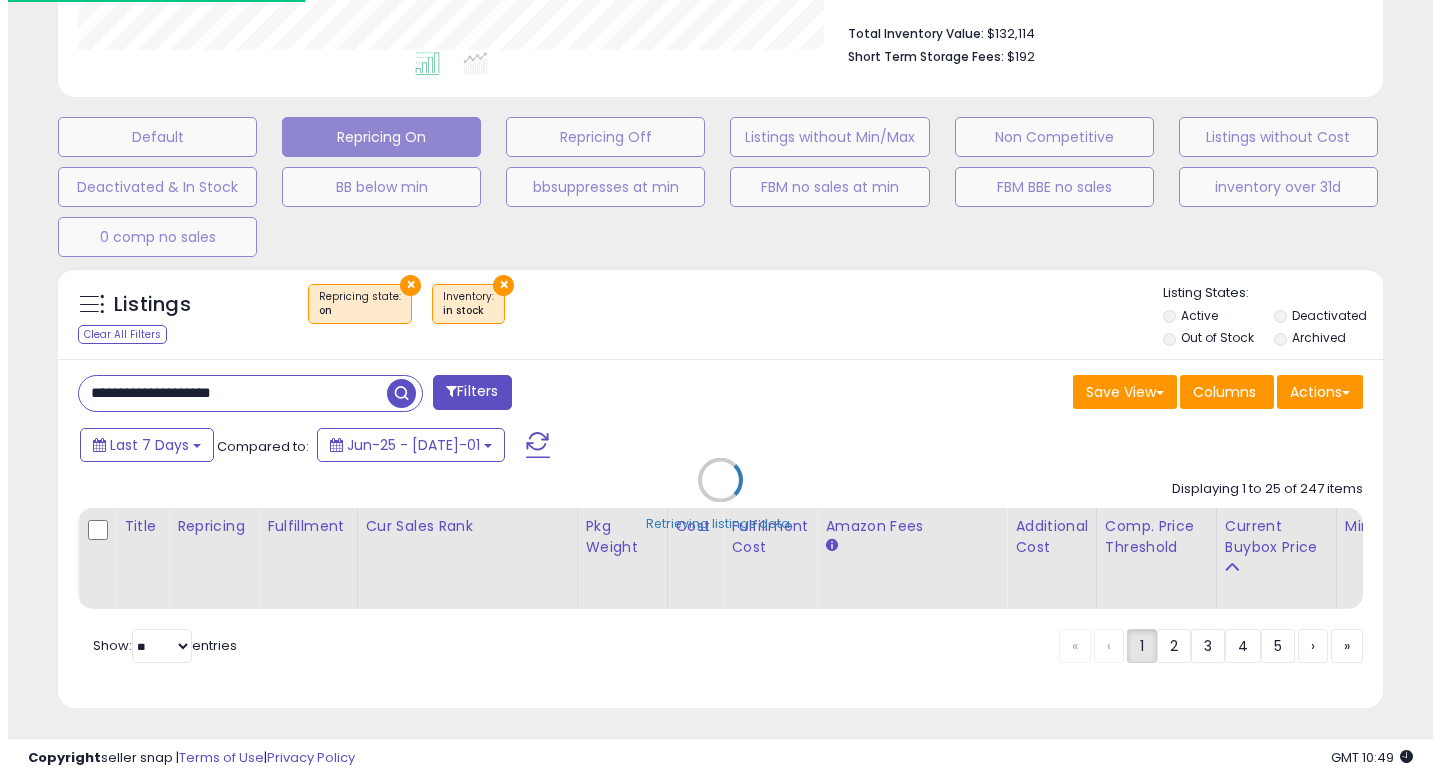 scroll, scrollTop: 999590, scrollLeft: 999224, axis: both 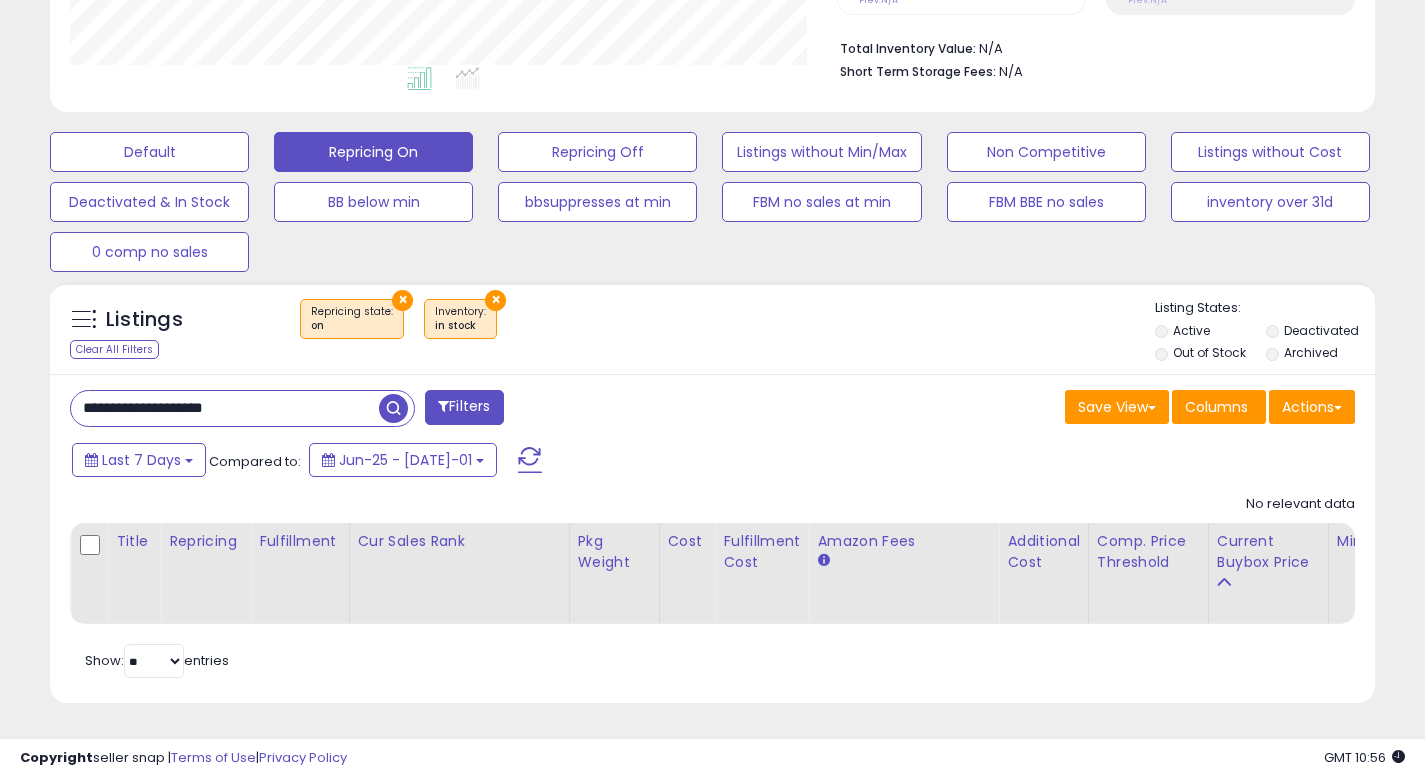 click on "**********" at bounding box center [225, 408] 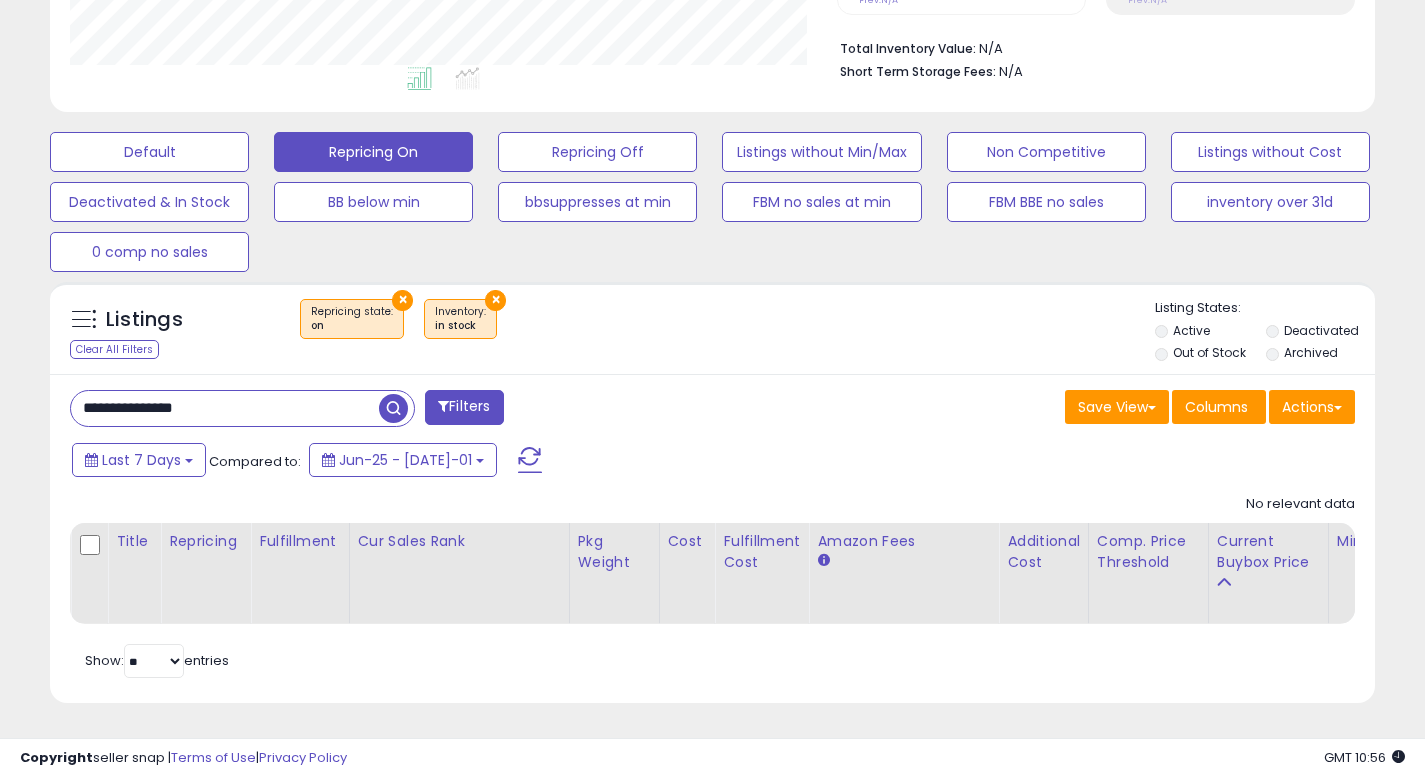 drag, startPoint x: 386, startPoint y: 392, endPoint x: 627, endPoint y: 383, distance: 241.16798 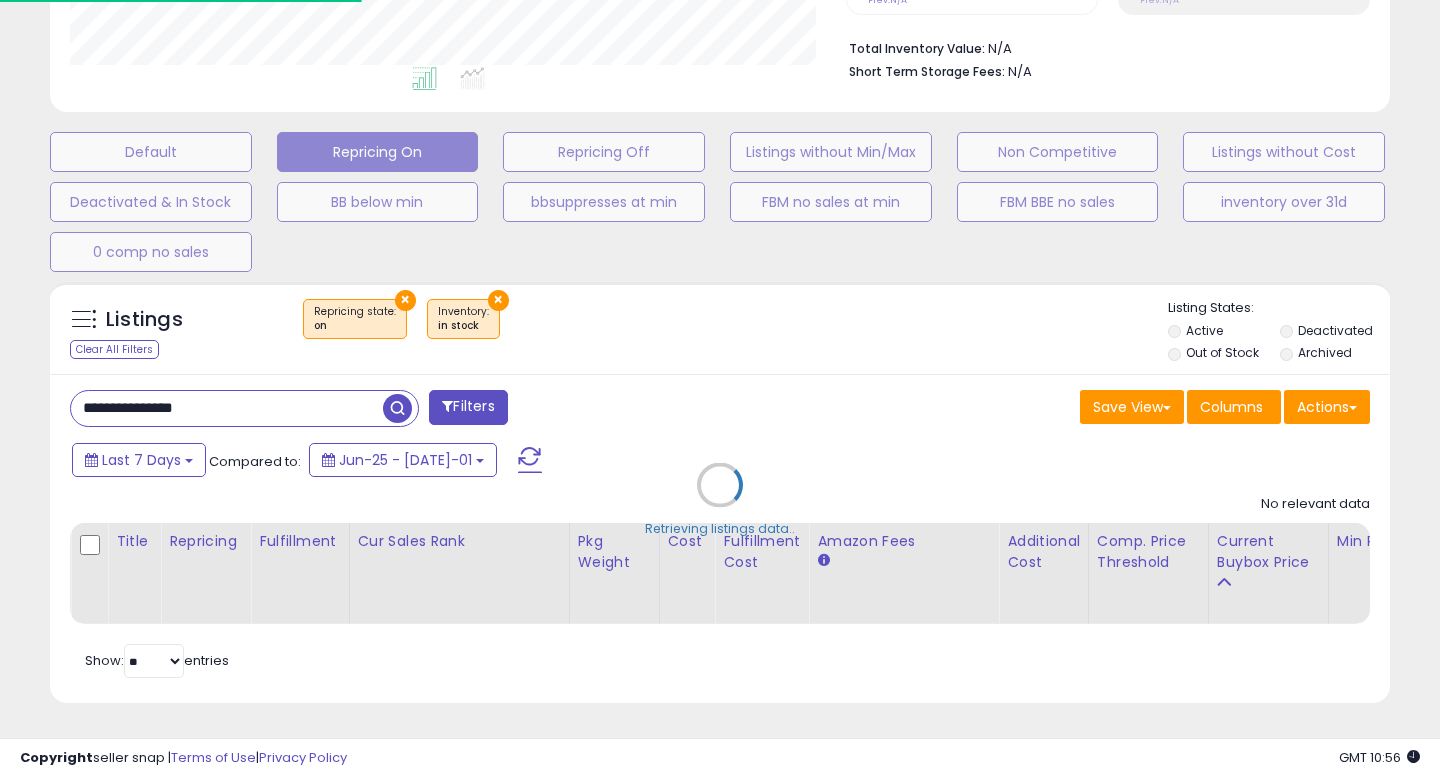 click on "Retrieving listings data.." at bounding box center [720, 500] 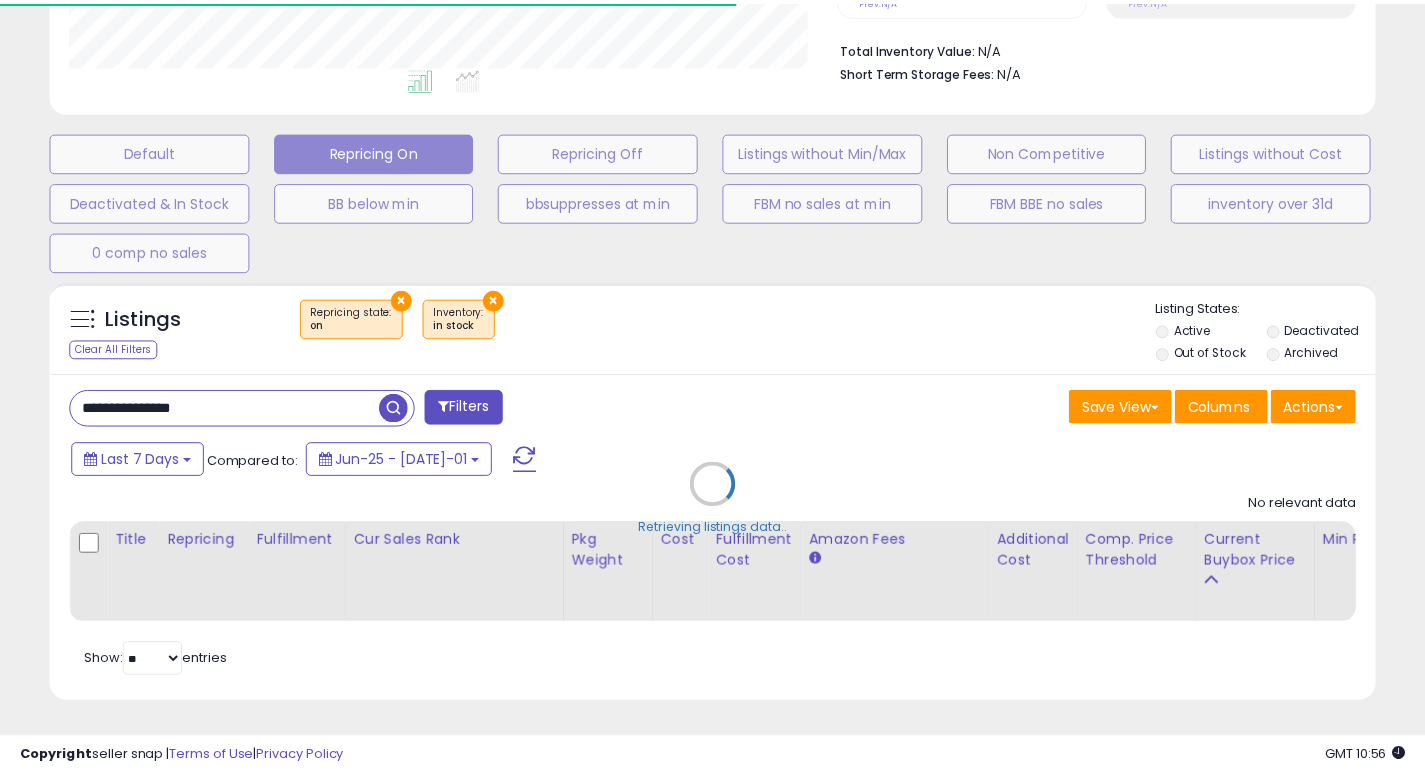 scroll, scrollTop: 410, scrollLeft: 767, axis: both 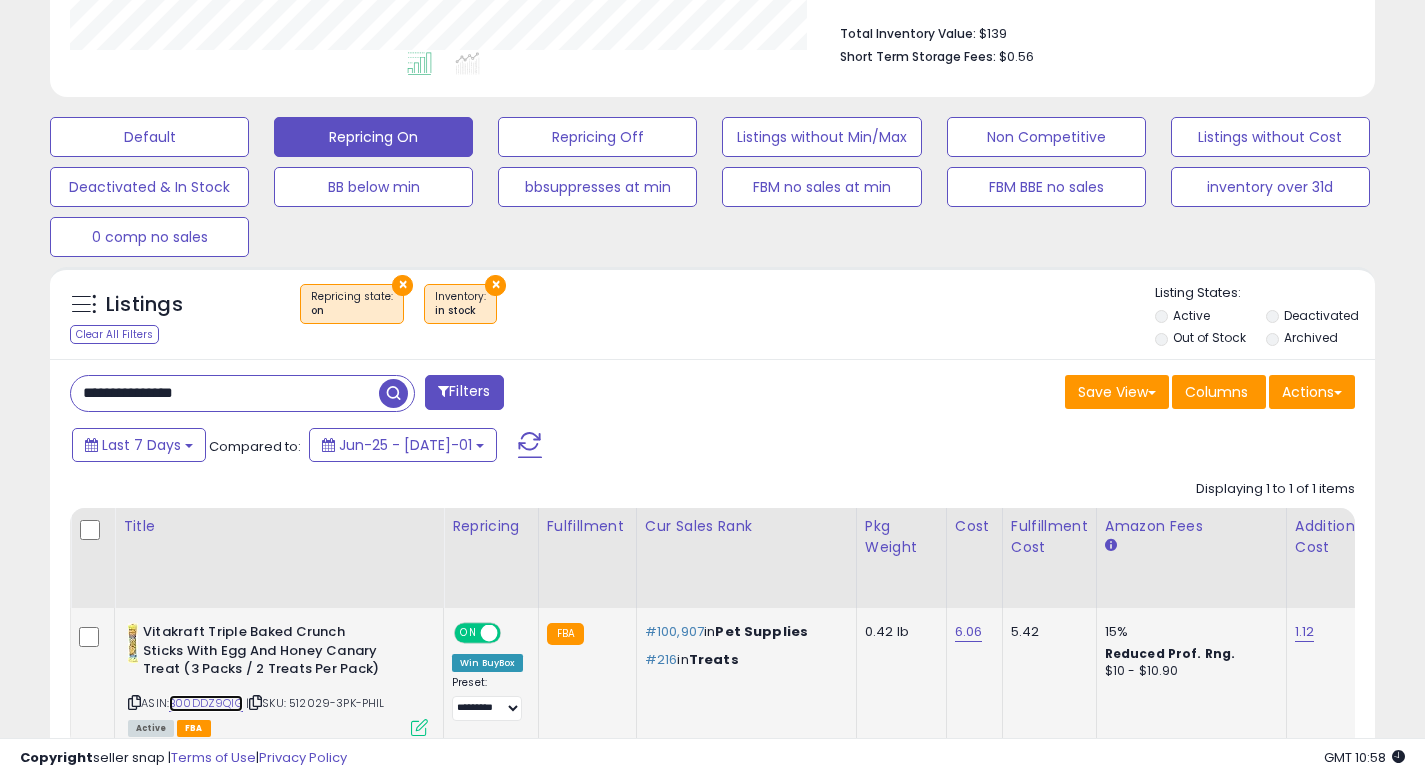 click on "B00DDZ9QIG" at bounding box center (206, 703) 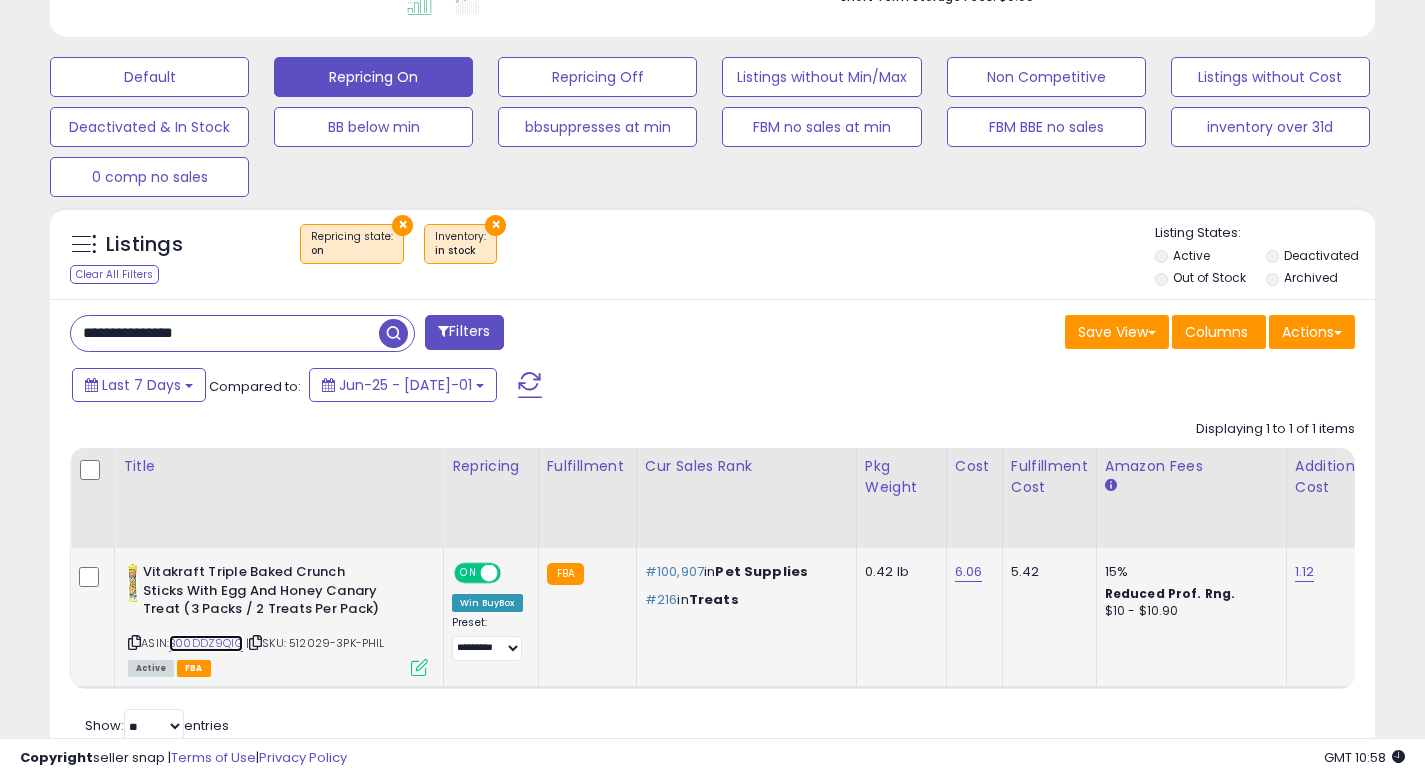 scroll, scrollTop: 654, scrollLeft: 0, axis: vertical 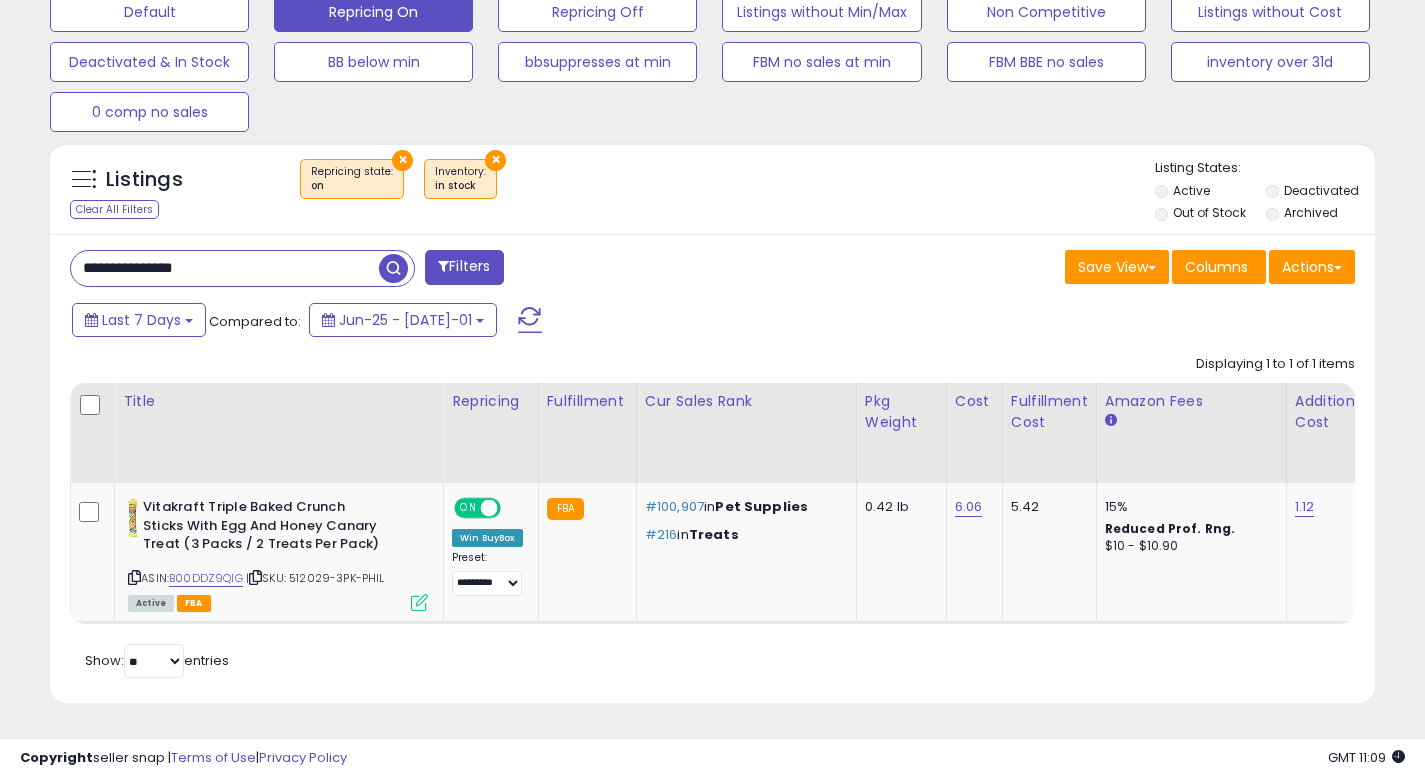 click on "**********" at bounding box center [225, 268] 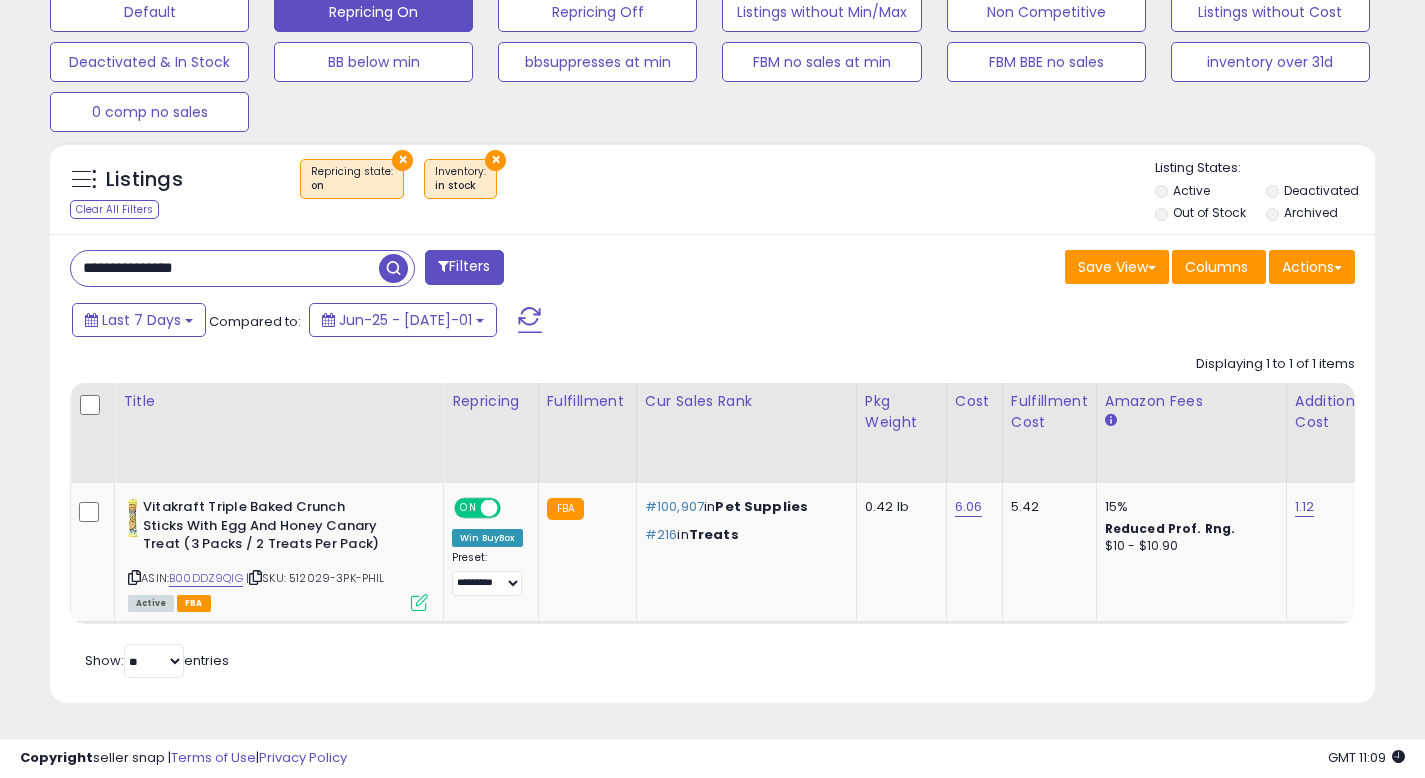 click on "**********" at bounding box center [225, 268] 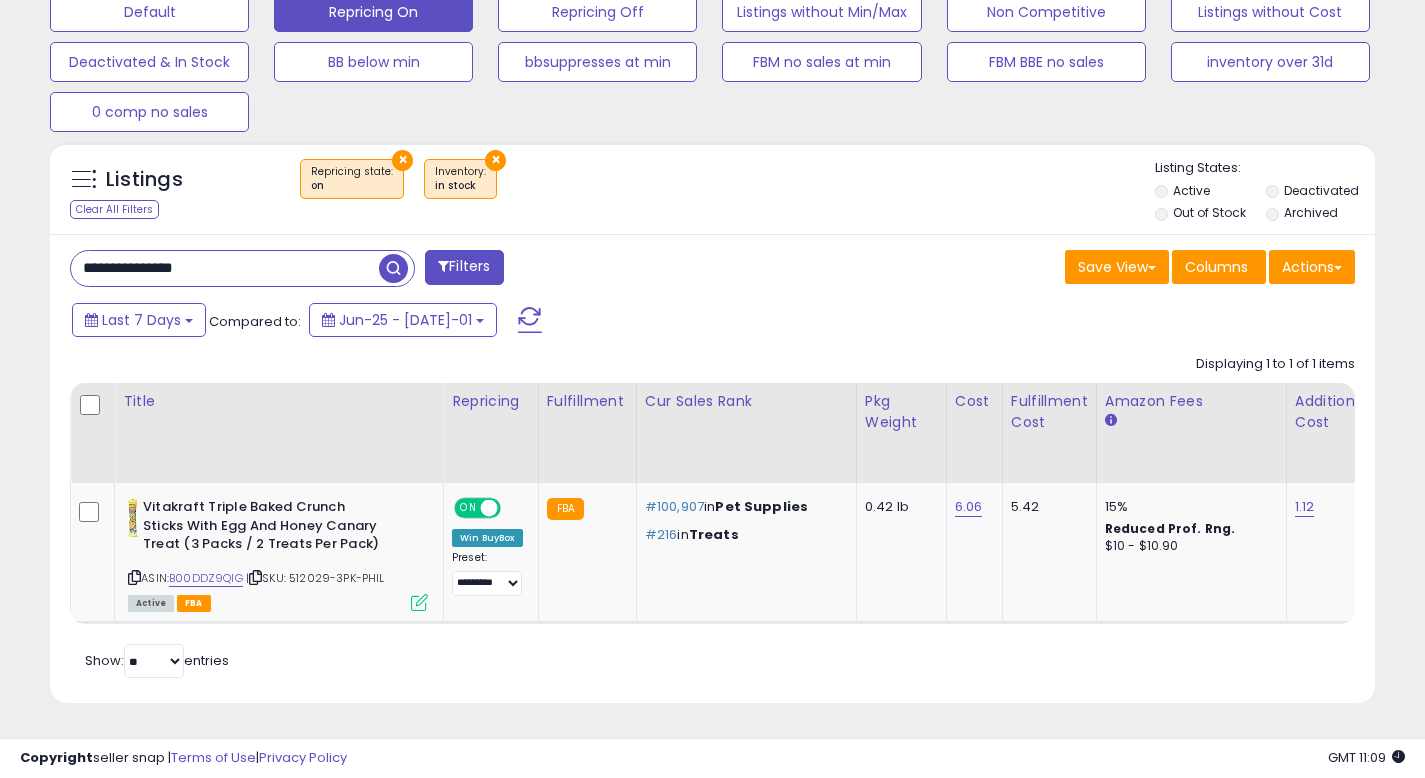 paste 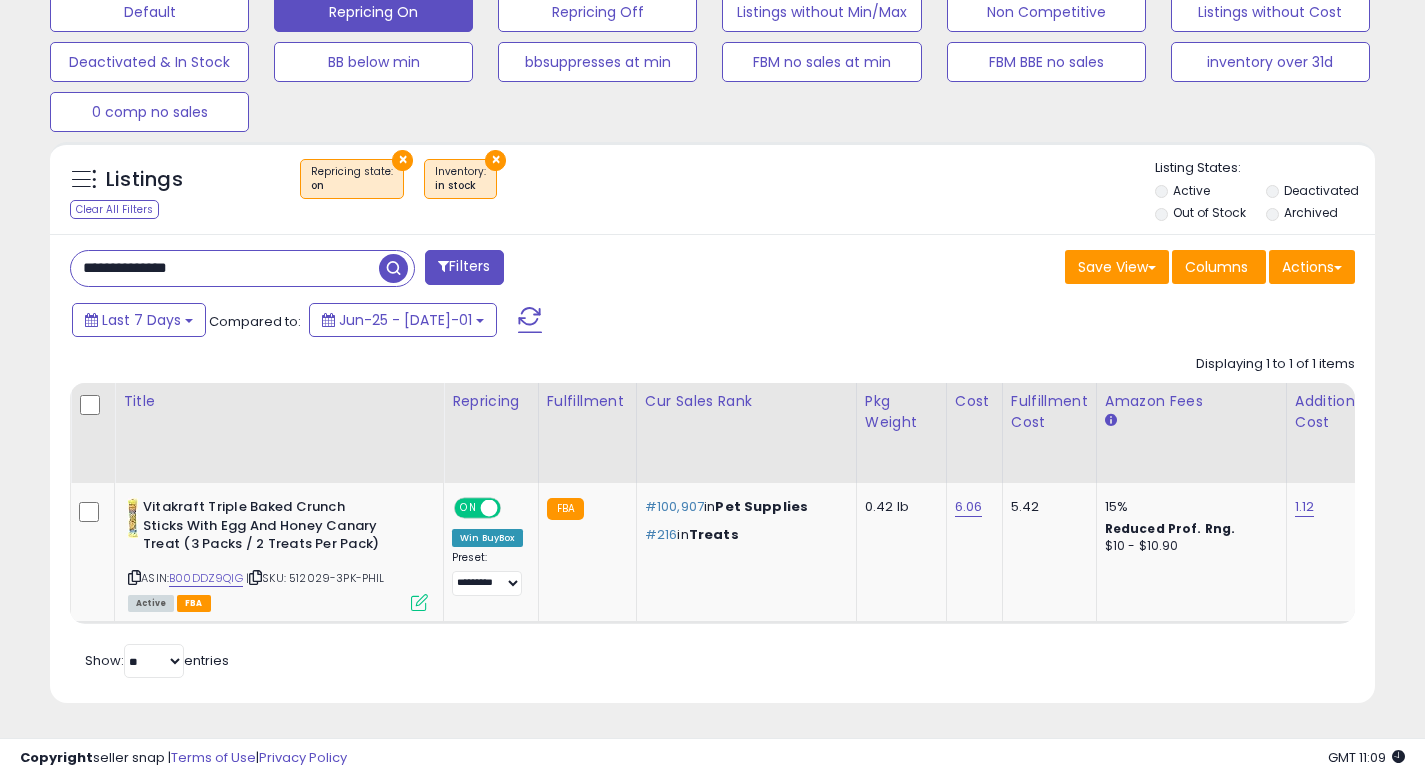 click at bounding box center [393, 268] 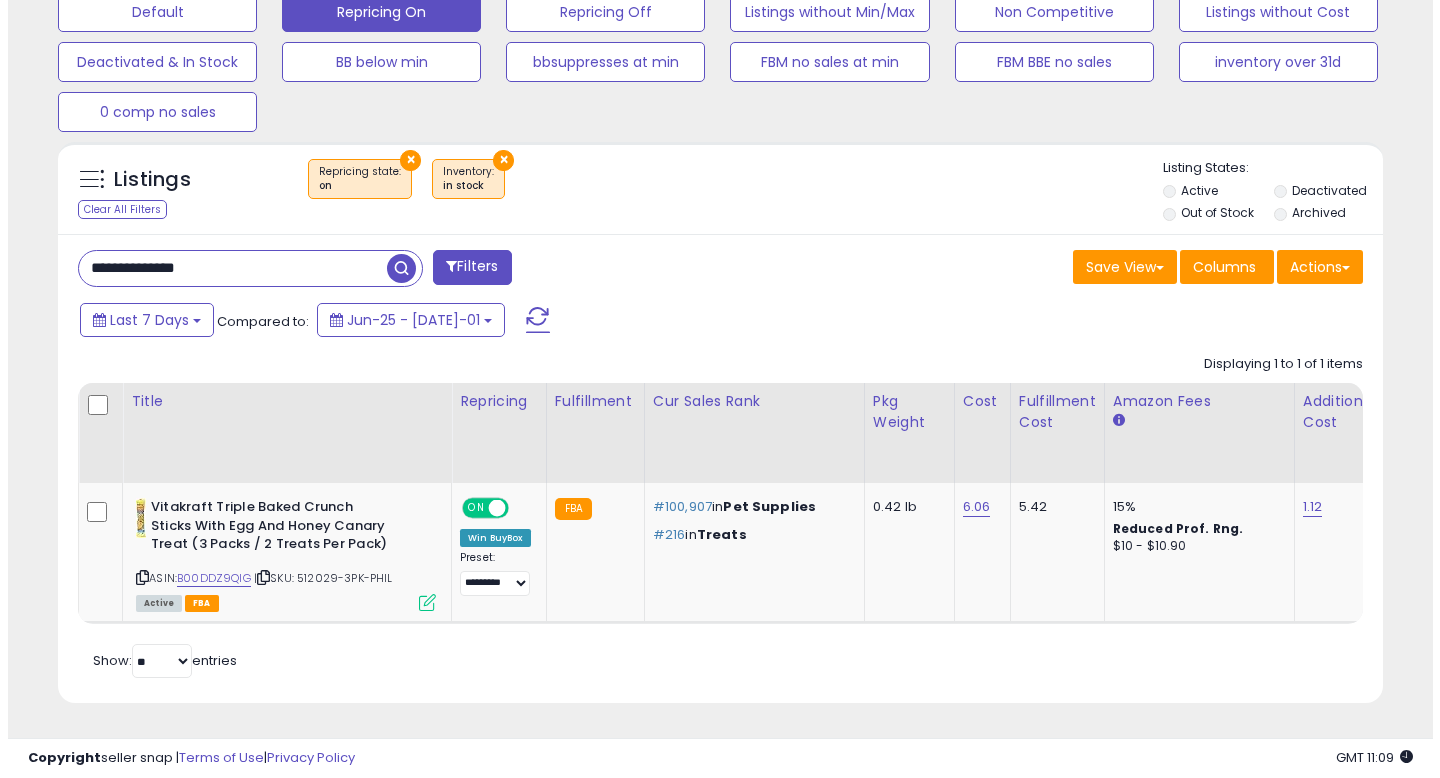 scroll, scrollTop: 513, scrollLeft: 0, axis: vertical 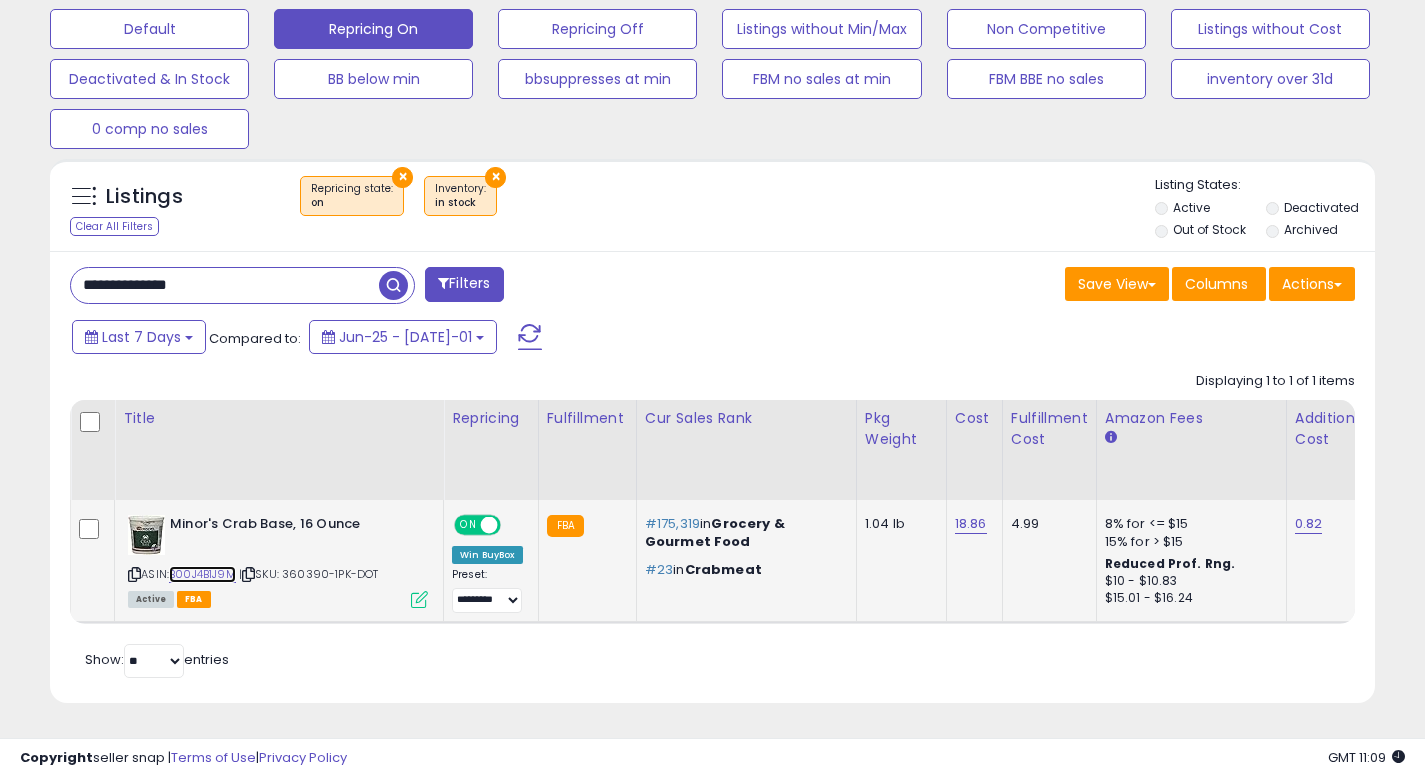 click on "B00J4B1J9M" at bounding box center (202, 574) 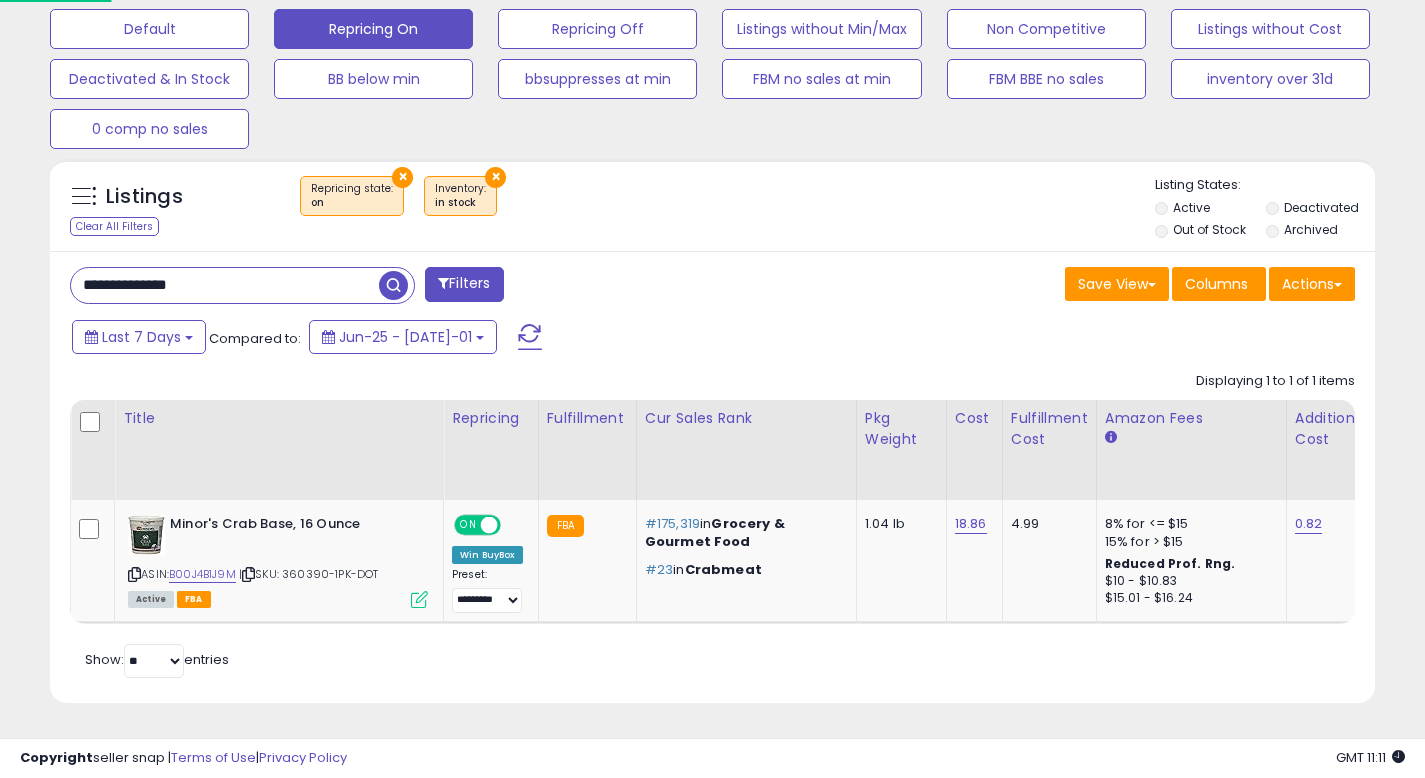 click on "**********" at bounding box center (712, 477) 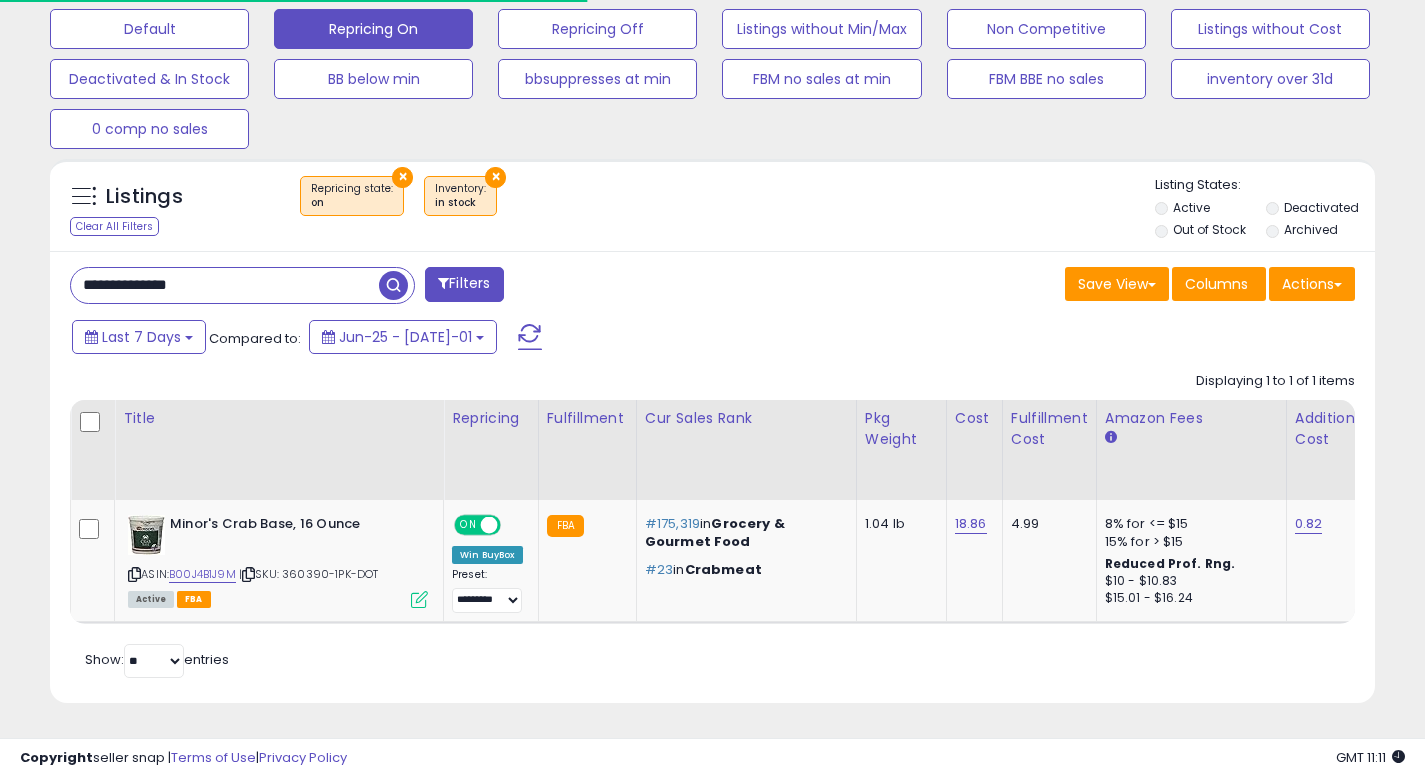 click on "**********" at bounding box center (225, 285) 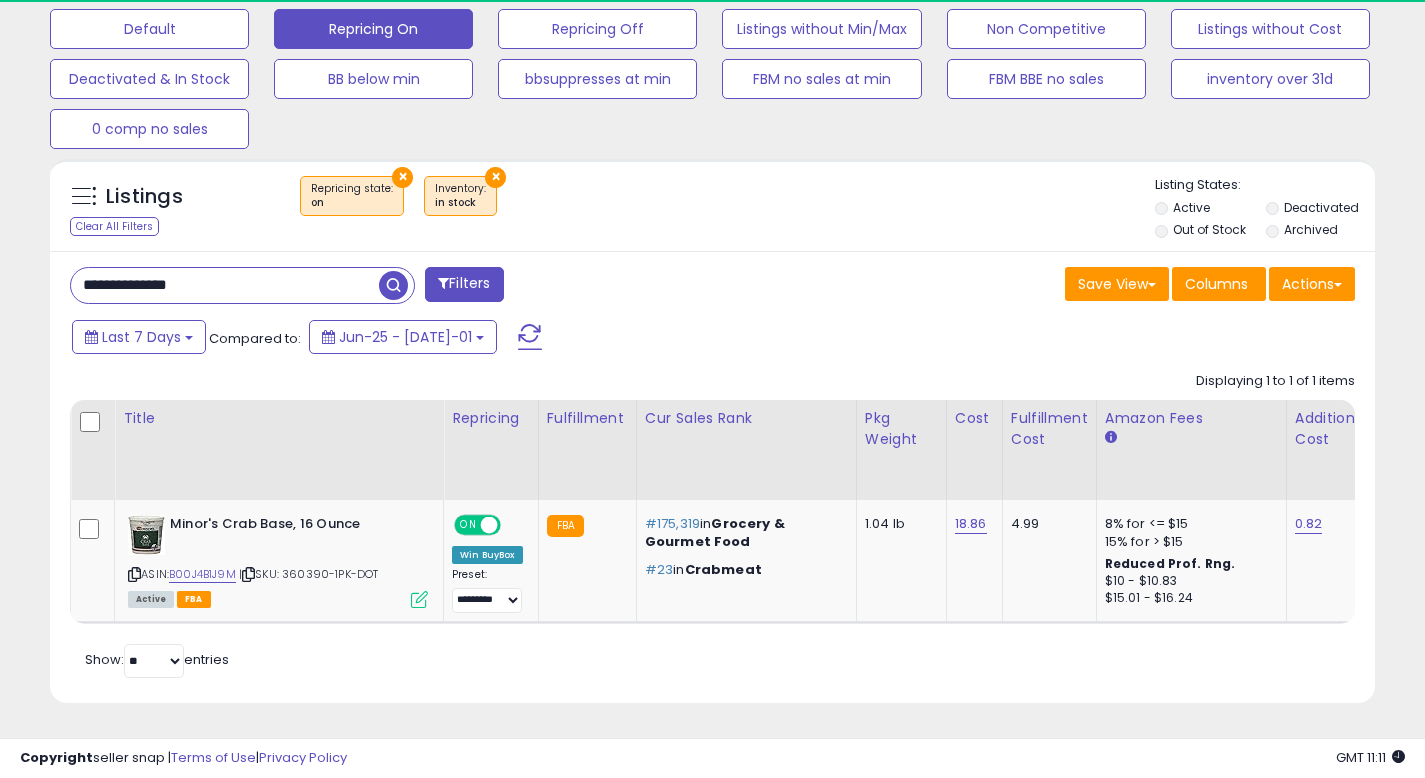 click on "**********" at bounding box center (225, 285) 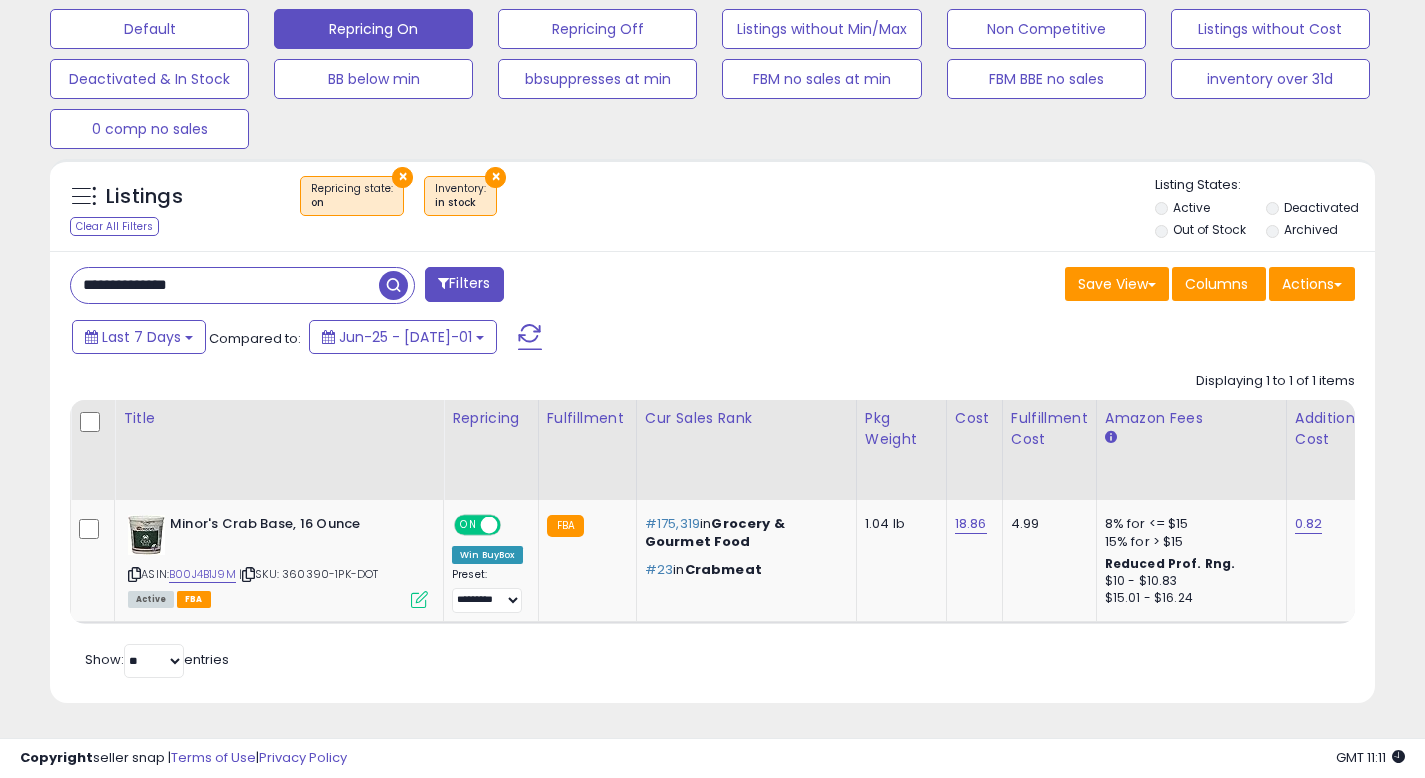 click on "**********" at bounding box center (225, 285) 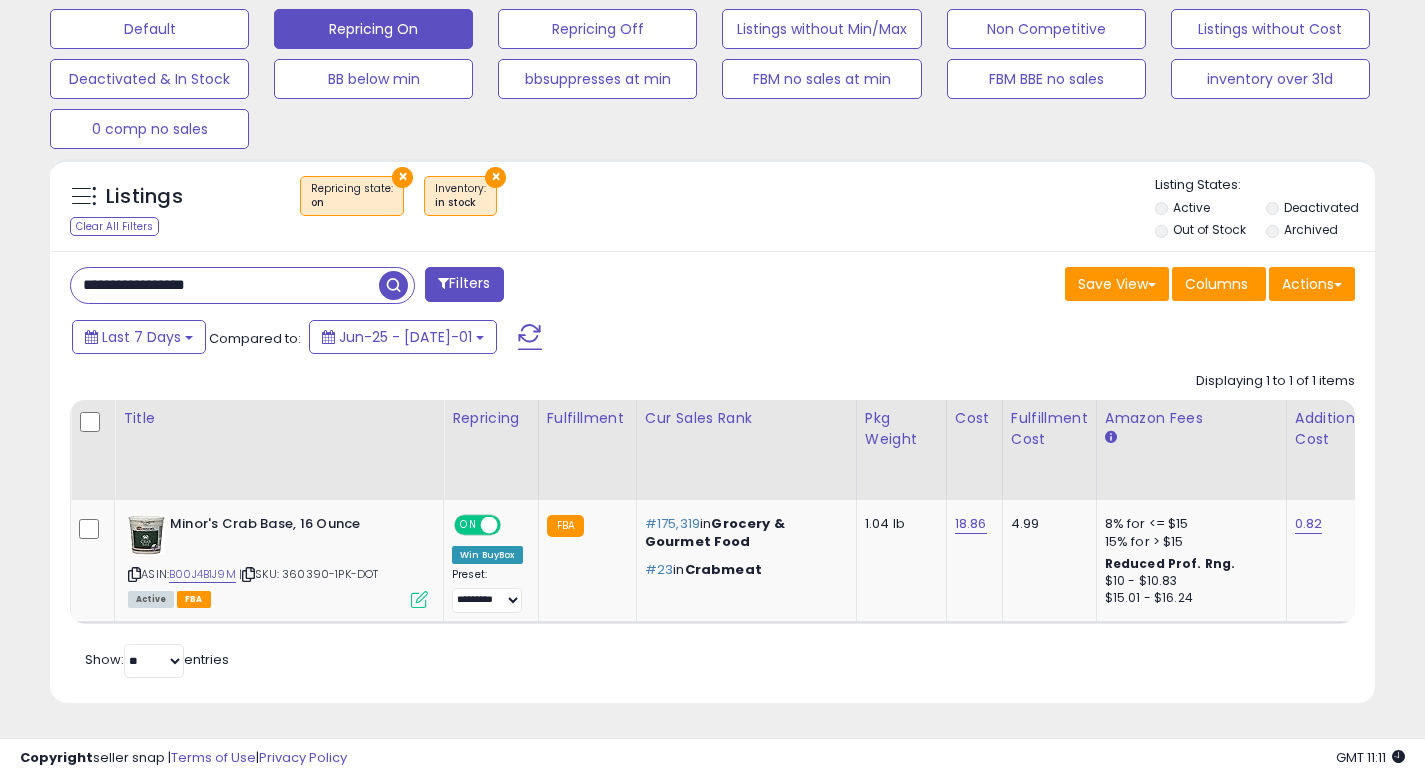 click at bounding box center [393, 285] 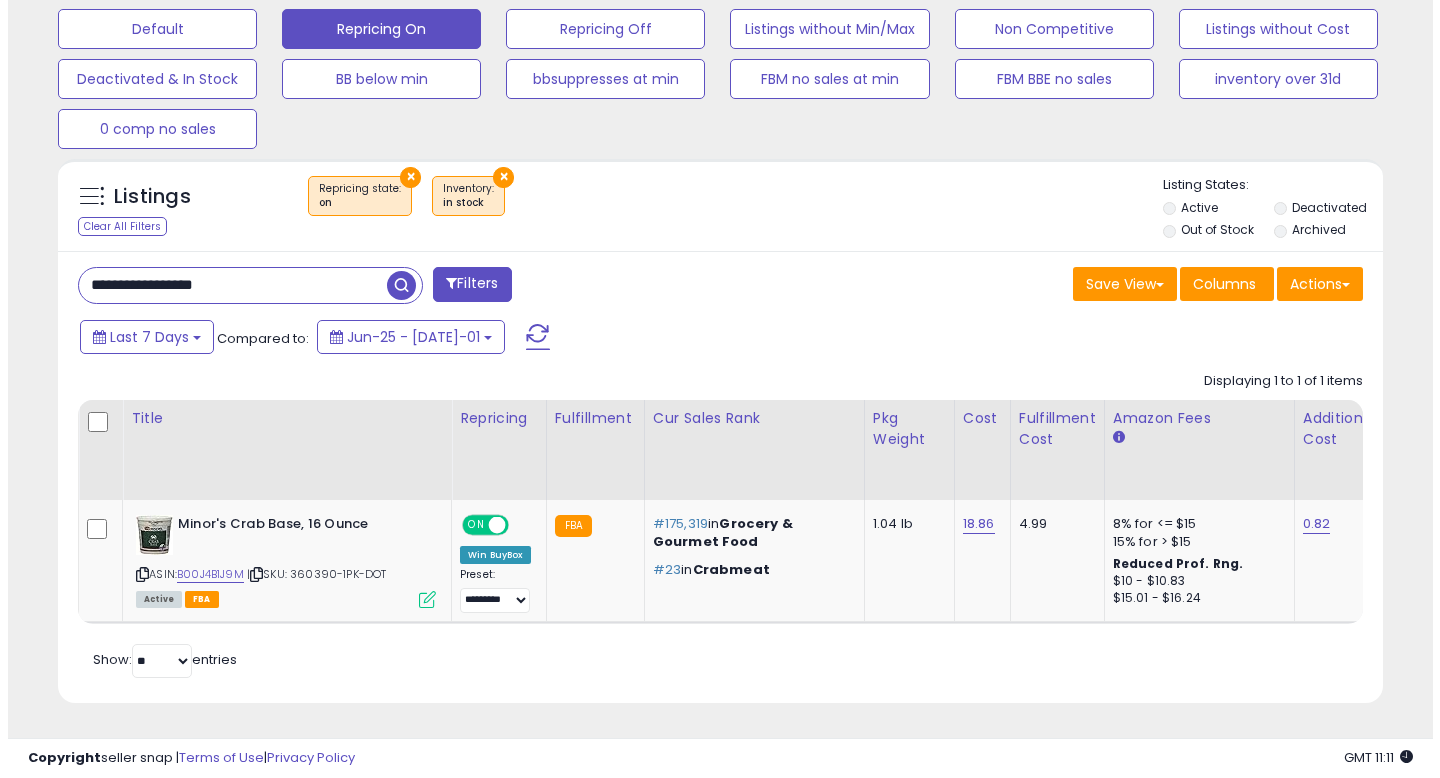 scroll, scrollTop: 513, scrollLeft: 0, axis: vertical 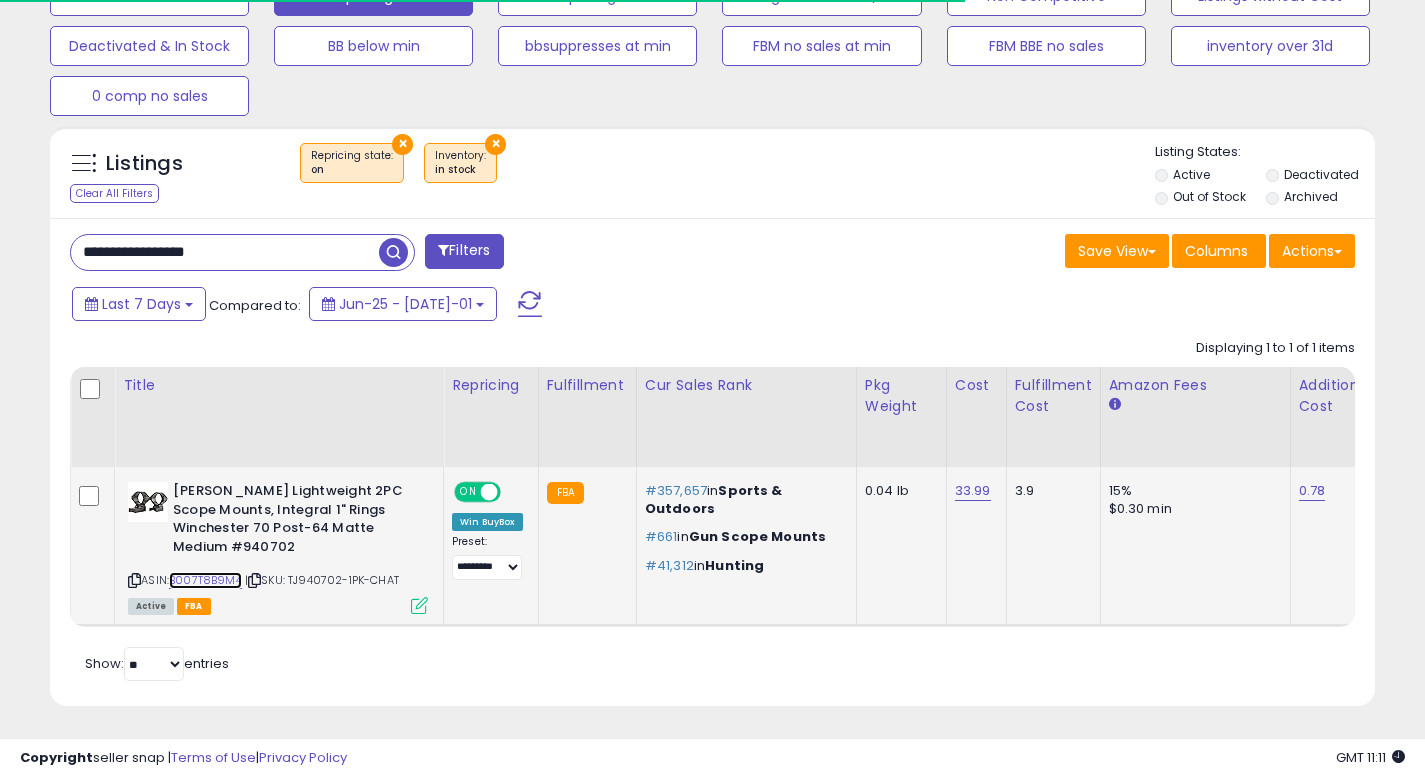 click on "B007T8B9M4" at bounding box center (205, 580) 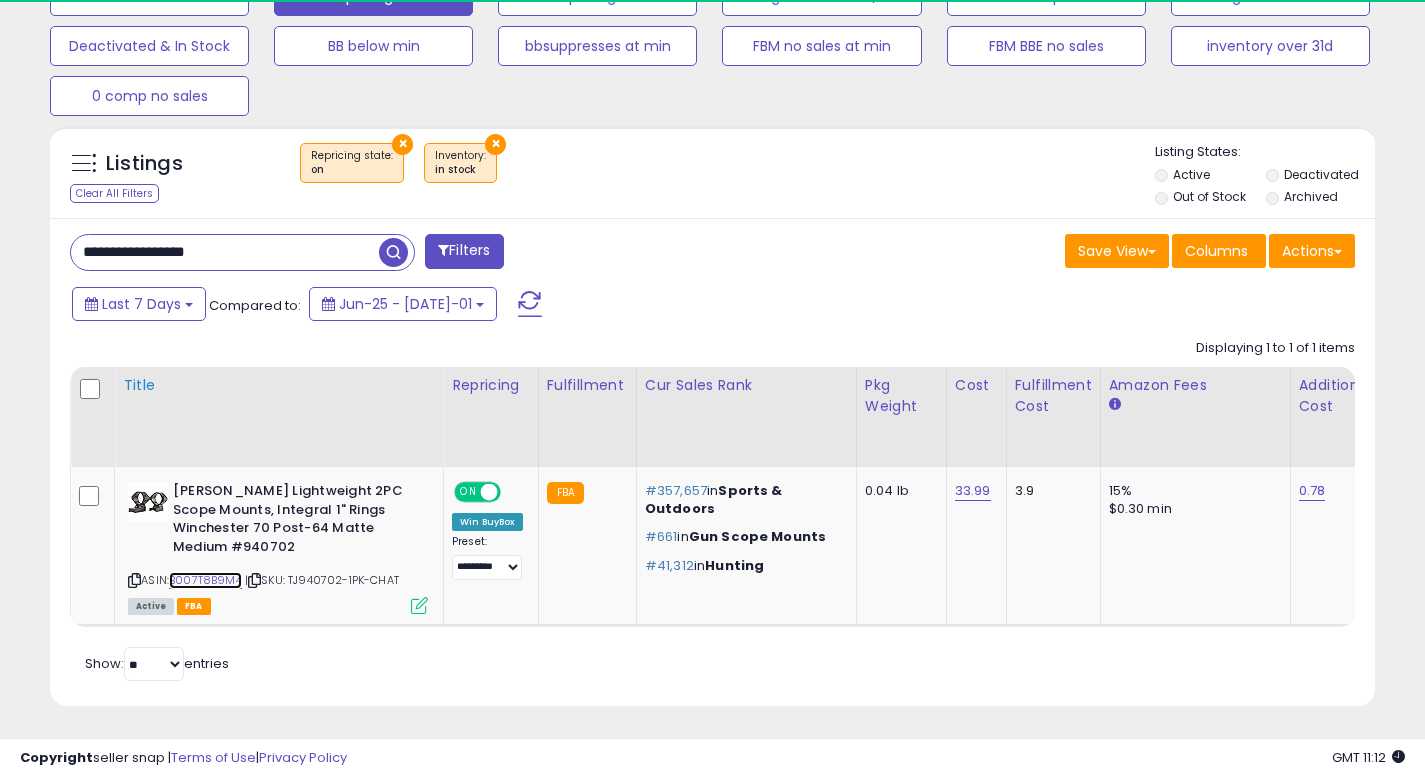 scroll, scrollTop: 999590, scrollLeft: 999233, axis: both 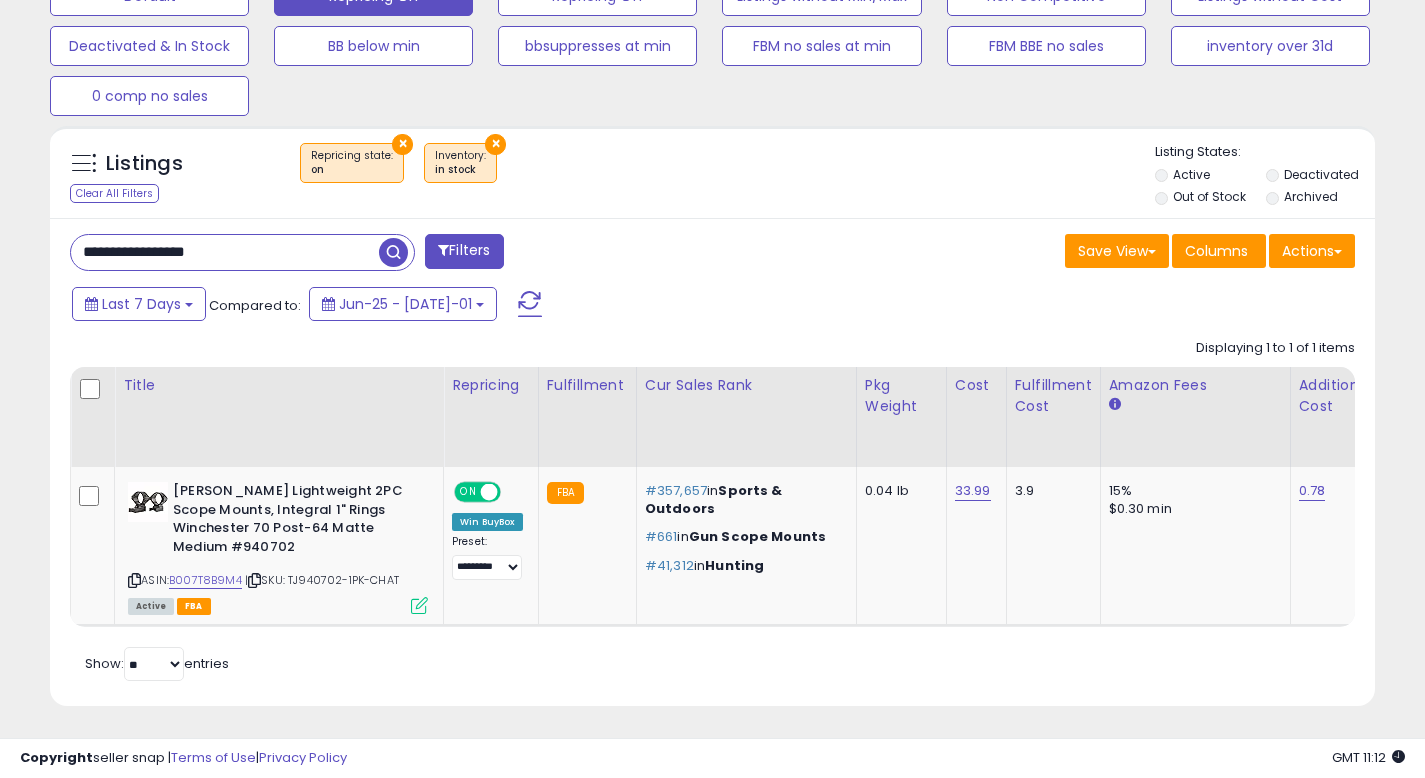 click on "**********" at bounding box center (225, 252) 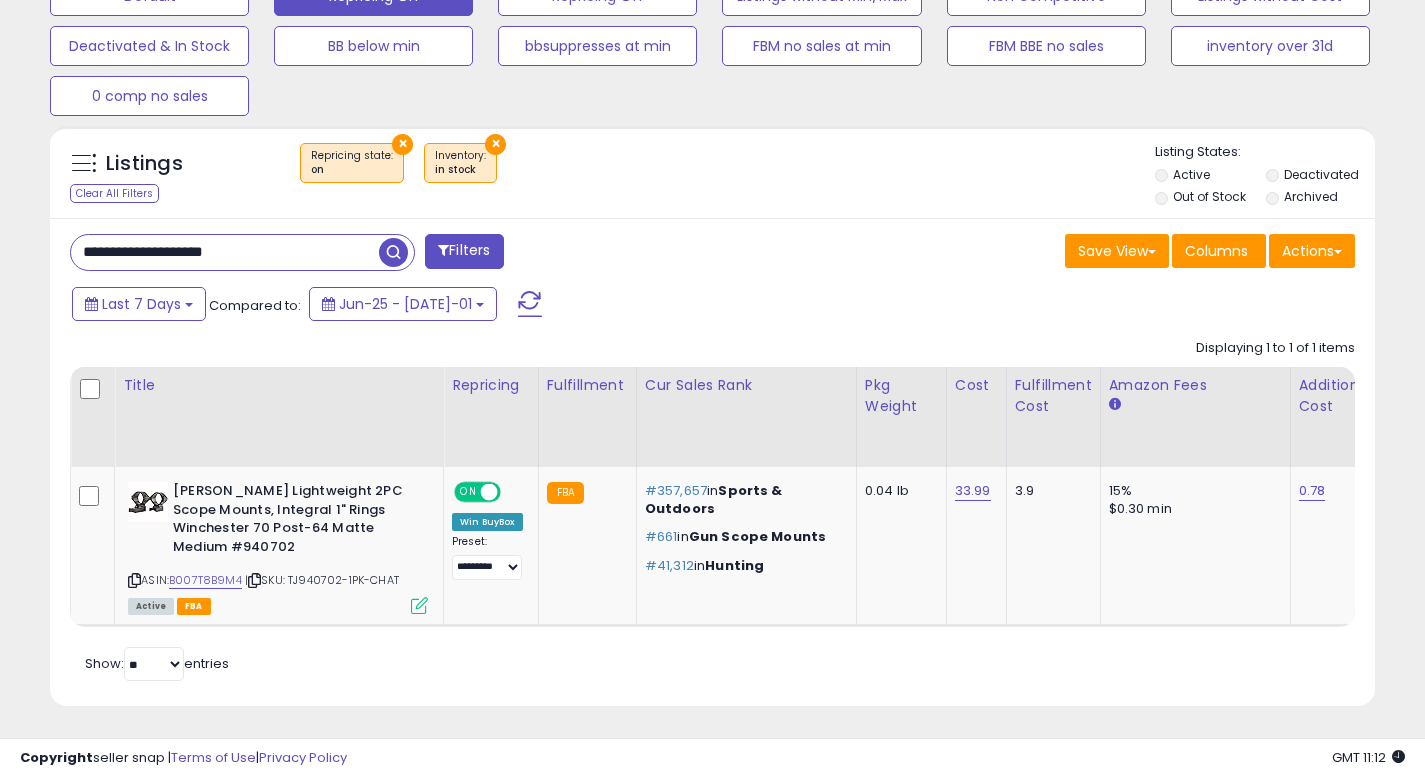 click at bounding box center (393, 252) 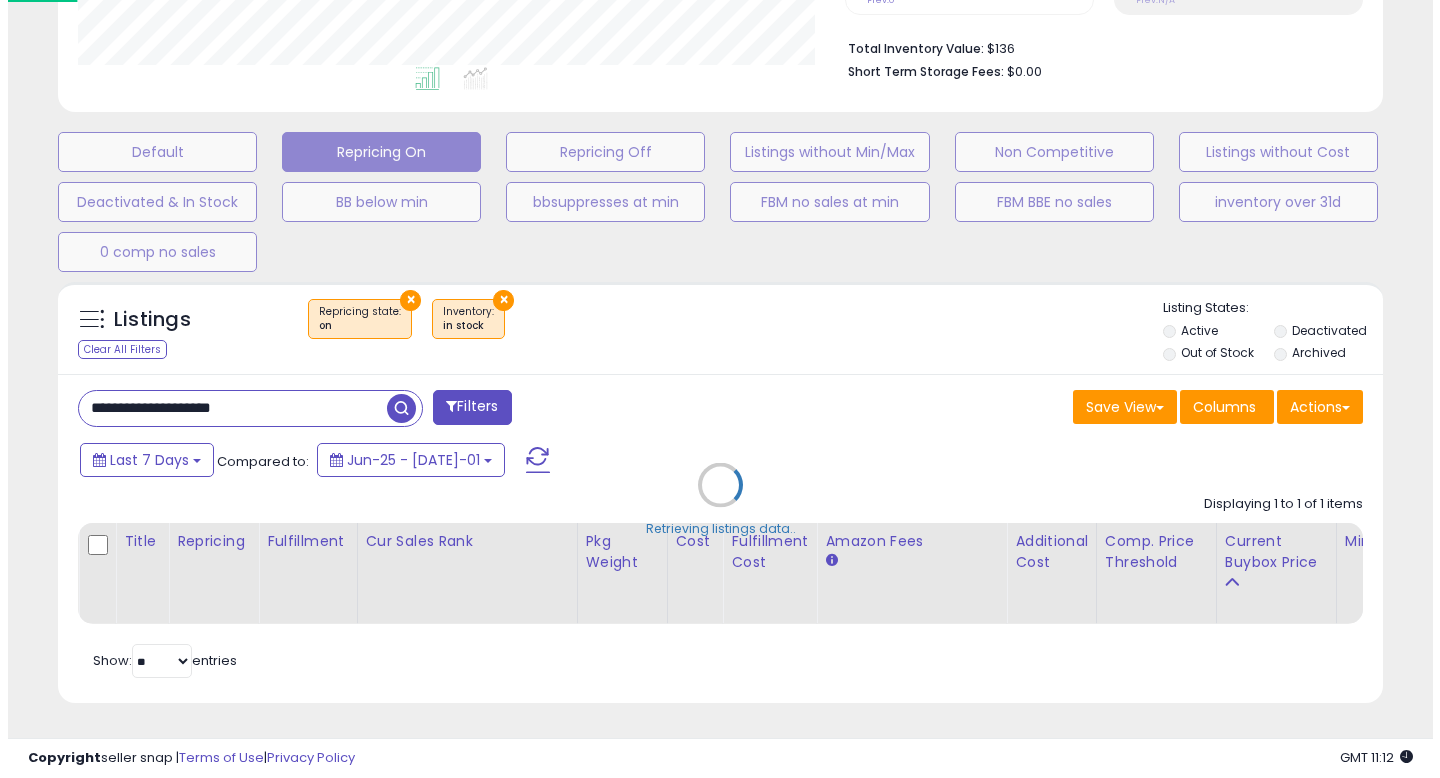 scroll, scrollTop: 513, scrollLeft: 0, axis: vertical 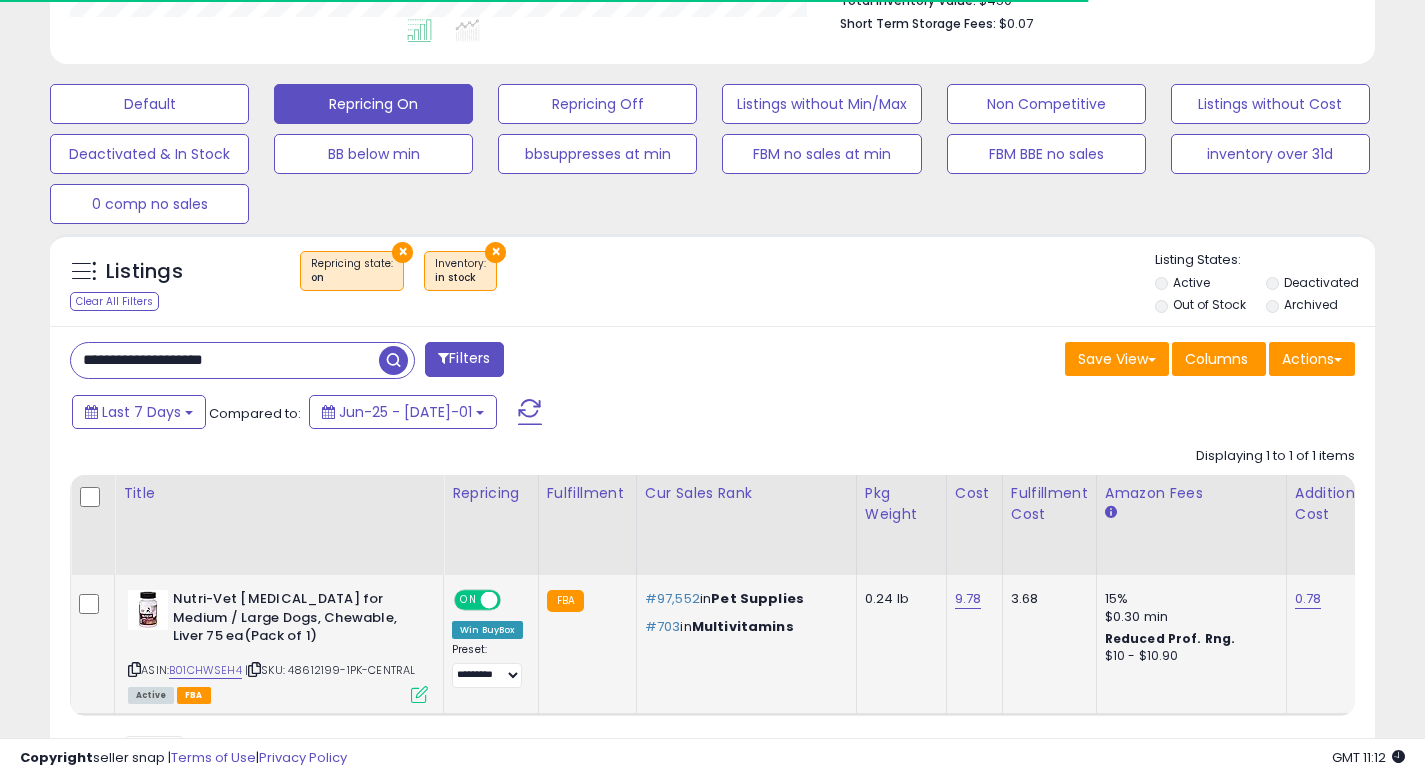 click on "ASIN:  B01CHWSEH4    |   SKU: 48612199-1PK-CENTRAL Active FBA" at bounding box center [278, 645] 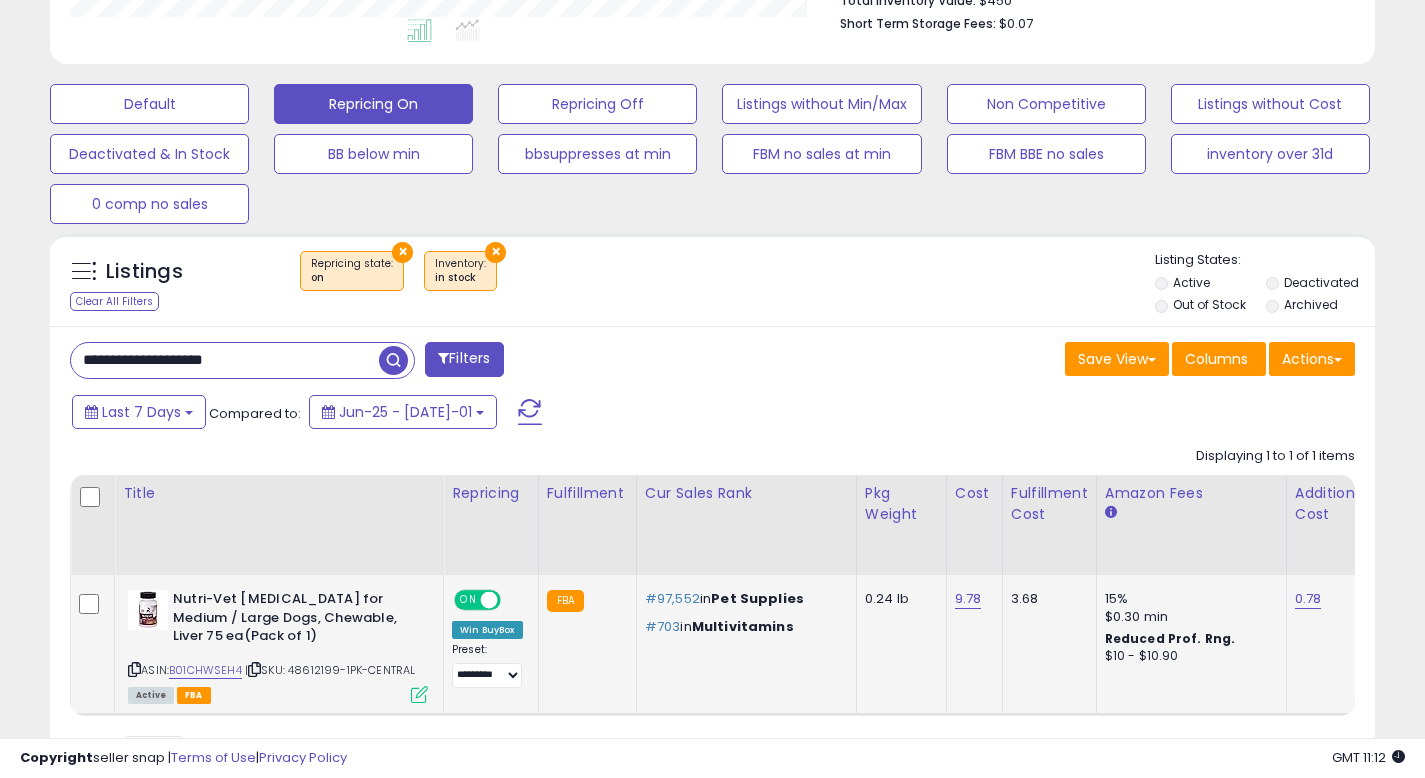 scroll, scrollTop: 999590, scrollLeft: 999233, axis: both 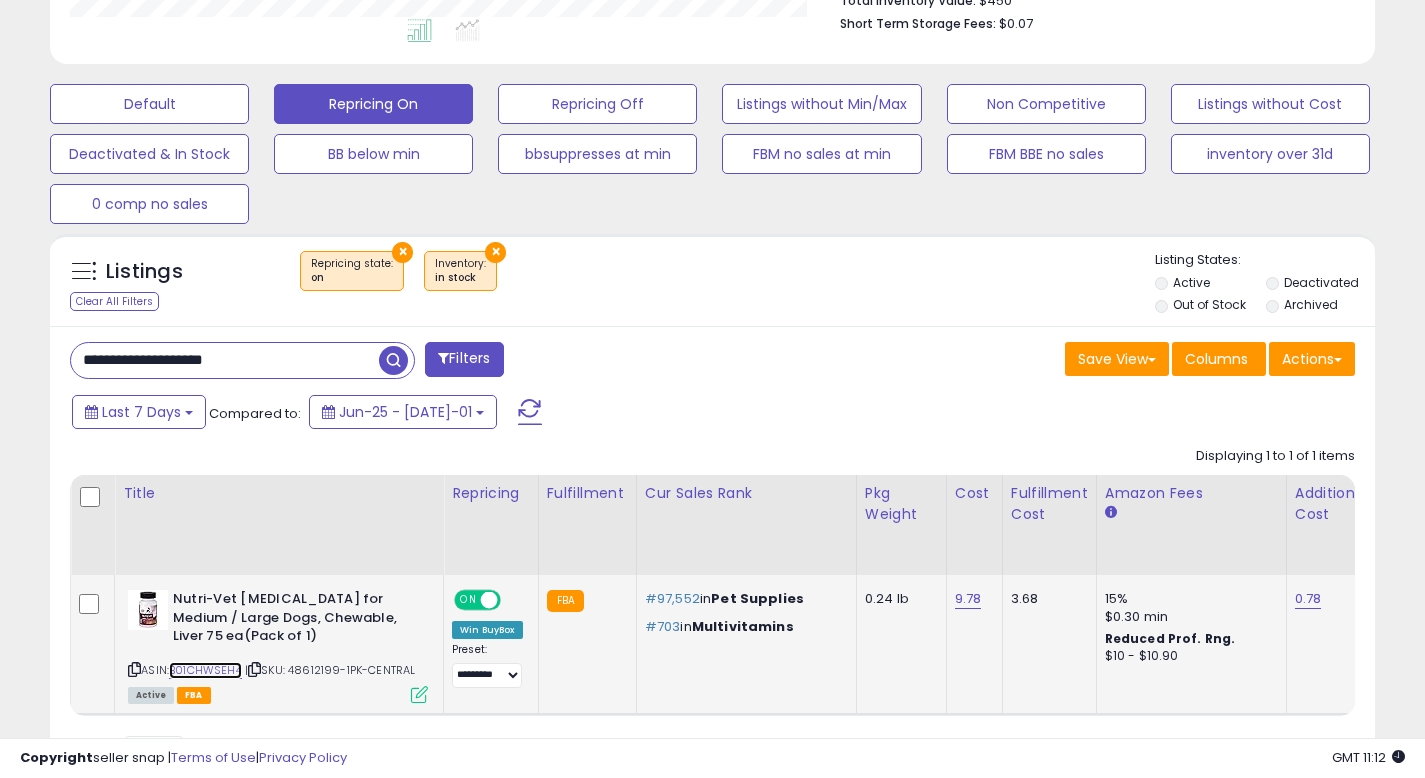 click on "B01CHWSEH4" at bounding box center [205, 670] 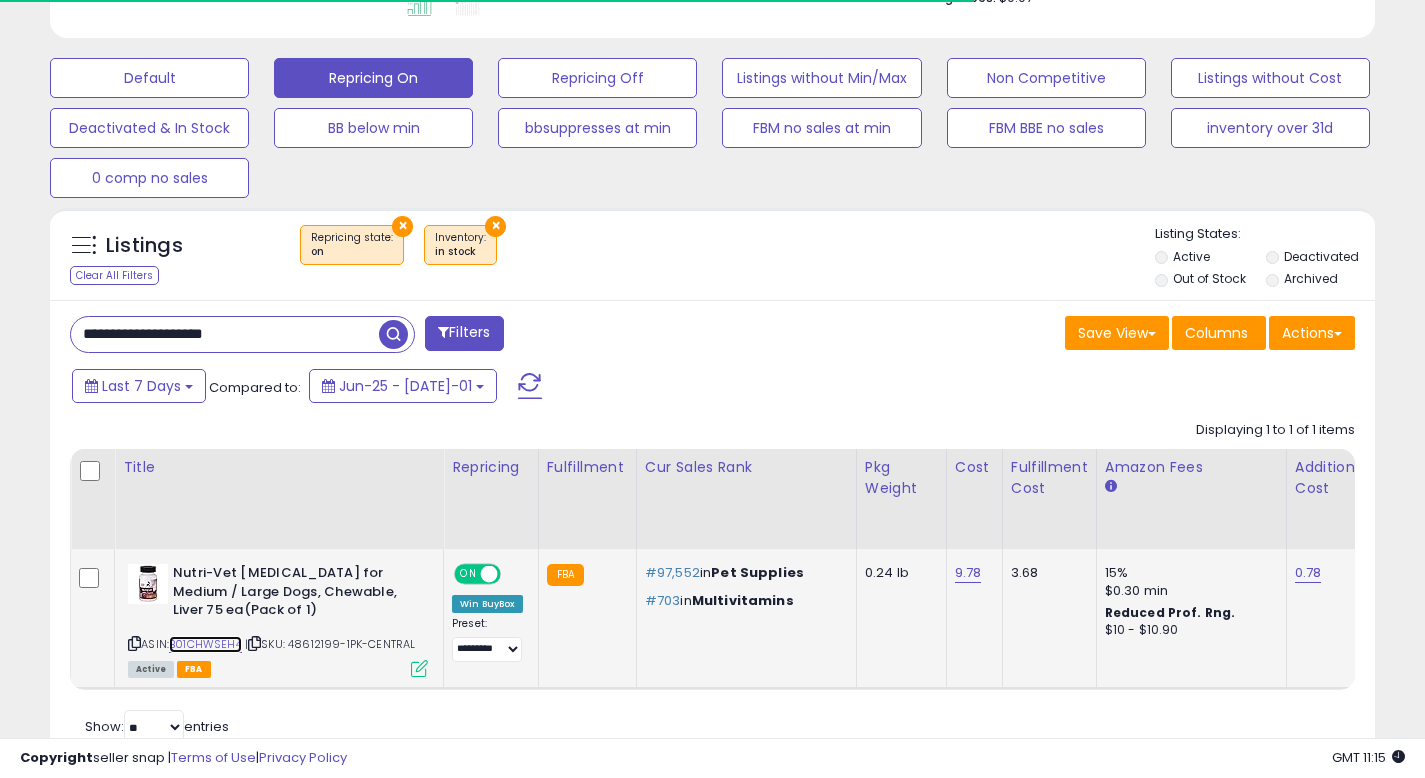 scroll, scrollTop: 587, scrollLeft: 0, axis: vertical 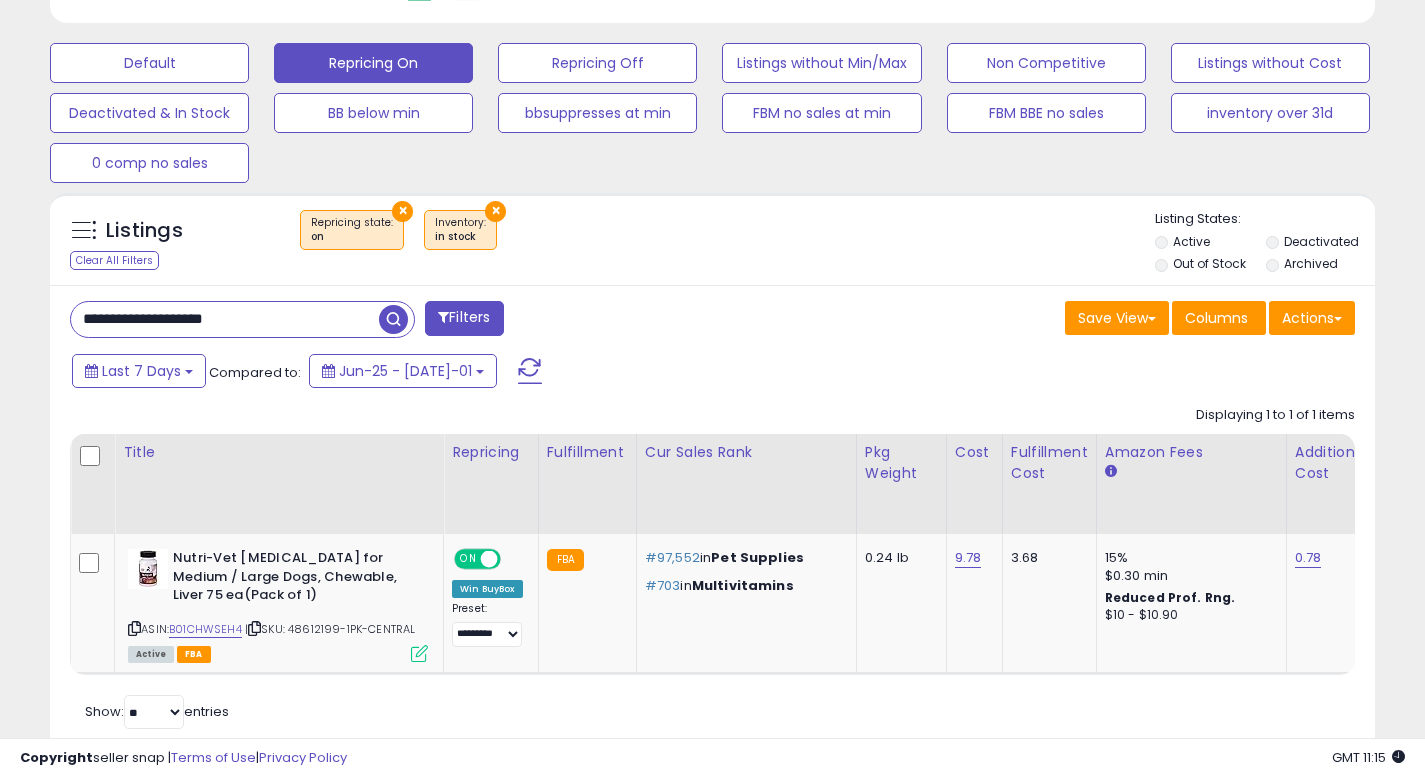 click on "**********" at bounding box center [225, 319] 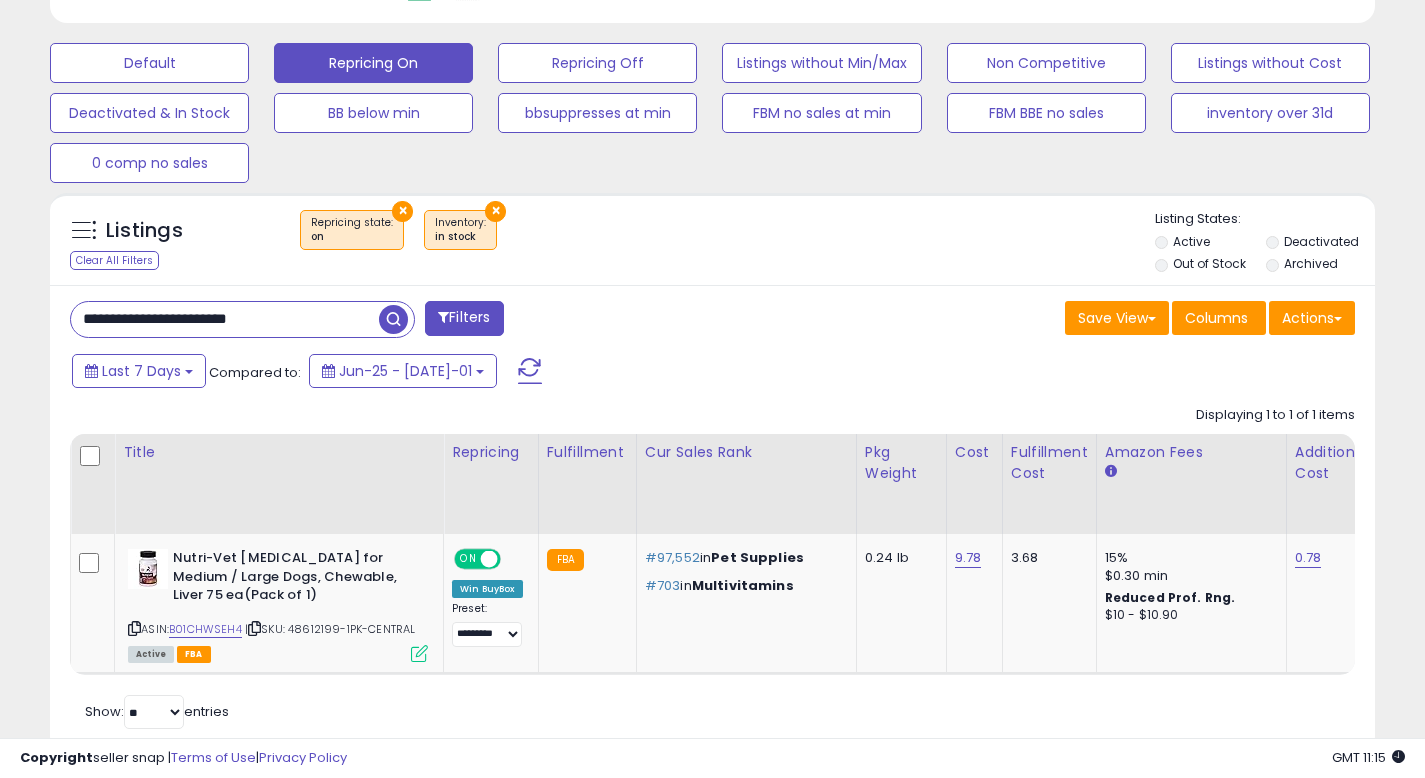 click at bounding box center (393, 319) 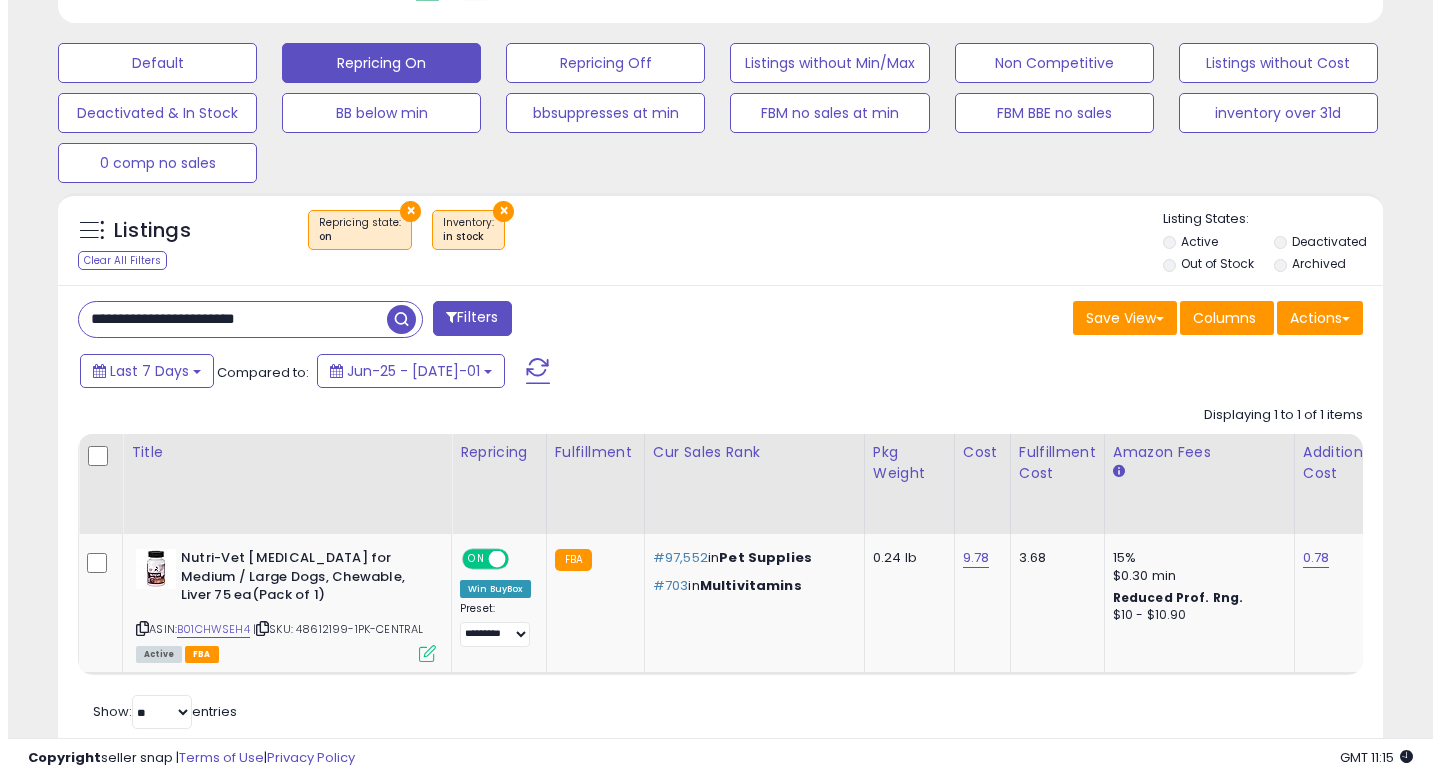scroll, scrollTop: 513, scrollLeft: 0, axis: vertical 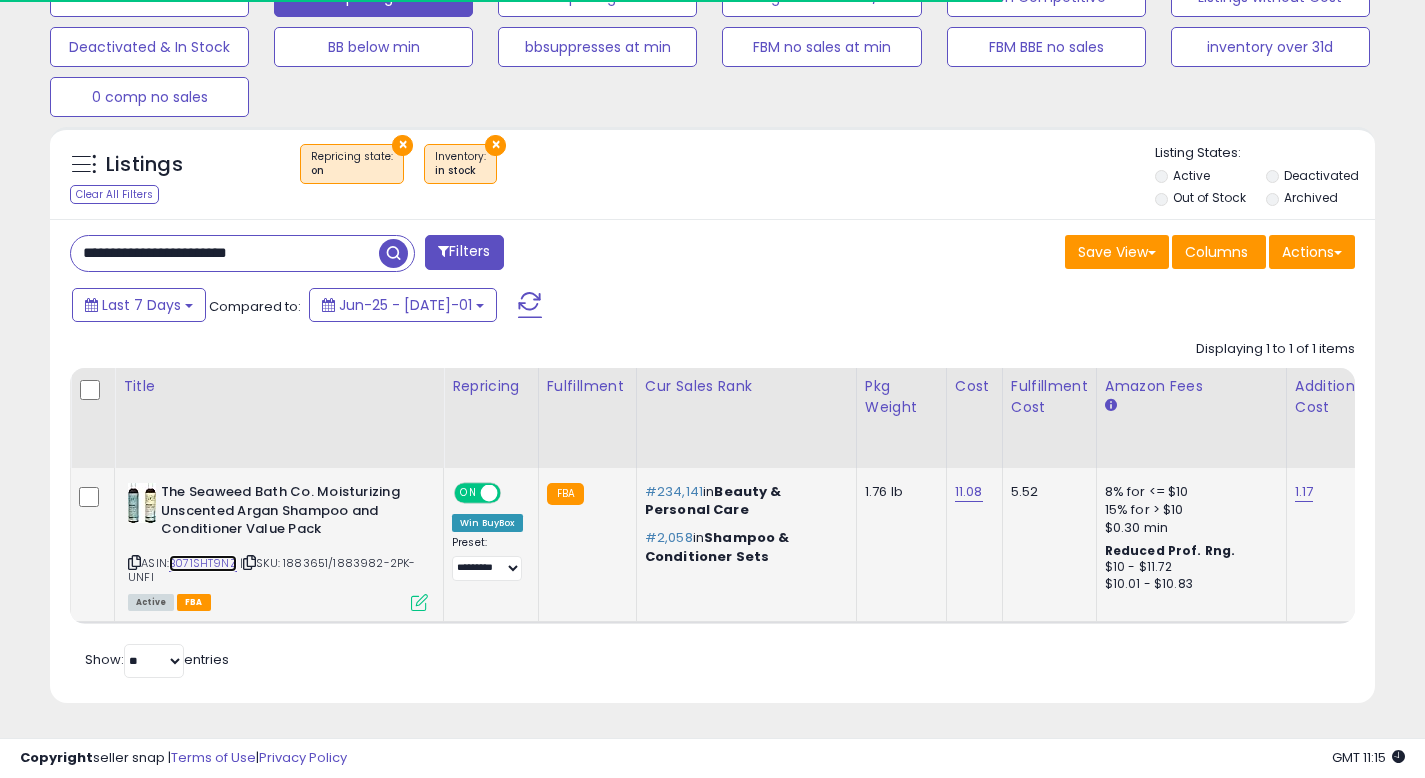 click on "B071SHT9NZ" at bounding box center [203, 563] 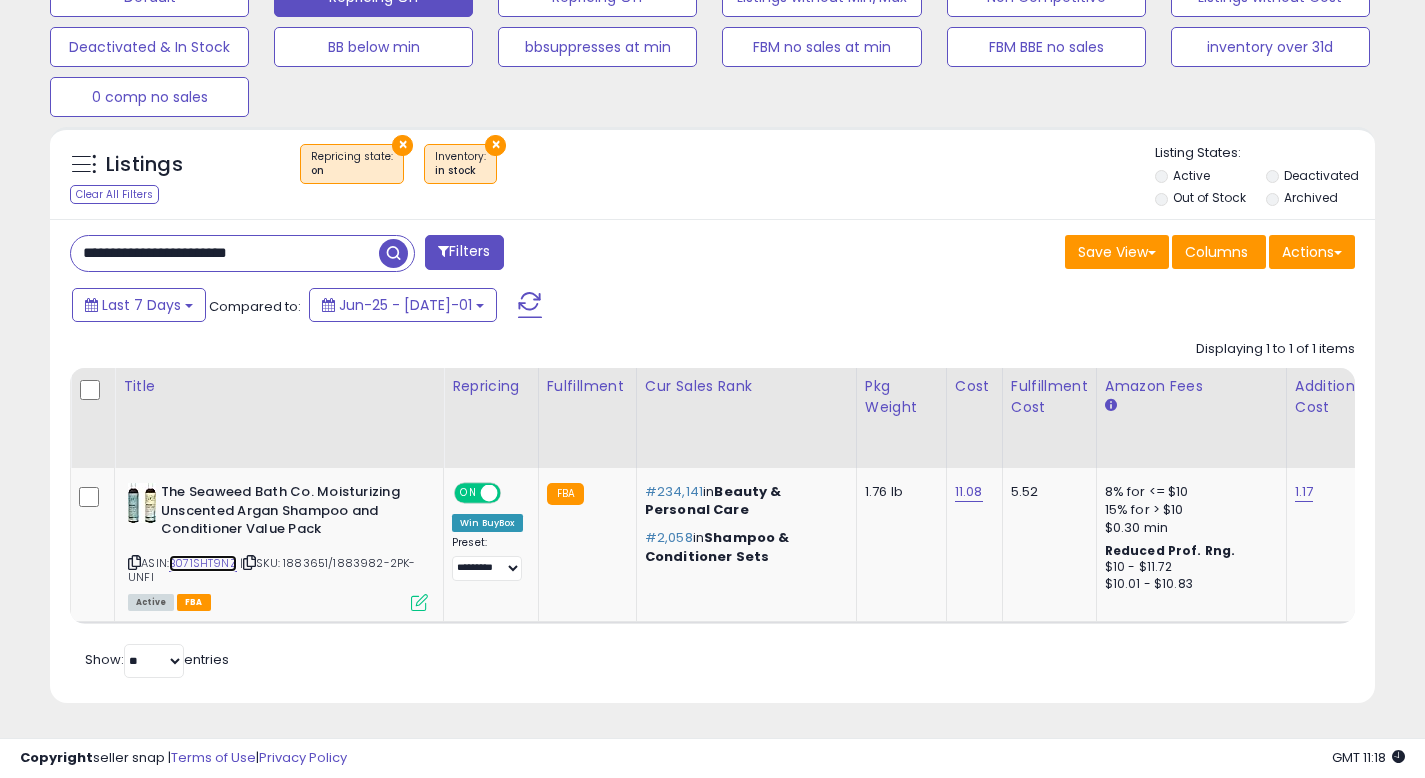 scroll, scrollTop: 999590, scrollLeft: 999233, axis: both 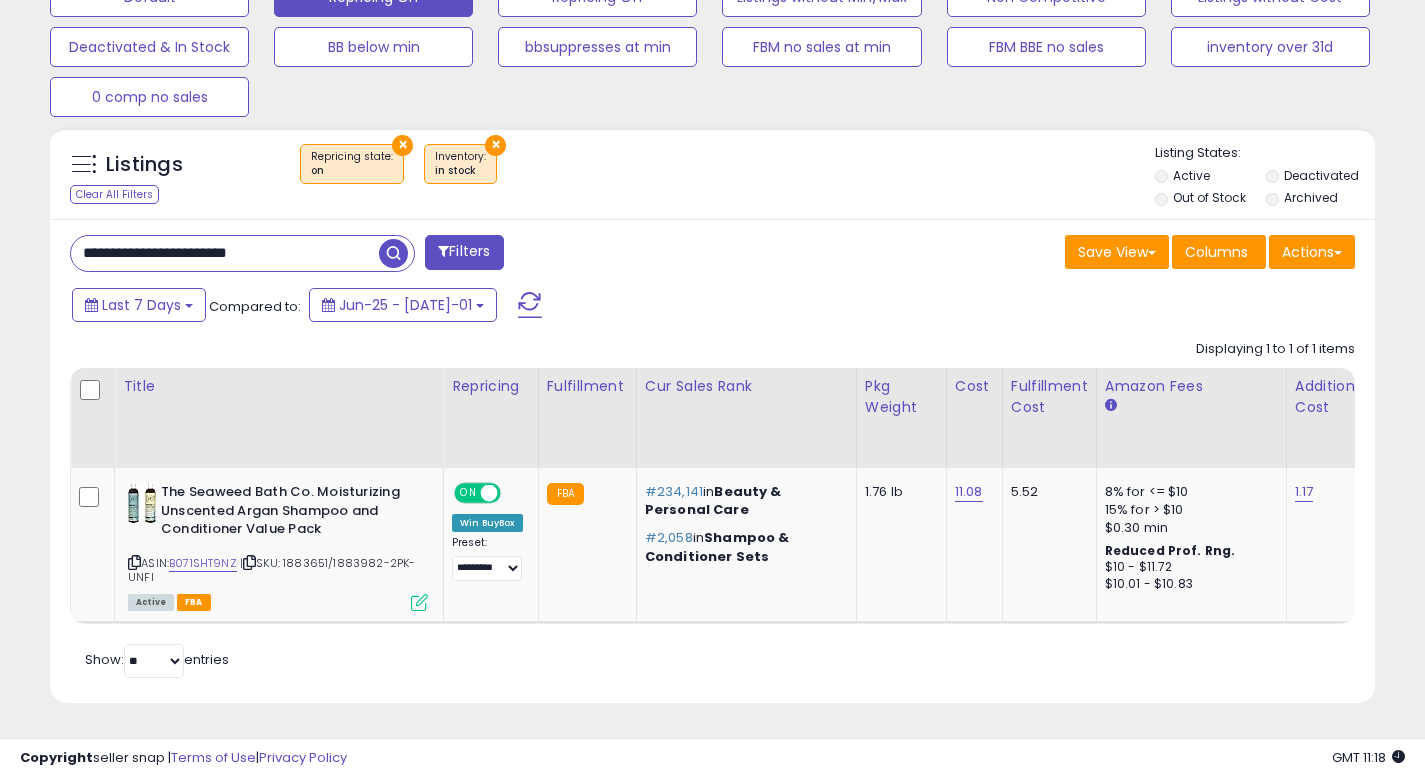 click on "**********" at bounding box center [225, 253] 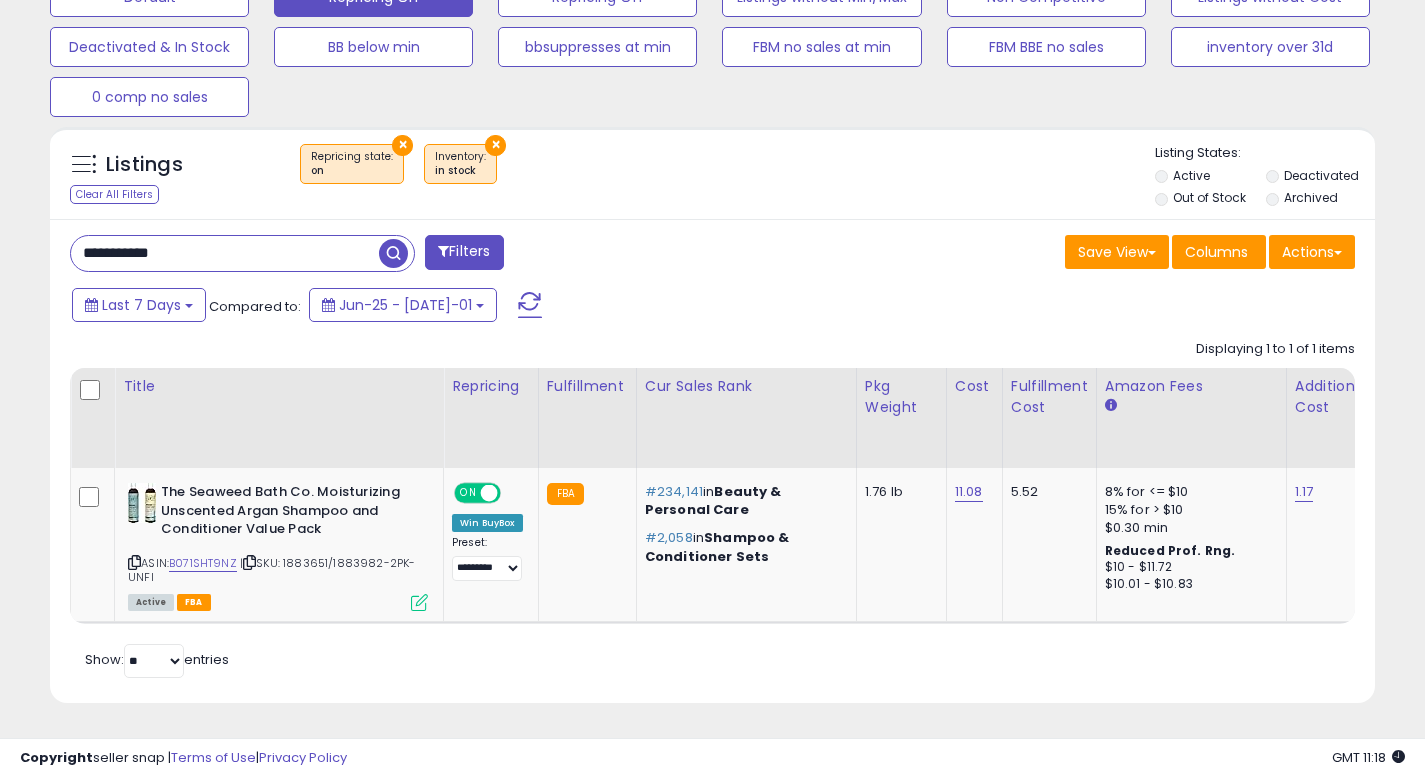 click at bounding box center [393, 253] 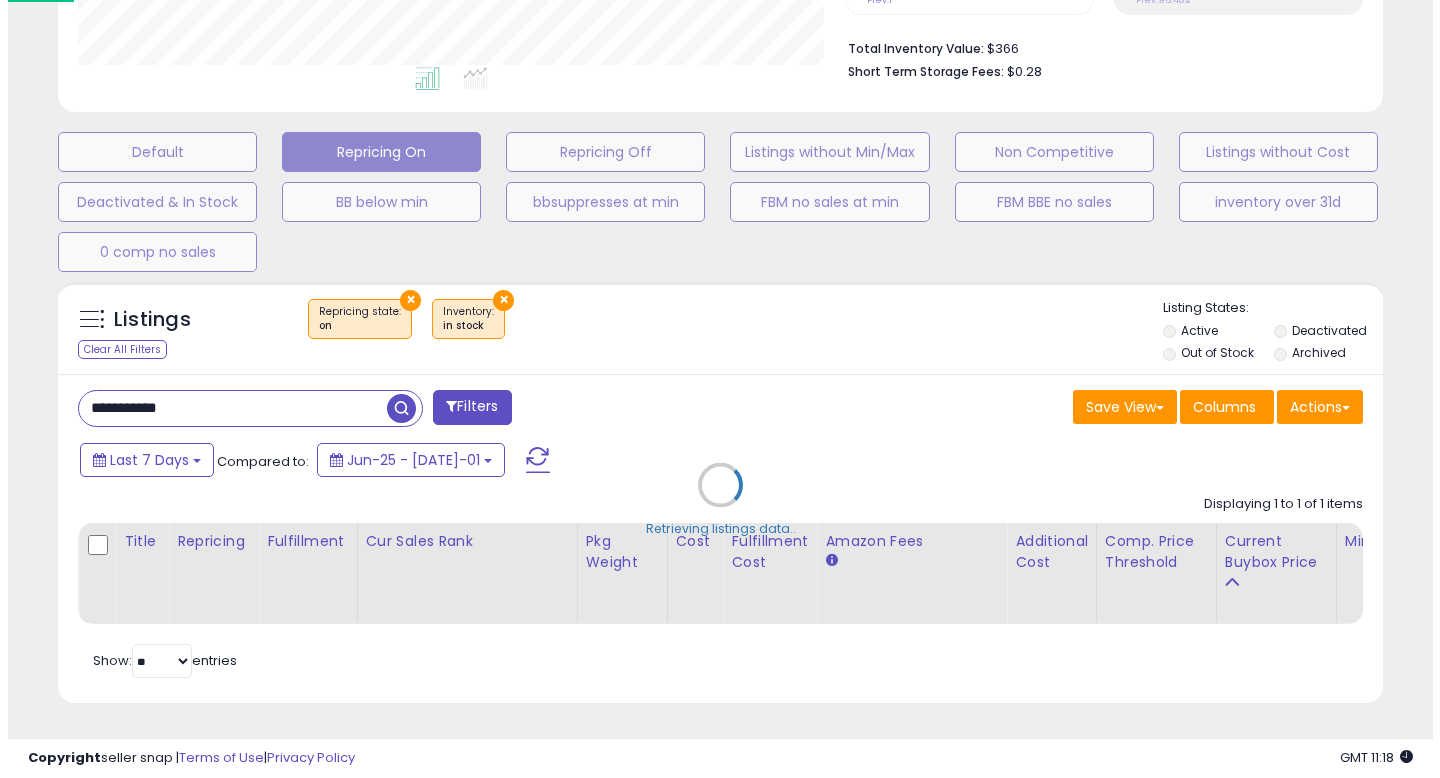 scroll, scrollTop: 513, scrollLeft: 0, axis: vertical 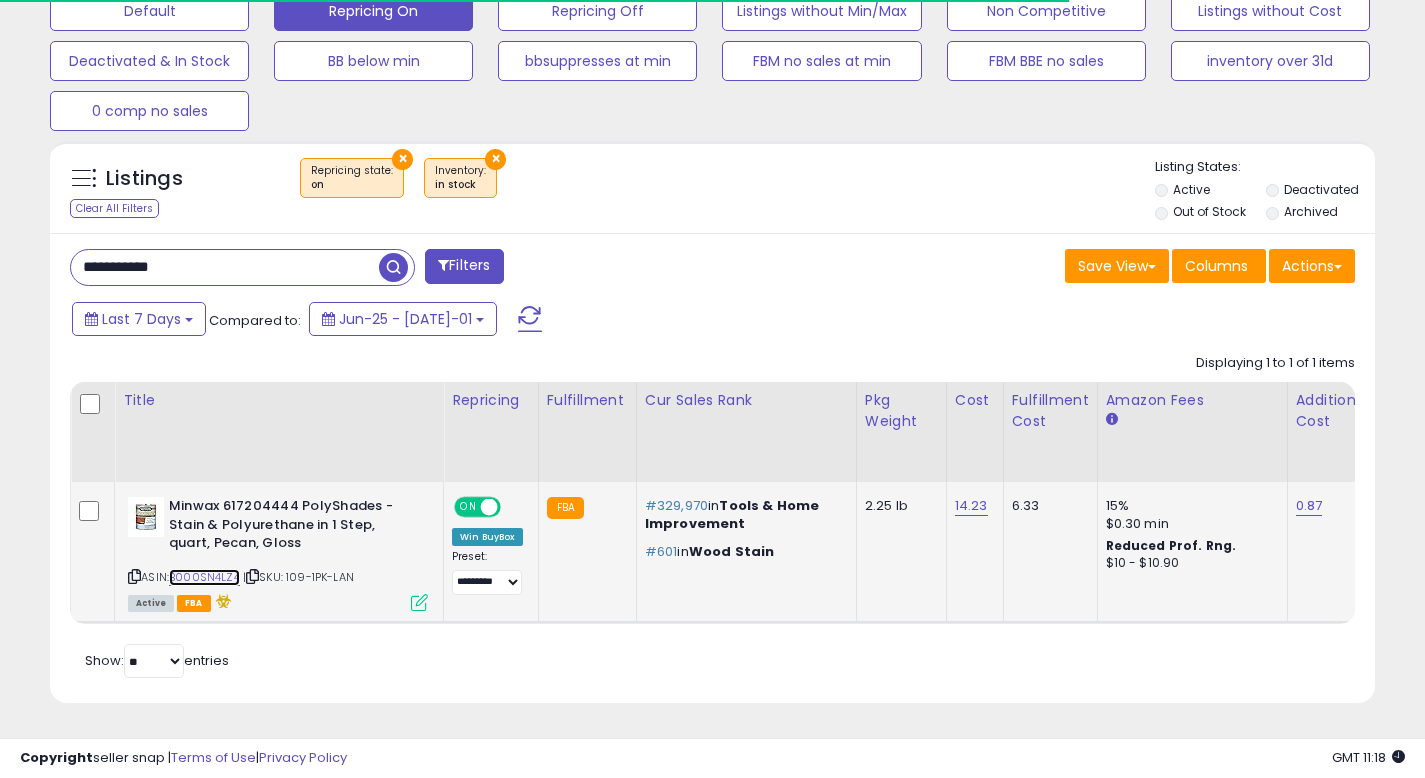 click on "B000SN4LZ4" at bounding box center [204, 577] 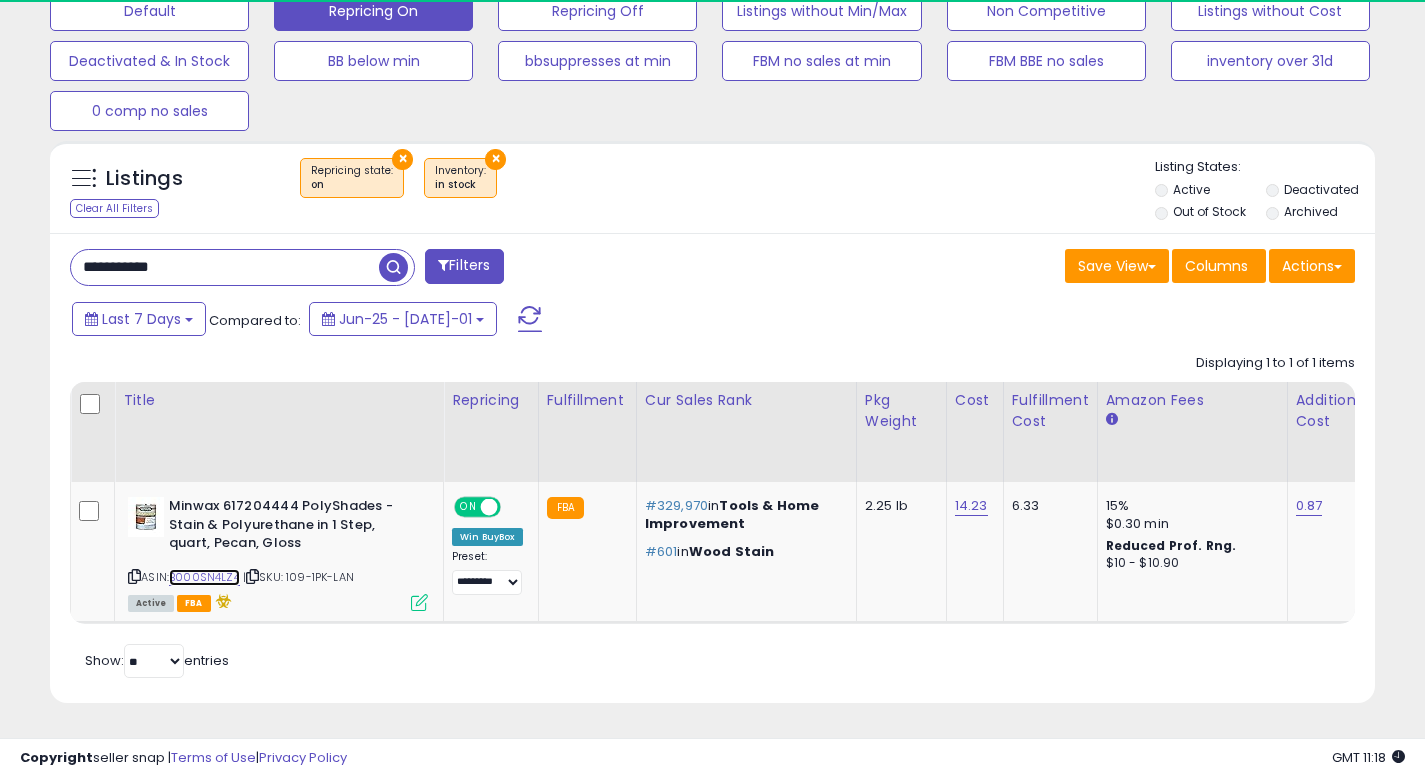 scroll, scrollTop: 999590, scrollLeft: 999233, axis: both 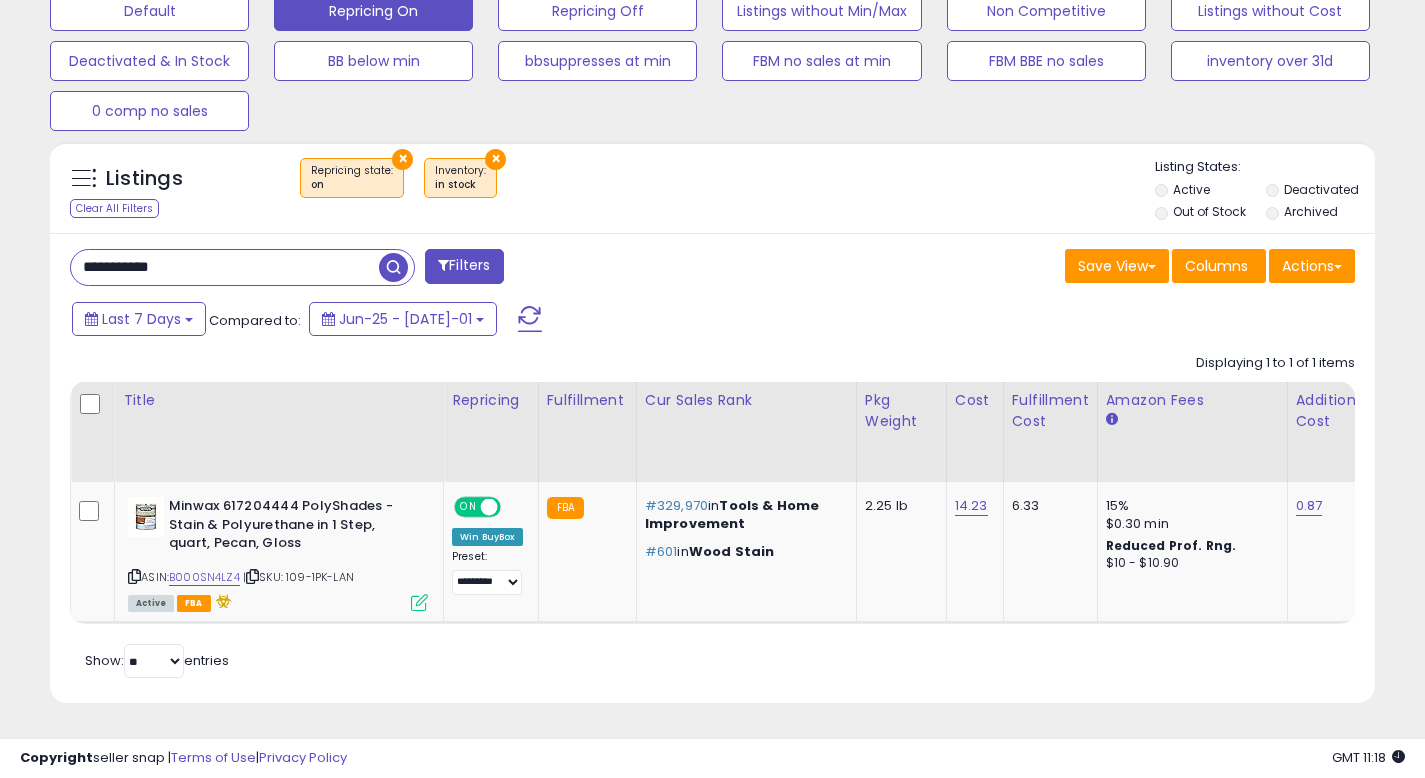 click on "**********" at bounding box center (225, 267) 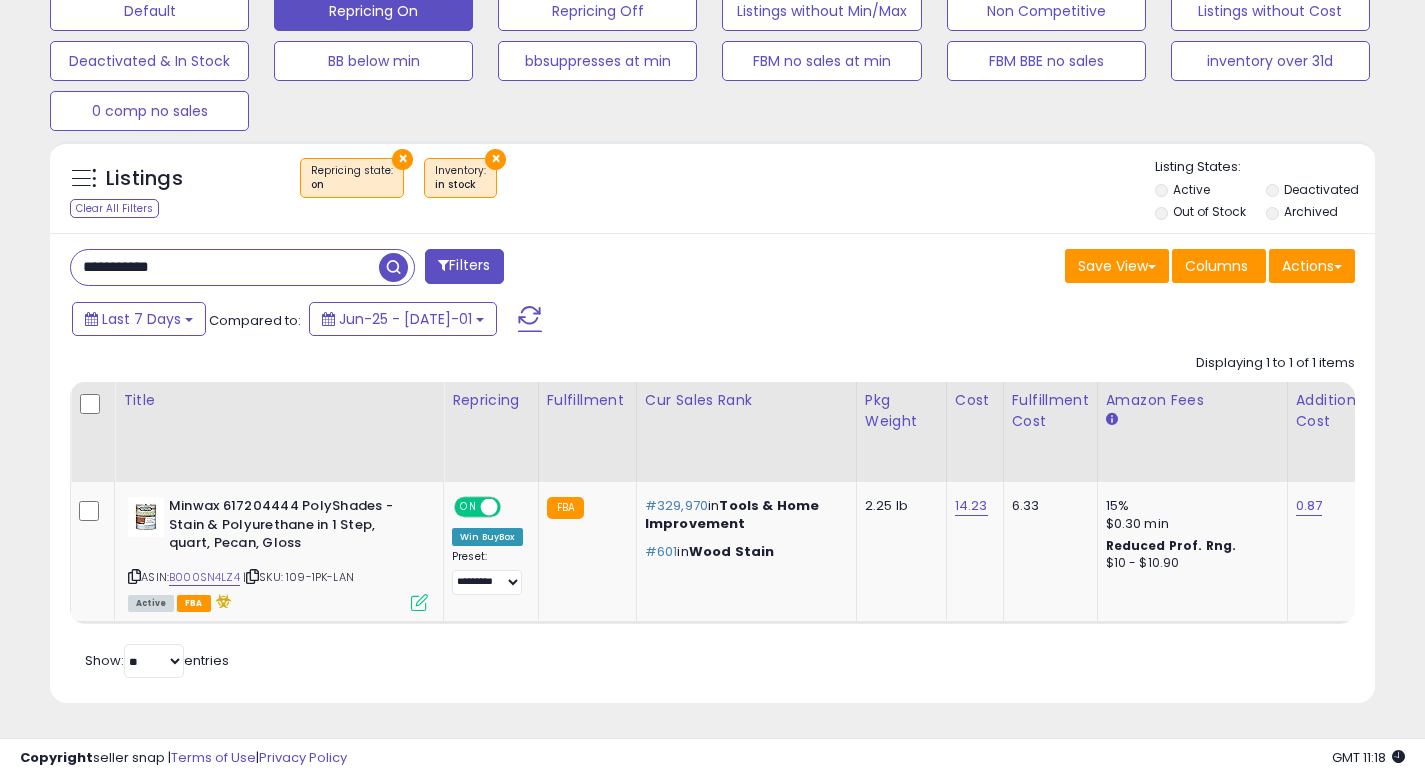 click on "**********" at bounding box center (225, 267) 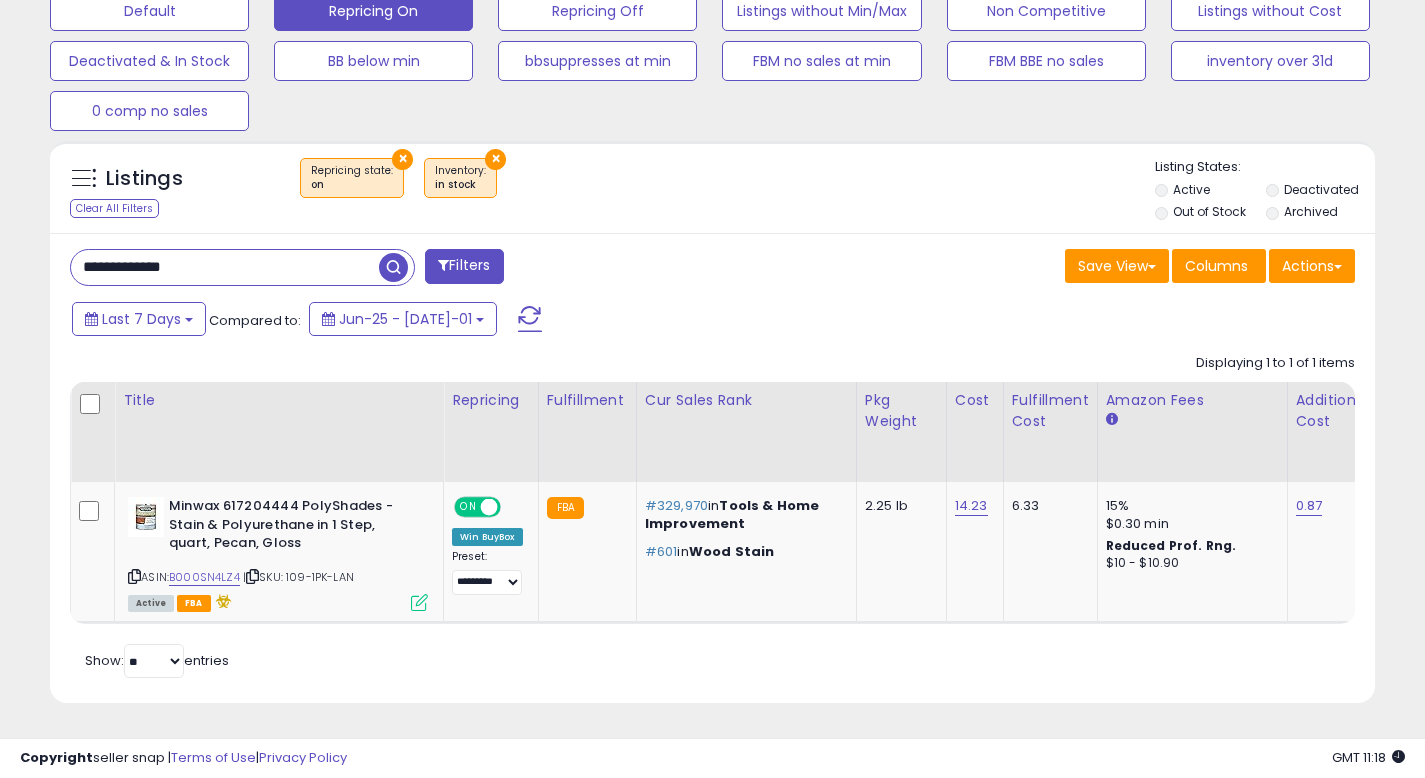 click at bounding box center [393, 267] 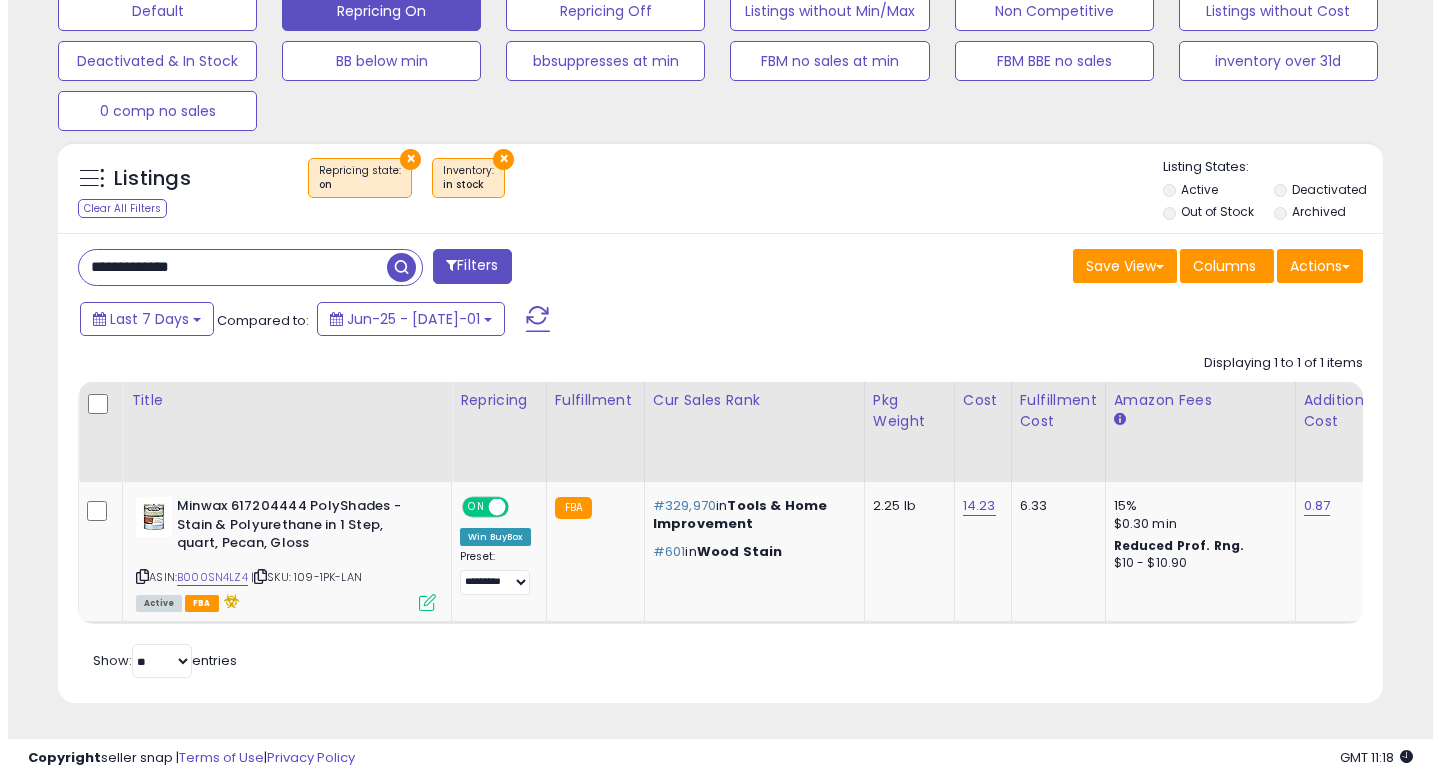 scroll, scrollTop: 513, scrollLeft: 0, axis: vertical 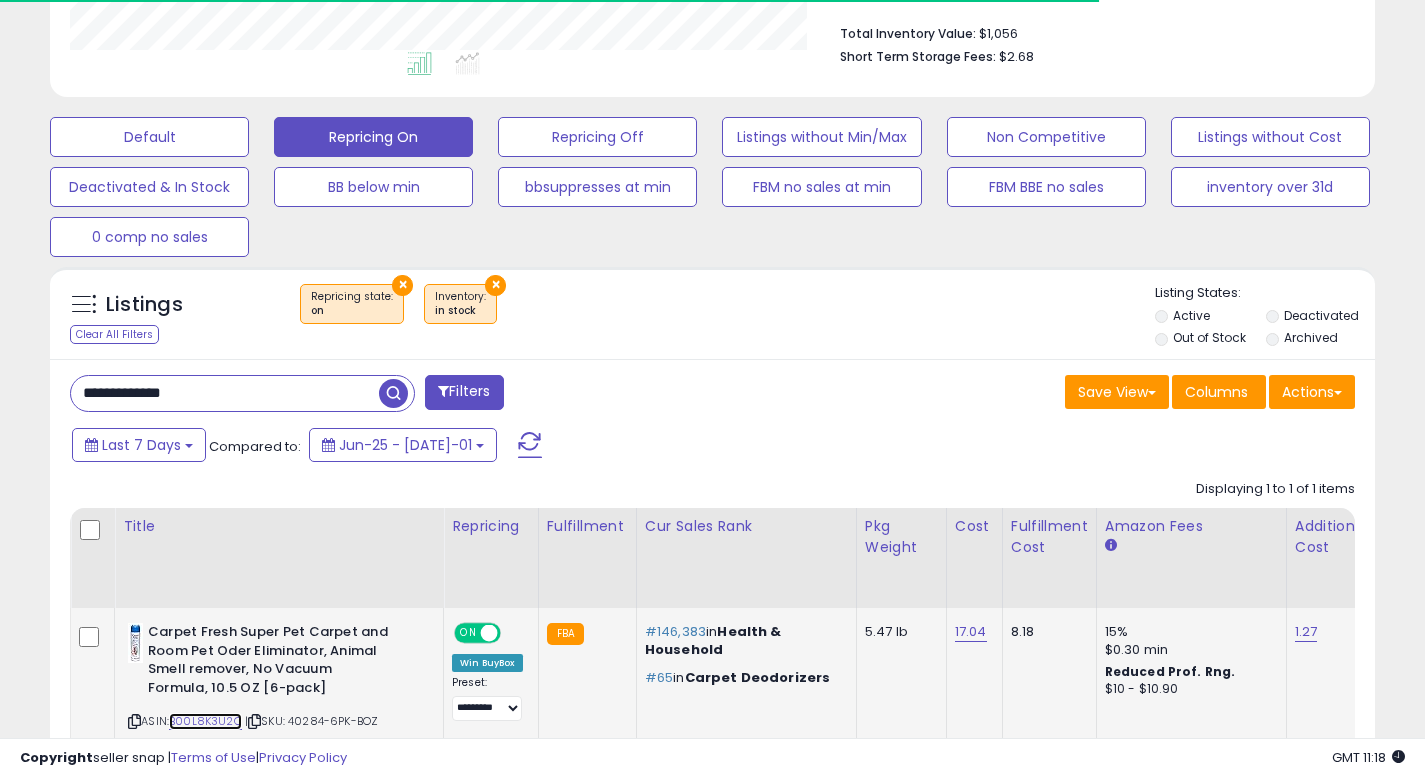 click on "B00L8K3U2Q" at bounding box center (205, 721) 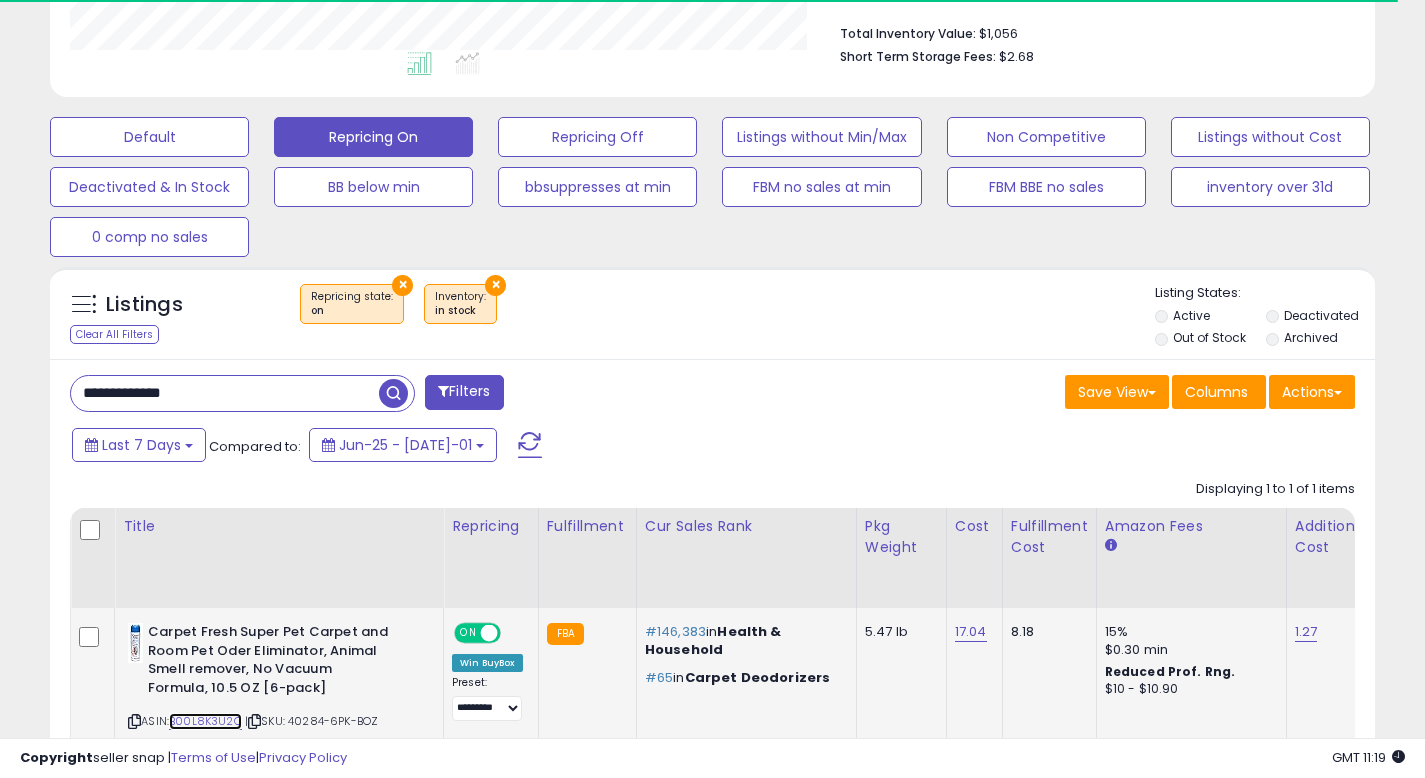 scroll, scrollTop: 999590, scrollLeft: 999233, axis: both 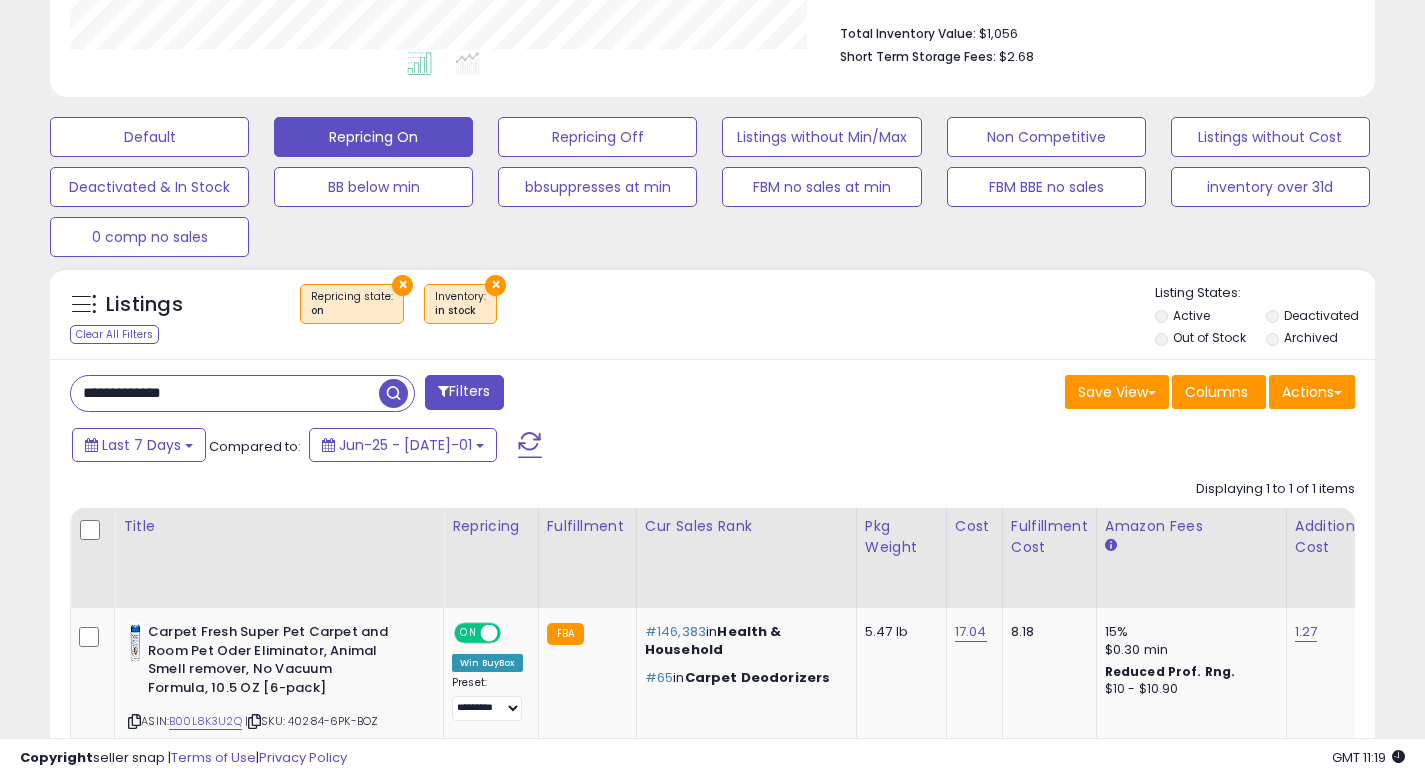 click on "**********" at bounding box center [225, 393] 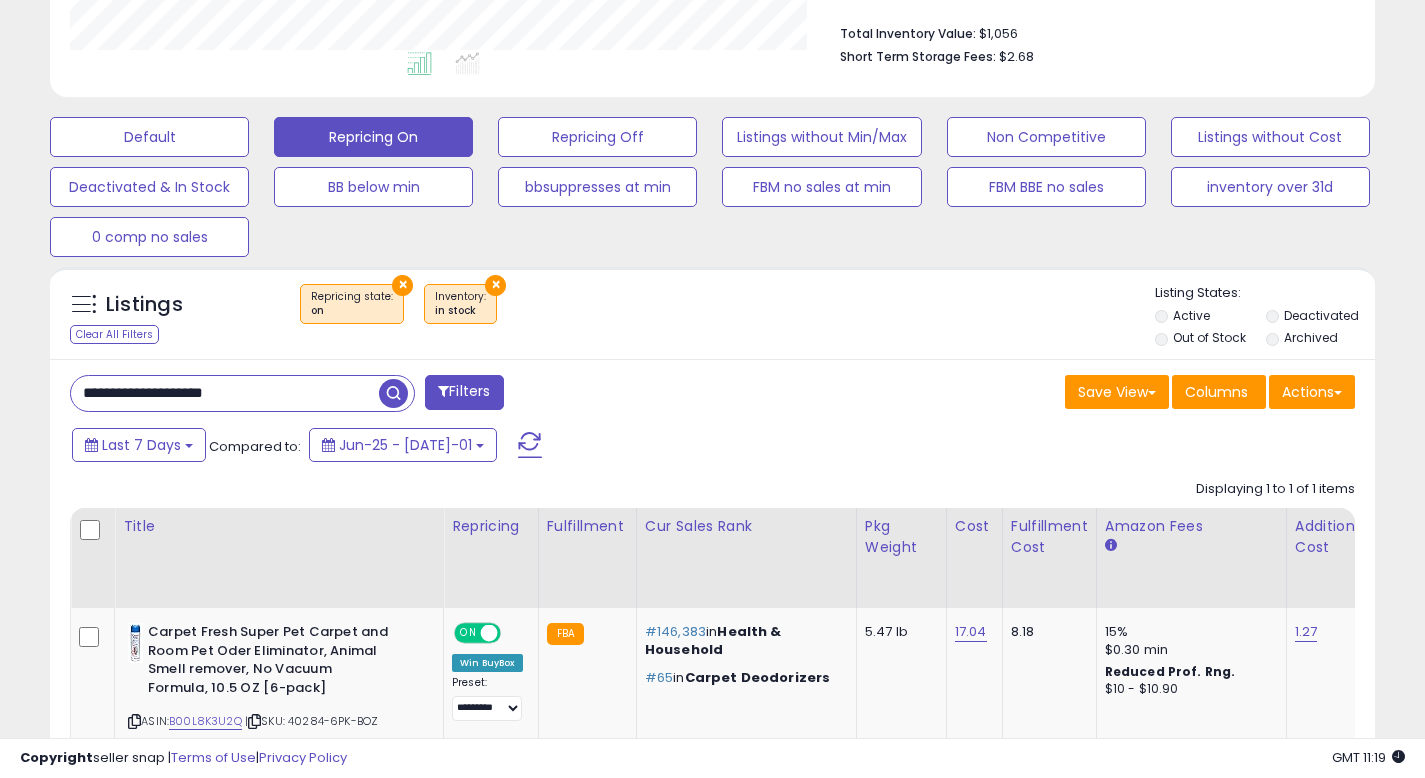 click at bounding box center [393, 393] 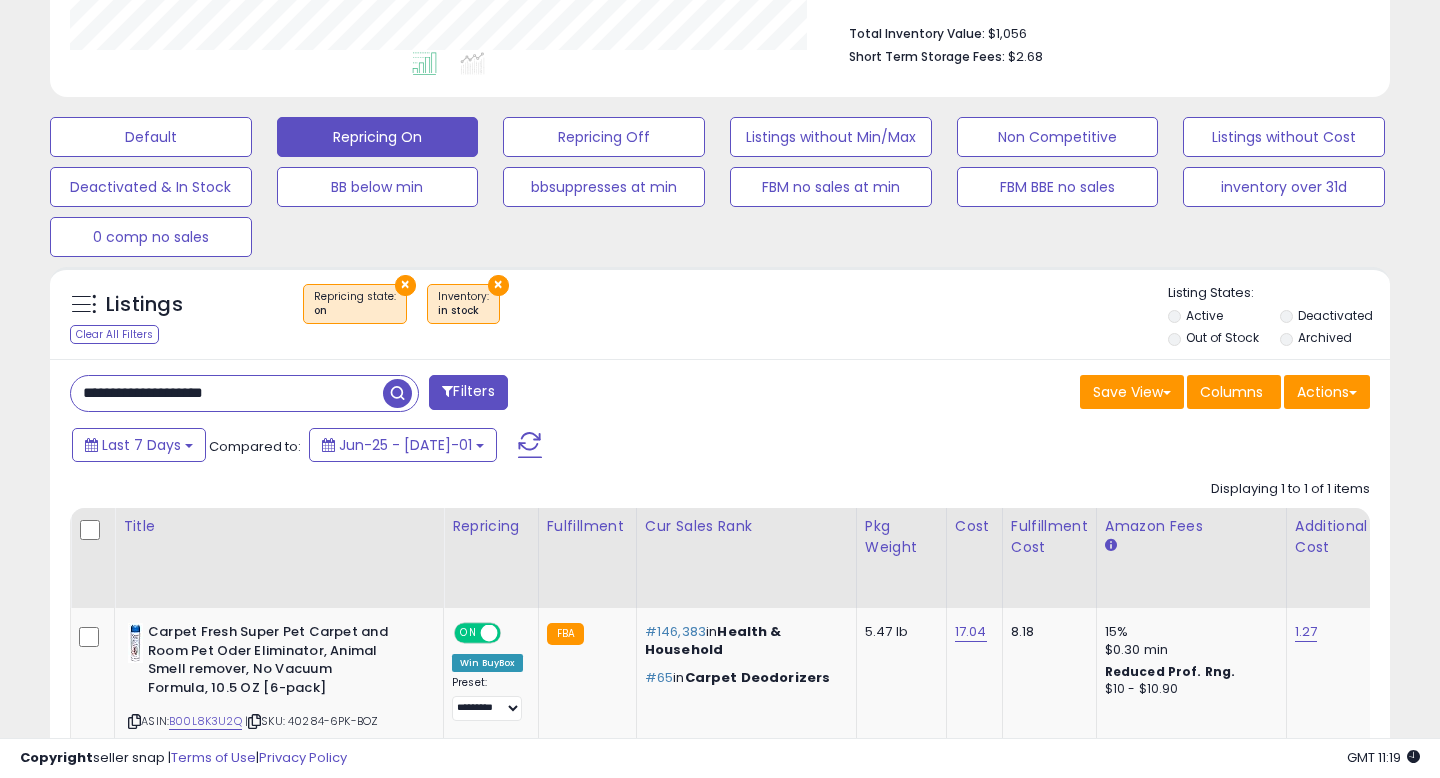 scroll, scrollTop: 999590, scrollLeft: 999224, axis: both 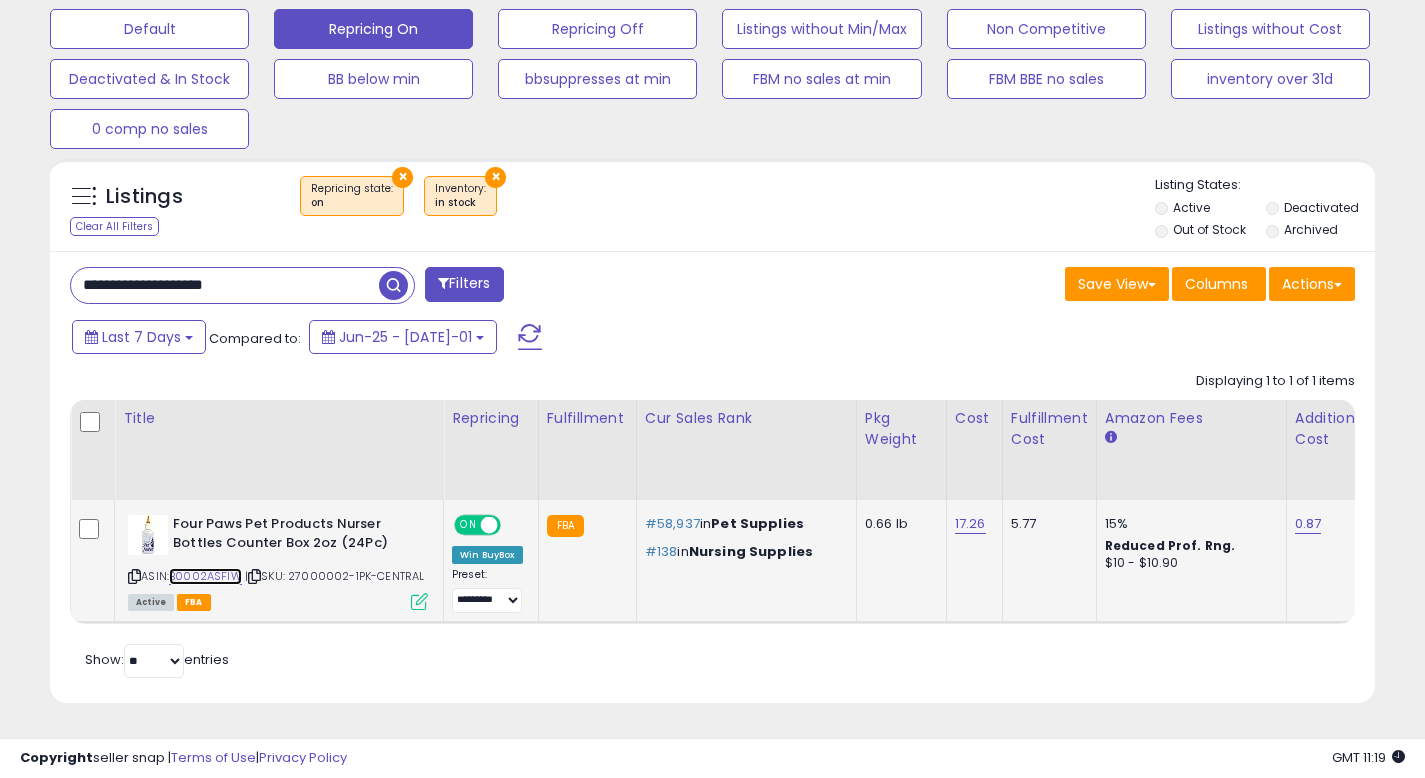 click on "B0002ASFIW" at bounding box center [205, 576] 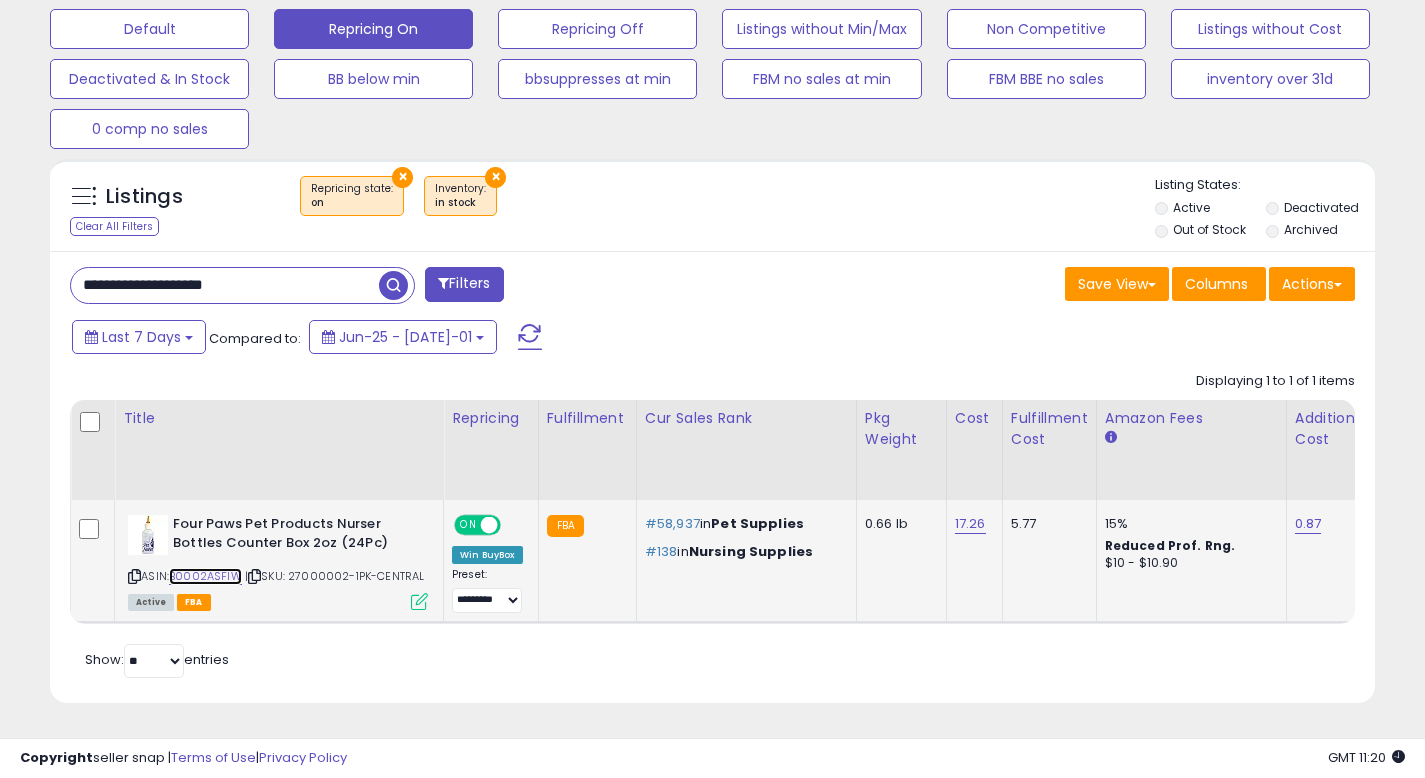 scroll, scrollTop: 999590, scrollLeft: 999233, axis: both 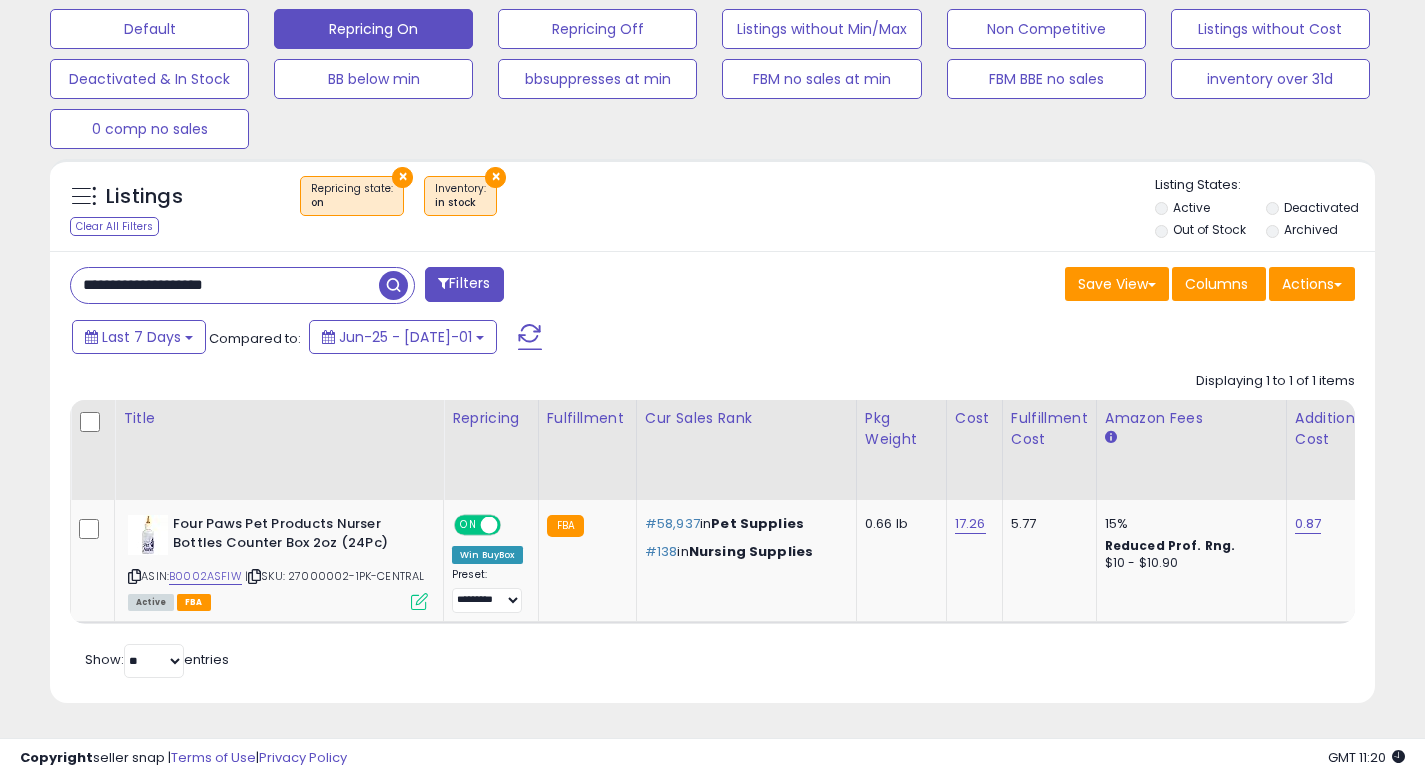 click on "**********" at bounding box center [225, 285] 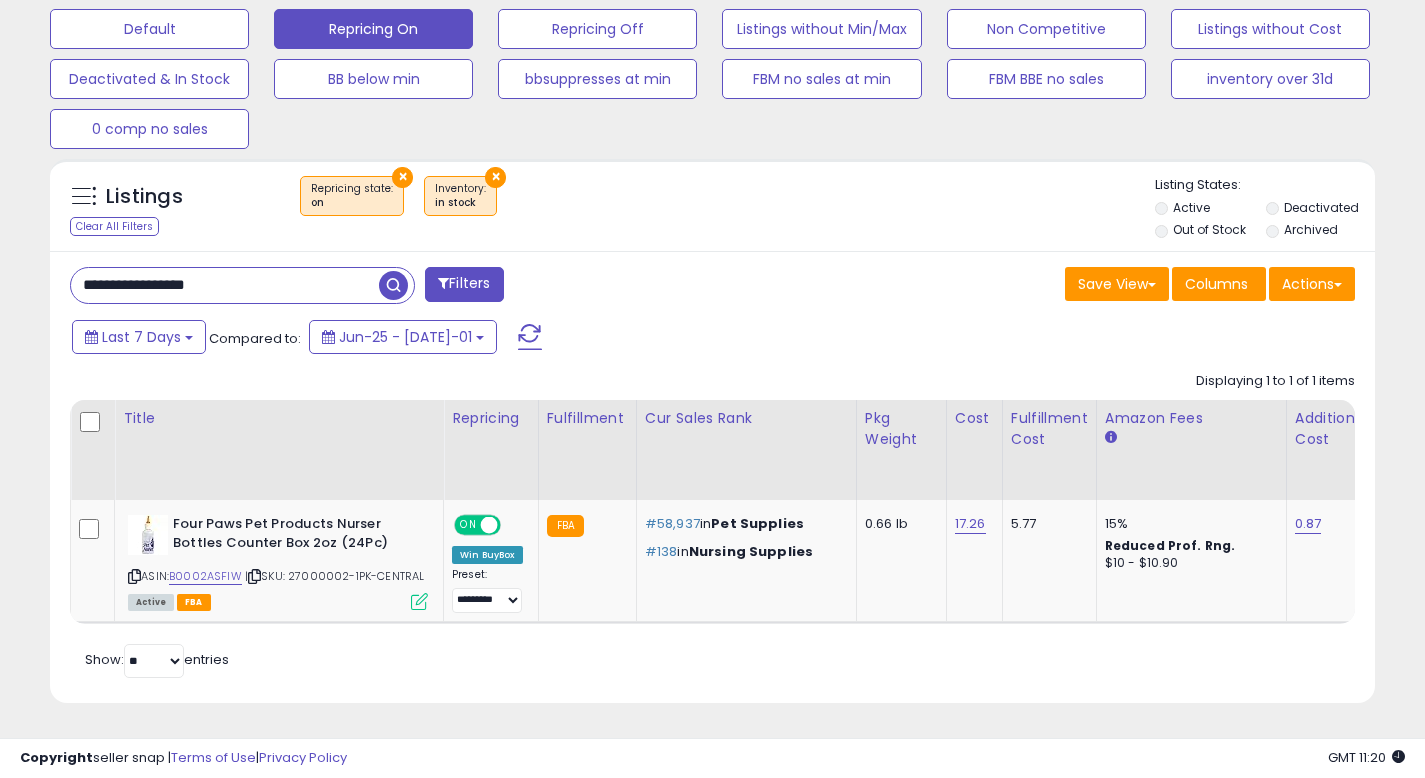 click at bounding box center (396, 283) 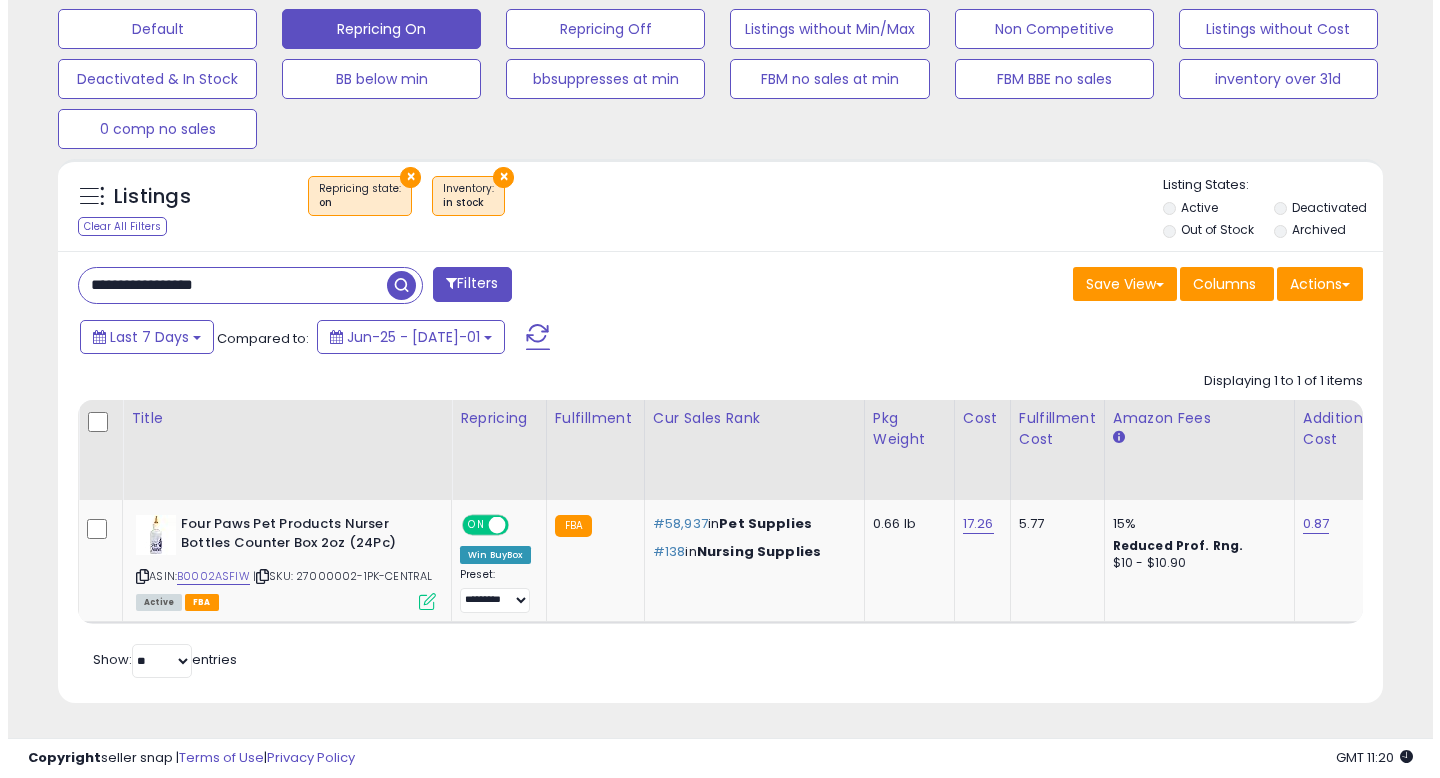 scroll, scrollTop: 513, scrollLeft: 0, axis: vertical 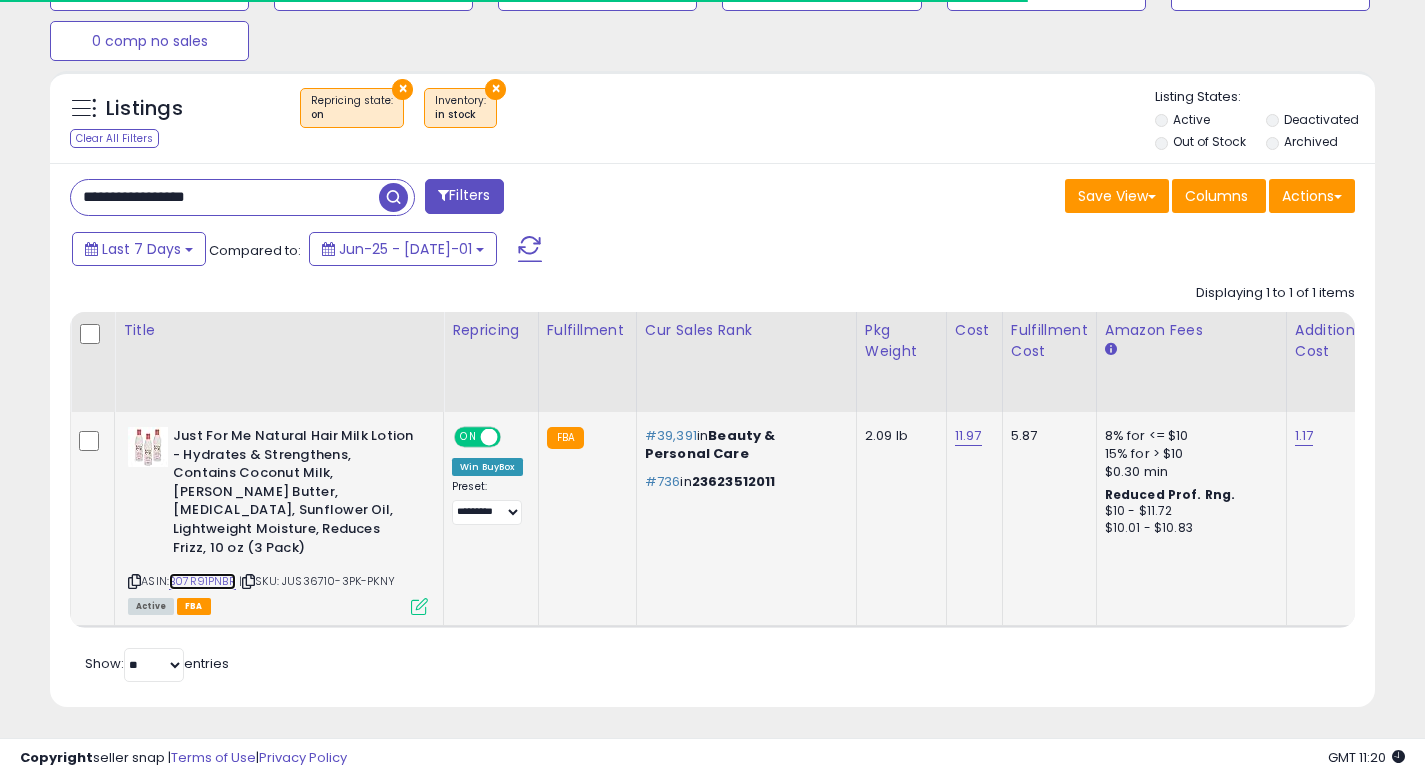 click on "B07R91PNBR" at bounding box center [202, 581] 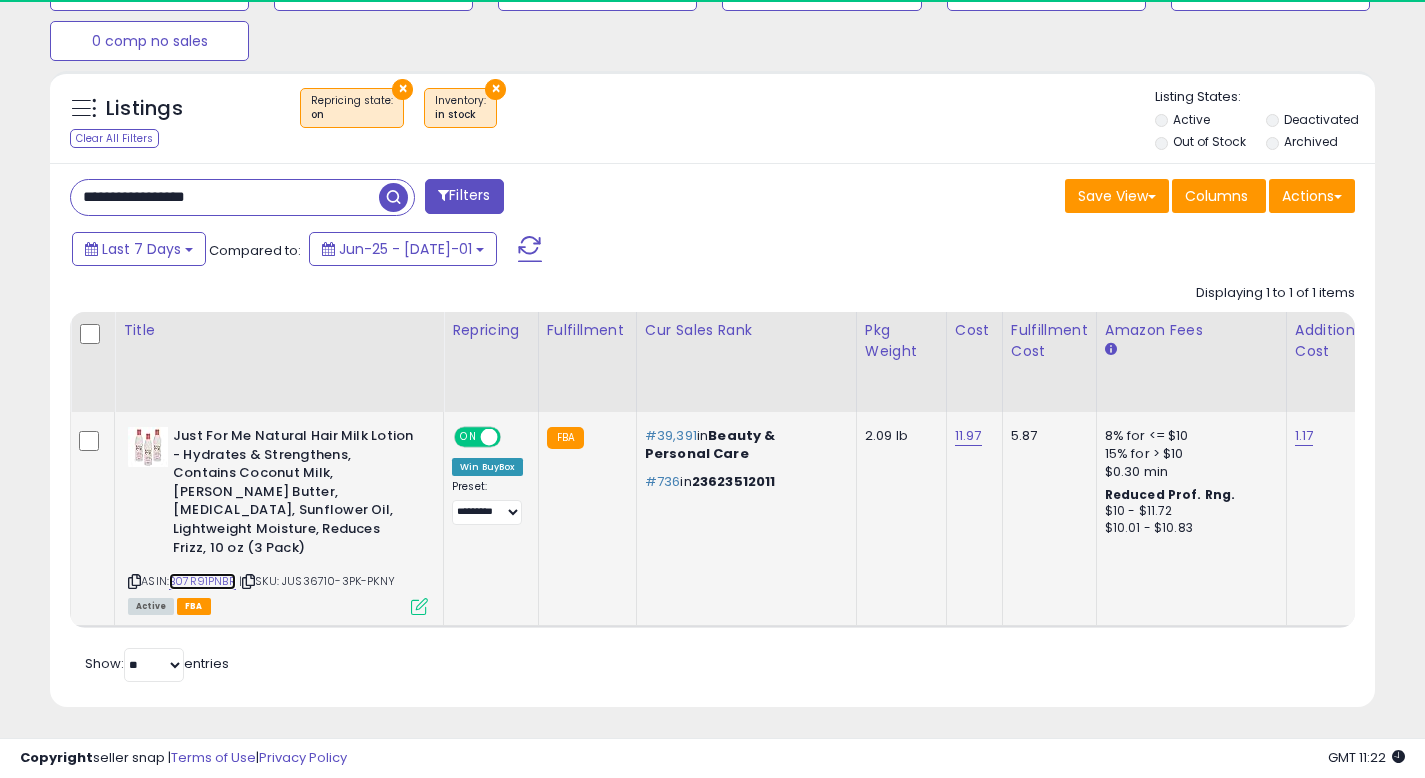 scroll, scrollTop: 999590, scrollLeft: 999233, axis: both 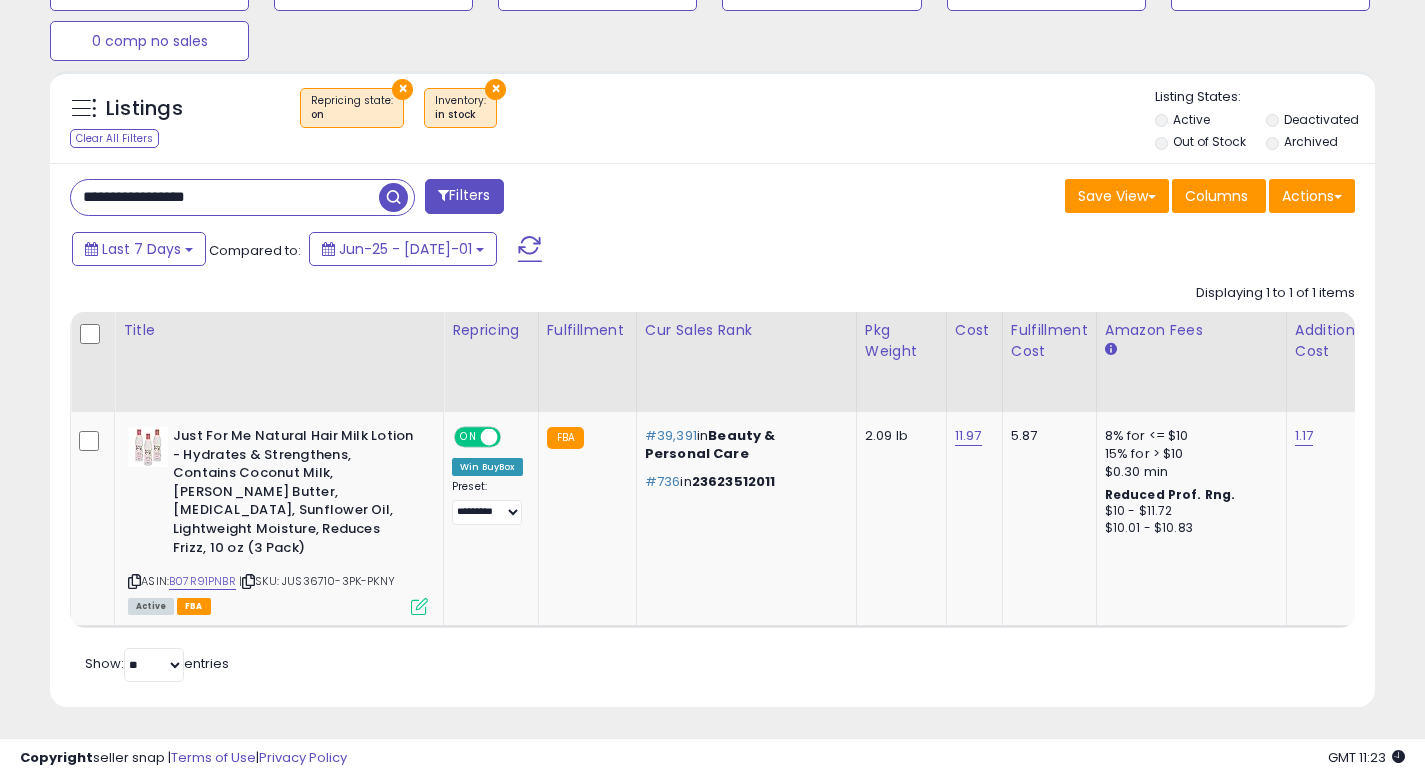 click on "**********" at bounding box center (225, 197) 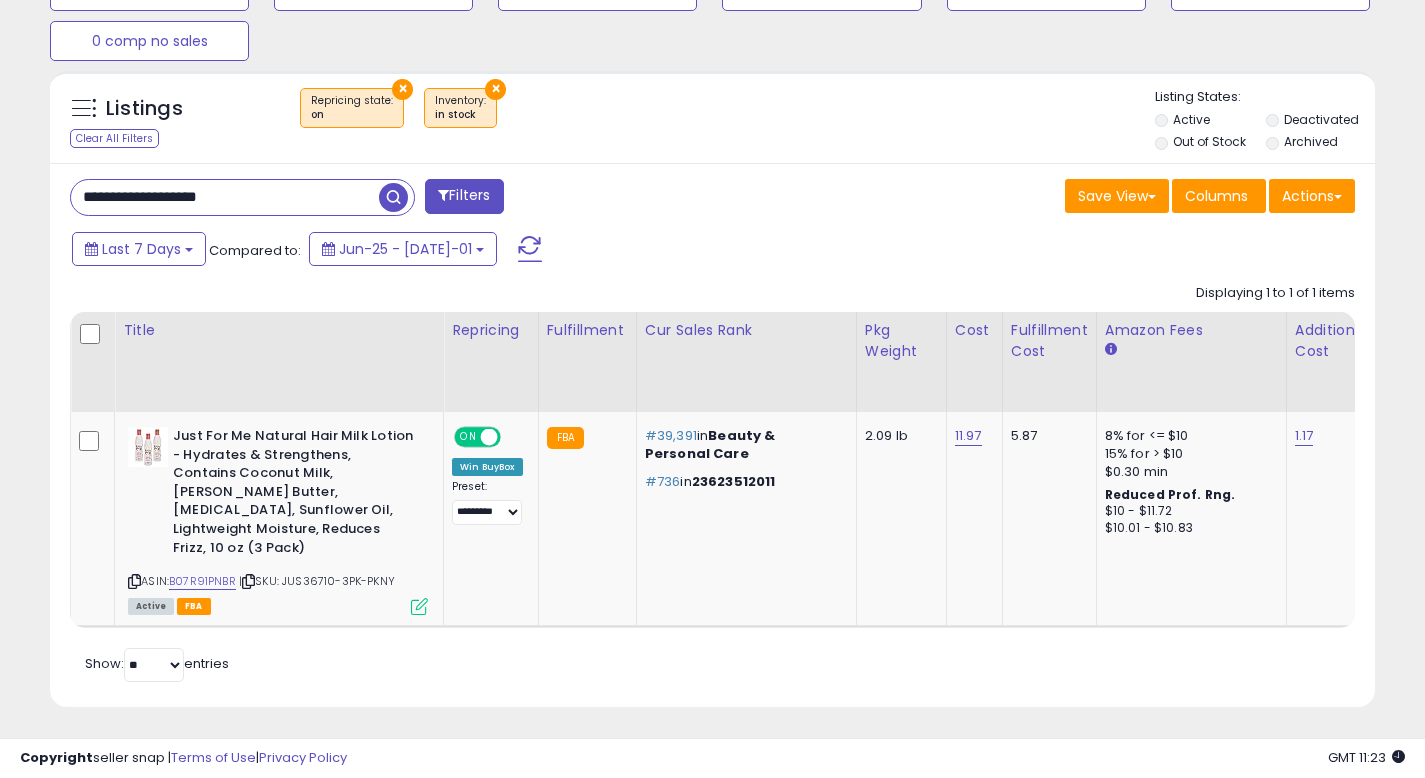 click at bounding box center (393, 197) 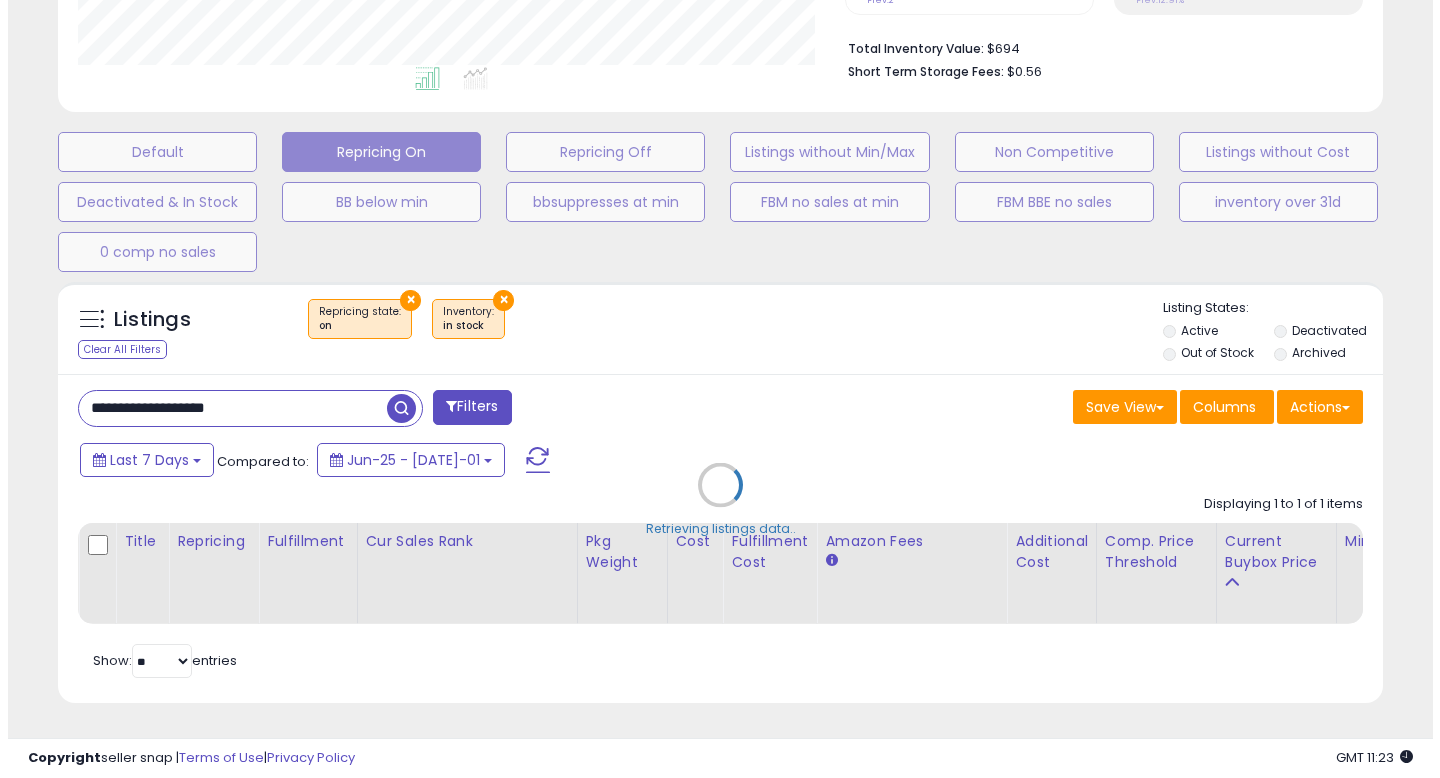 scroll, scrollTop: 513, scrollLeft: 0, axis: vertical 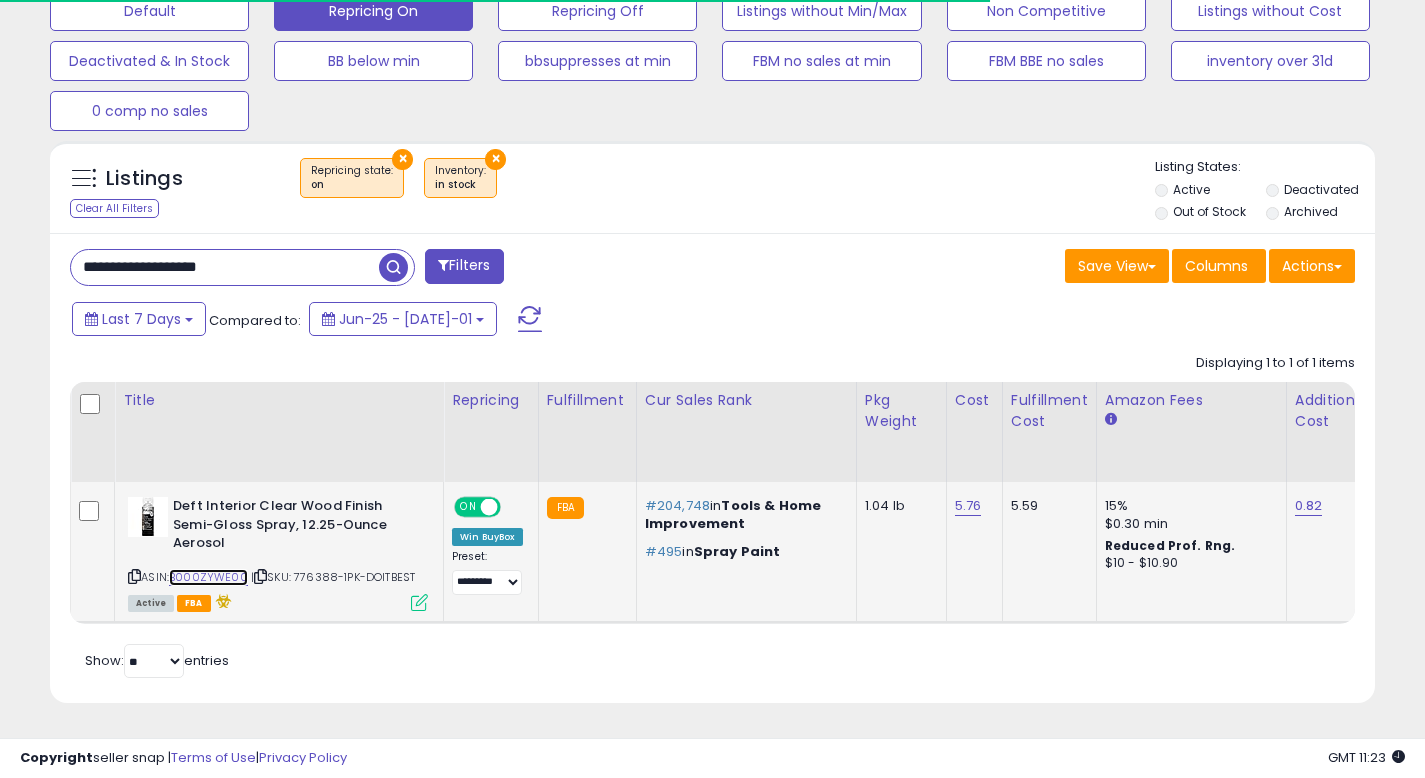click on "B000ZYWE00" at bounding box center (208, 577) 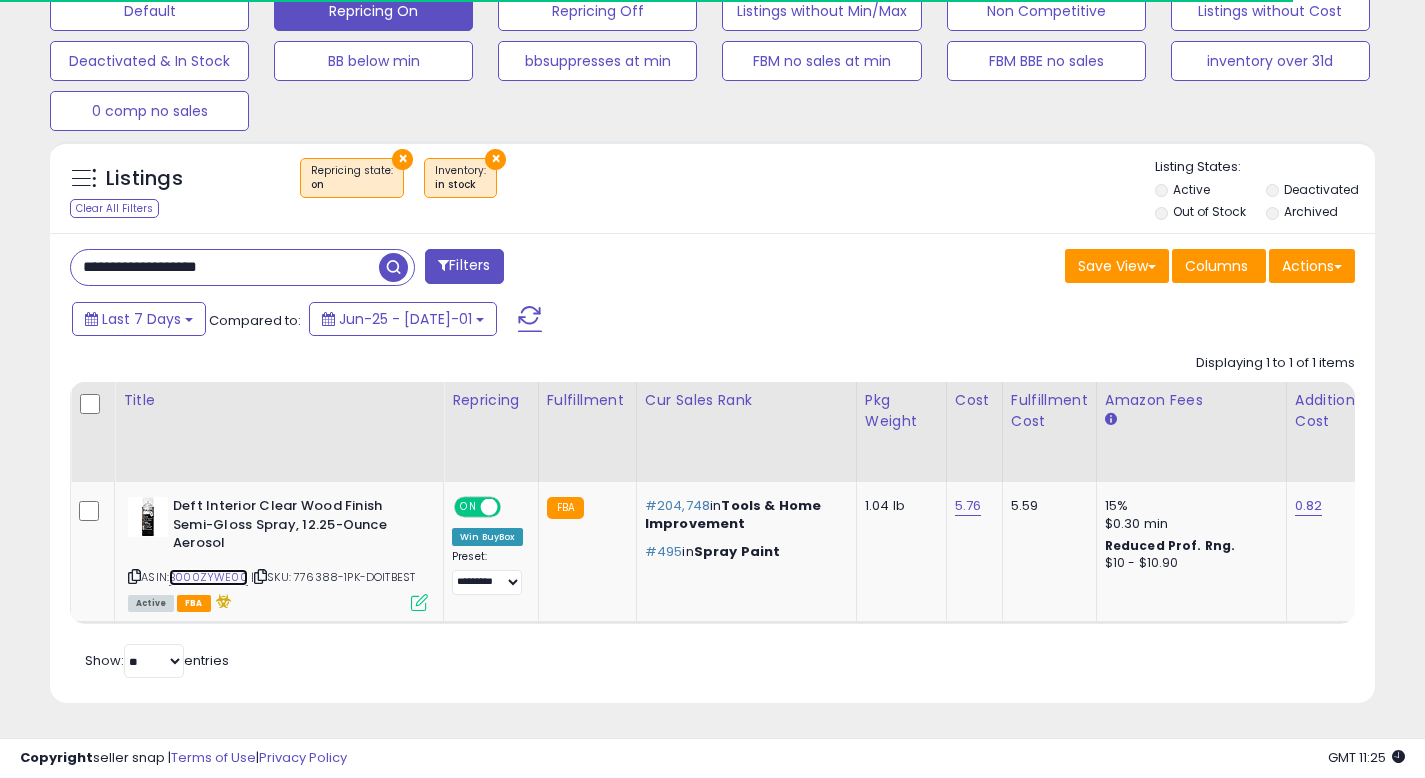 scroll, scrollTop: 999590, scrollLeft: 999233, axis: both 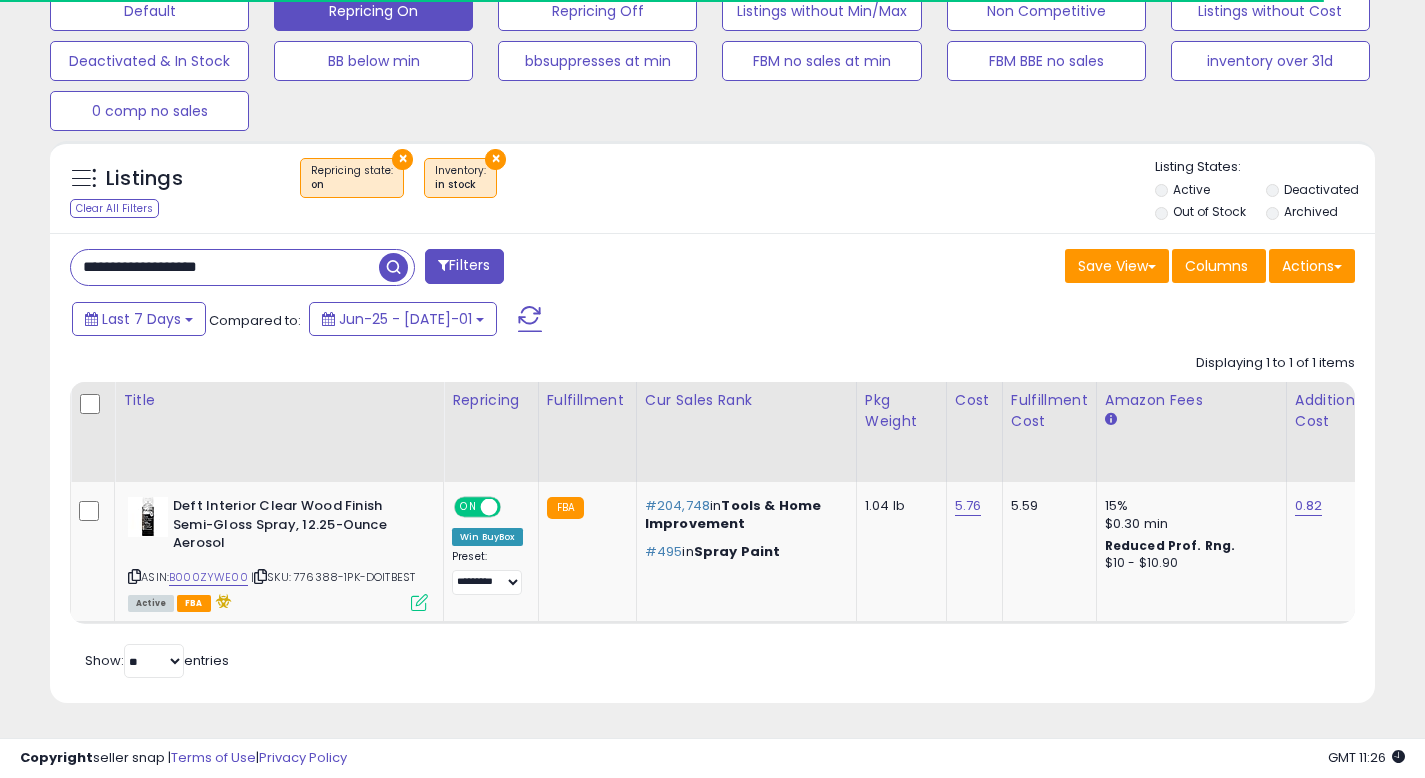click on "**********" at bounding box center [225, 267] 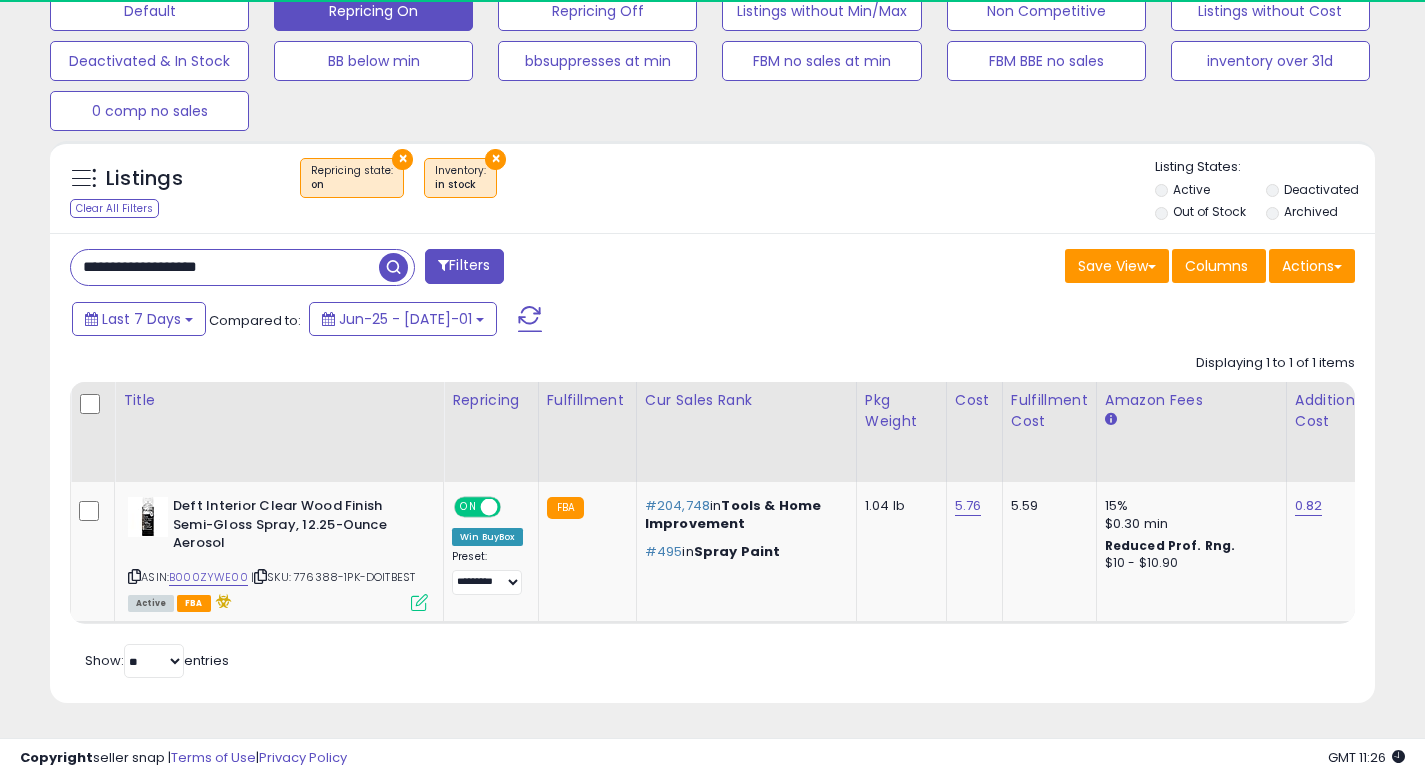 click on "**********" at bounding box center [225, 267] 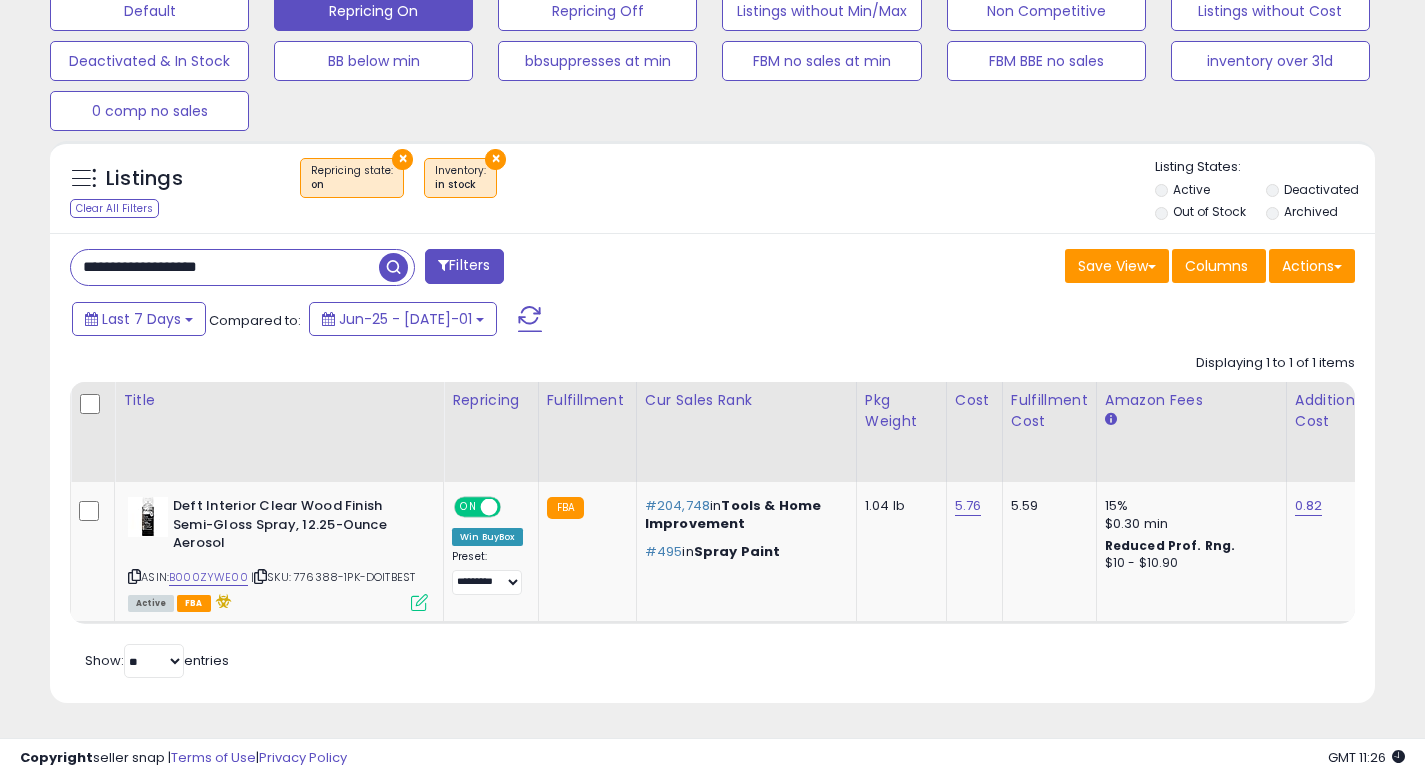 paste on "*****" 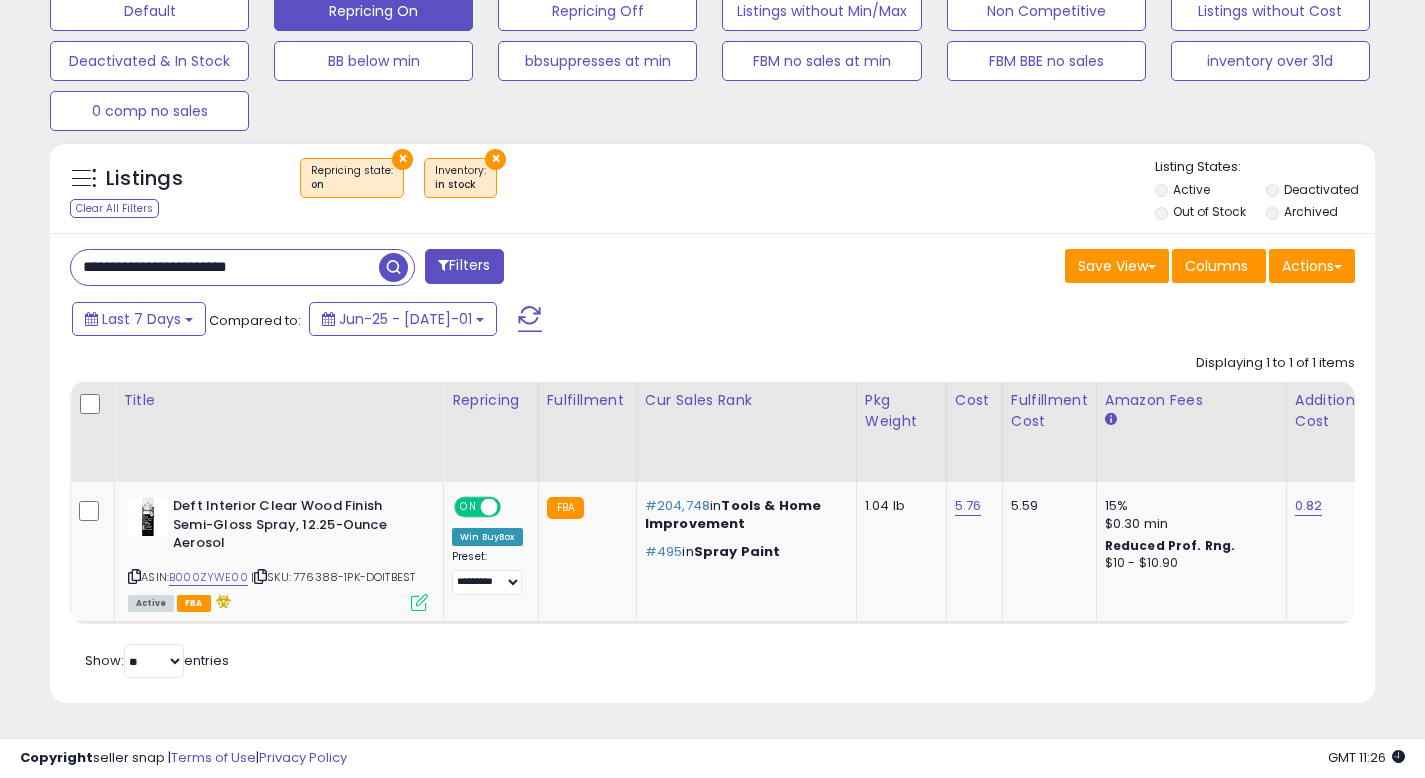 click at bounding box center [393, 267] 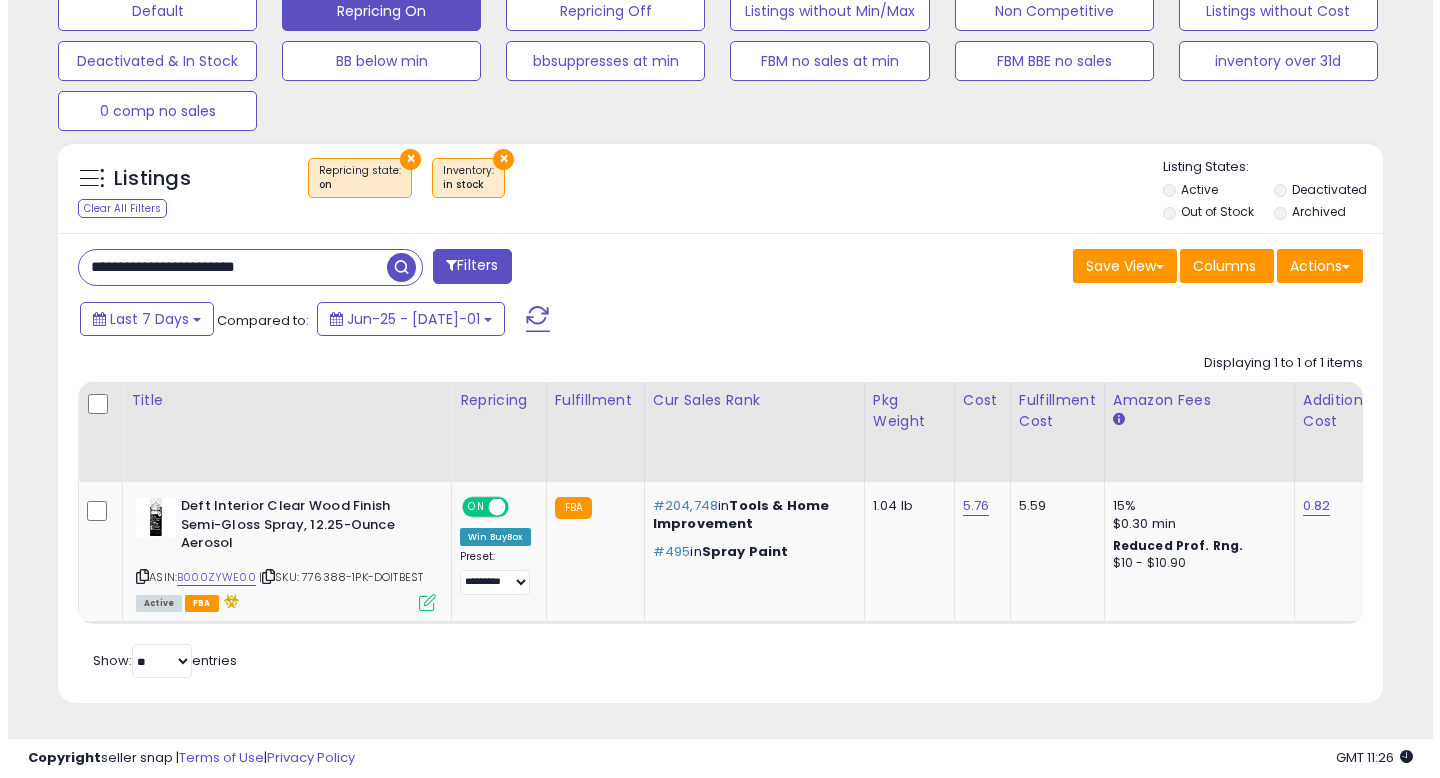 scroll, scrollTop: 513, scrollLeft: 0, axis: vertical 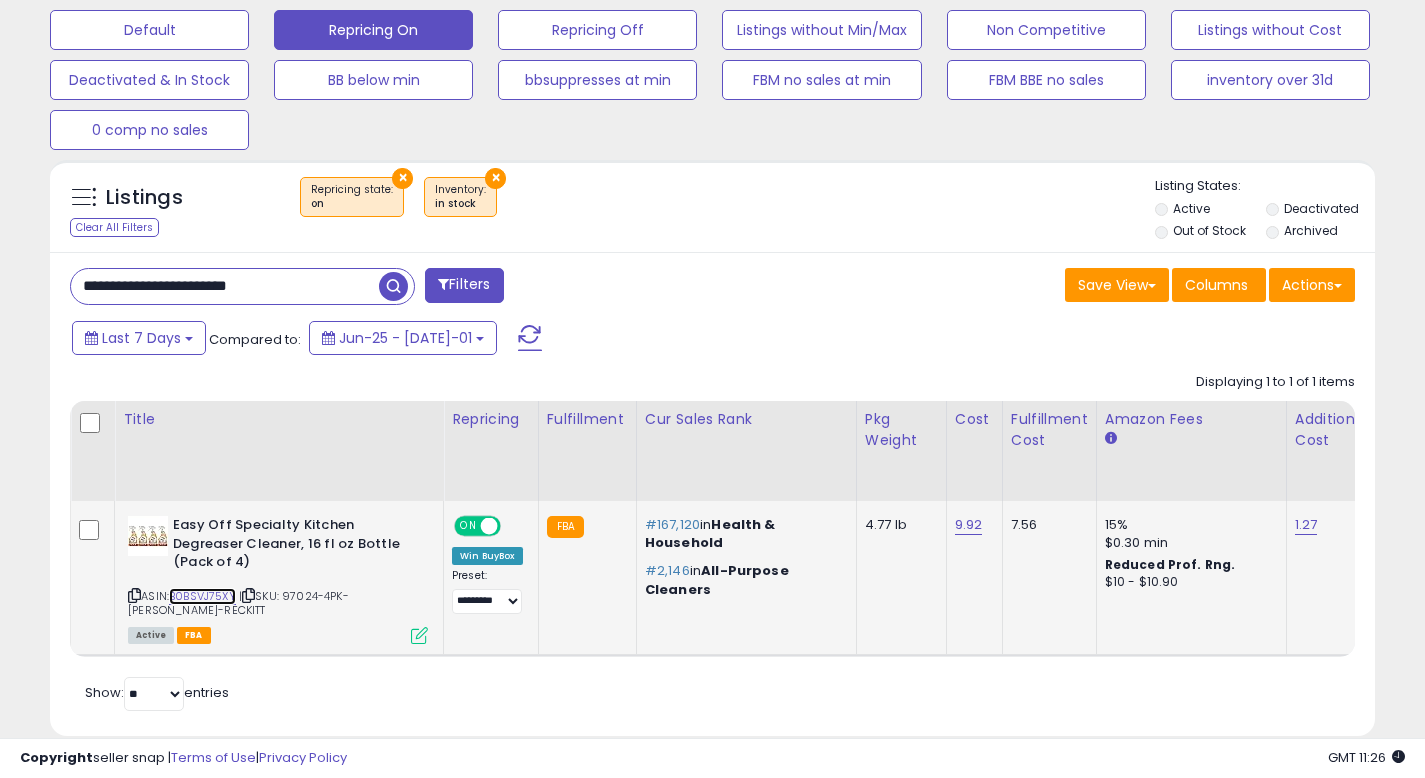 click on "B0BSVJ75XY" at bounding box center [202, 596] 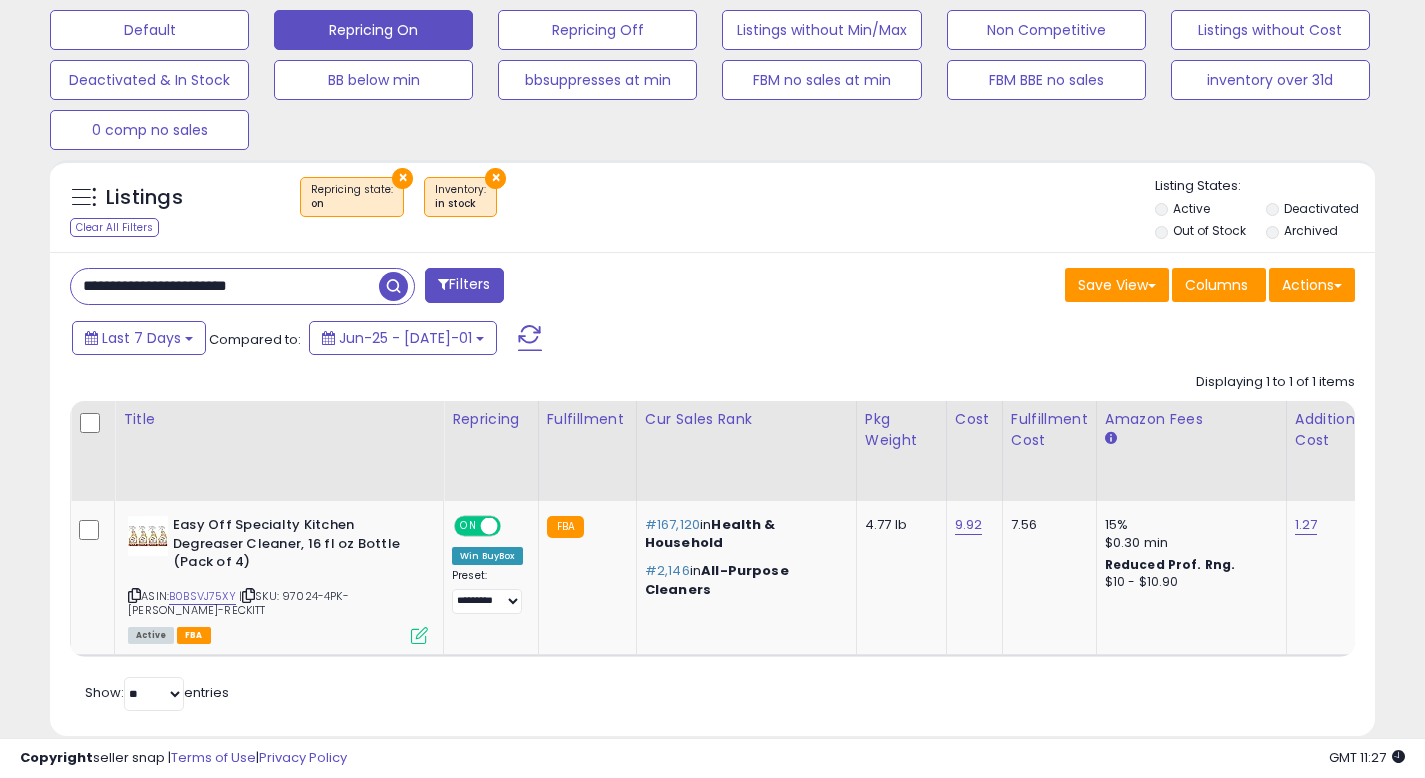 click on "**********" at bounding box center (225, 286) 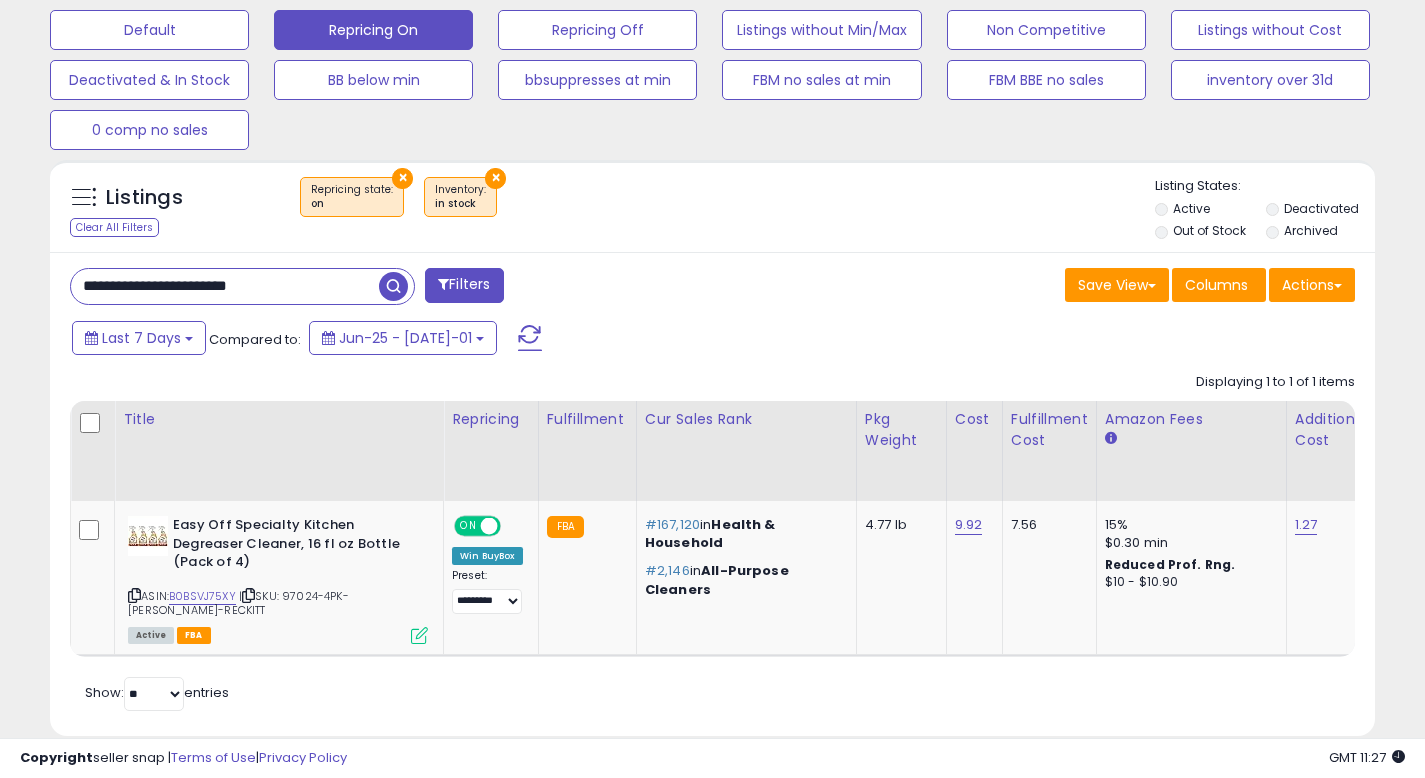 click on "**********" at bounding box center [225, 286] 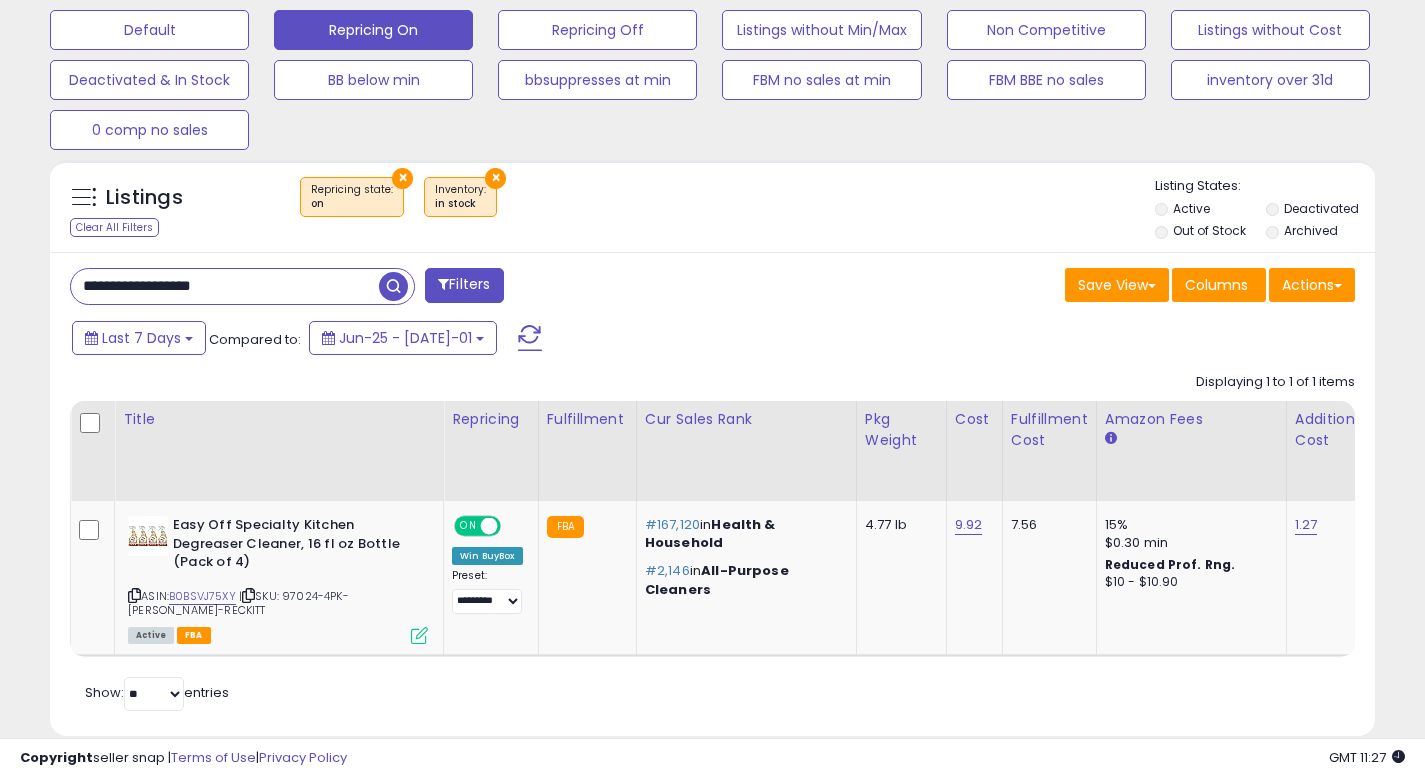 click at bounding box center (393, 286) 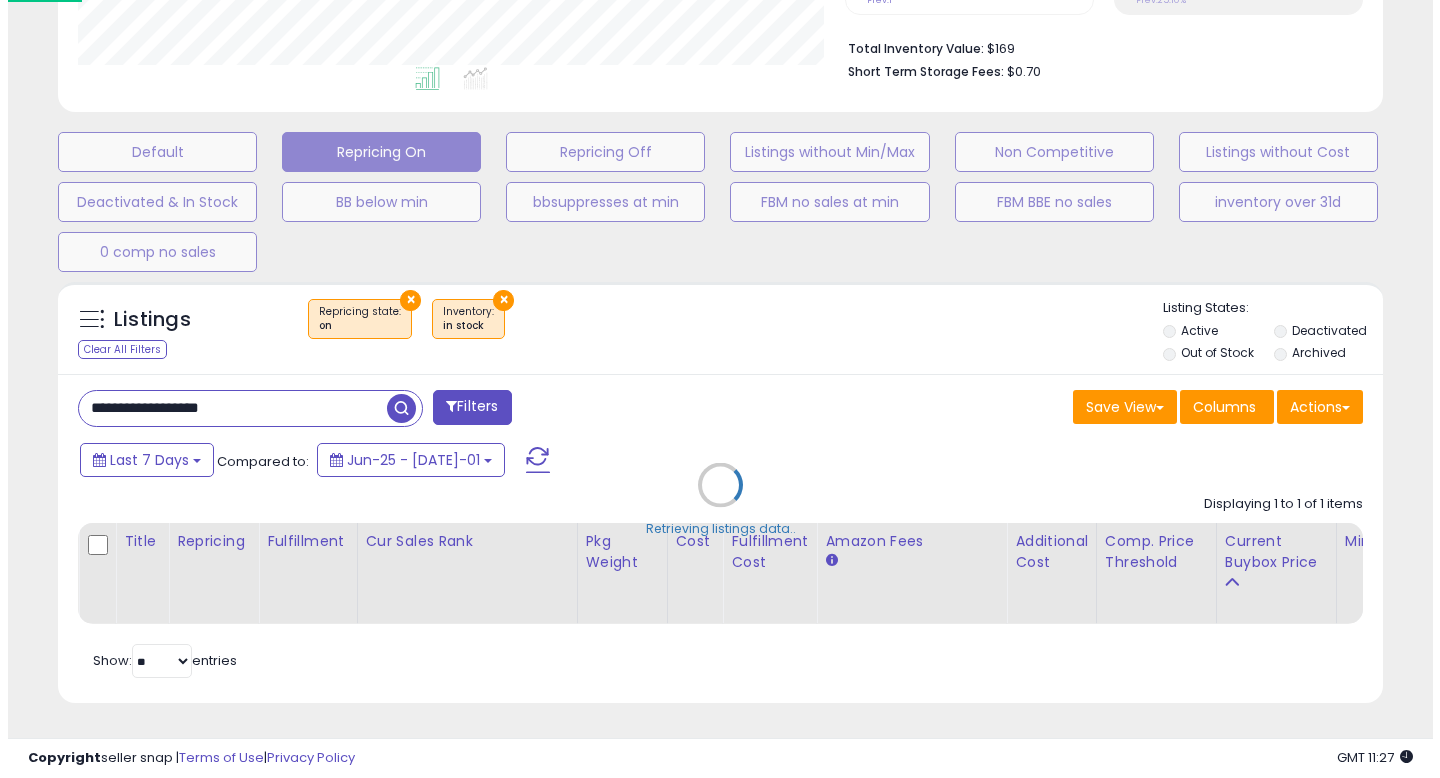 scroll, scrollTop: 513, scrollLeft: 0, axis: vertical 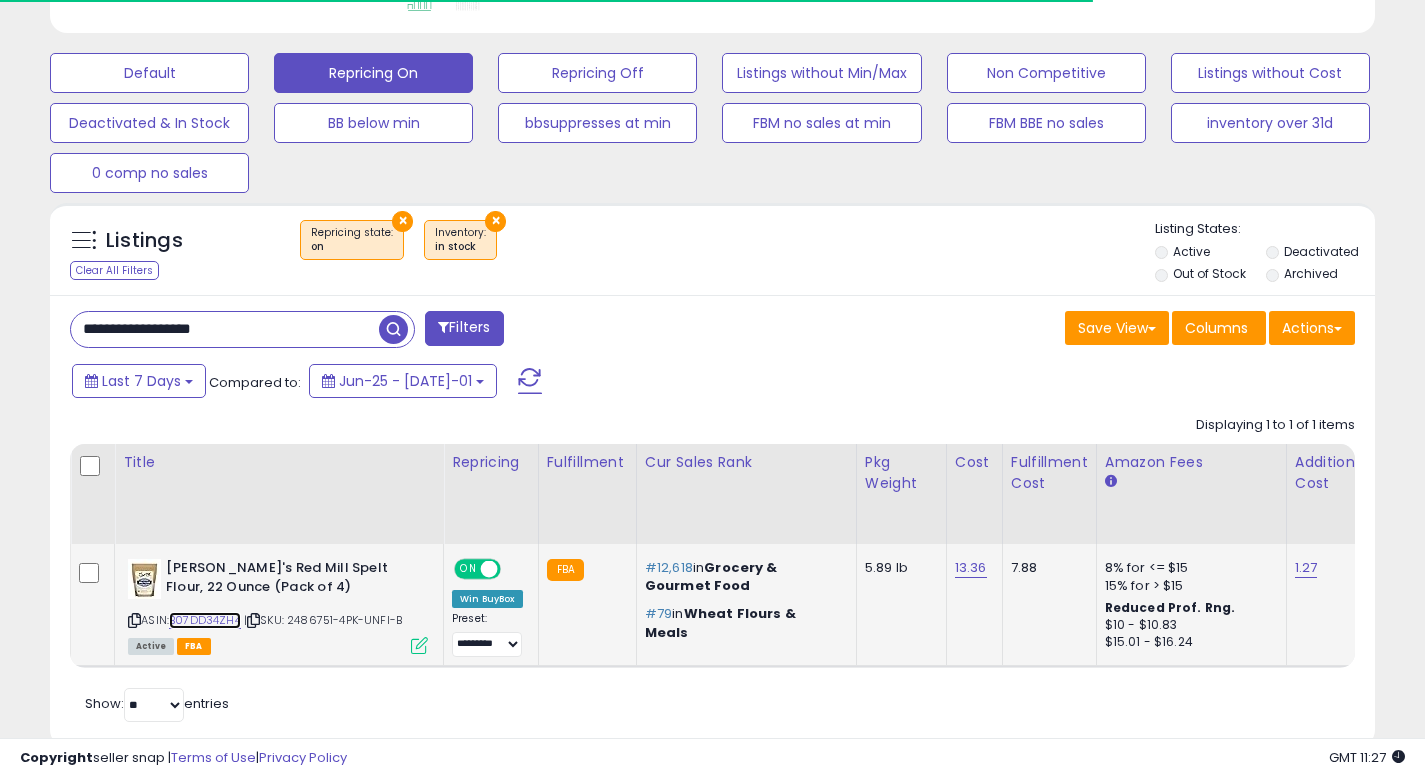 click on "B07DD34ZH4" at bounding box center [205, 620] 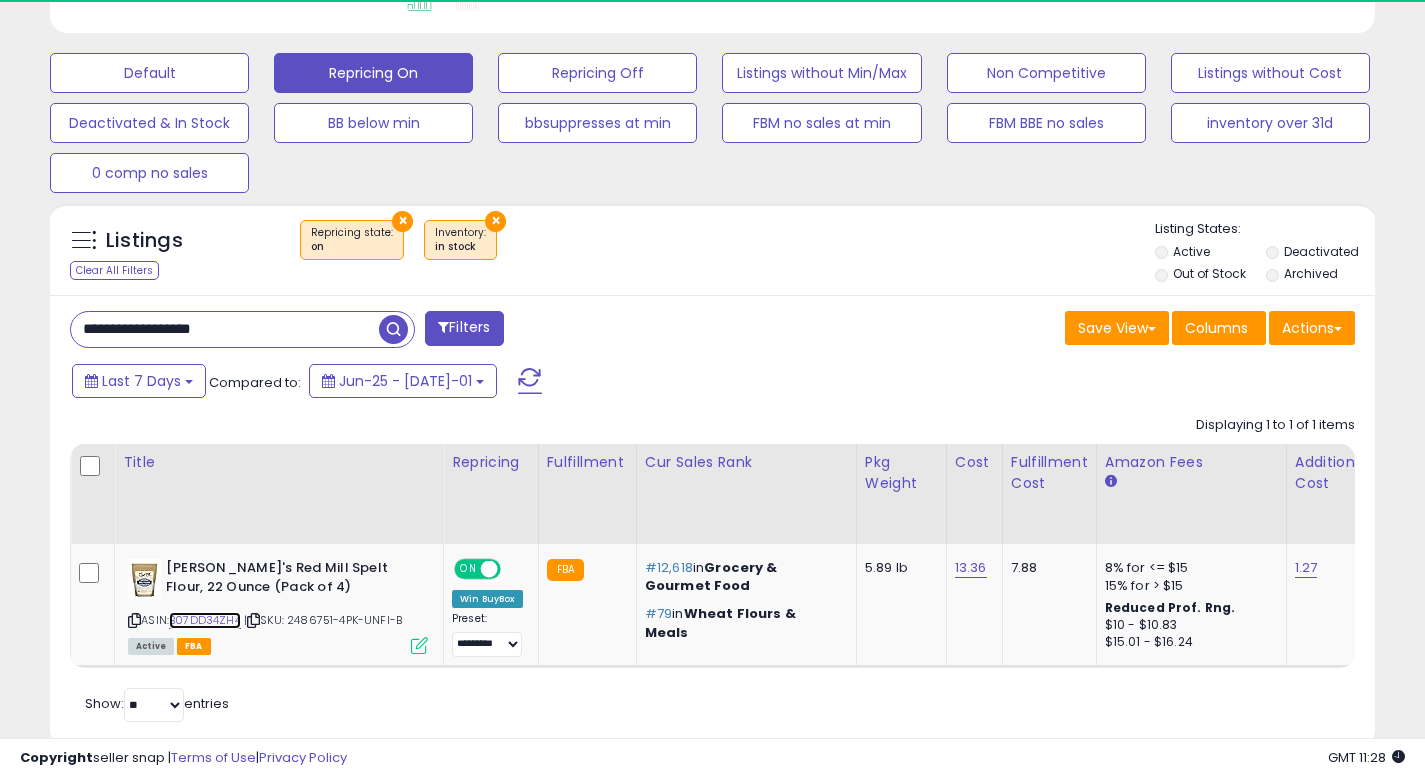 scroll, scrollTop: 999590, scrollLeft: 999233, axis: both 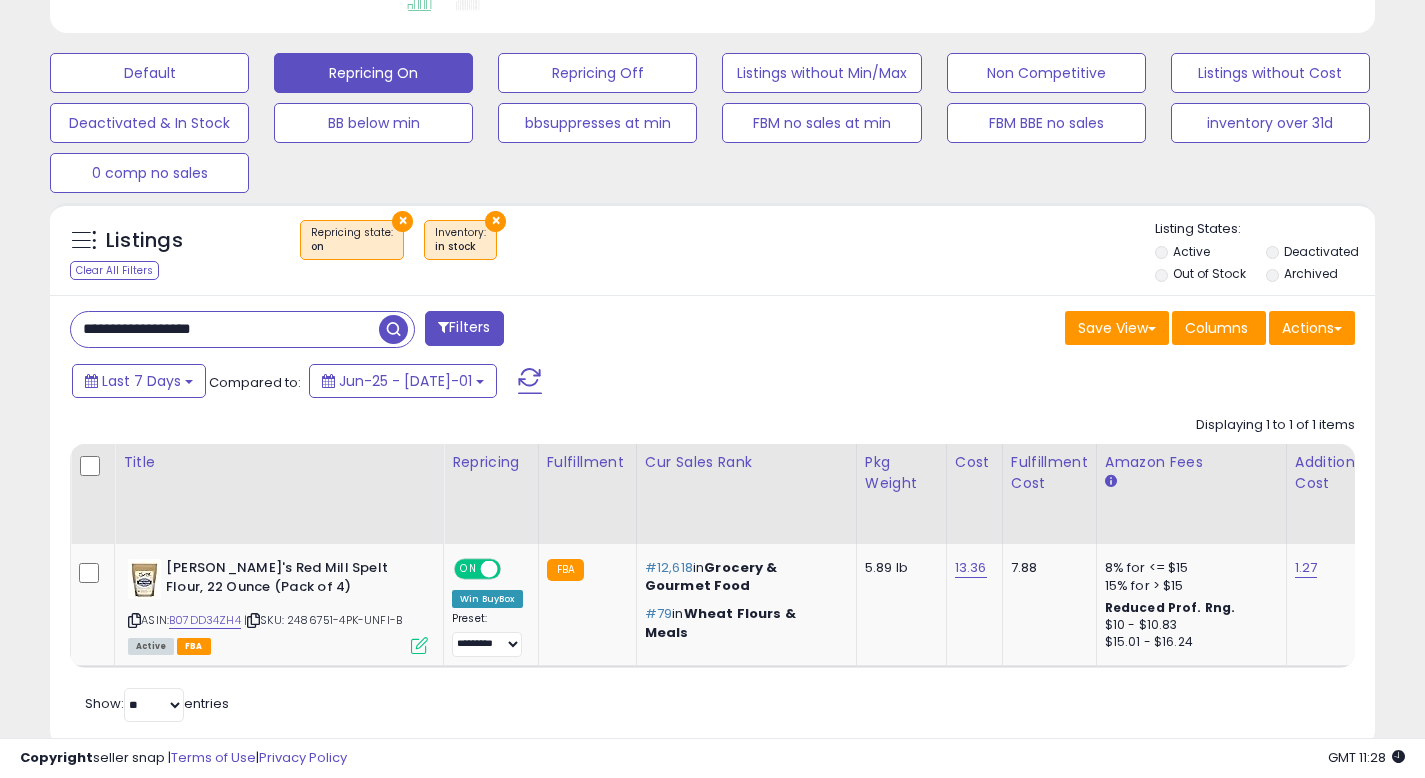 click on "**********" at bounding box center (225, 329) 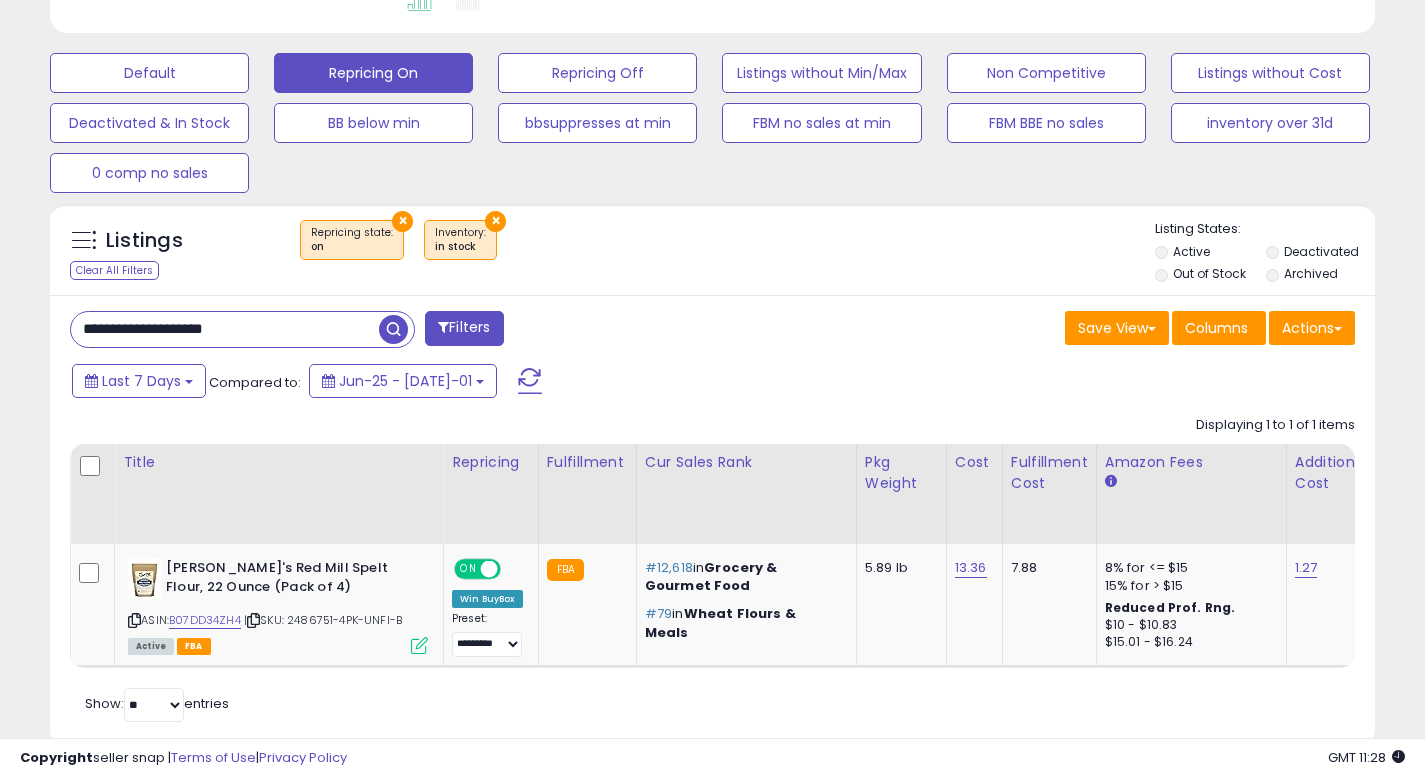 click at bounding box center [393, 329] 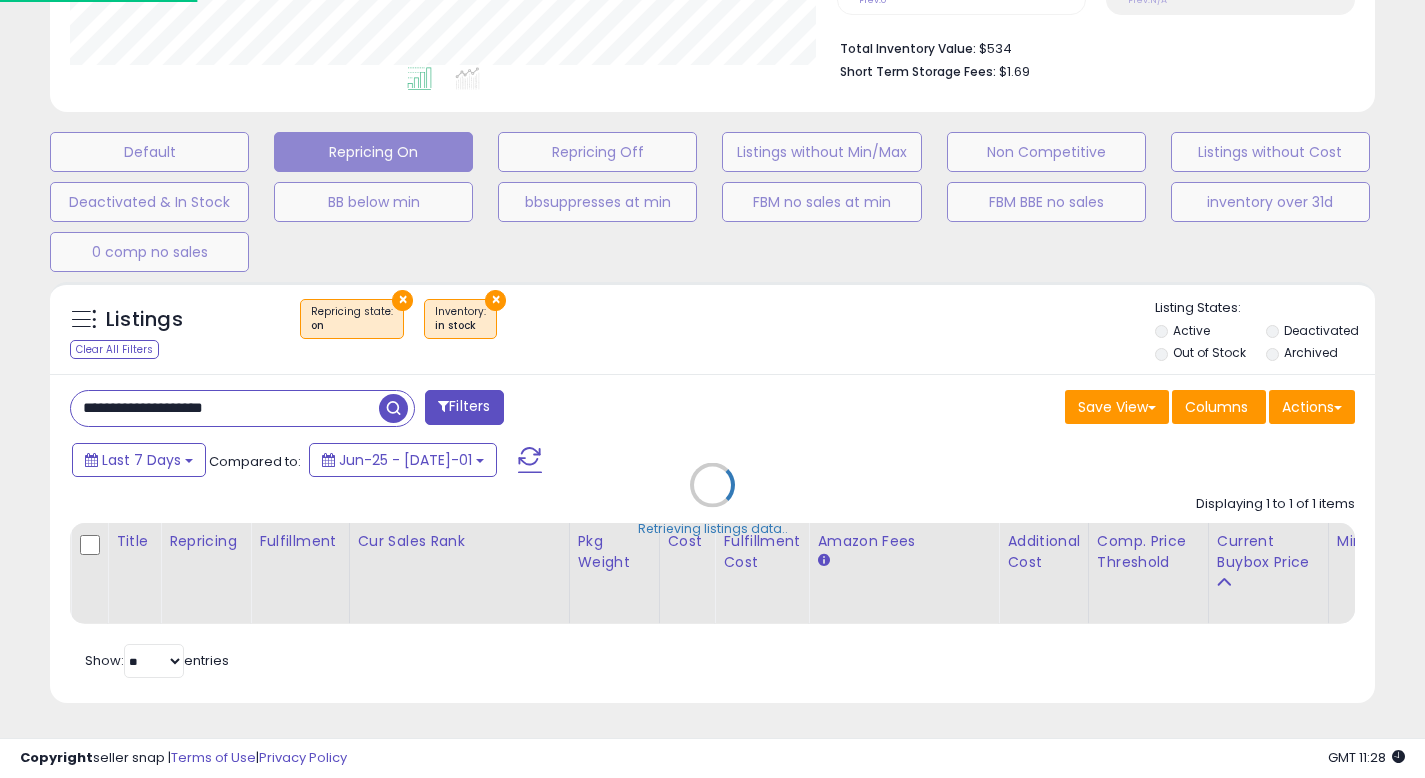 scroll, scrollTop: 999590, scrollLeft: 999224, axis: both 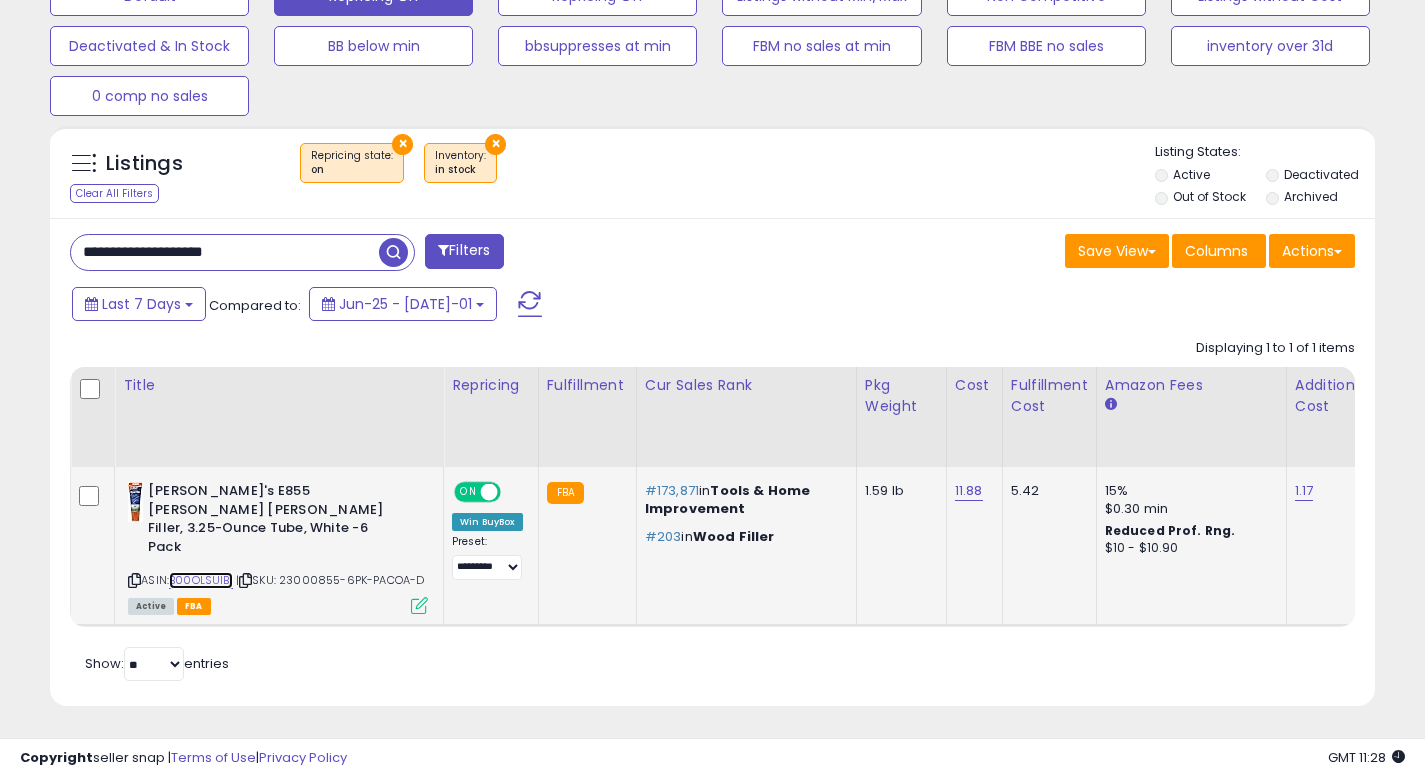 click on "B00OLSUIBI" at bounding box center [201, 580] 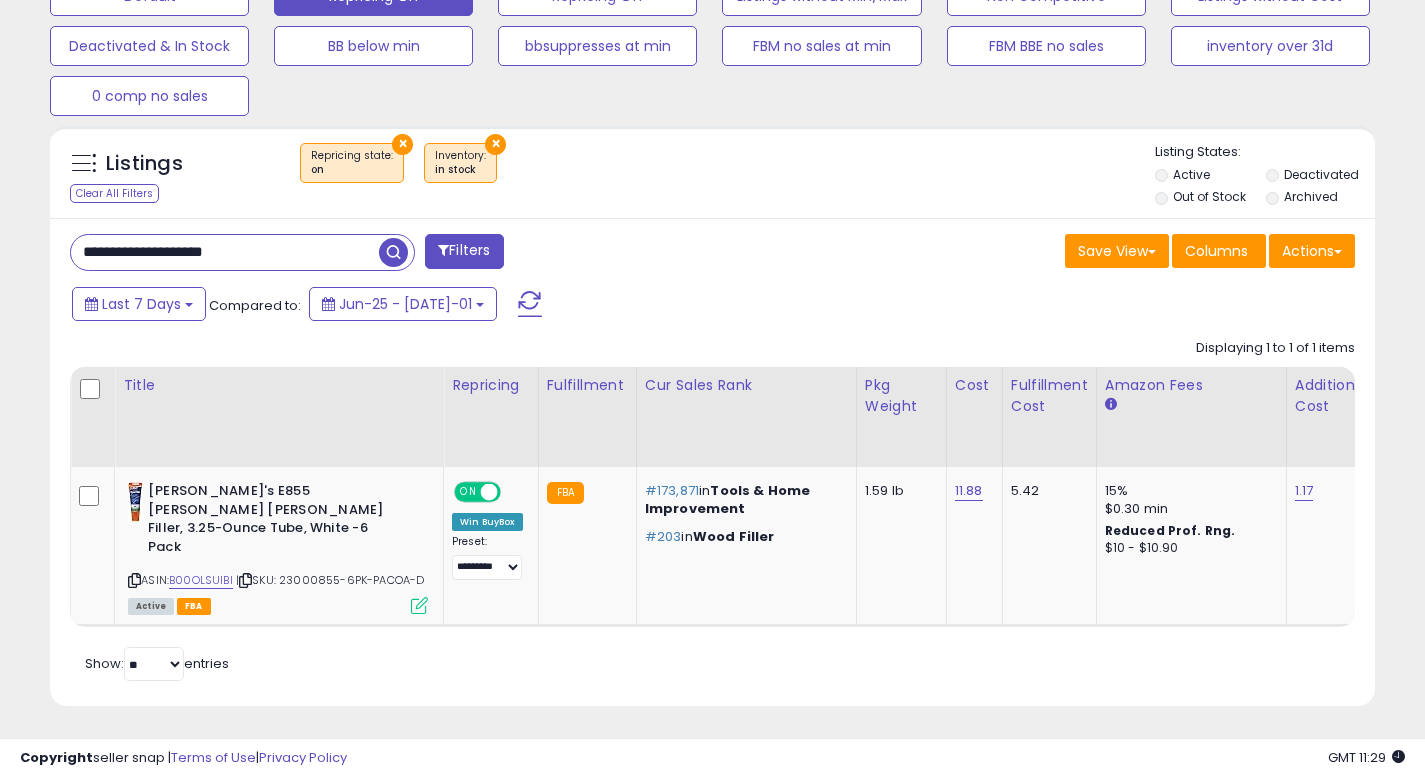click on "**********" at bounding box center [225, 252] 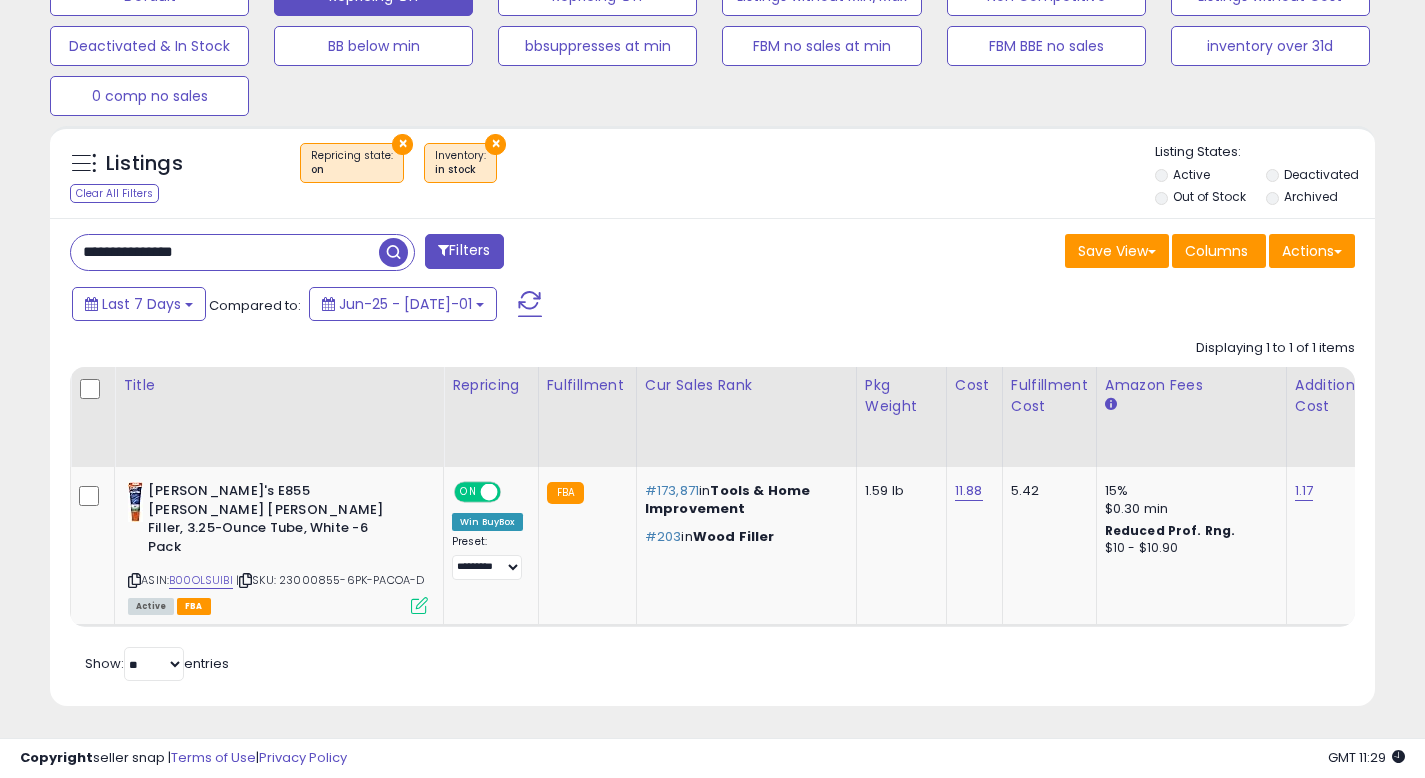 click at bounding box center (393, 252) 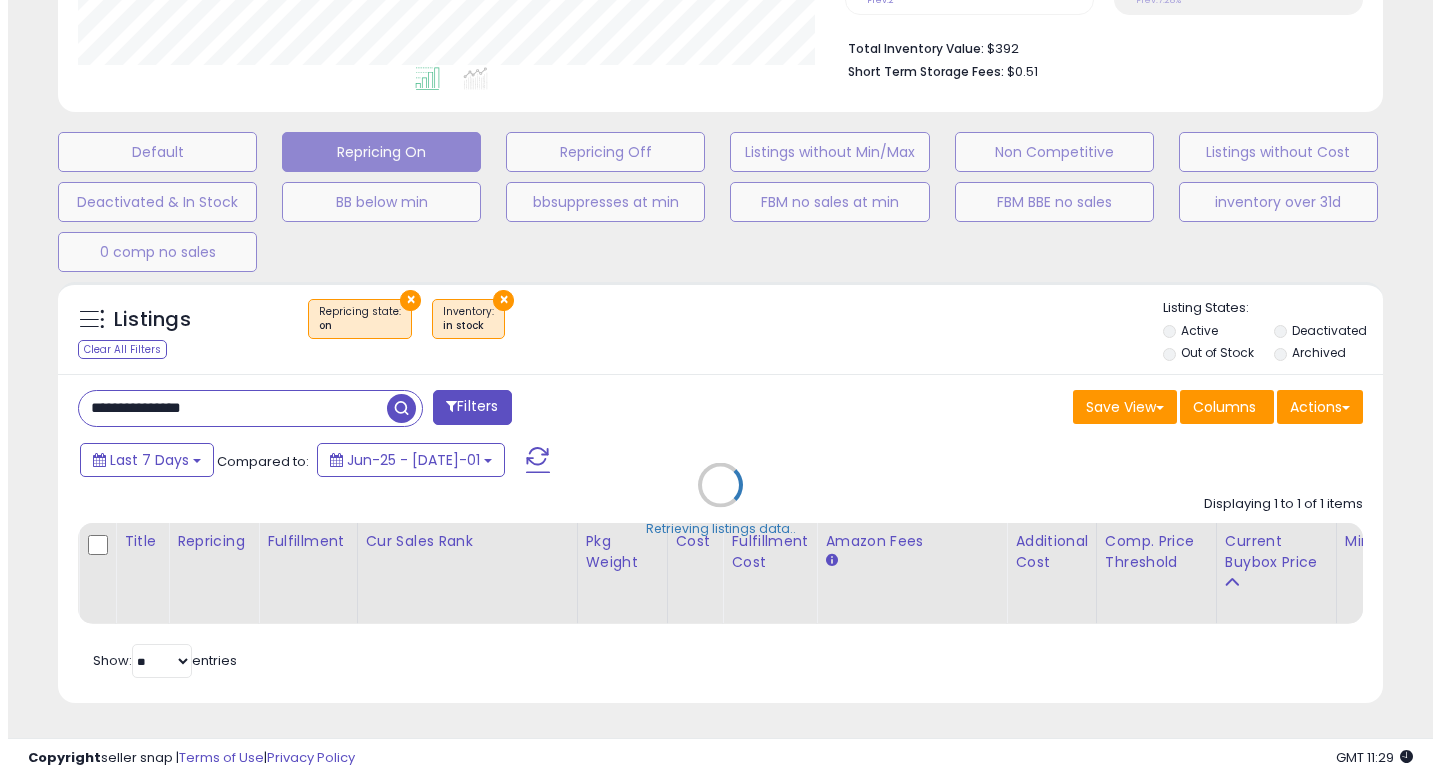 scroll, scrollTop: 513, scrollLeft: 0, axis: vertical 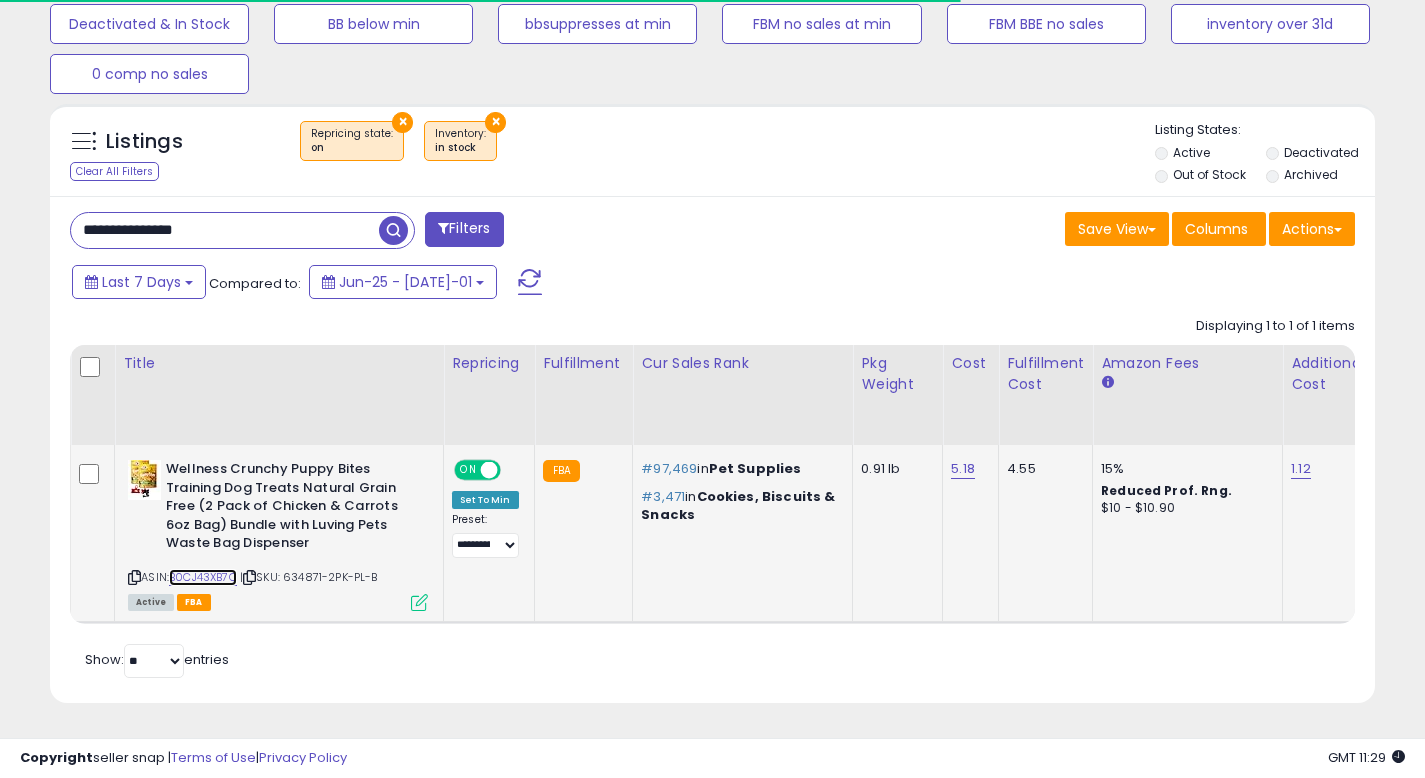click on "B0CJ43XB7C" at bounding box center [203, 577] 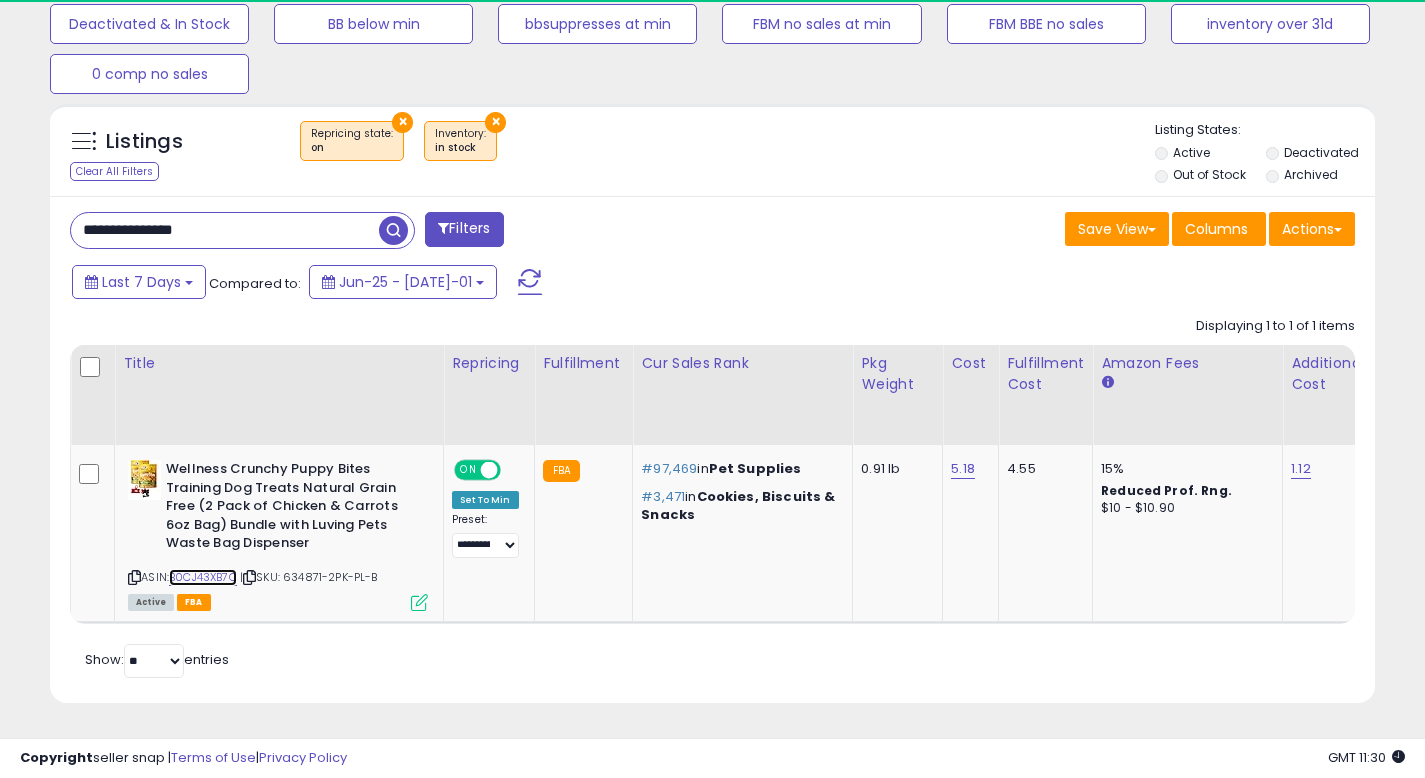 scroll, scrollTop: 999590, scrollLeft: 999233, axis: both 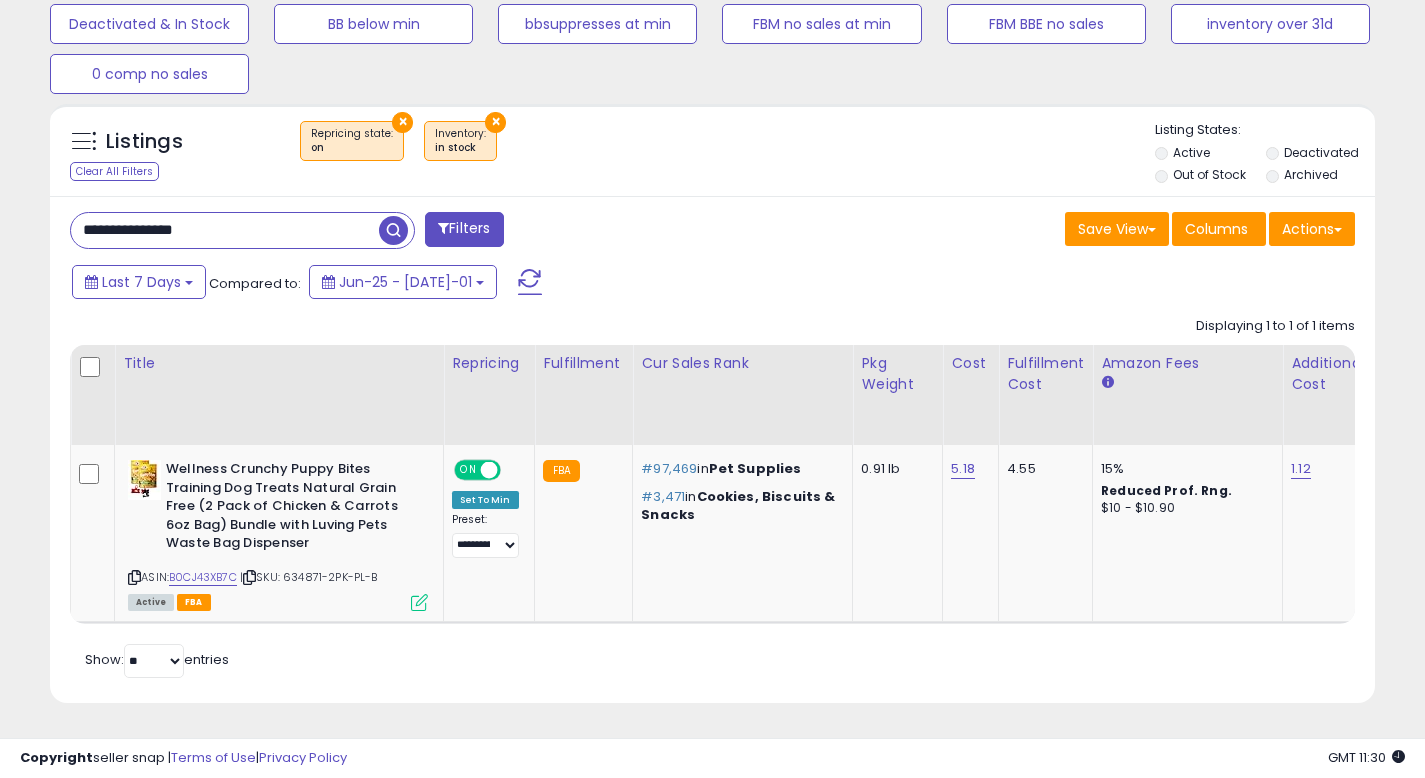 click on "**********" at bounding box center [225, 230] 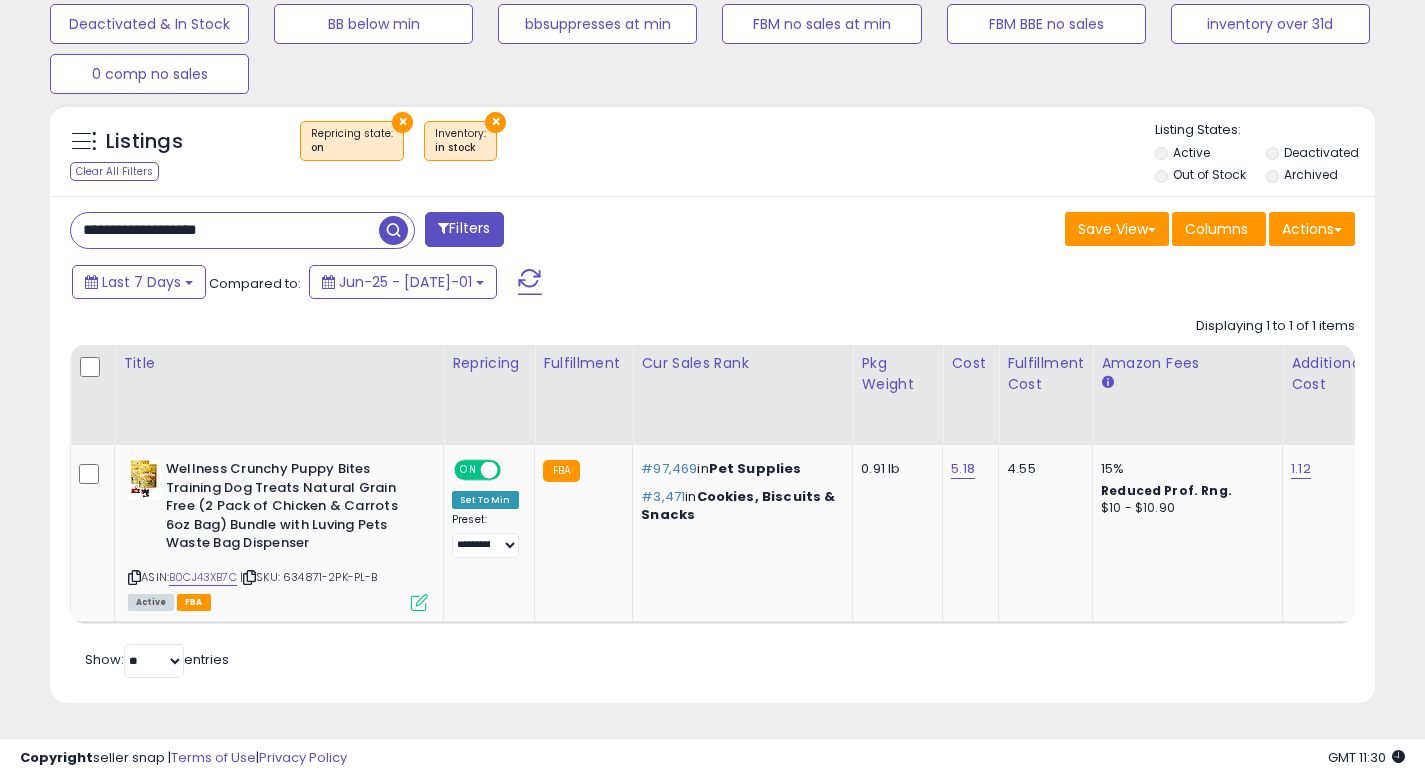 click at bounding box center [393, 230] 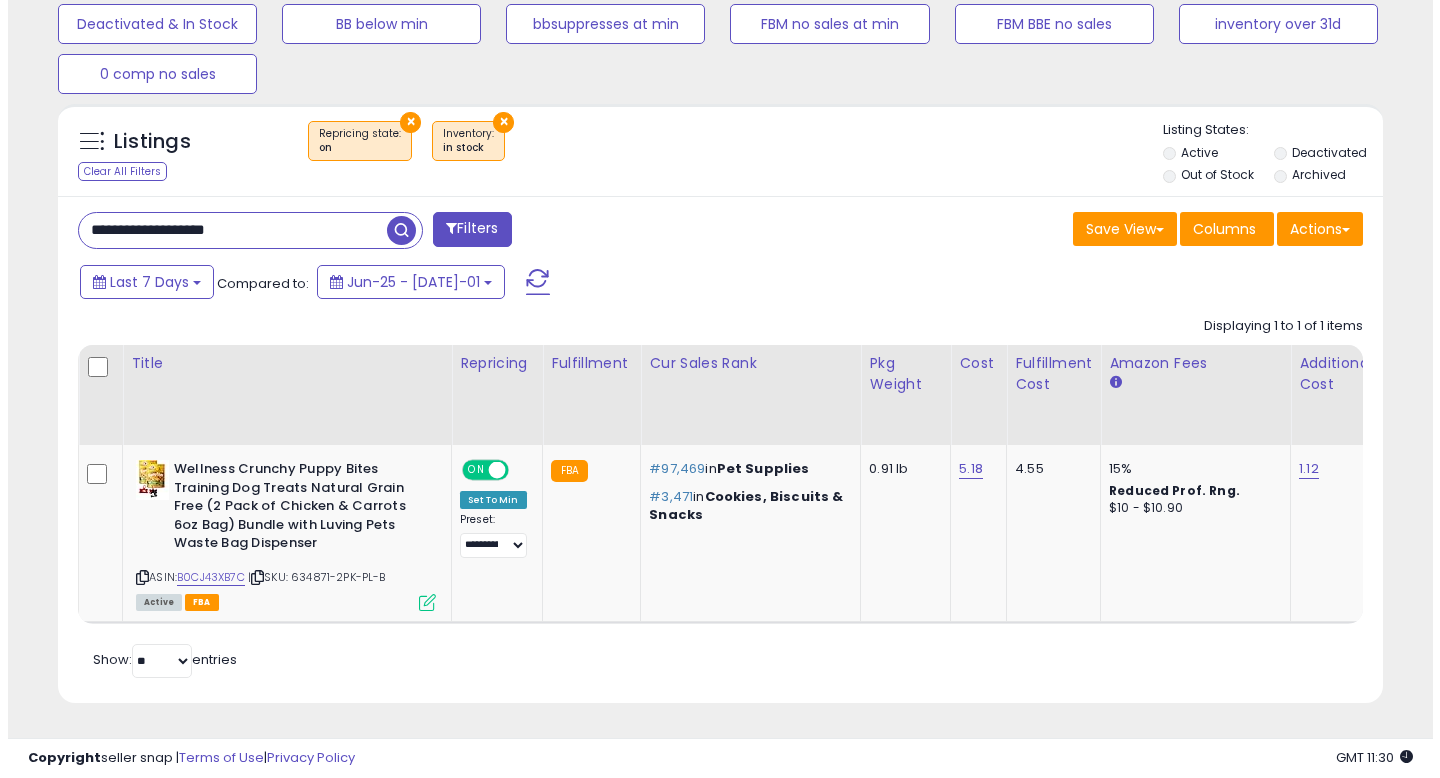 scroll, scrollTop: 513, scrollLeft: 0, axis: vertical 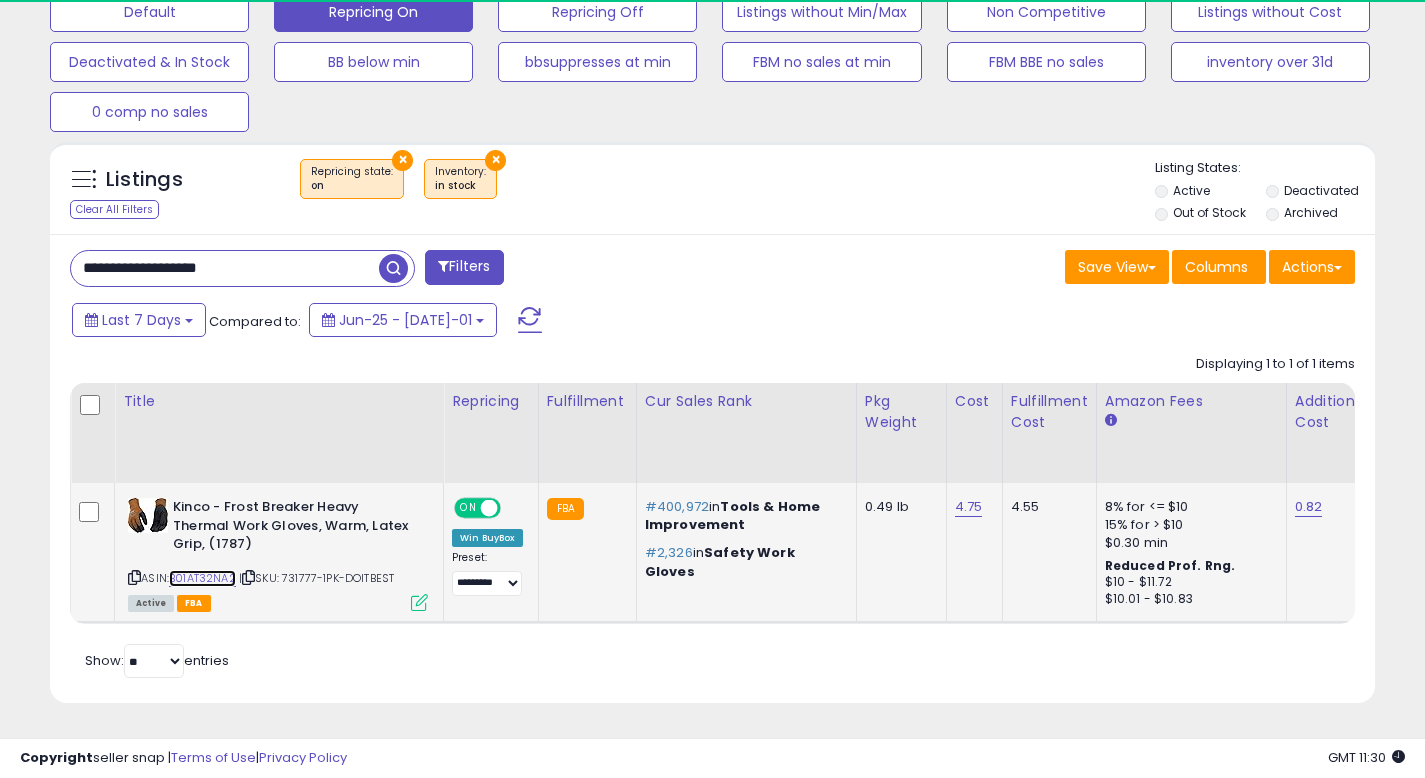 click on "B01AT32NA2" at bounding box center (202, 578) 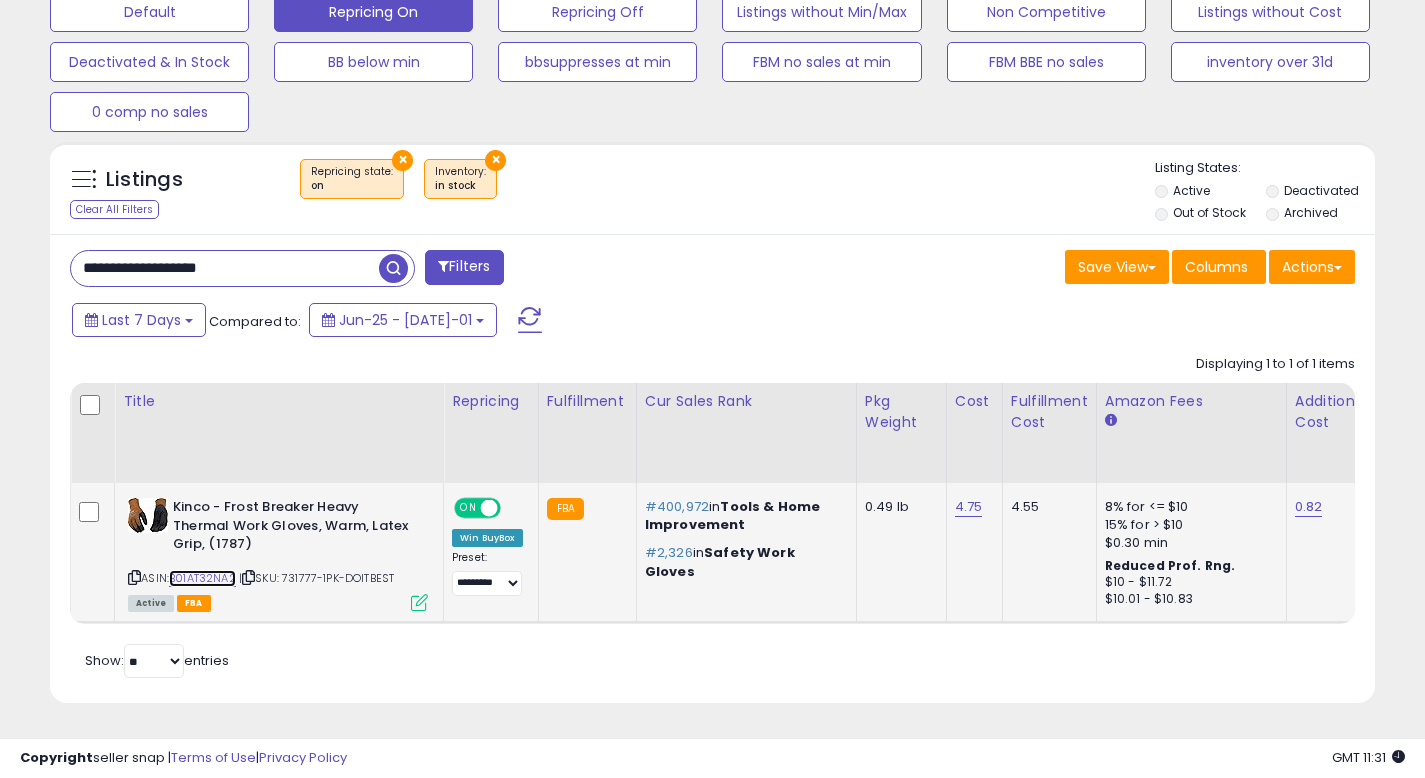 scroll, scrollTop: 999590, scrollLeft: 999233, axis: both 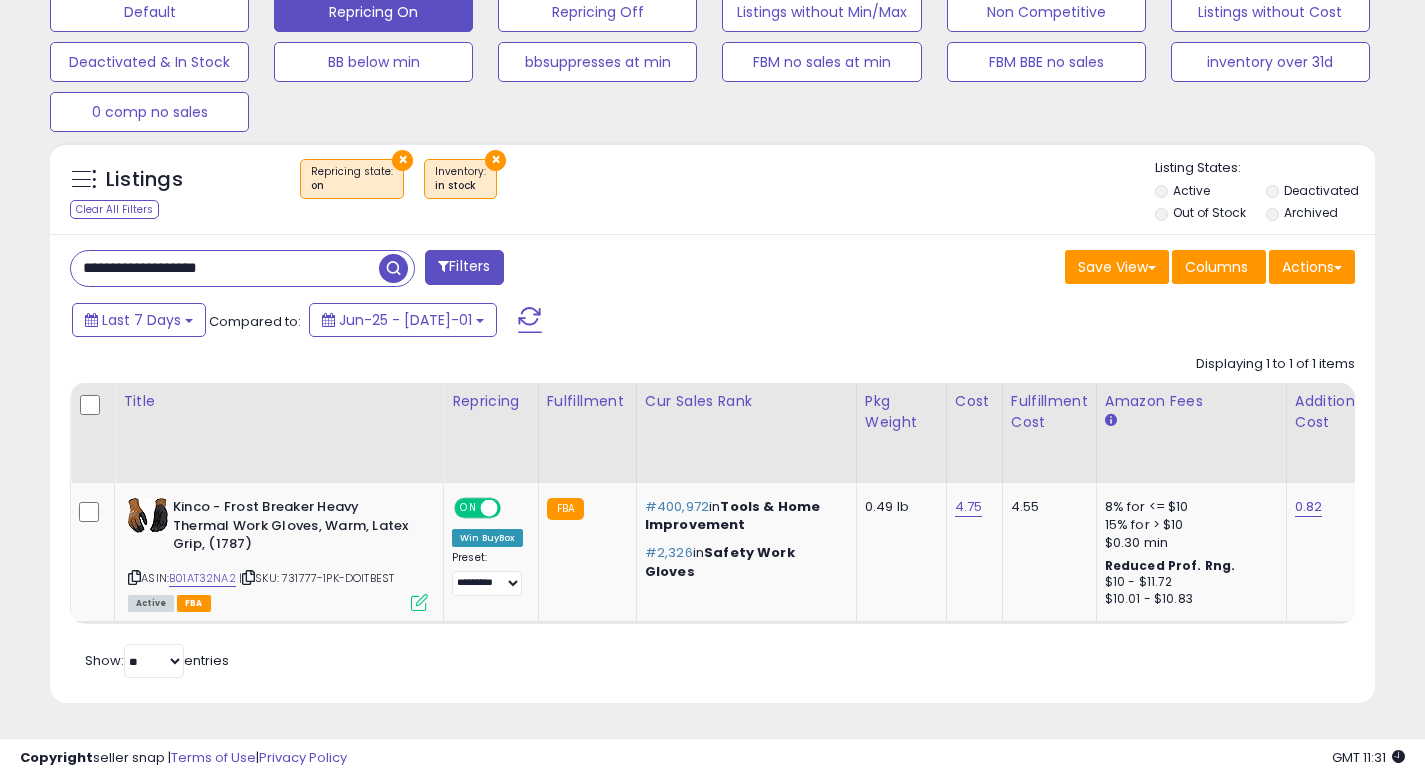 click on "**********" at bounding box center (225, 268) 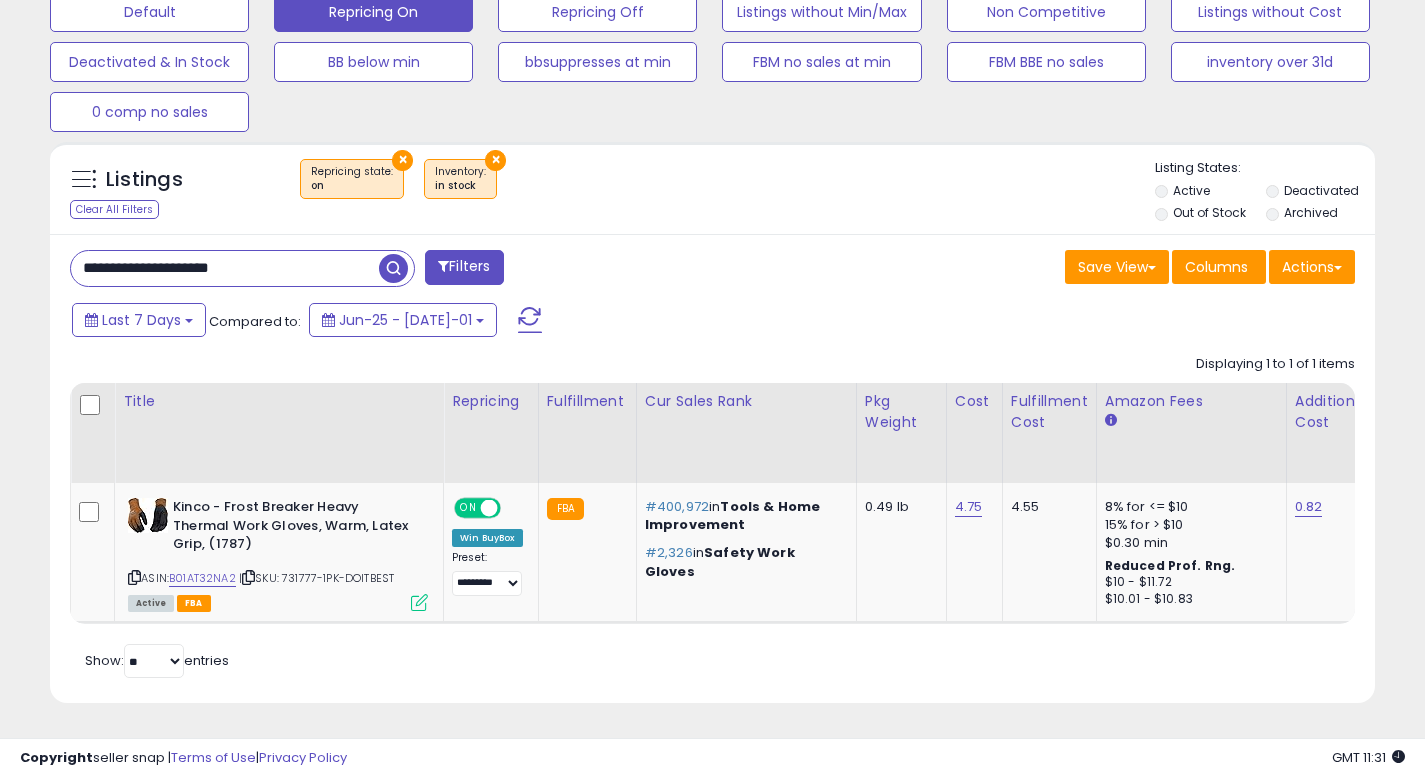 click at bounding box center (393, 268) 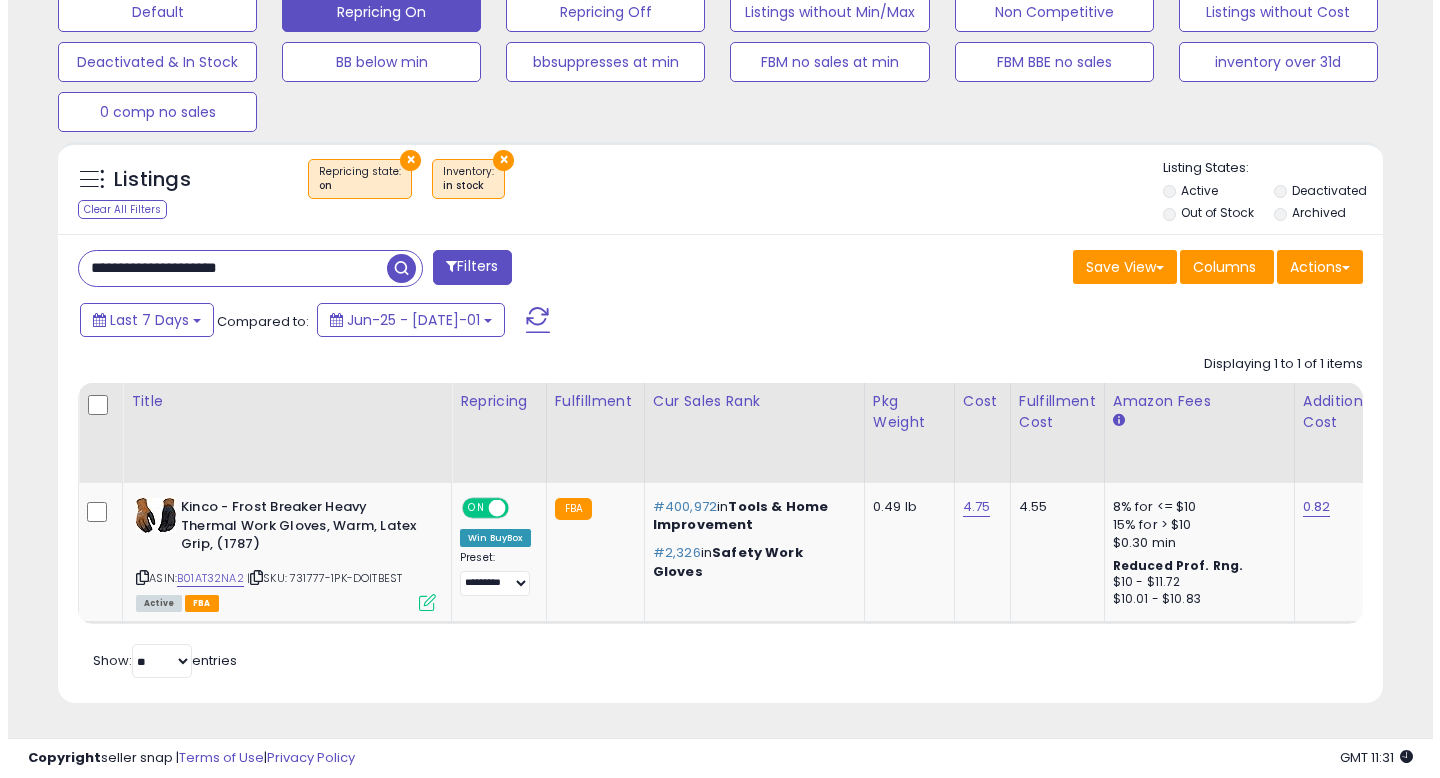 scroll, scrollTop: 513, scrollLeft: 0, axis: vertical 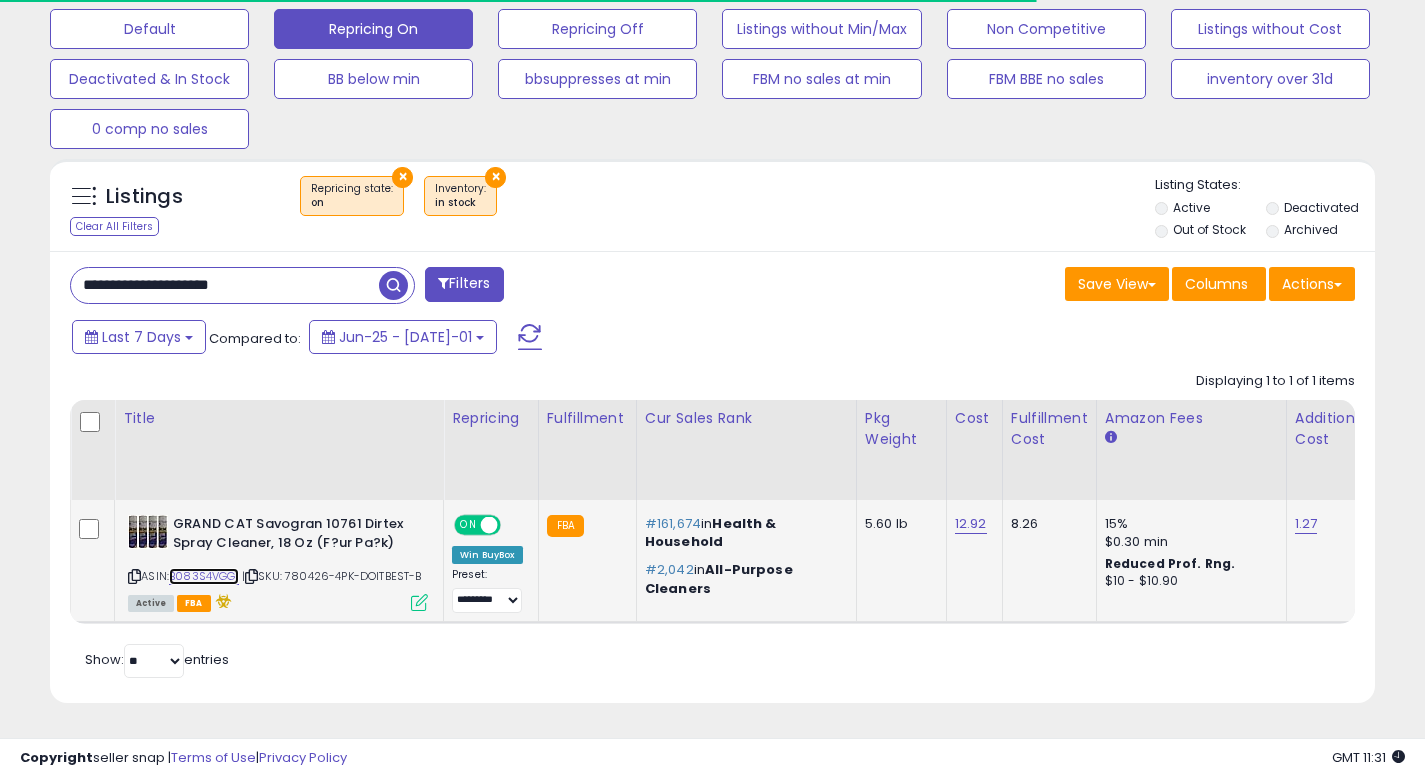 click on "B083S4VGG1" at bounding box center (204, 576) 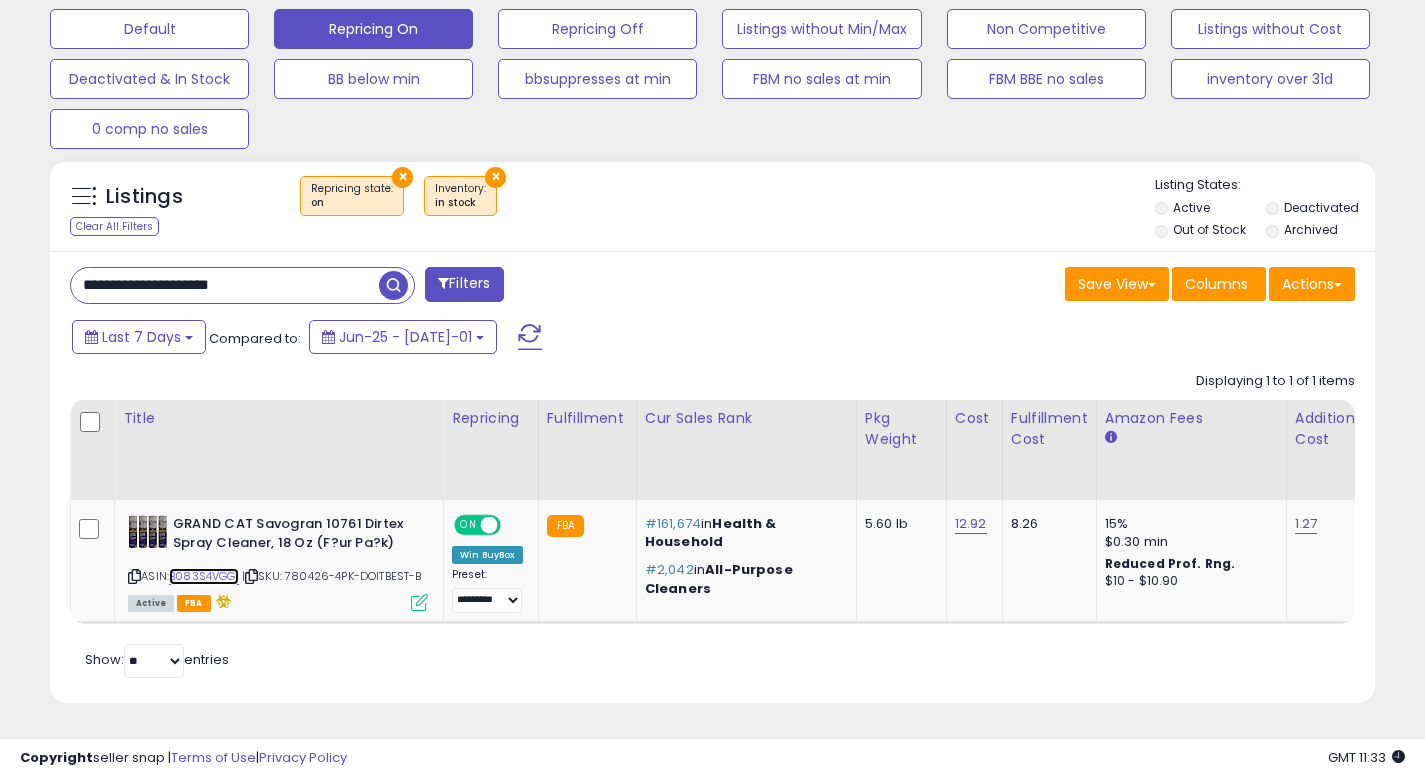 scroll, scrollTop: 999590, scrollLeft: 999233, axis: both 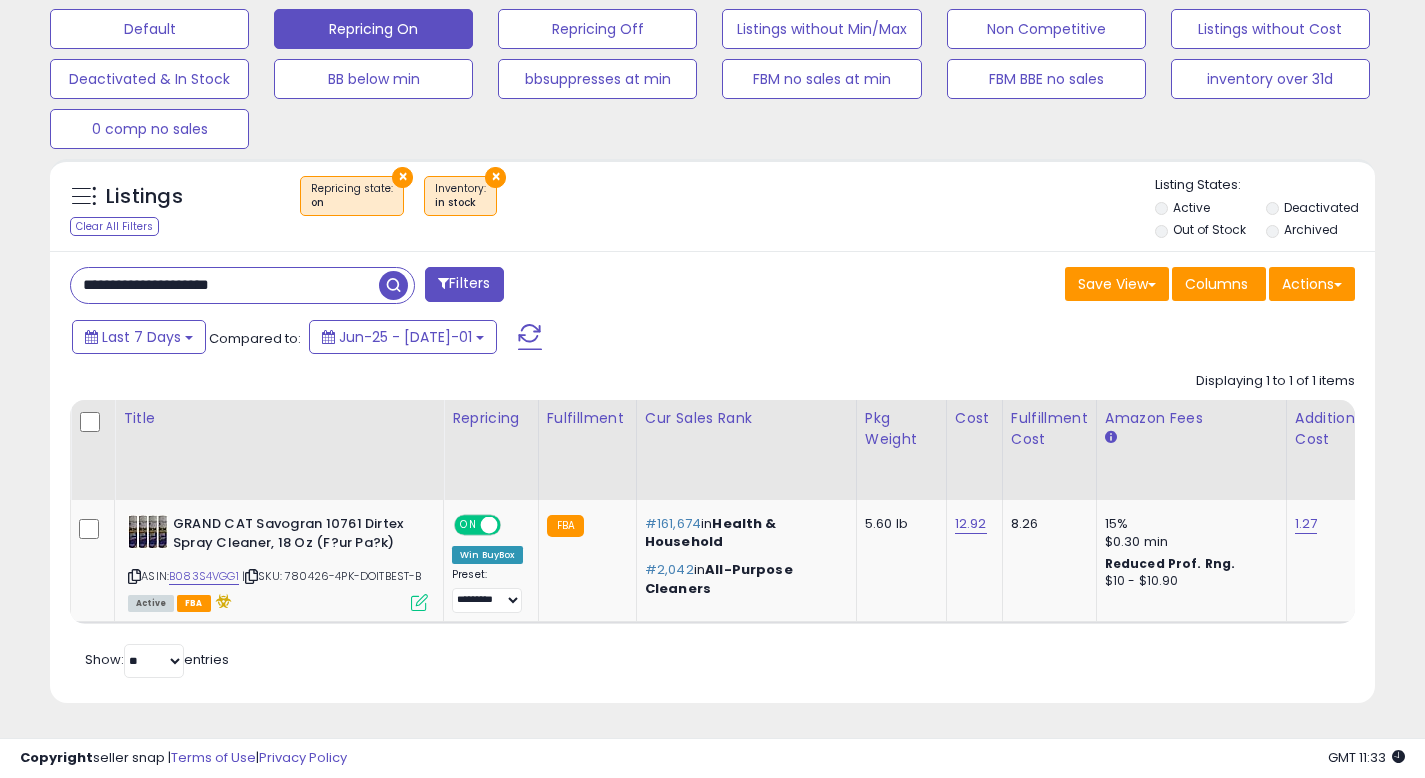 click on "**********" at bounding box center [225, 285] 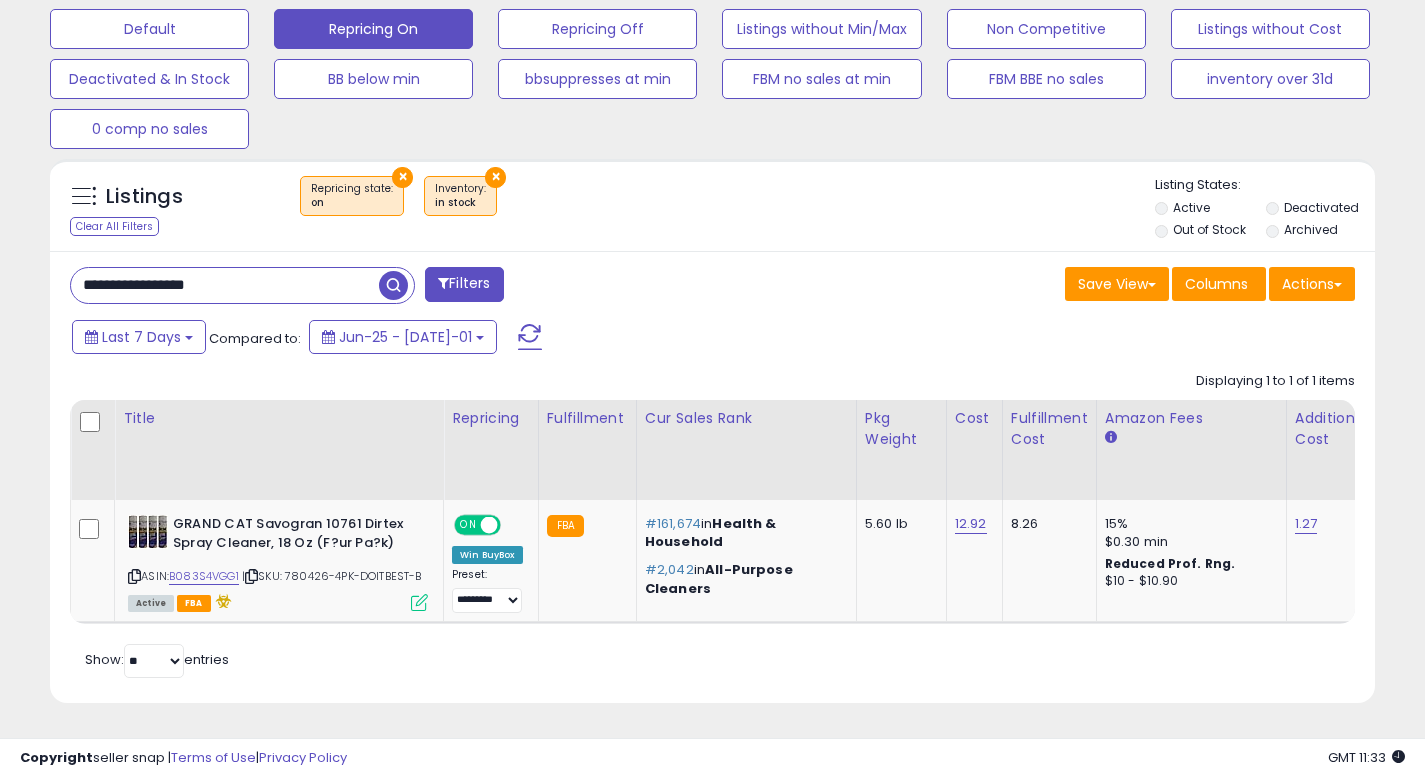 click at bounding box center [393, 285] 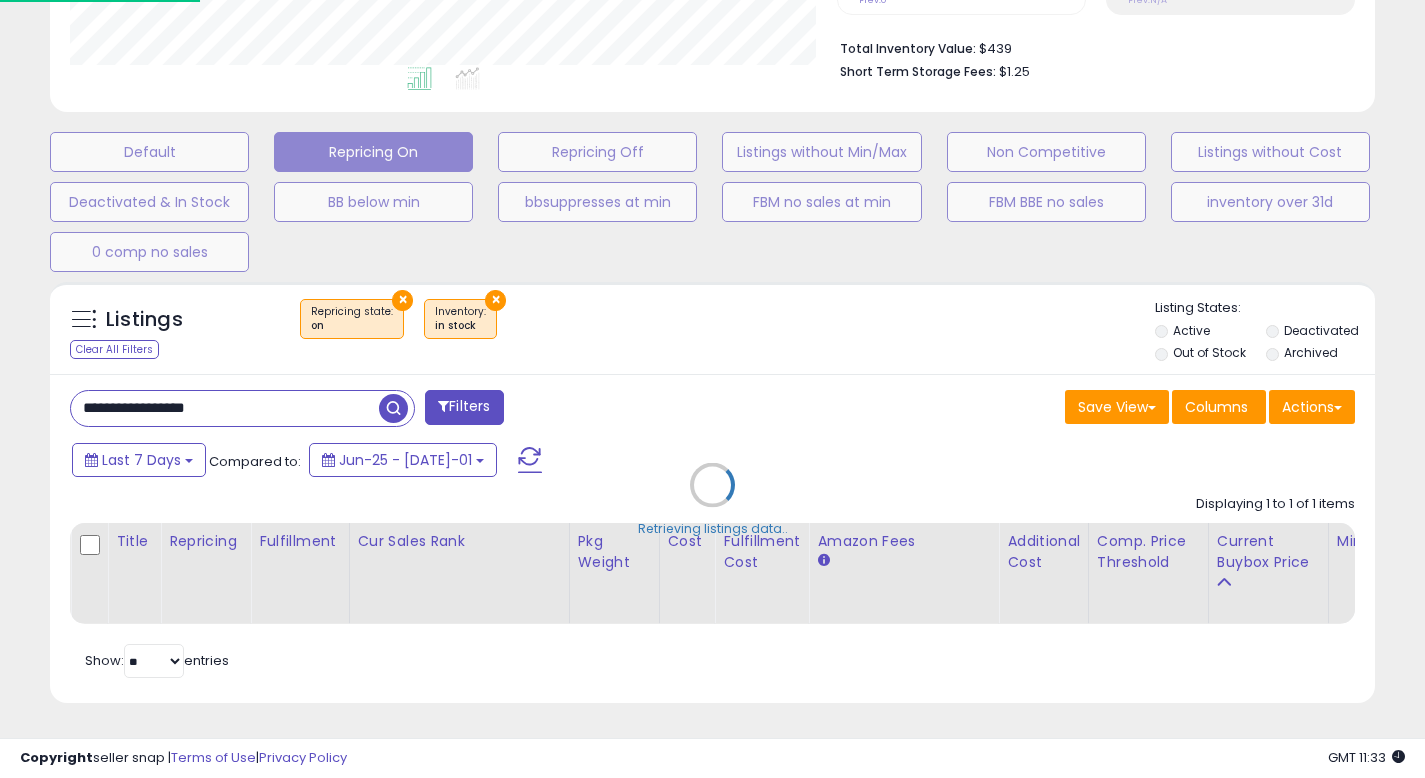 scroll, scrollTop: 999590, scrollLeft: 999224, axis: both 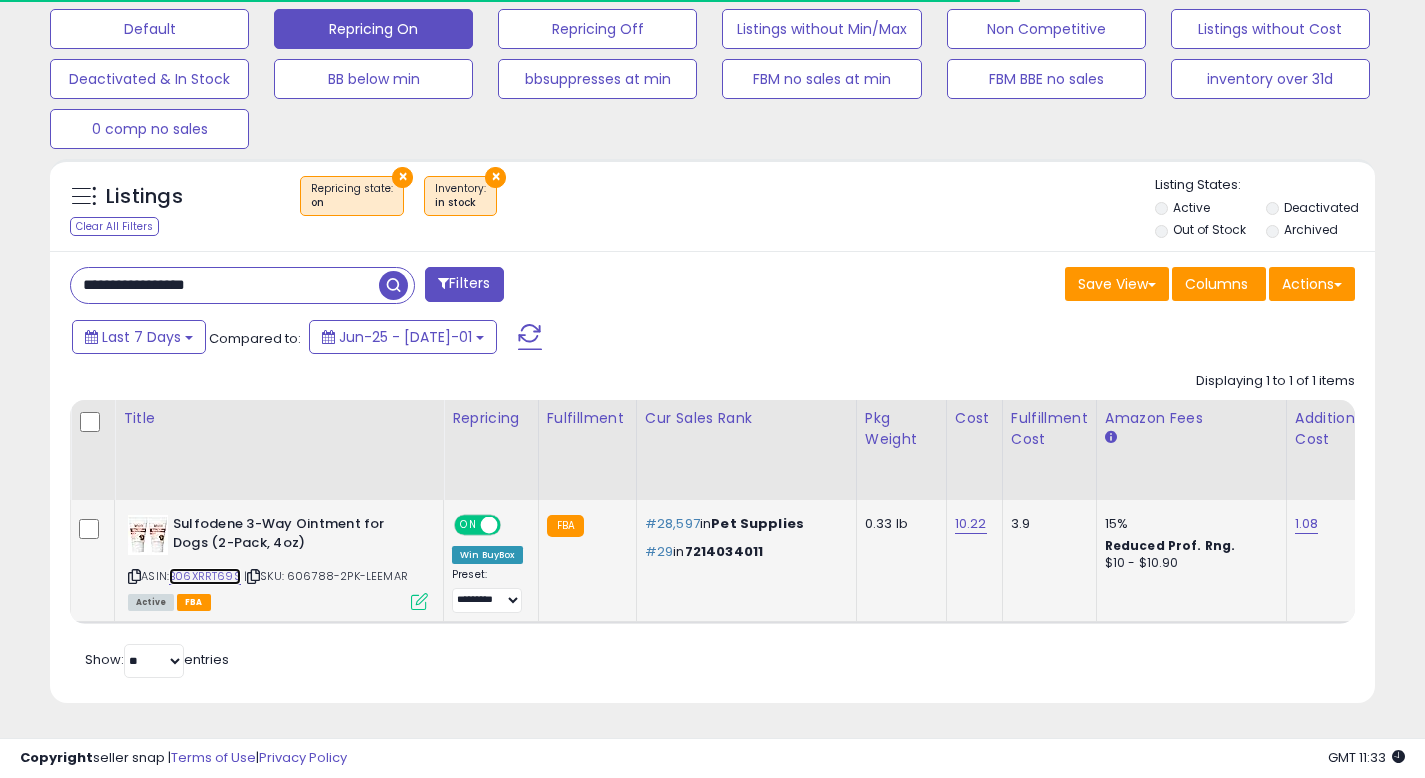 click on "B06XRRT69S" at bounding box center [205, 576] 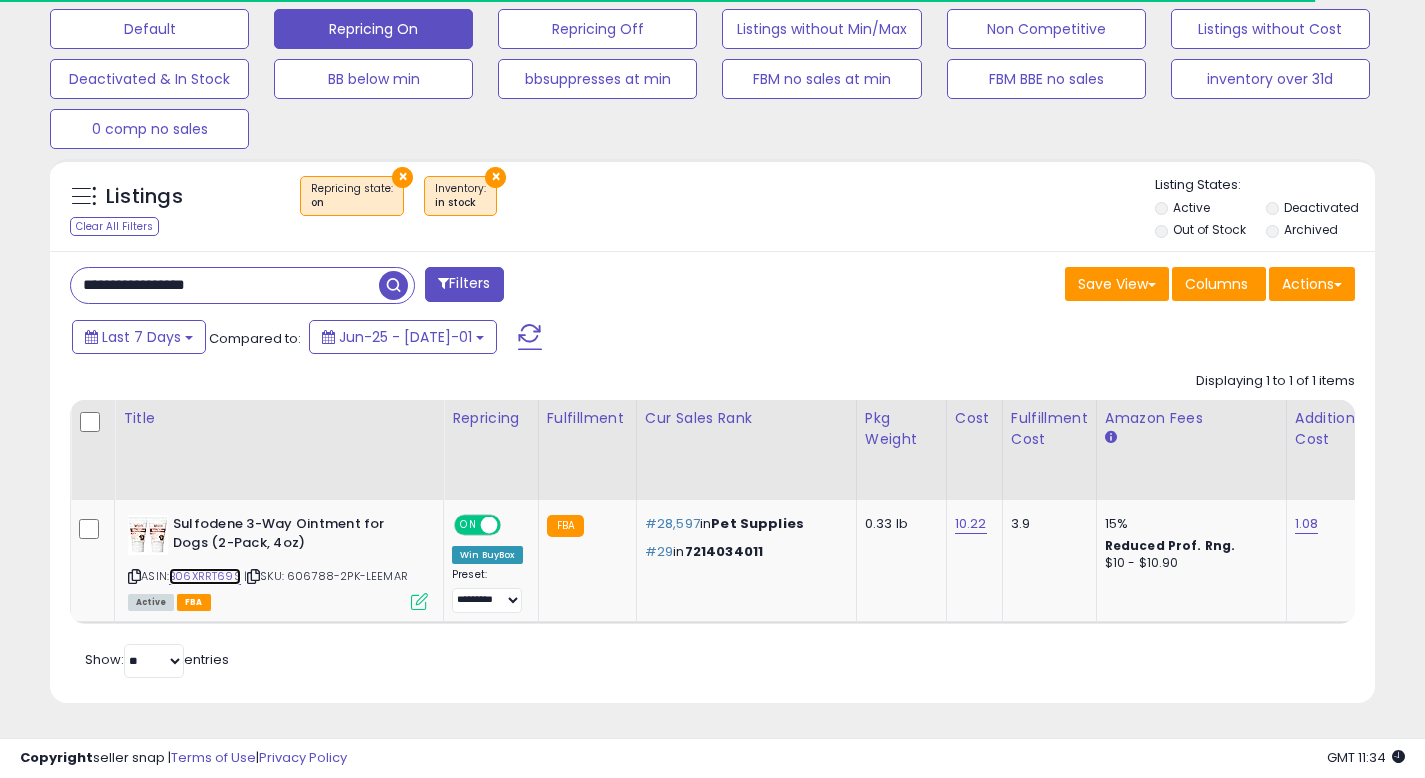 scroll, scrollTop: 999590, scrollLeft: 999233, axis: both 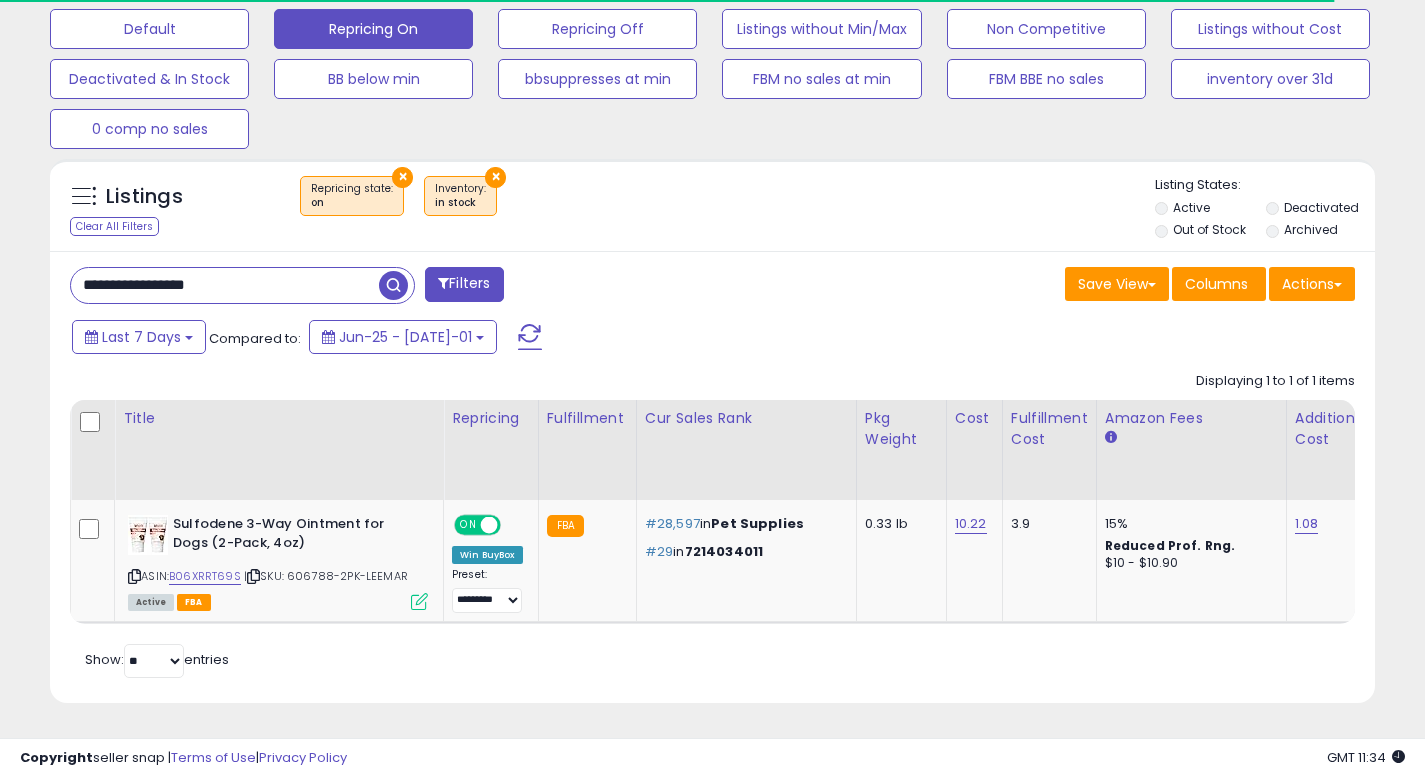 click on "**********" at bounding box center (225, 285) 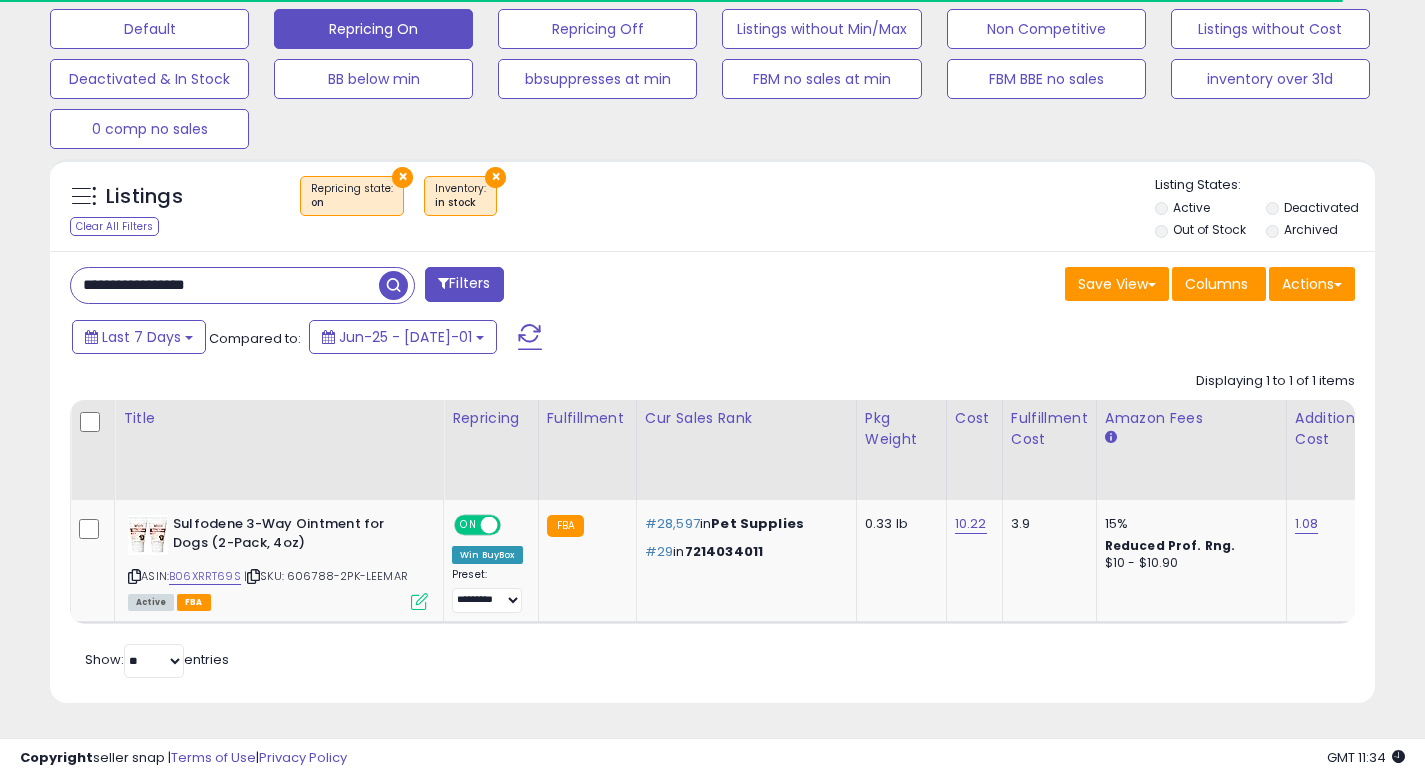 click on "**********" at bounding box center (225, 285) 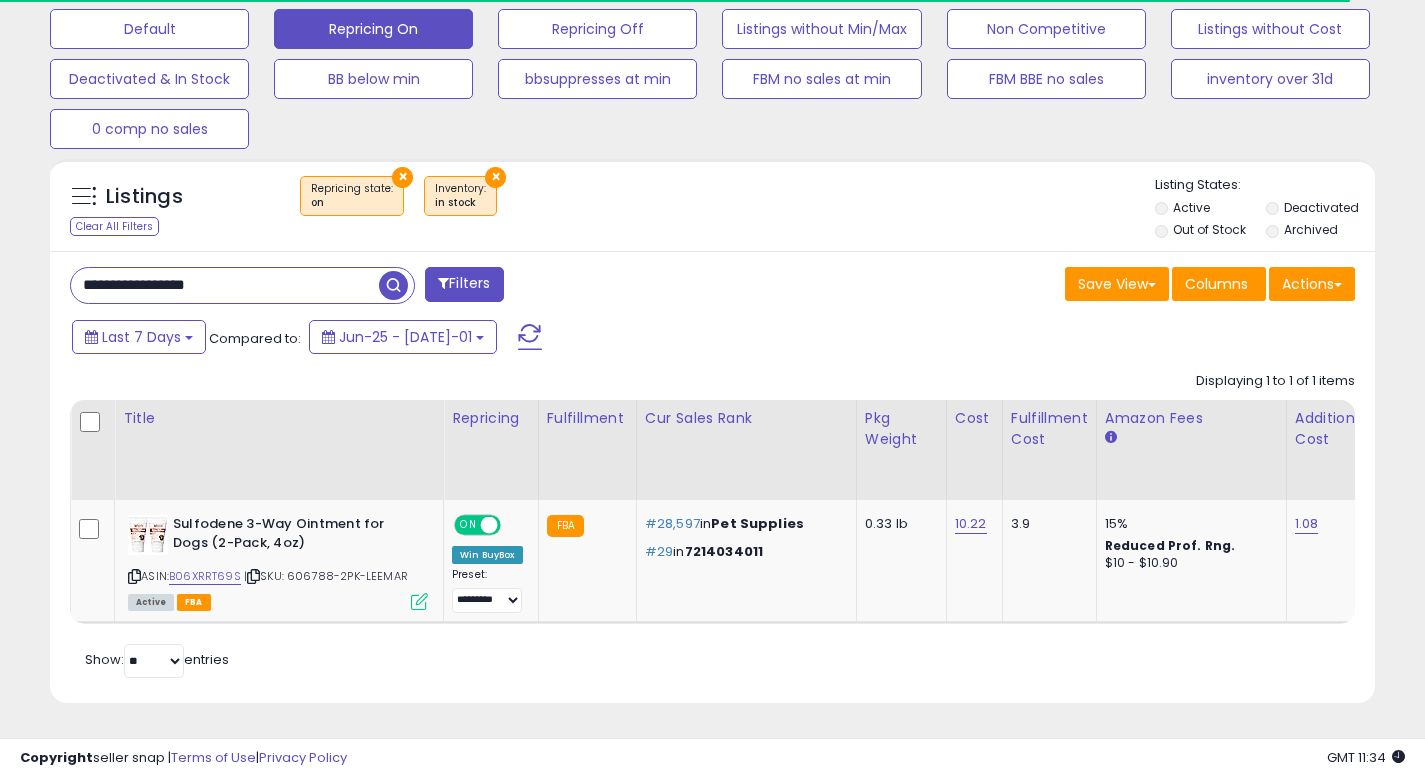 paste 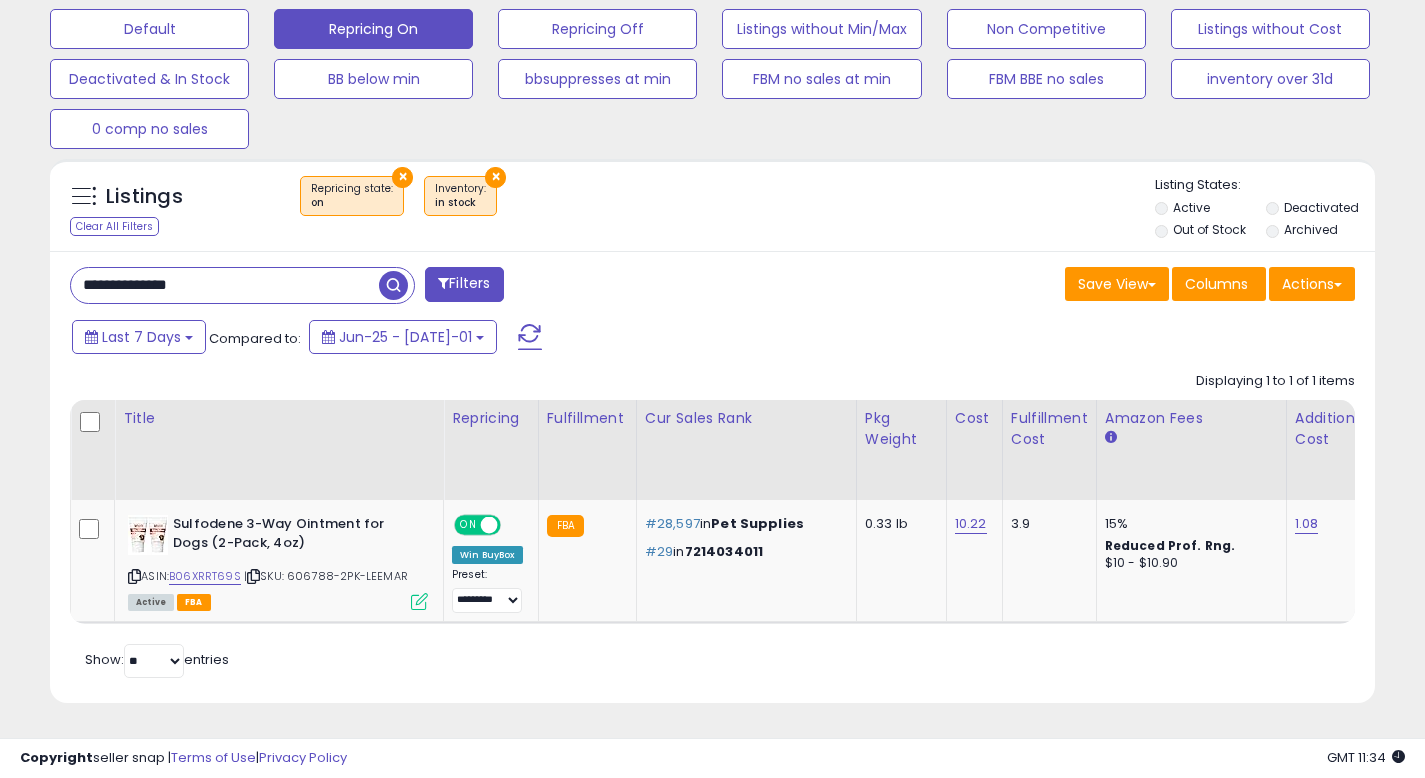 click at bounding box center [393, 285] 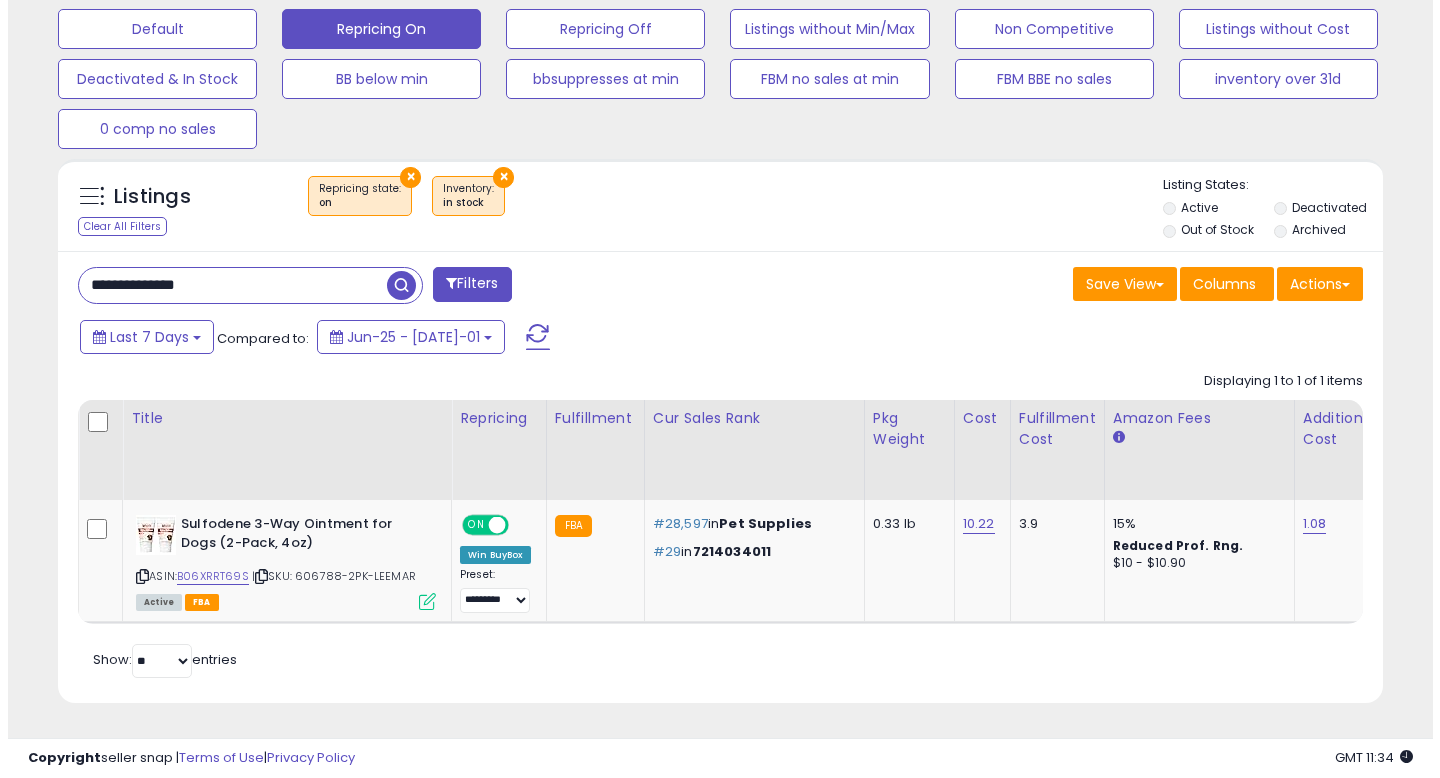 scroll, scrollTop: 513, scrollLeft: 0, axis: vertical 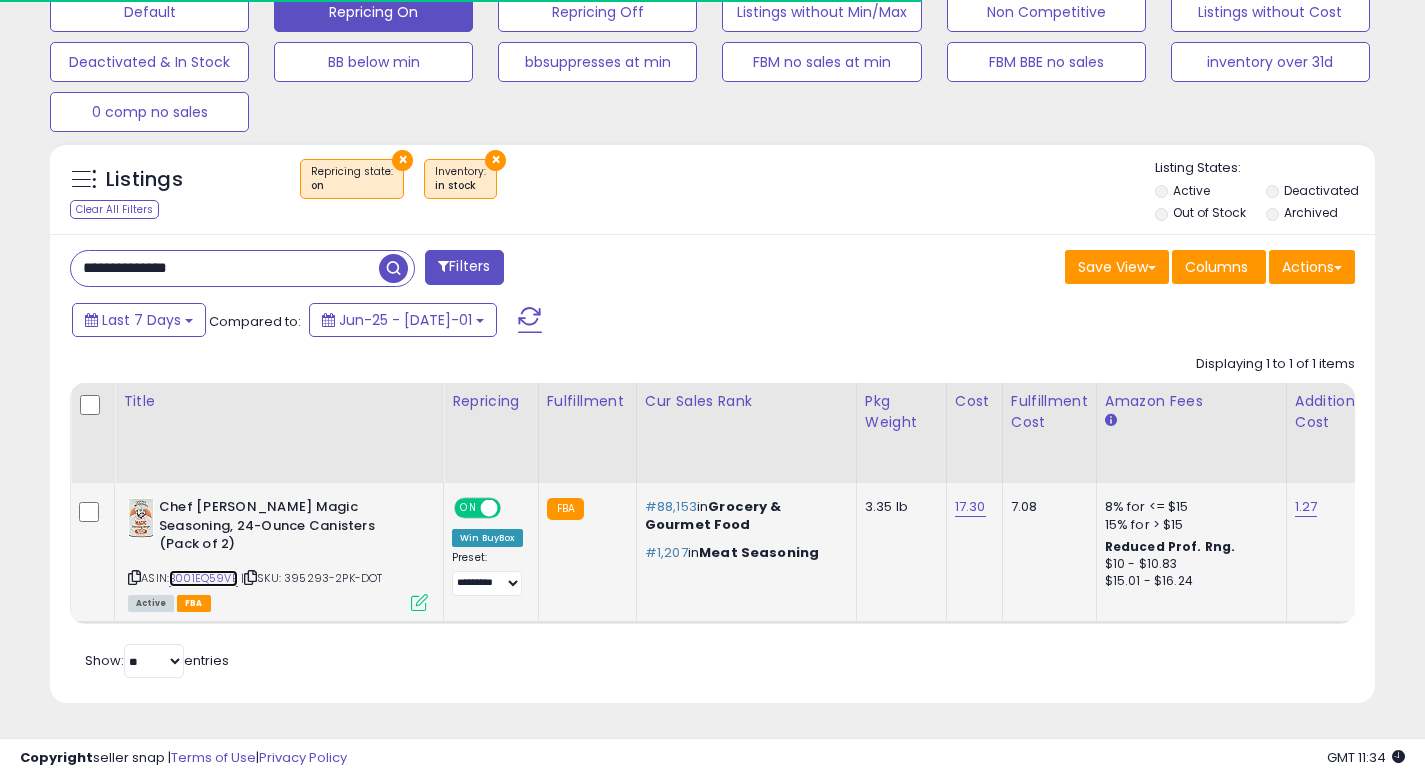 click on "B001EQ59VE" at bounding box center (203, 578) 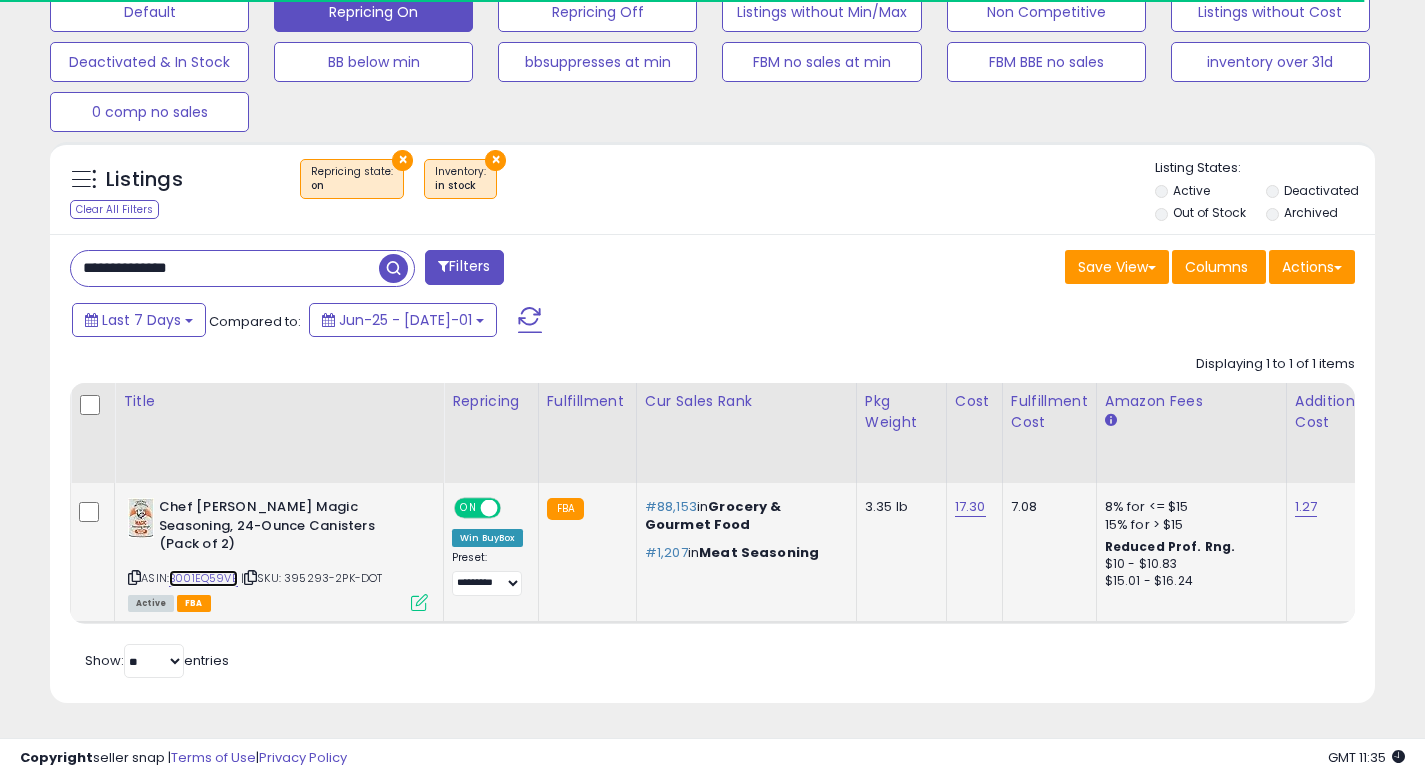 scroll, scrollTop: 999590, scrollLeft: 999233, axis: both 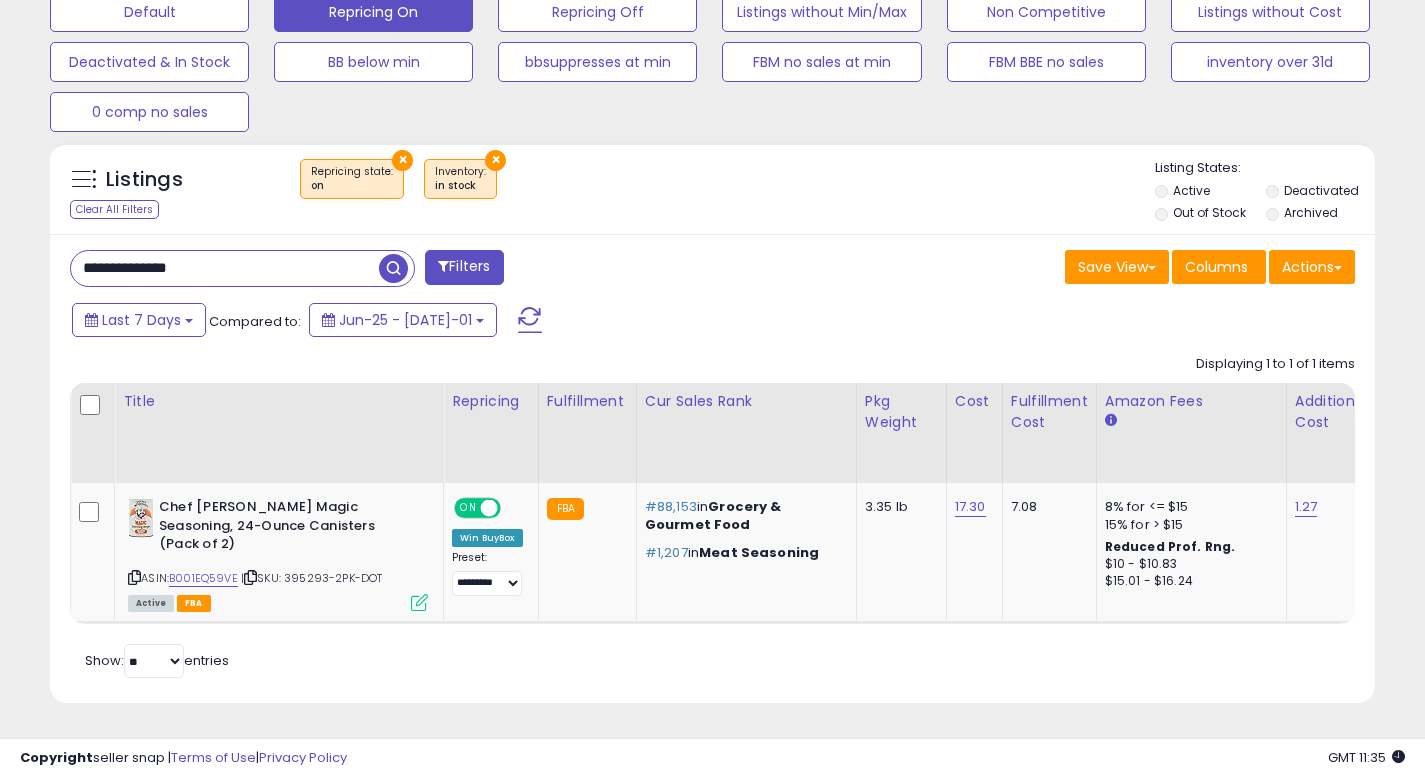 click on "**********" at bounding box center [225, 268] 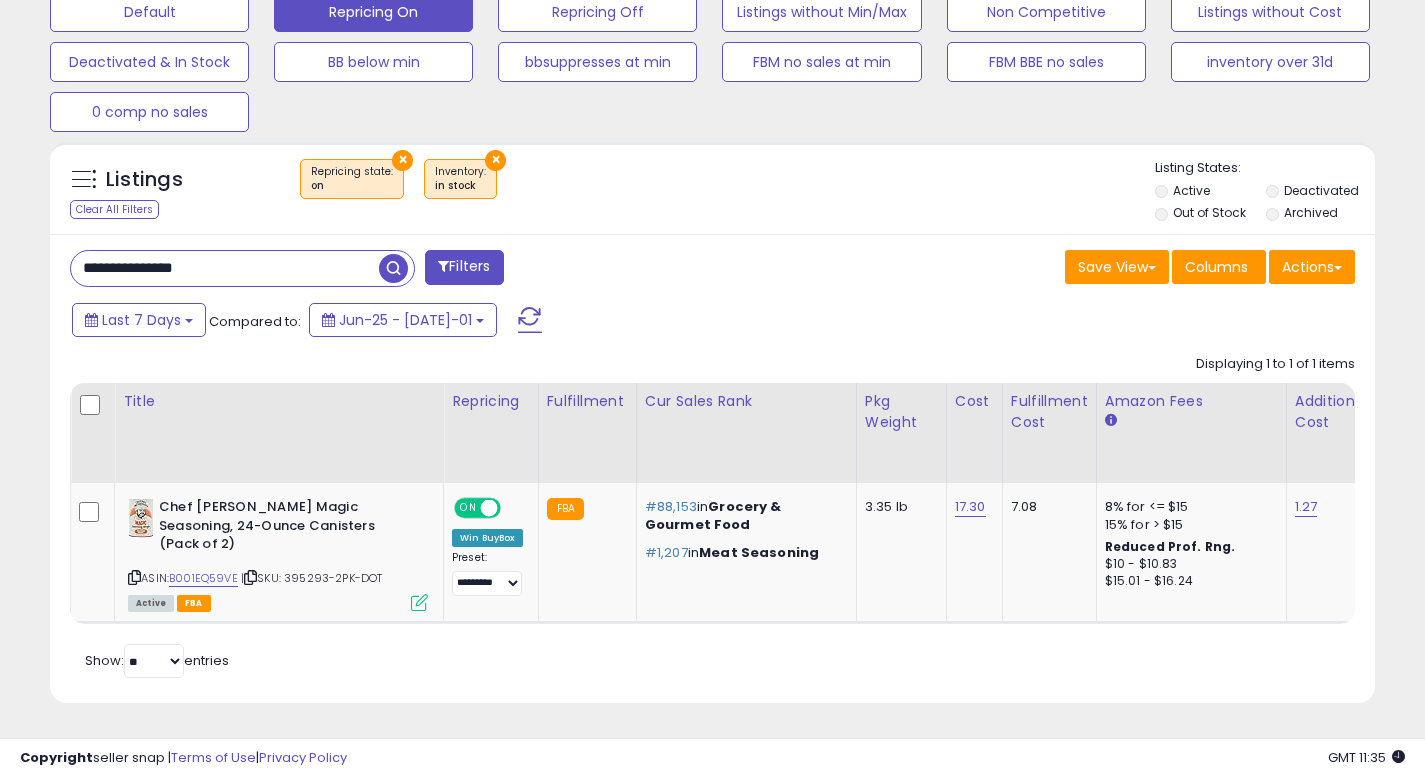 drag, startPoint x: 392, startPoint y: 250, endPoint x: 409, endPoint y: 249, distance: 17.029387 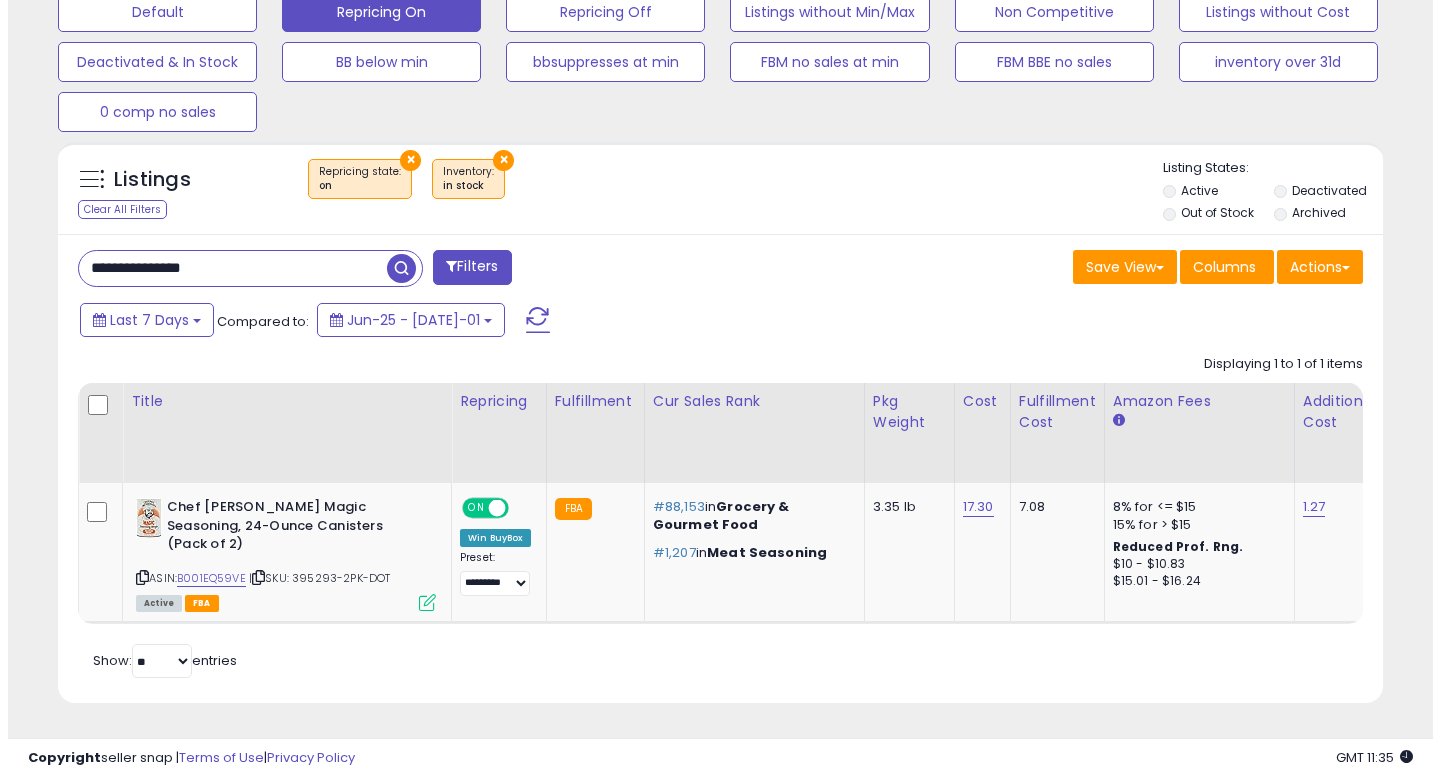 scroll, scrollTop: 513, scrollLeft: 0, axis: vertical 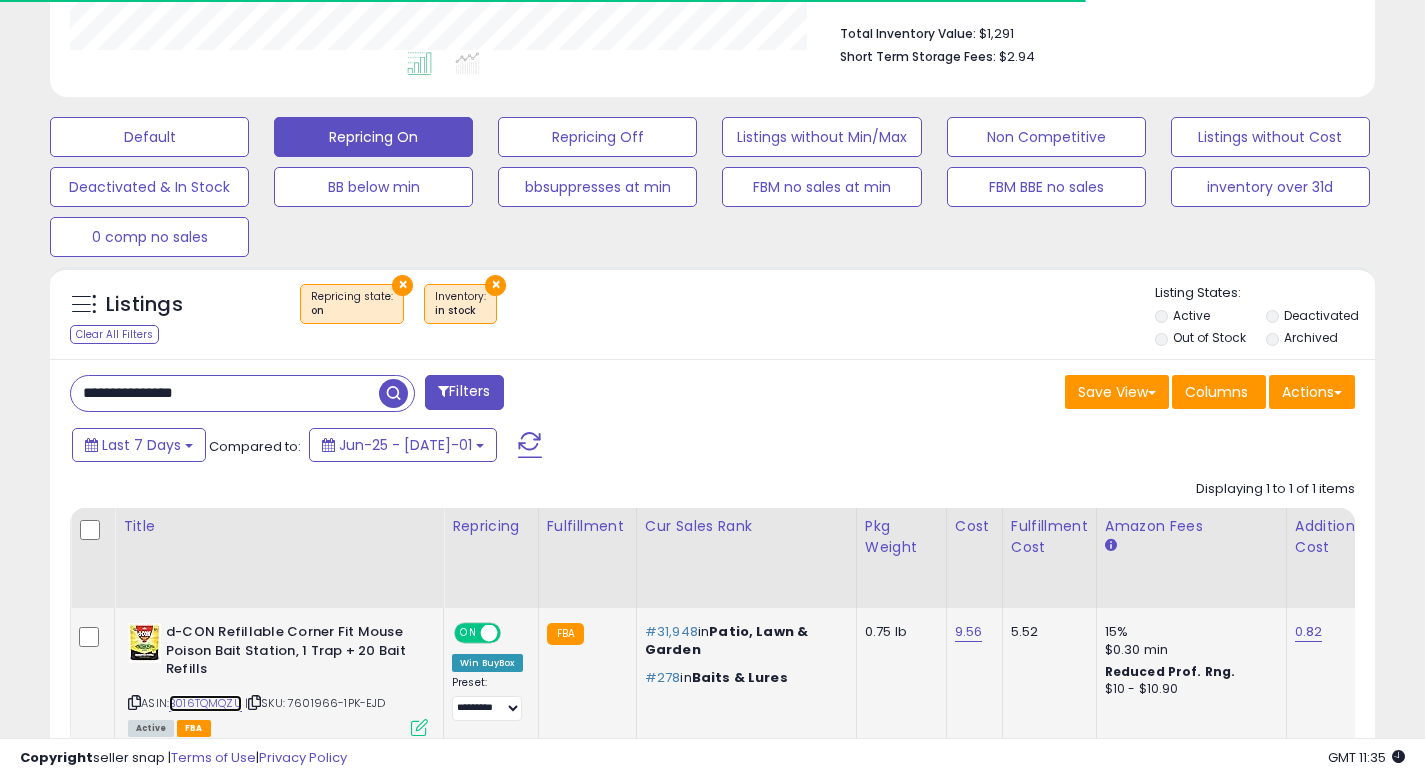 click on "B016TQMQZU" at bounding box center (205, 703) 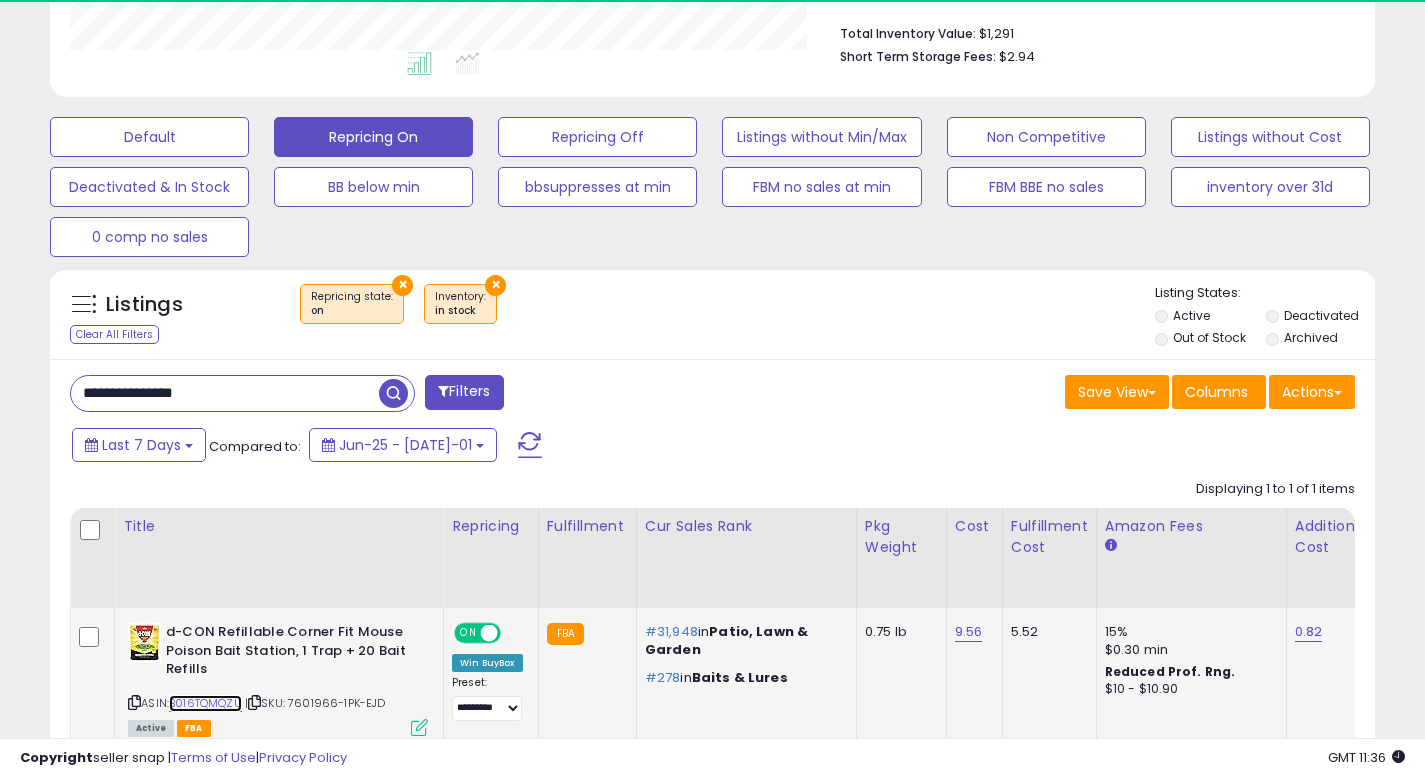 scroll, scrollTop: 999590, scrollLeft: 999233, axis: both 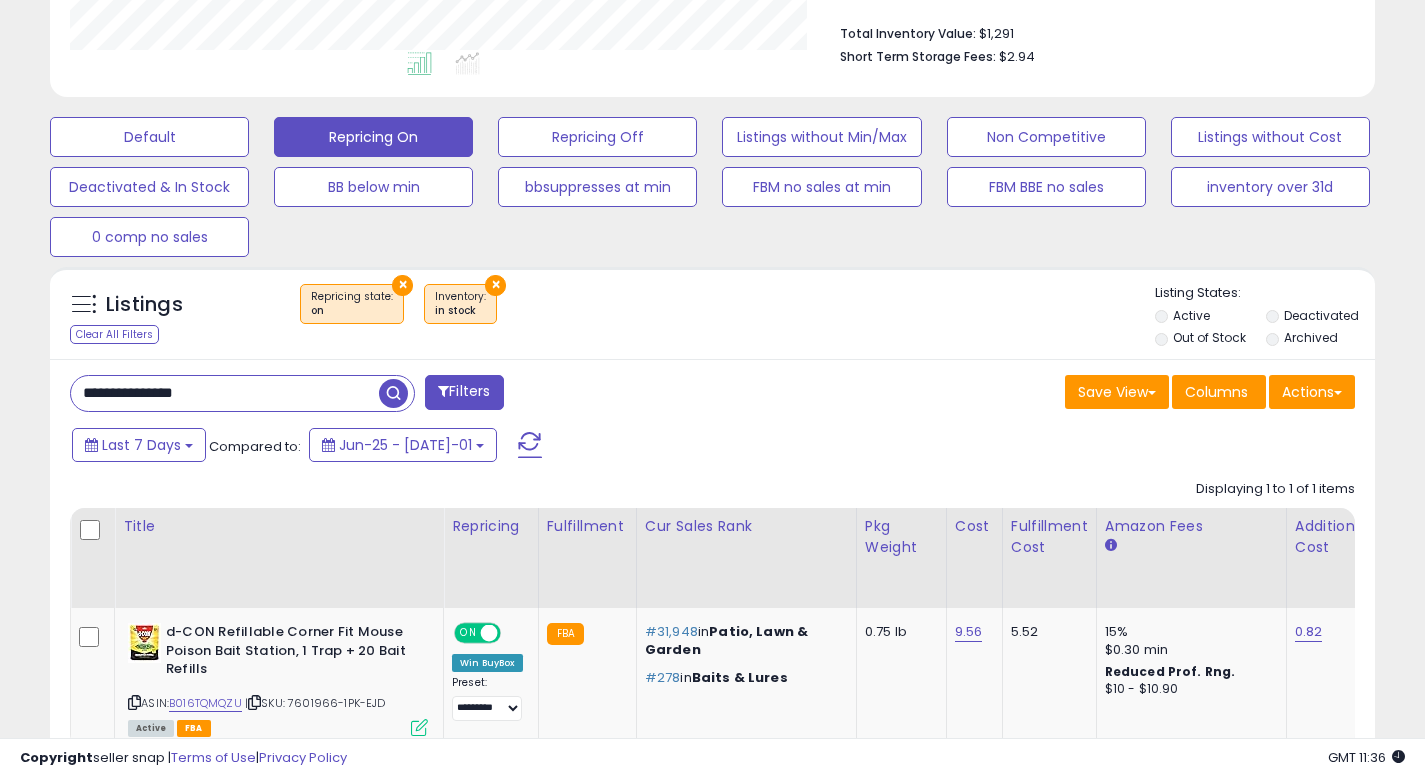 click on "**********" at bounding box center [225, 393] 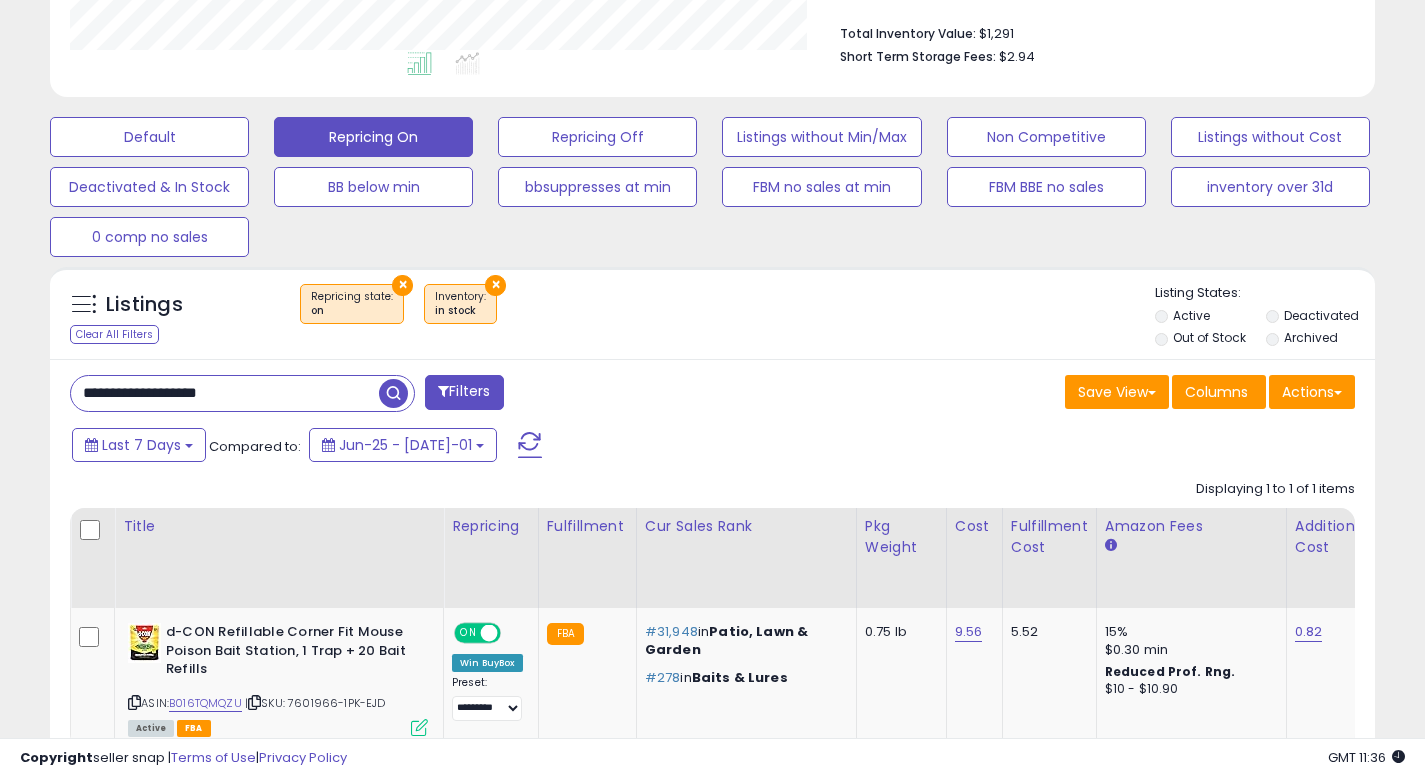 click at bounding box center [393, 393] 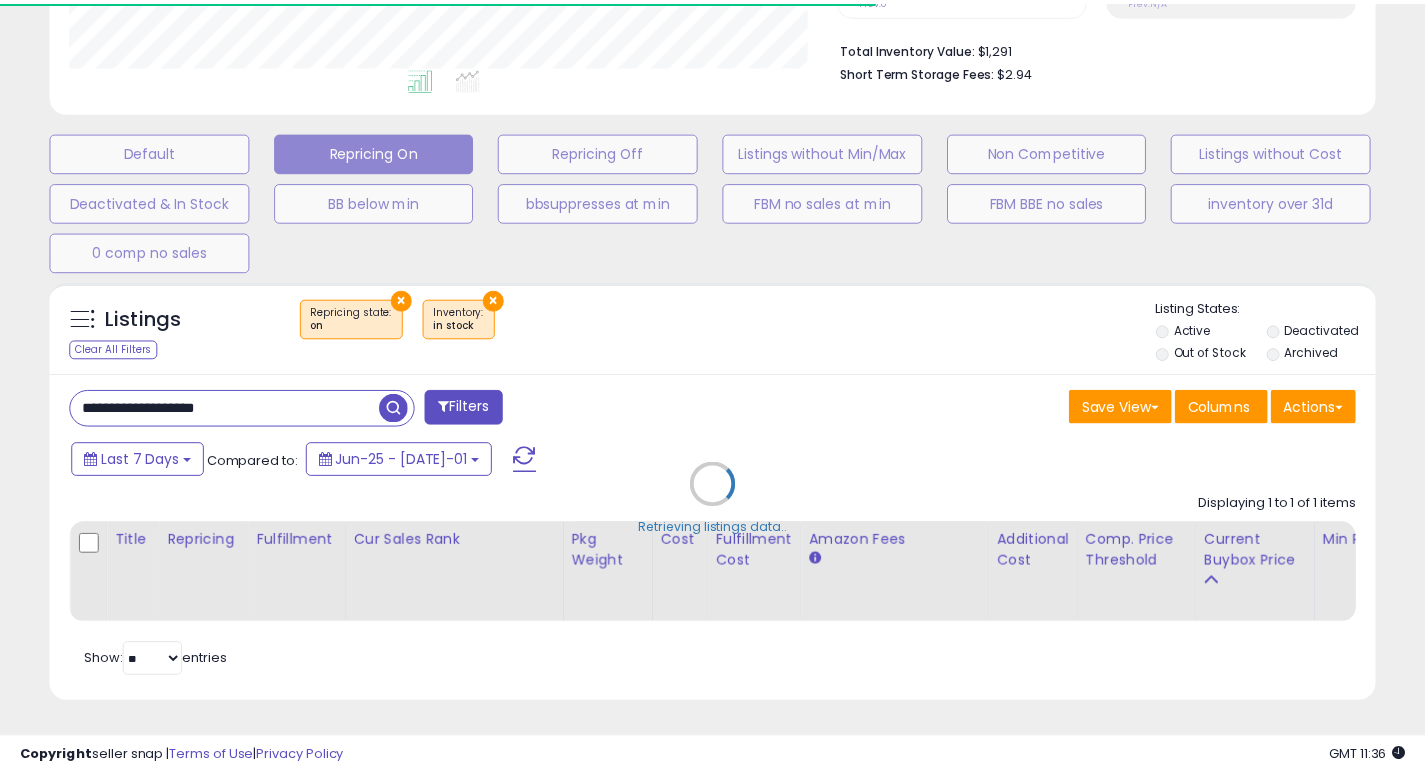 scroll, scrollTop: 410, scrollLeft: 767, axis: both 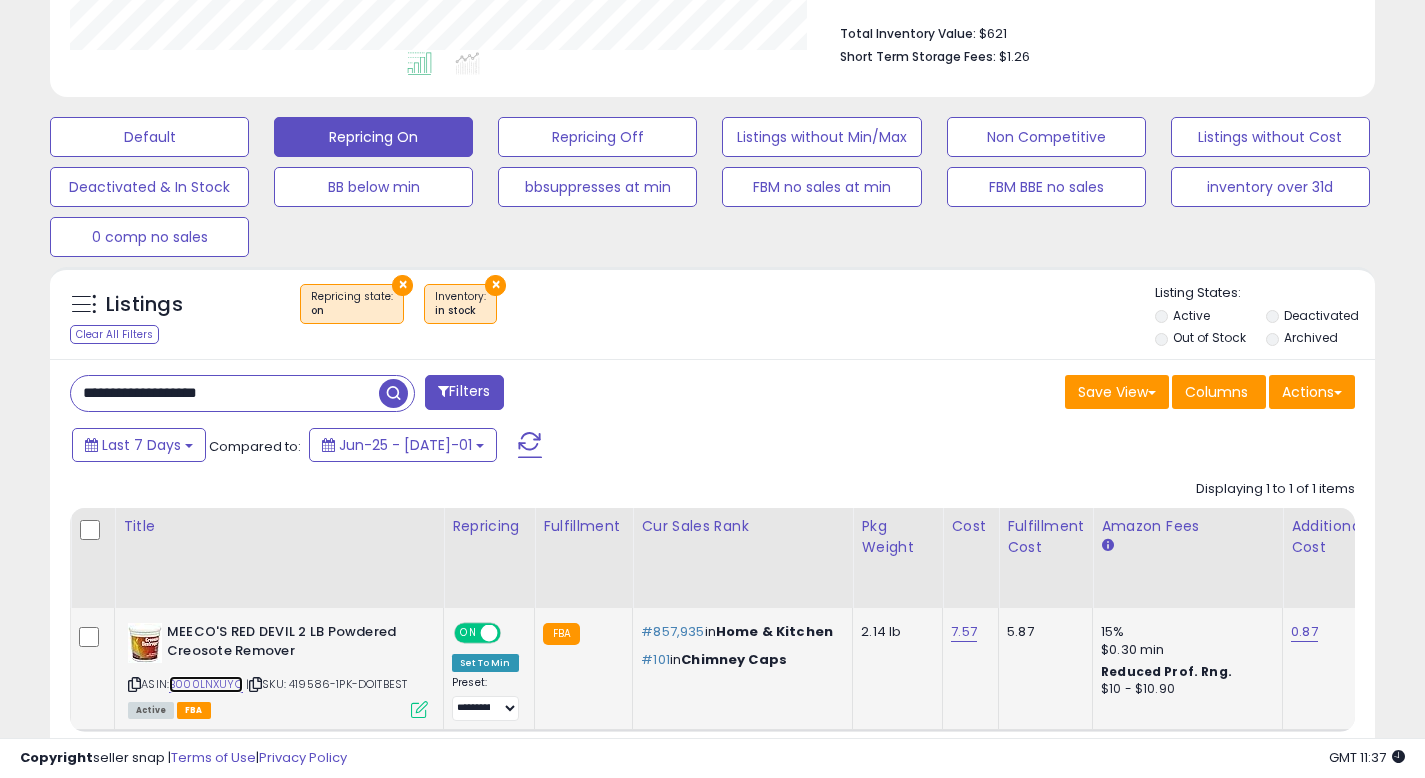 click on "B000LNXUYO" at bounding box center [206, 684] 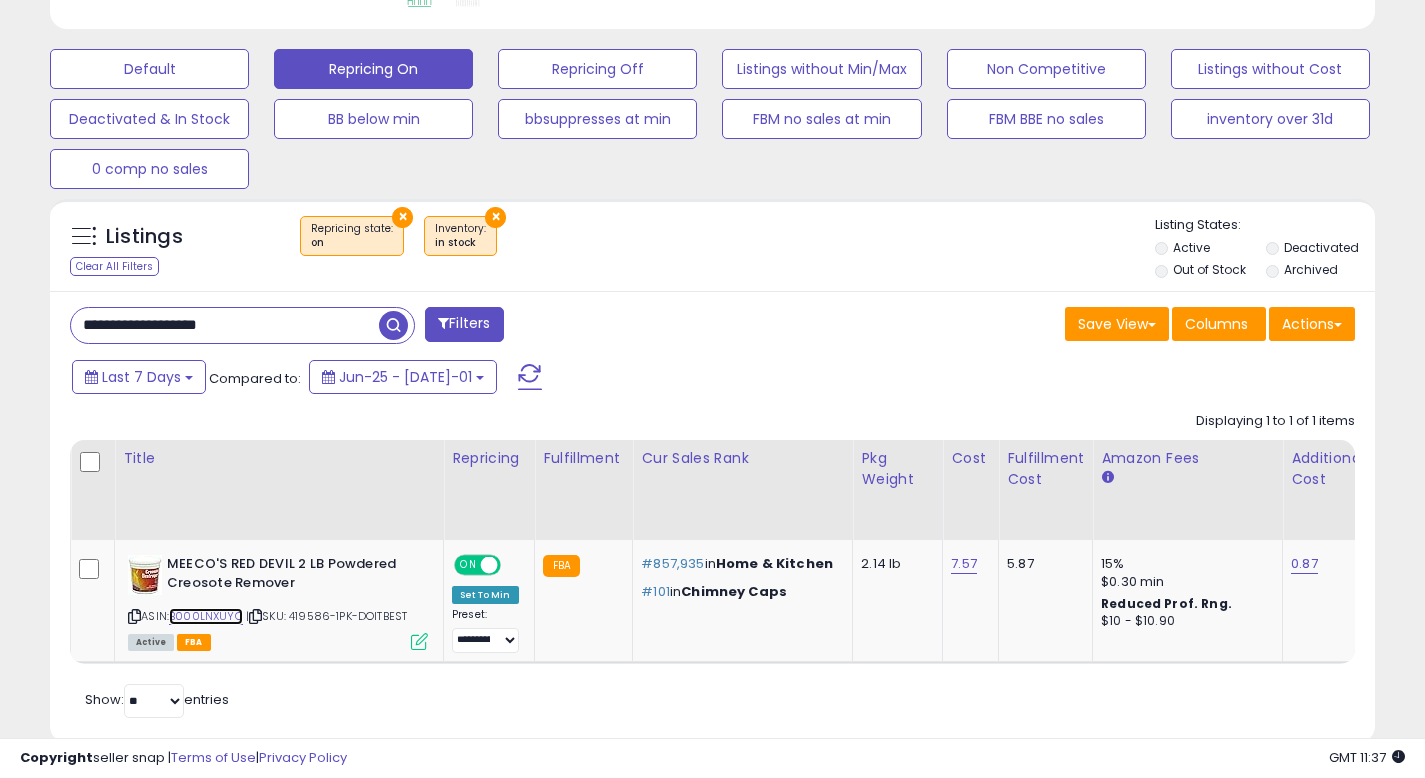 scroll, scrollTop: 604, scrollLeft: 0, axis: vertical 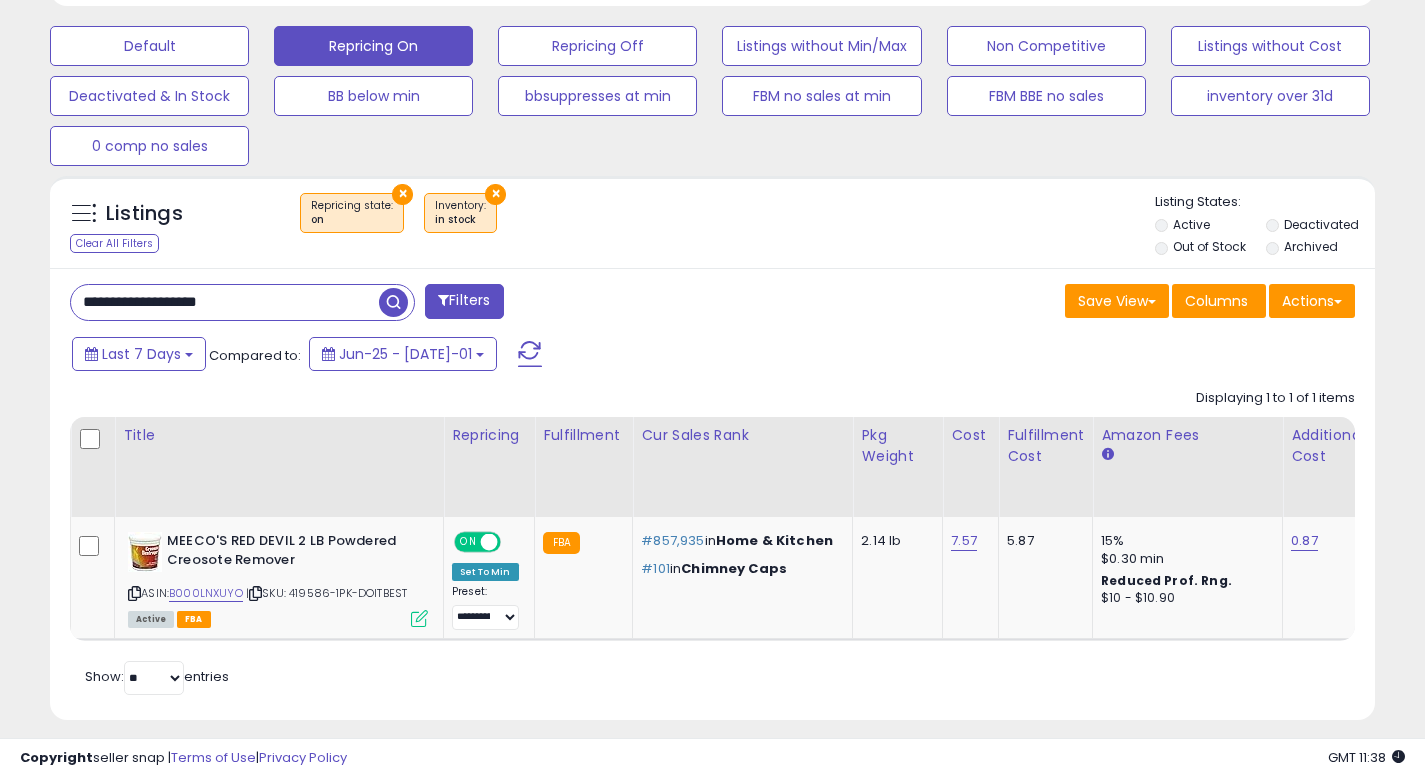 click on "**********" at bounding box center [225, 302] 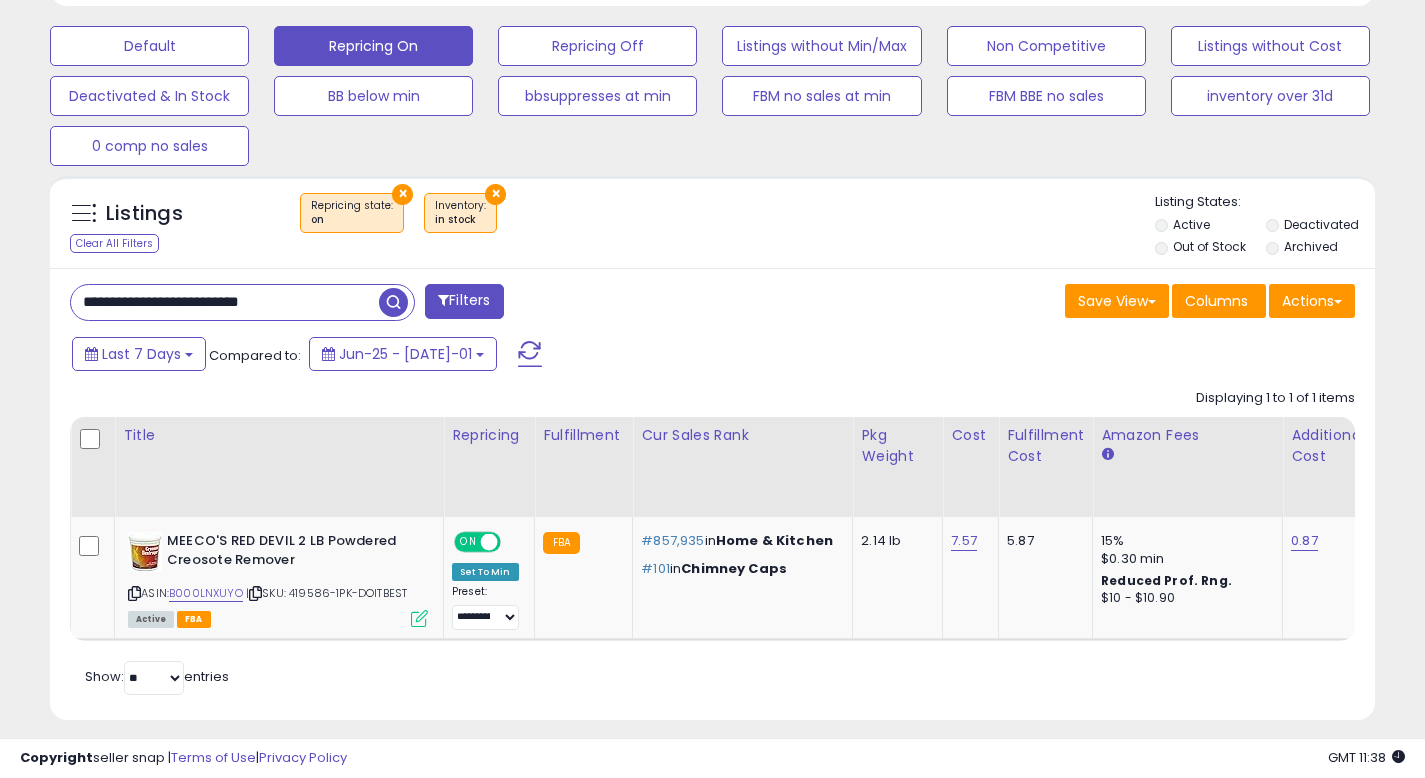 click at bounding box center [393, 302] 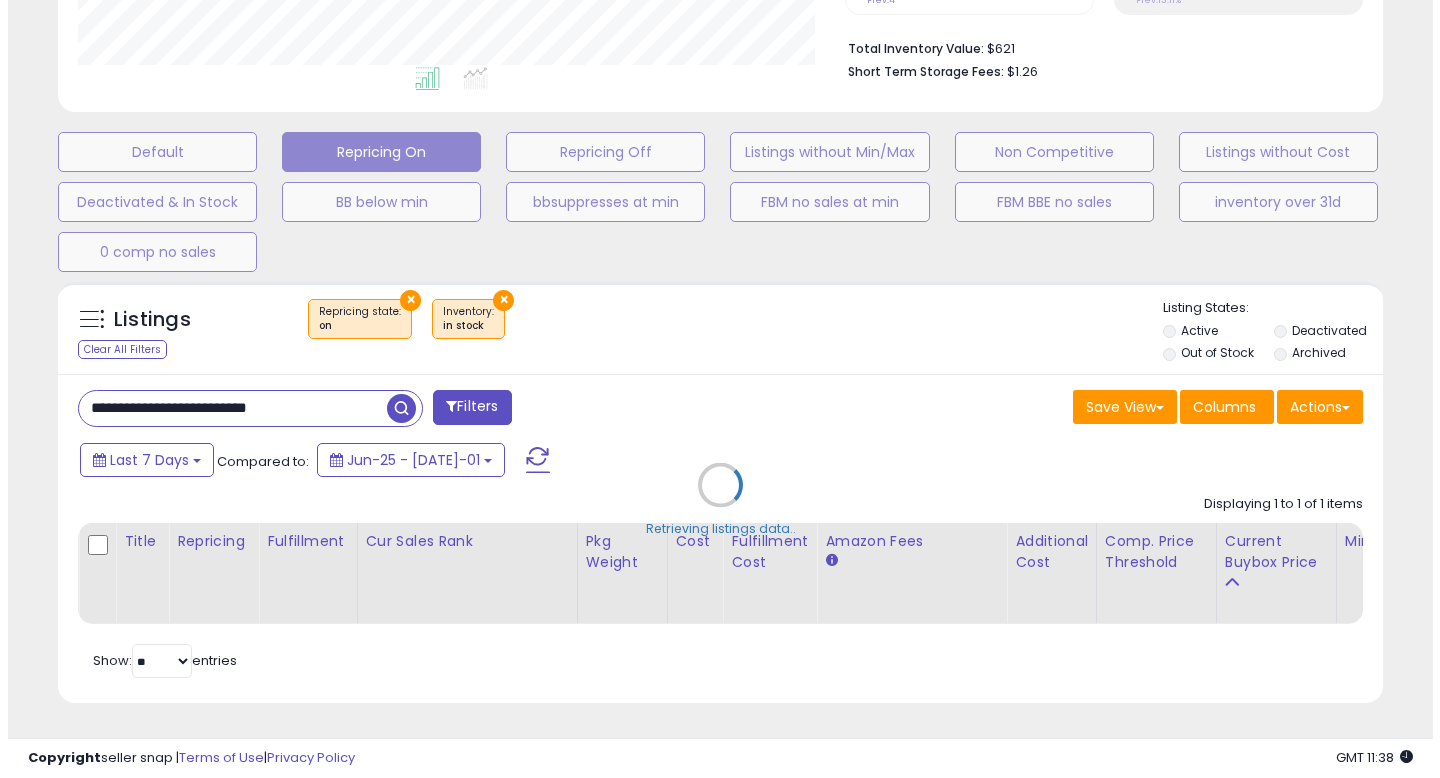 scroll, scrollTop: 513, scrollLeft: 0, axis: vertical 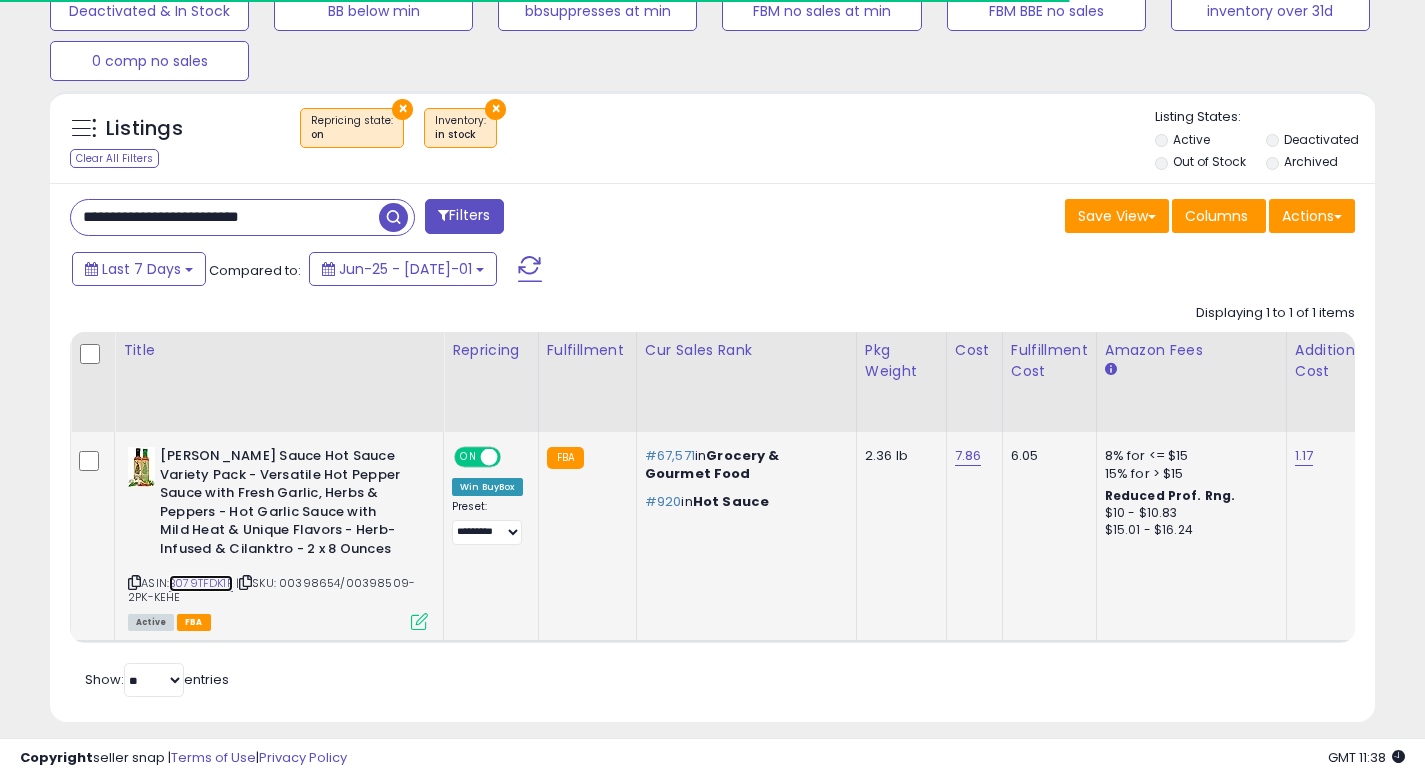 click on "B079TFDK1P" at bounding box center [201, 583] 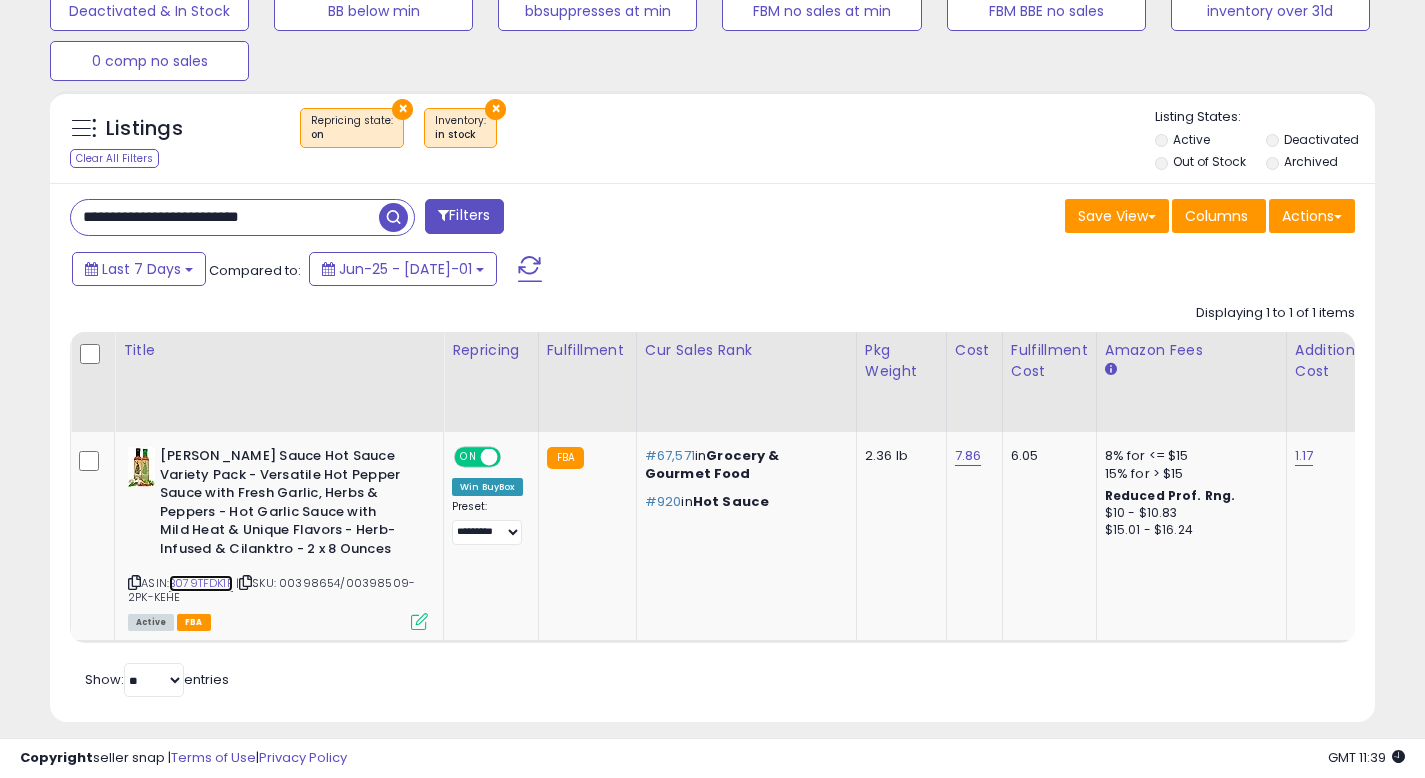 scroll, scrollTop: 999590, scrollLeft: 999233, axis: both 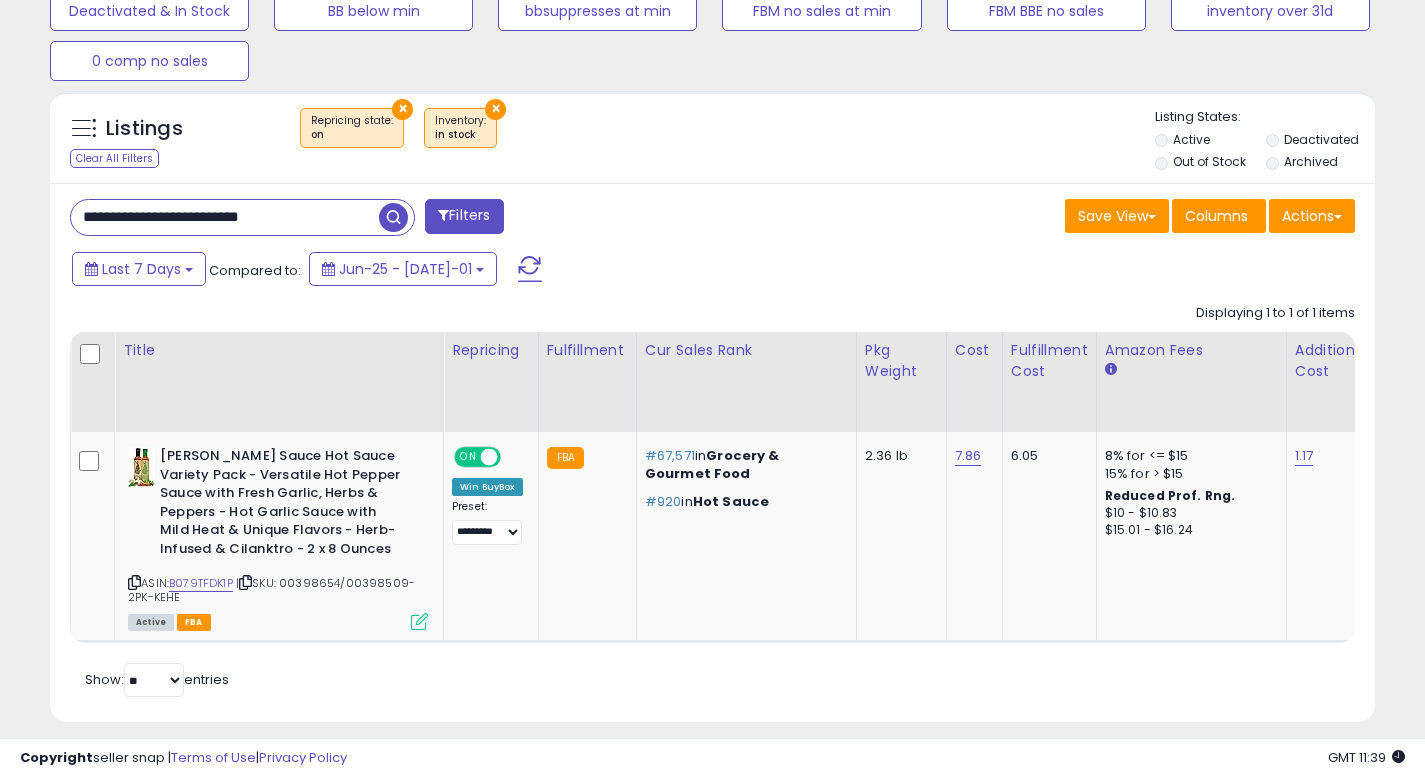 click on "**********" at bounding box center (225, 217) 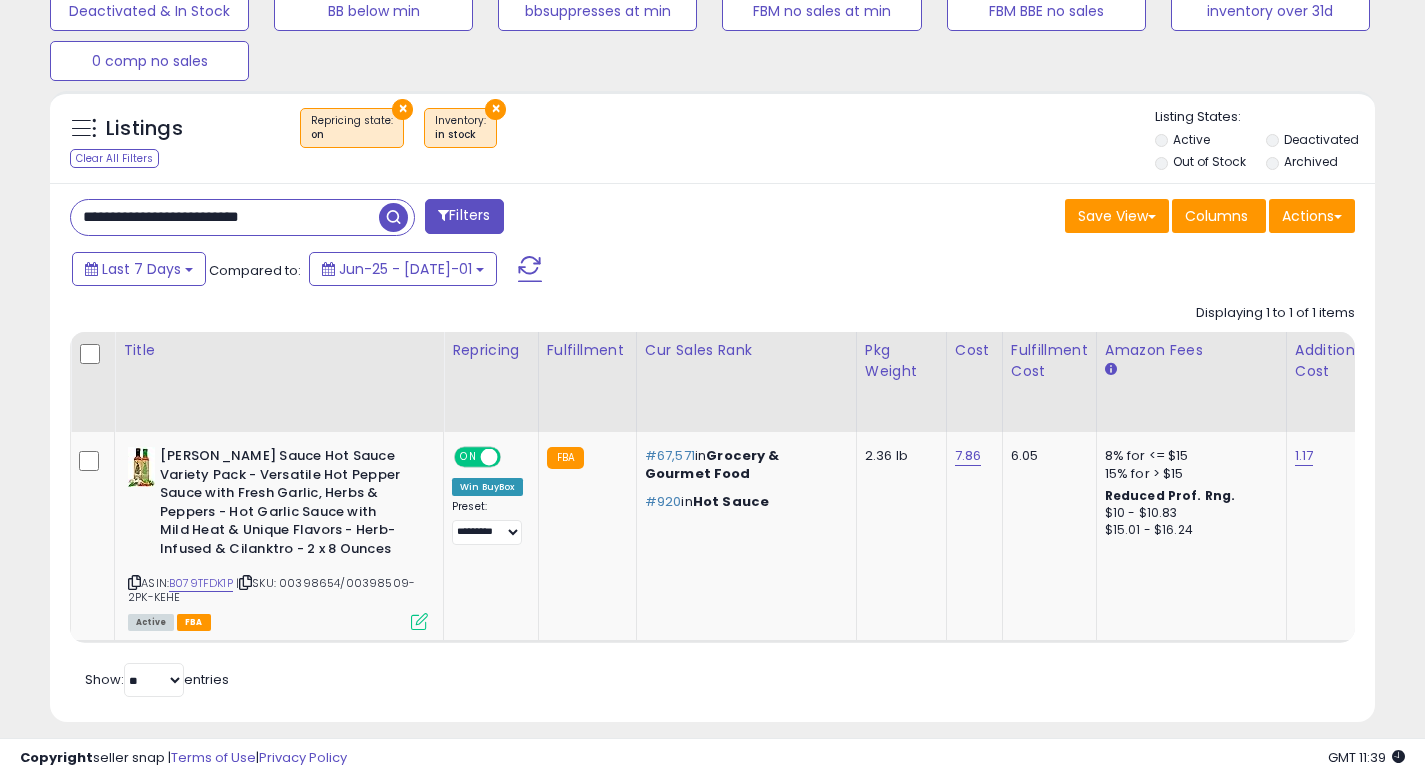 click on "**********" at bounding box center [225, 217] 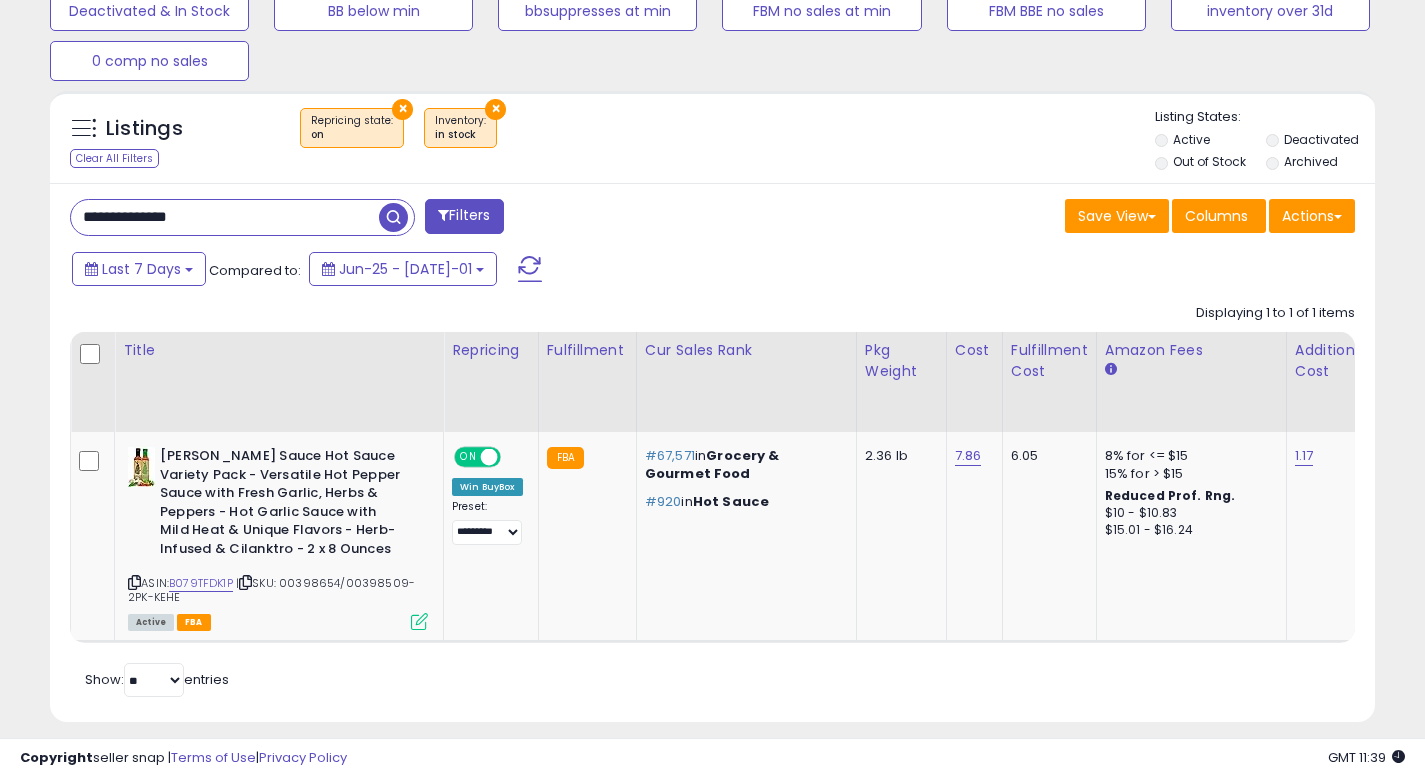 drag, startPoint x: 399, startPoint y: 222, endPoint x: 414, endPoint y: 227, distance: 15.811388 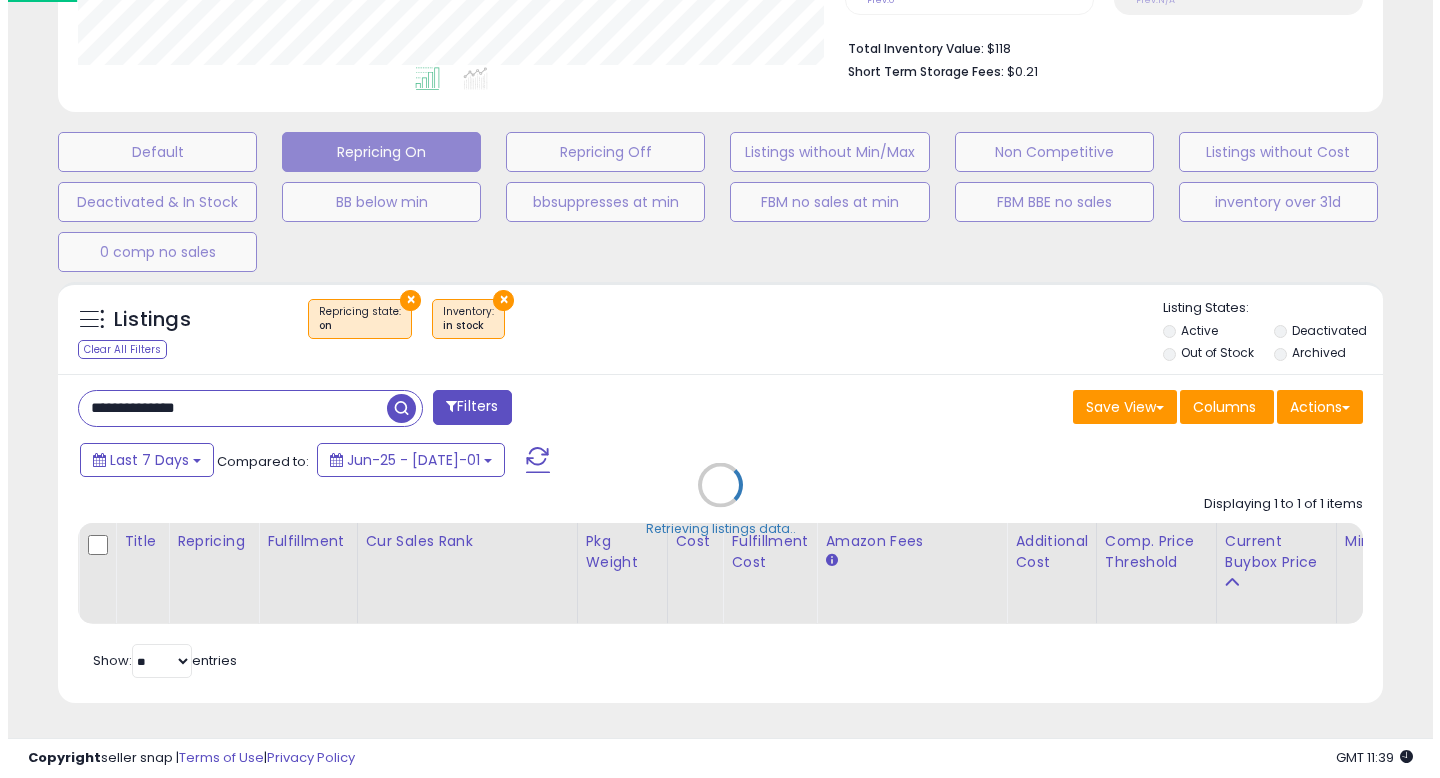 scroll, scrollTop: 513, scrollLeft: 0, axis: vertical 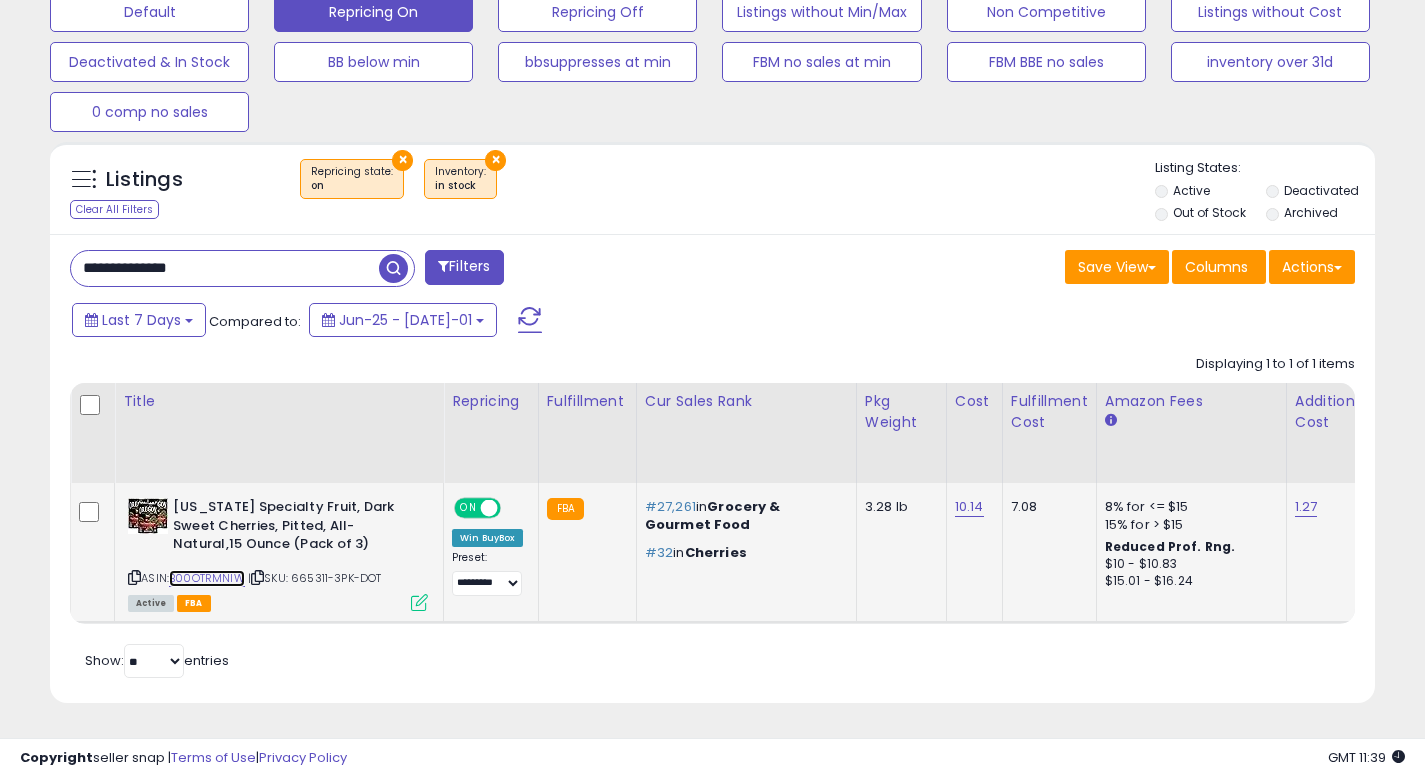 click on "B00OTRMNIW" at bounding box center [207, 578] 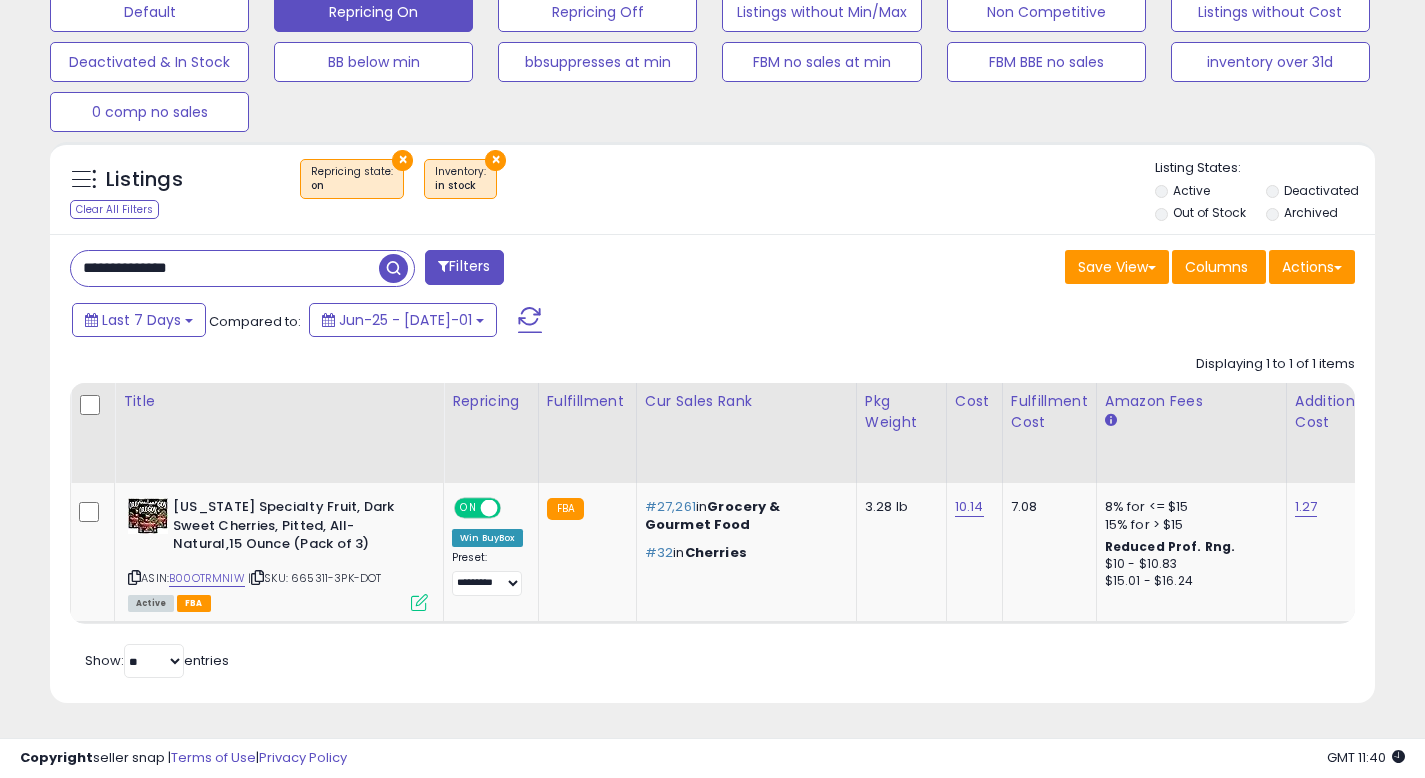 click on "**********" at bounding box center [225, 268] 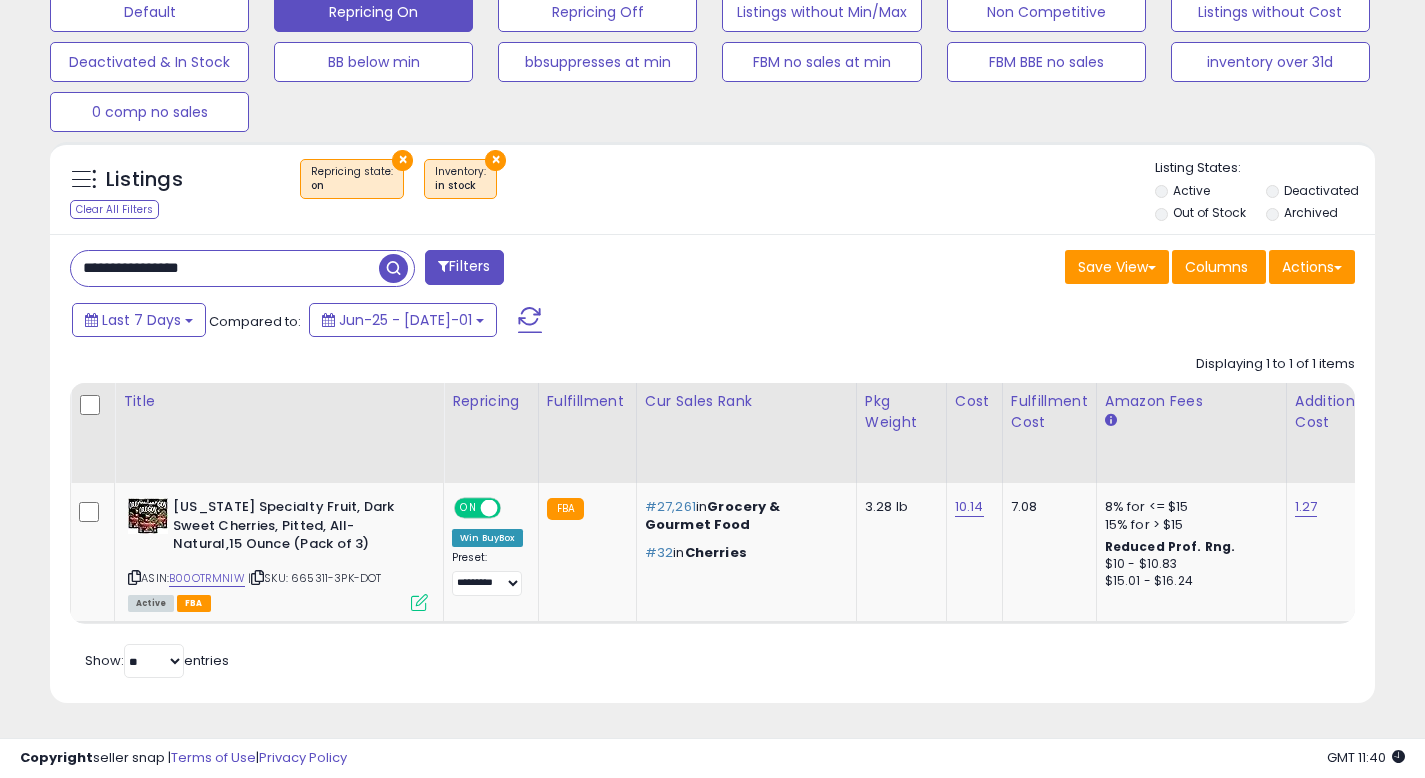 click at bounding box center [393, 268] 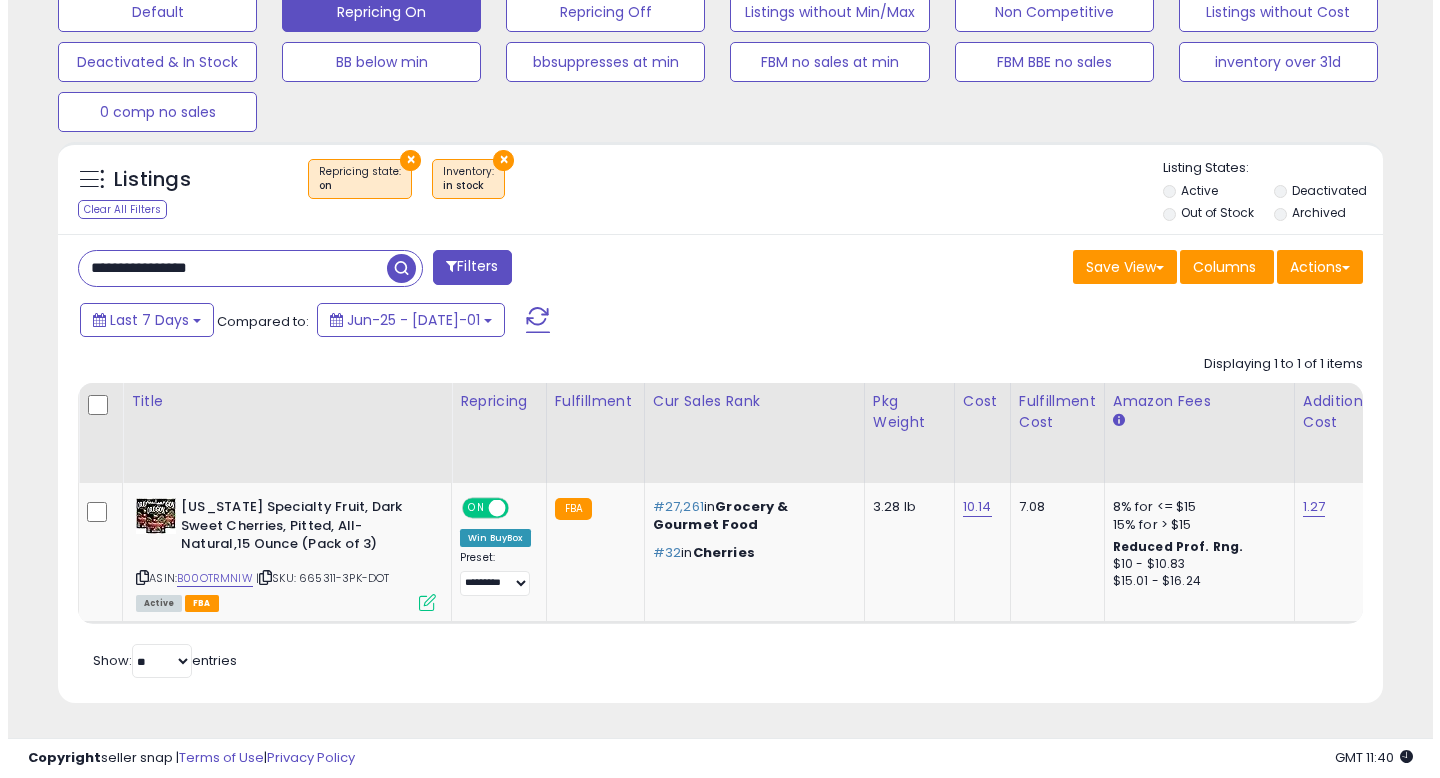 scroll, scrollTop: 513, scrollLeft: 0, axis: vertical 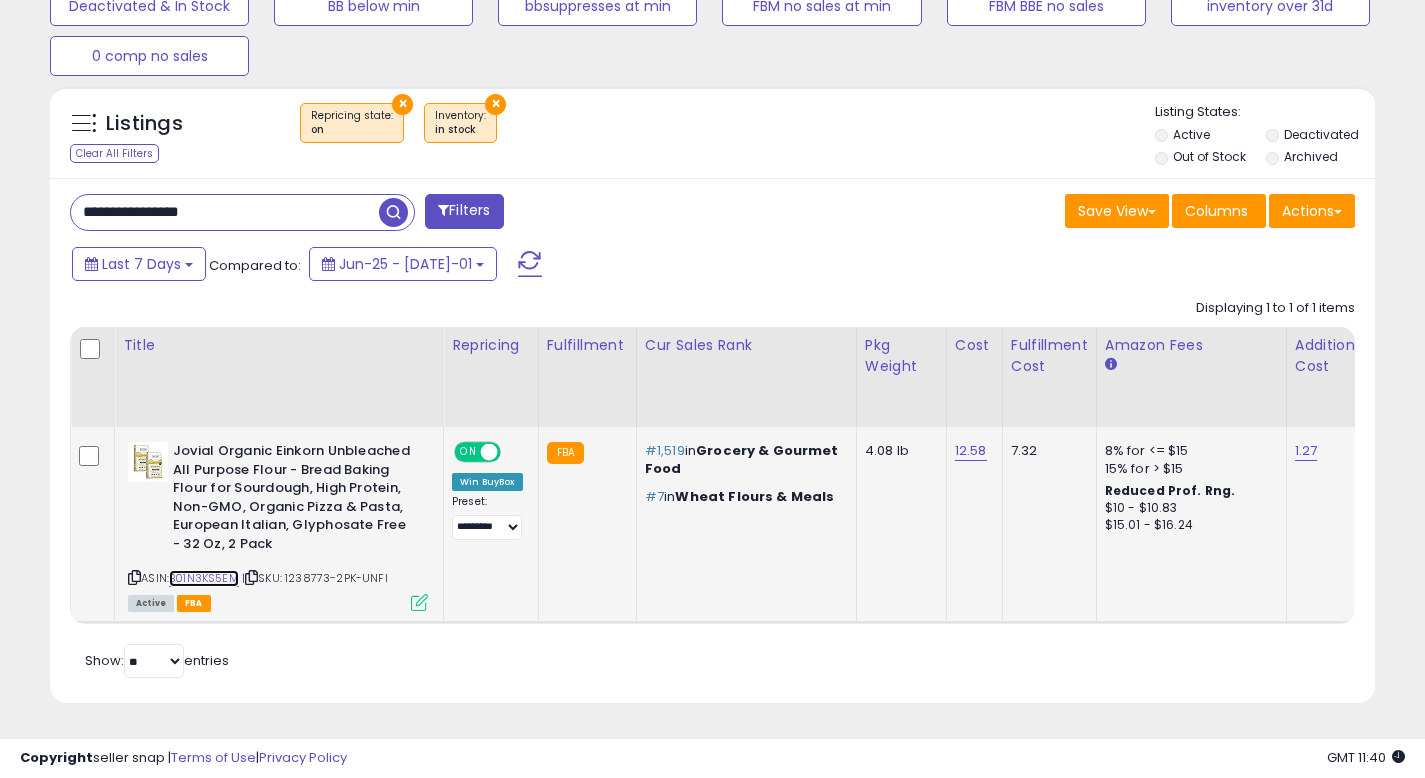 click on "B01N3KS5EM" at bounding box center [204, 578] 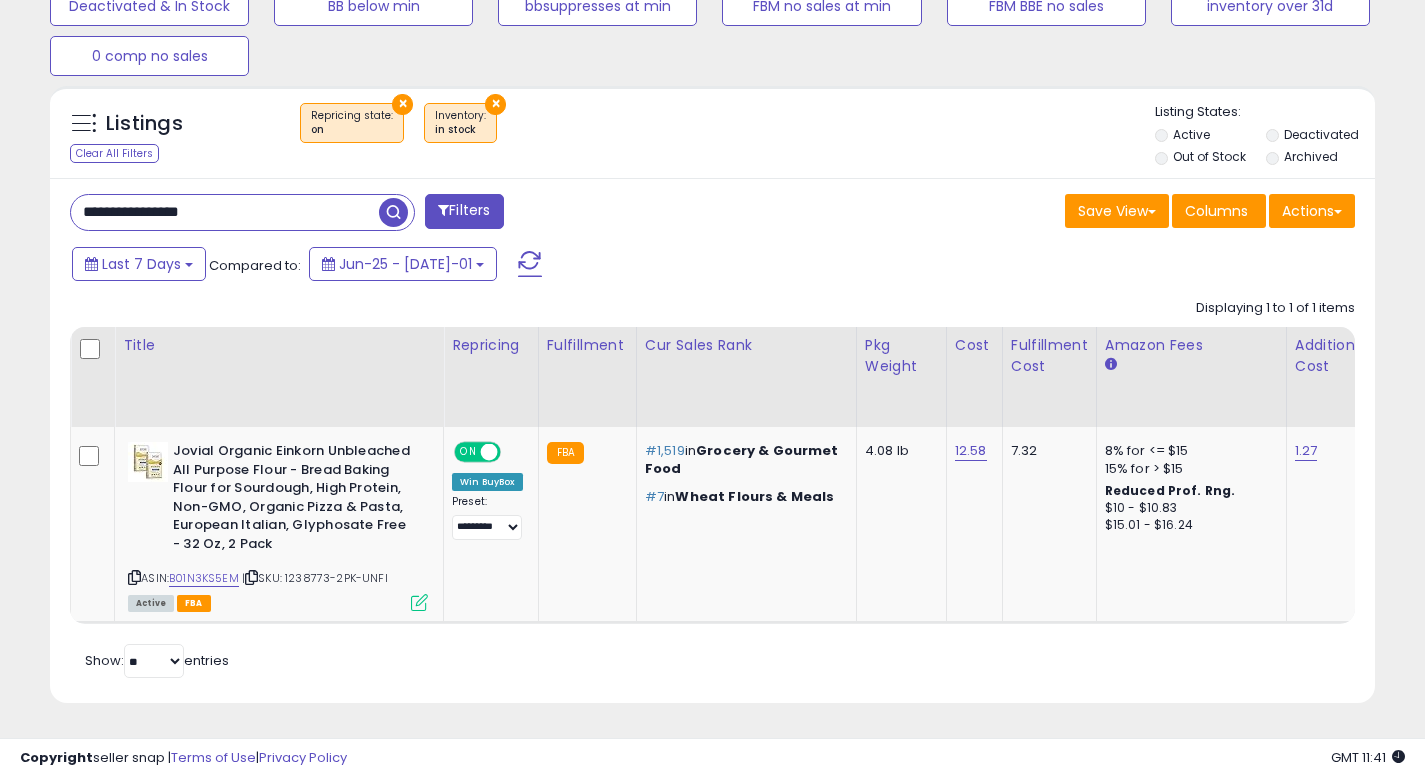 click on "**********" at bounding box center [225, 212] 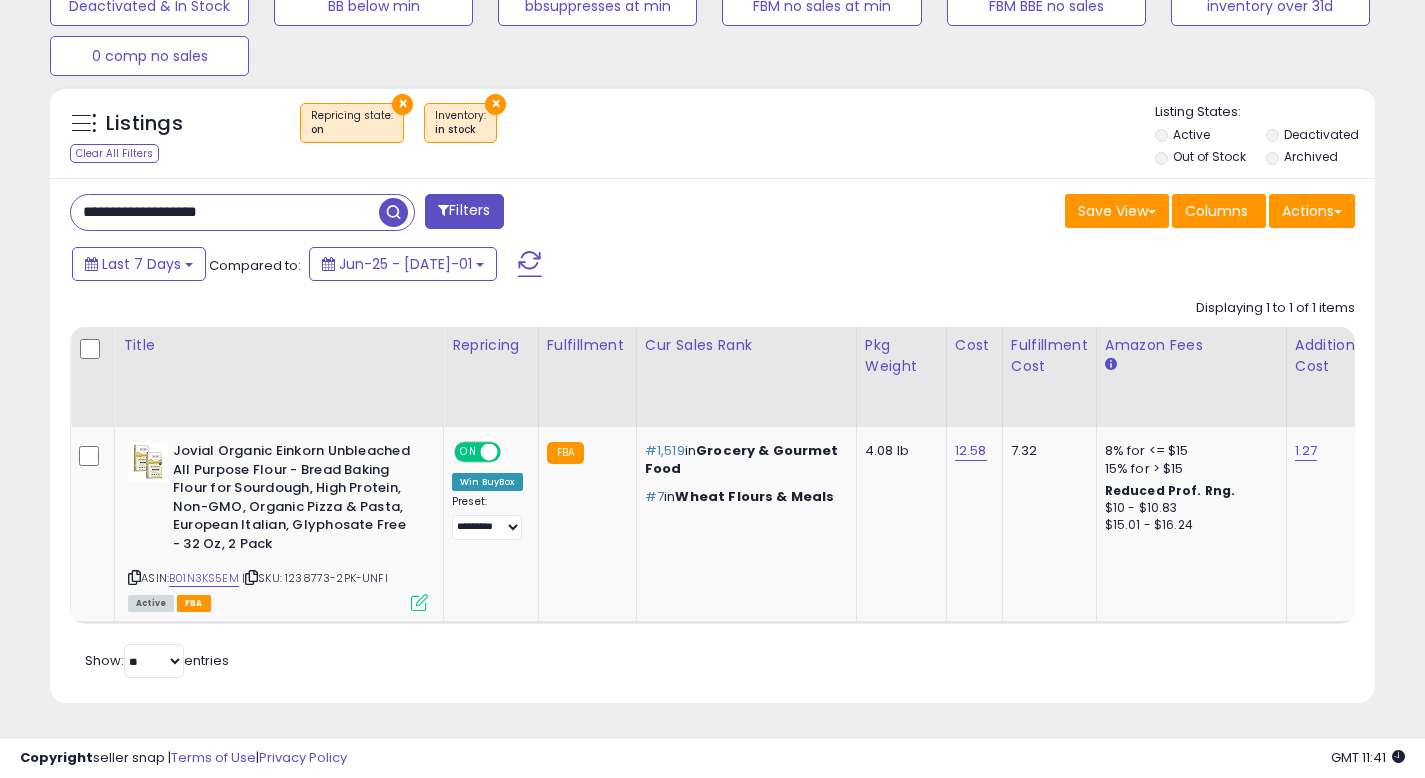 click at bounding box center (393, 212) 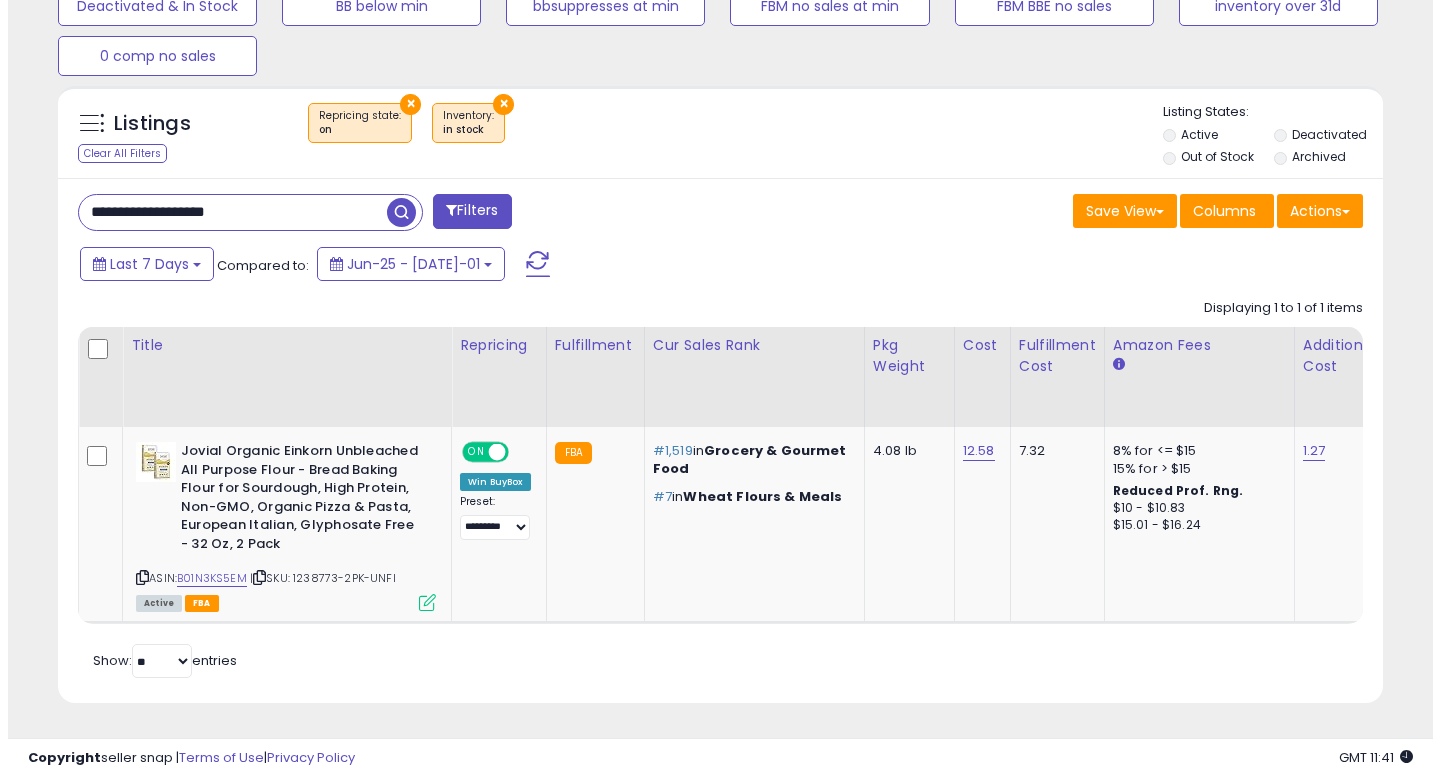 scroll, scrollTop: 513, scrollLeft: 0, axis: vertical 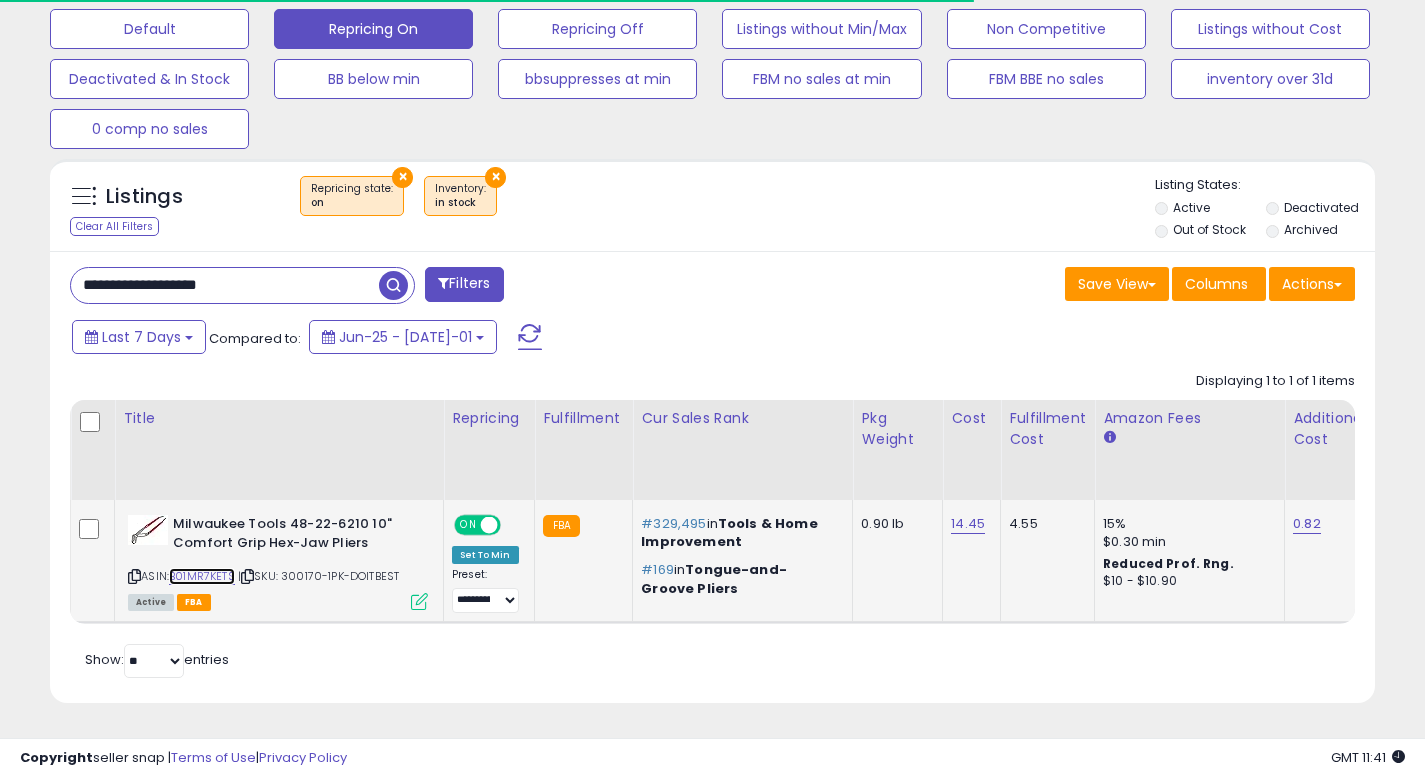 click on "B01MR7KETS" at bounding box center [202, 576] 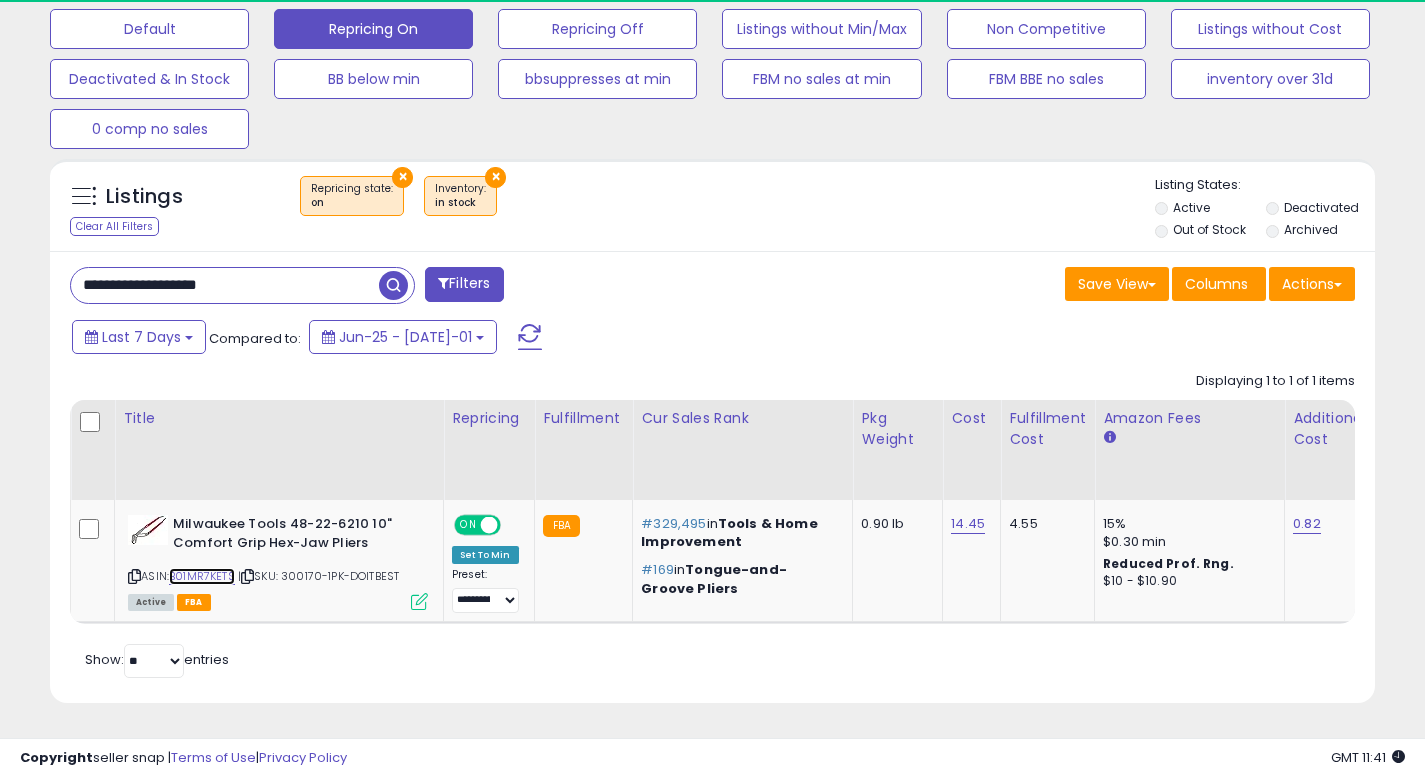 scroll, scrollTop: 999590, scrollLeft: 999233, axis: both 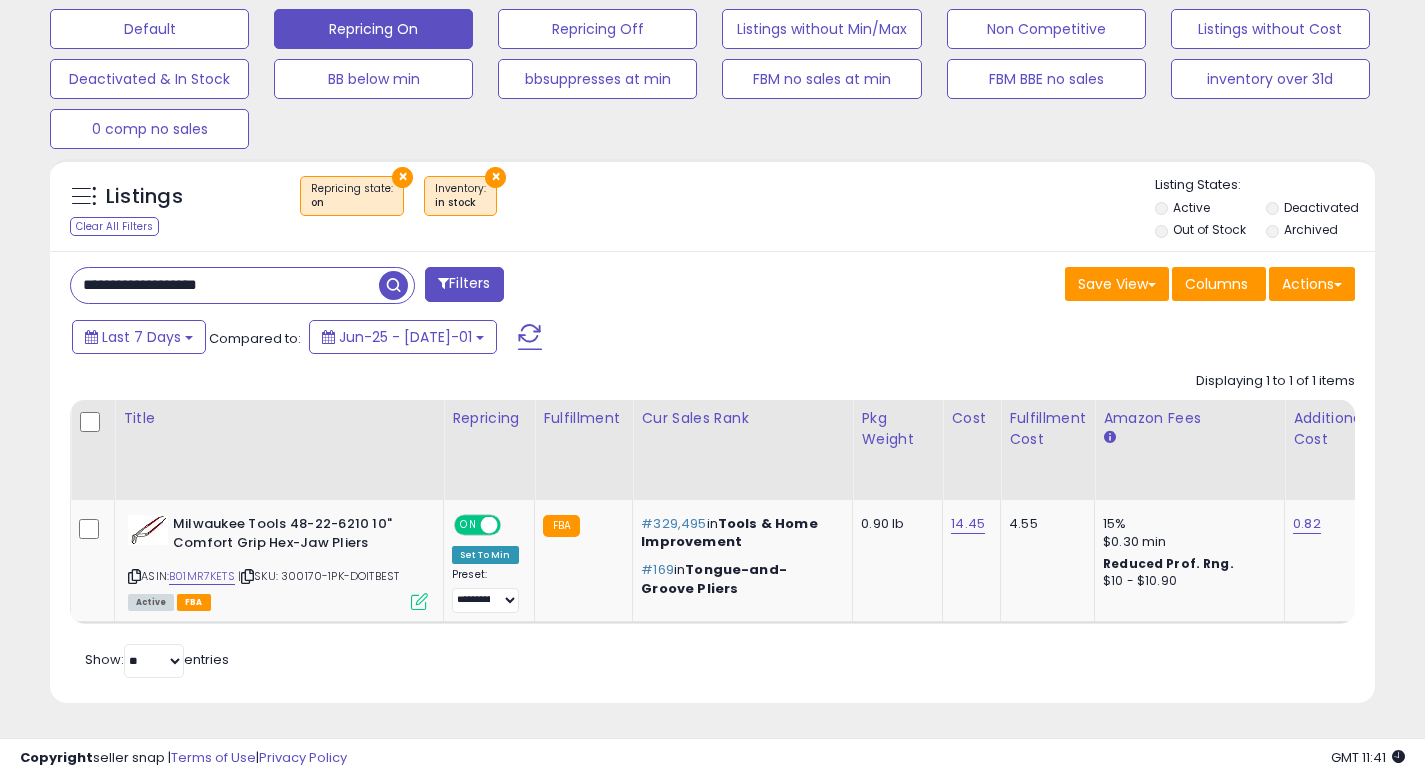 click on "**********" at bounding box center (225, 285) 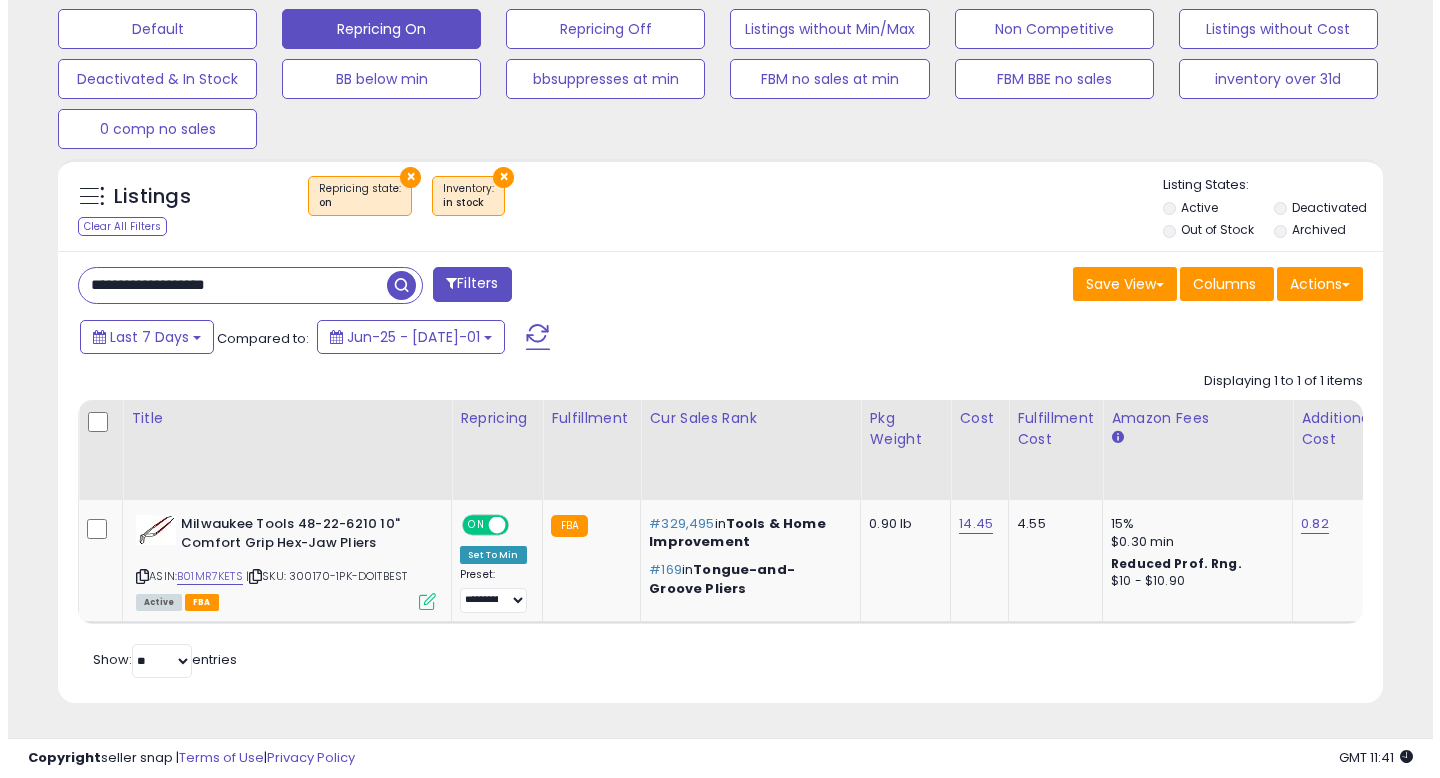 scroll, scrollTop: 513, scrollLeft: 0, axis: vertical 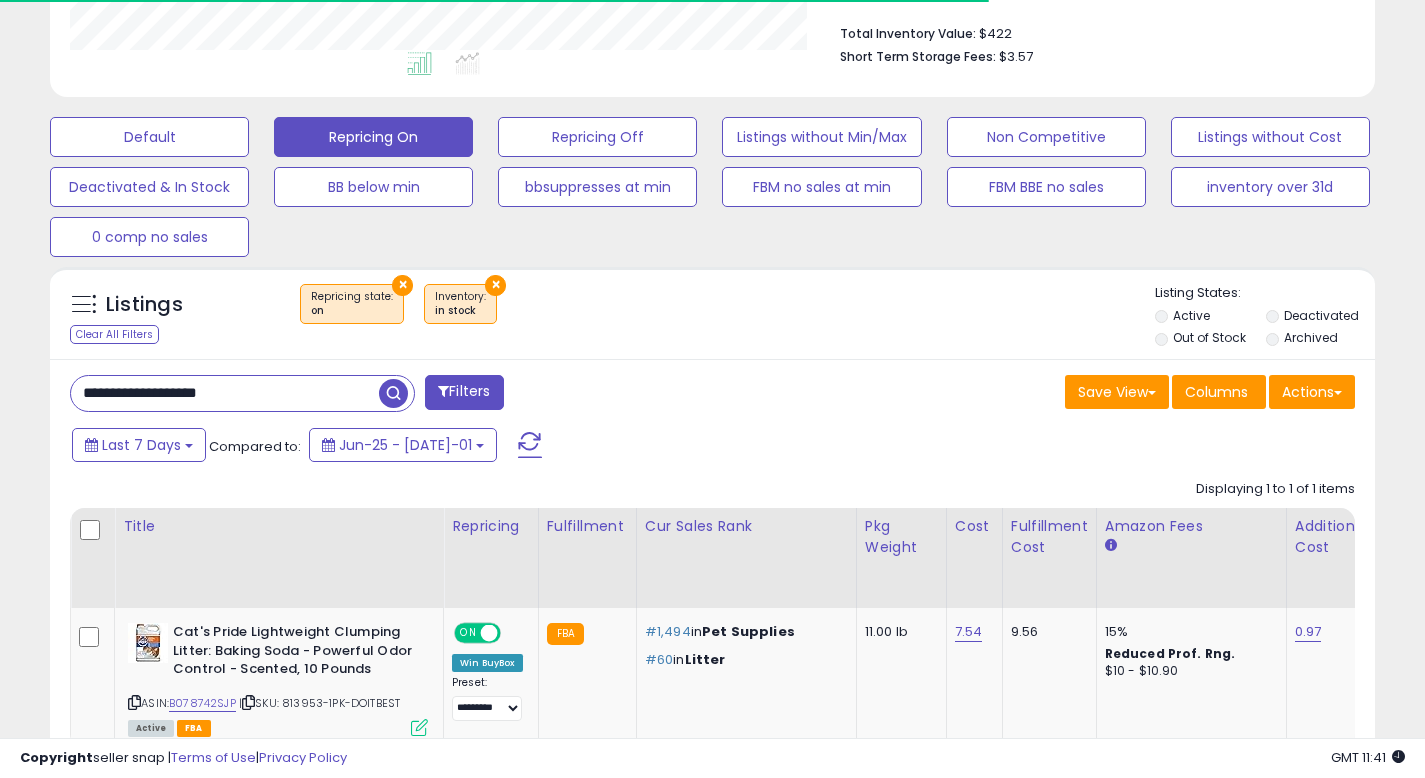 click on "Save View
Save As New View
Update Current View
Columns
Actions
Import  Export Visible Columns" at bounding box center (1042, 394) 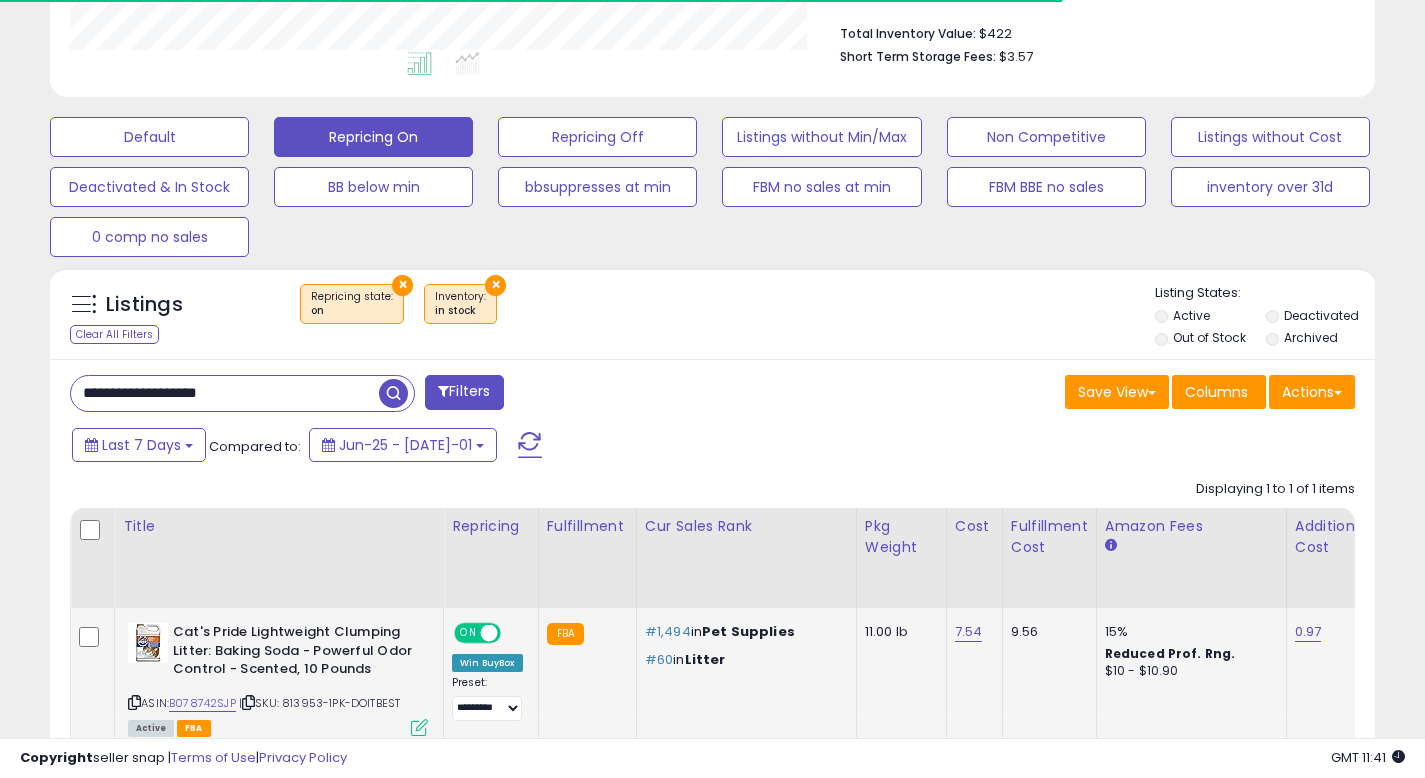 scroll, scrollTop: 654, scrollLeft: 0, axis: vertical 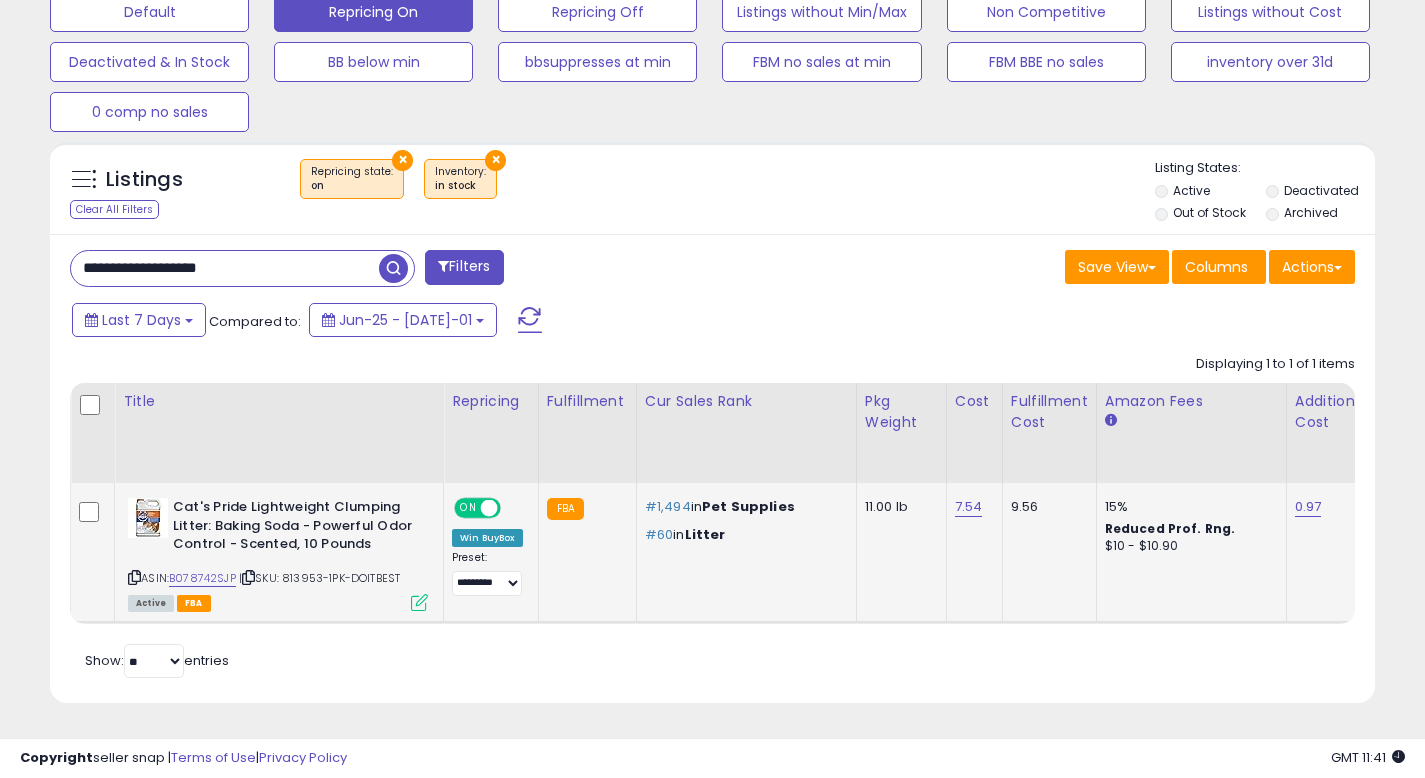 click on "#1,494  in  Pet Supplies  #60  in  Litter" 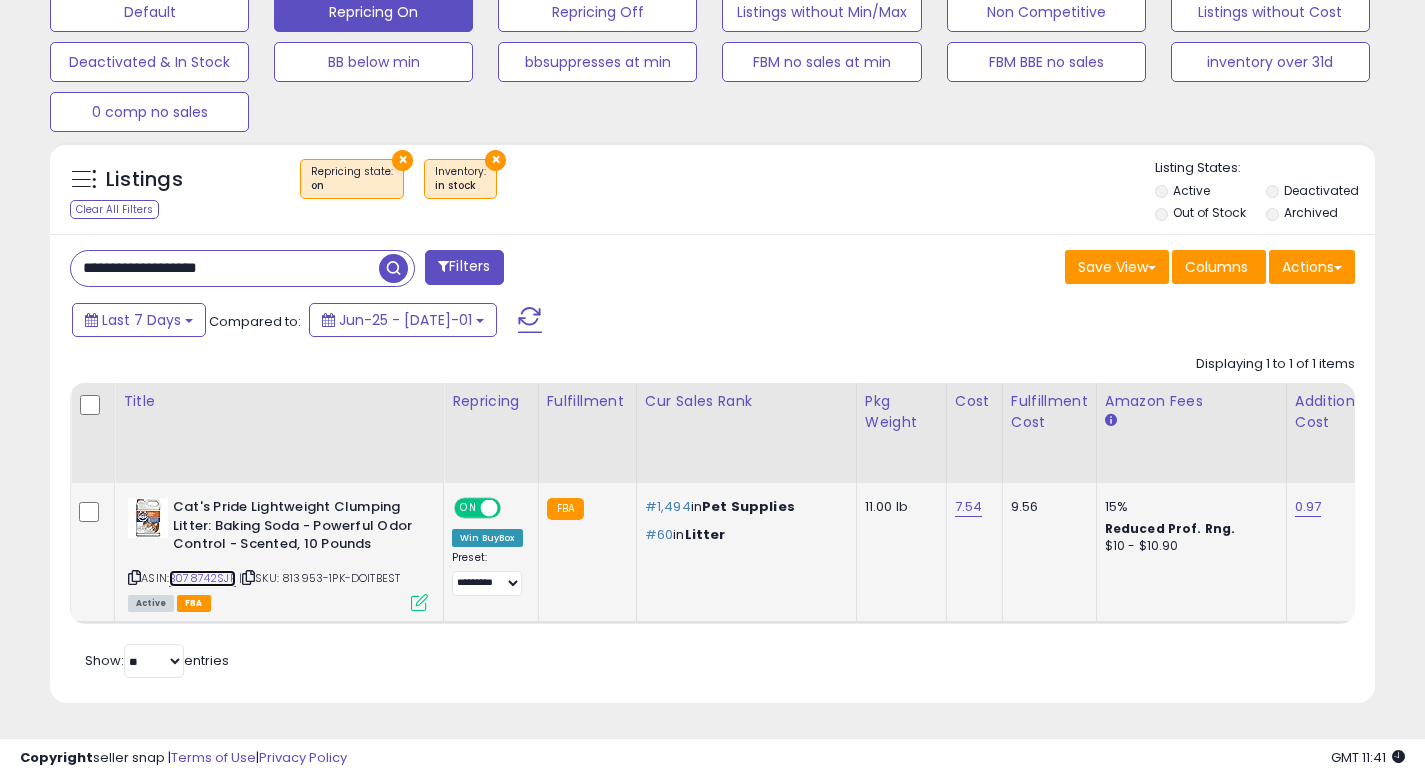 click on "B078742SJP" at bounding box center [202, 578] 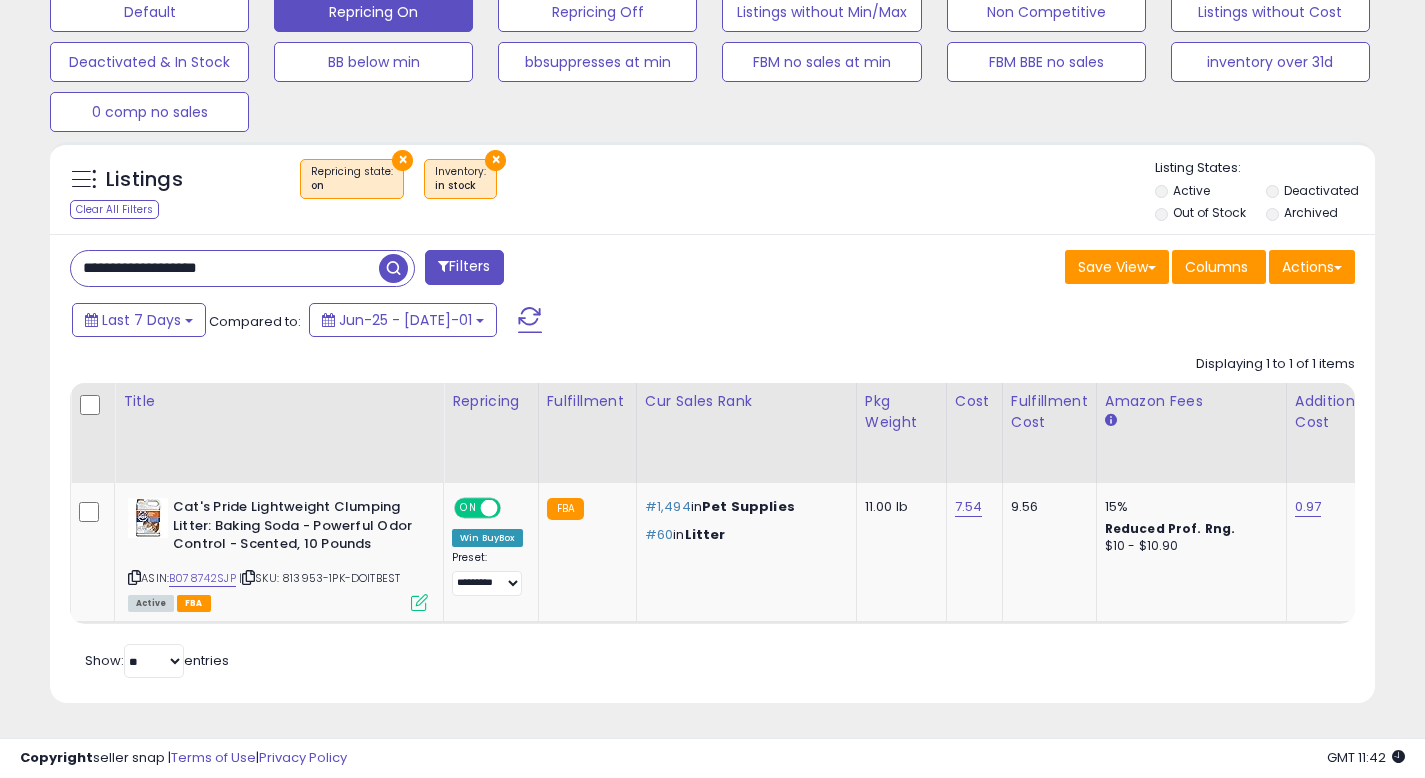click on "**********" at bounding box center (712, 469) 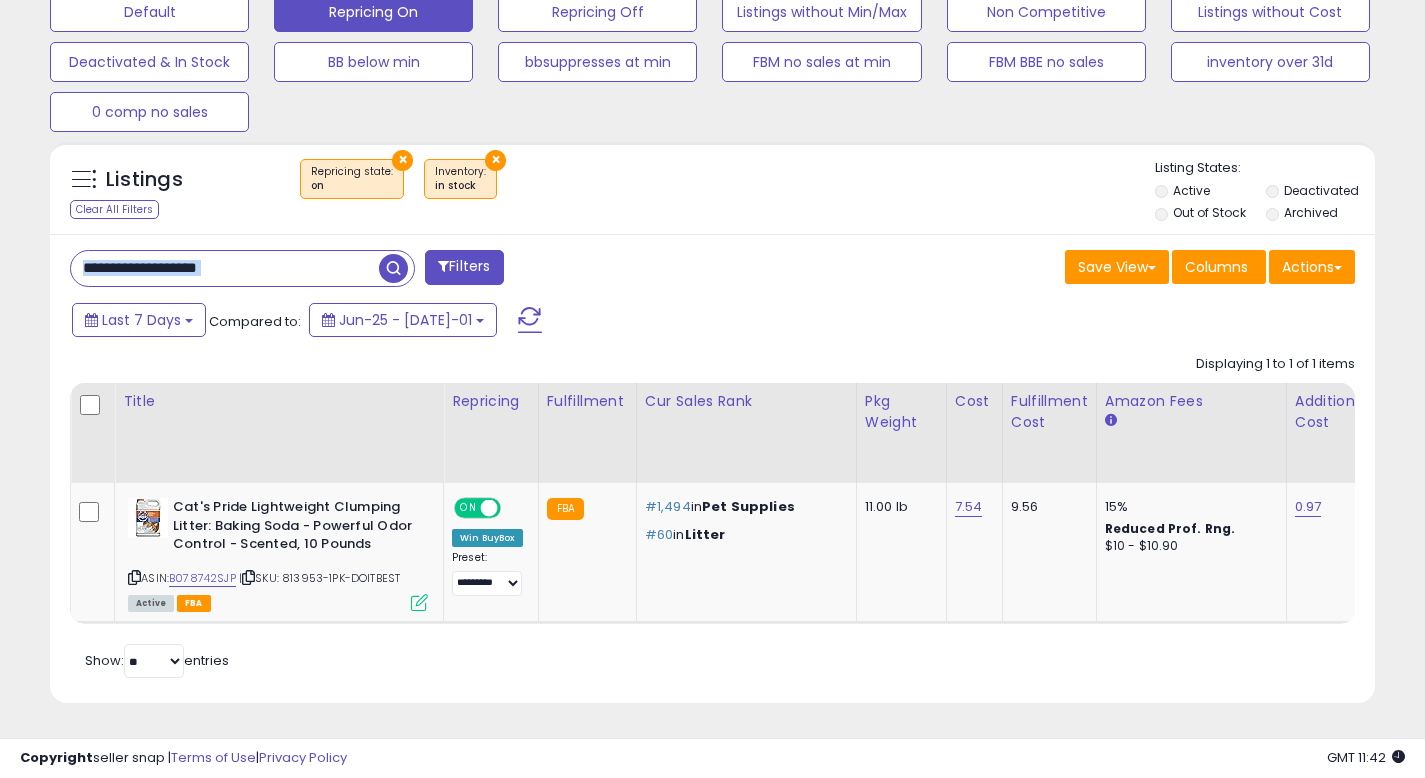 click on "**********" at bounding box center [712, 469] 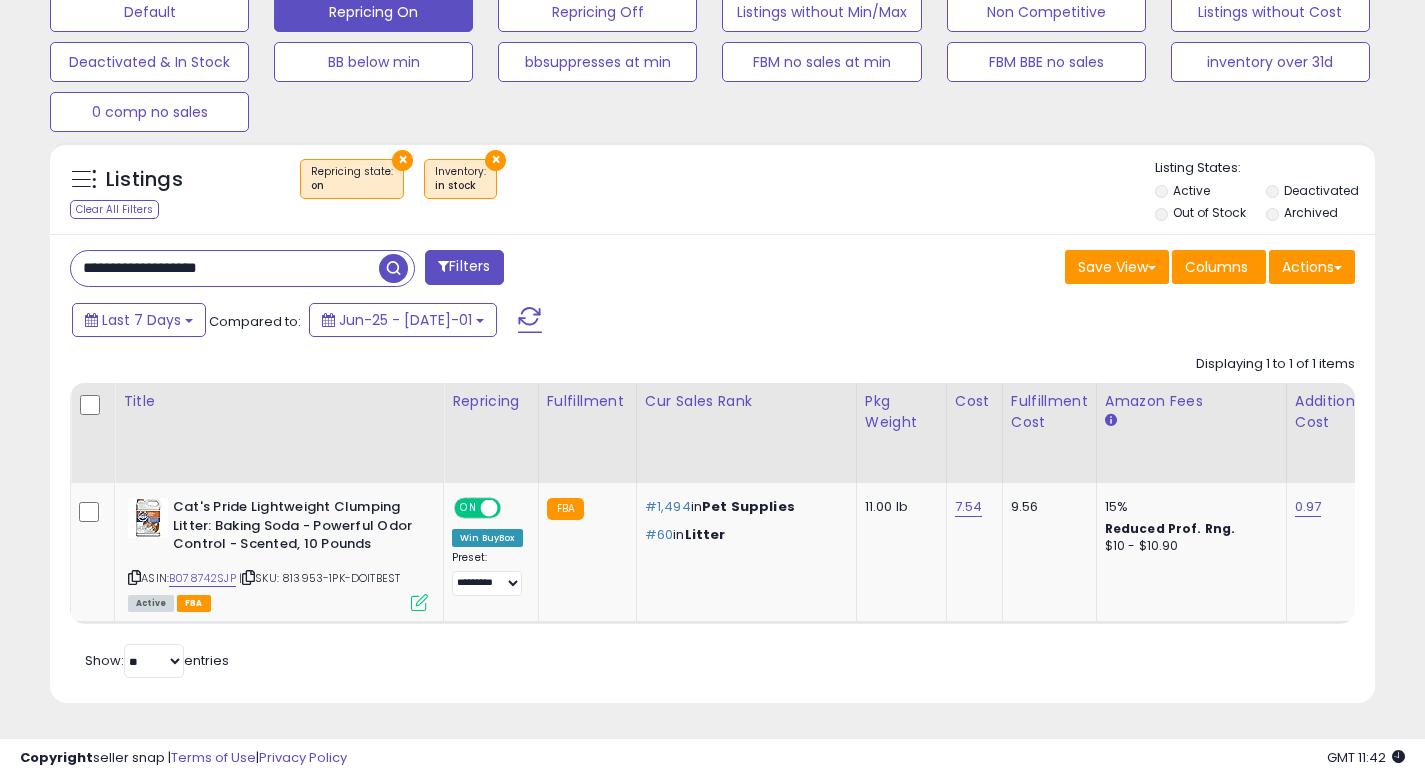 click on "**********" at bounding box center (225, 268) 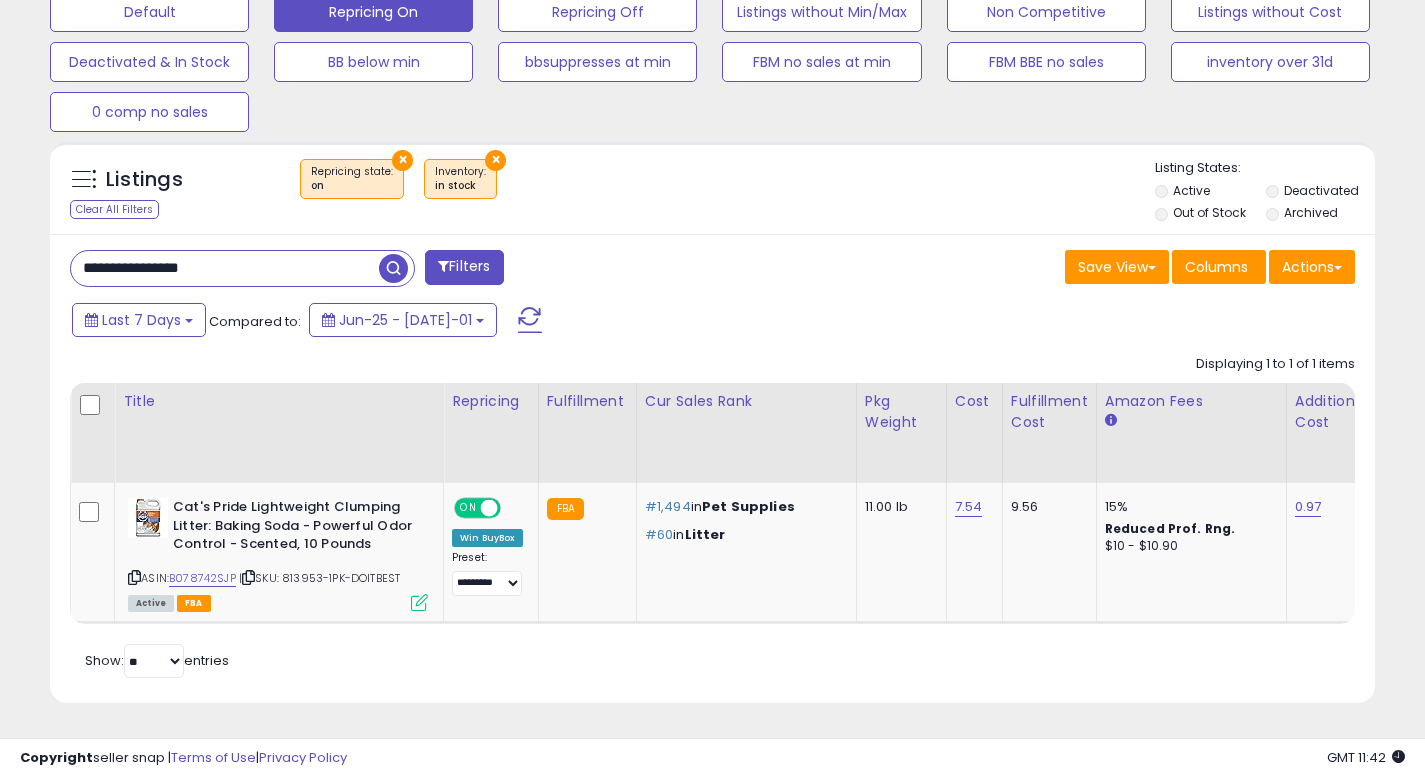 click at bounding box center [396, 268] 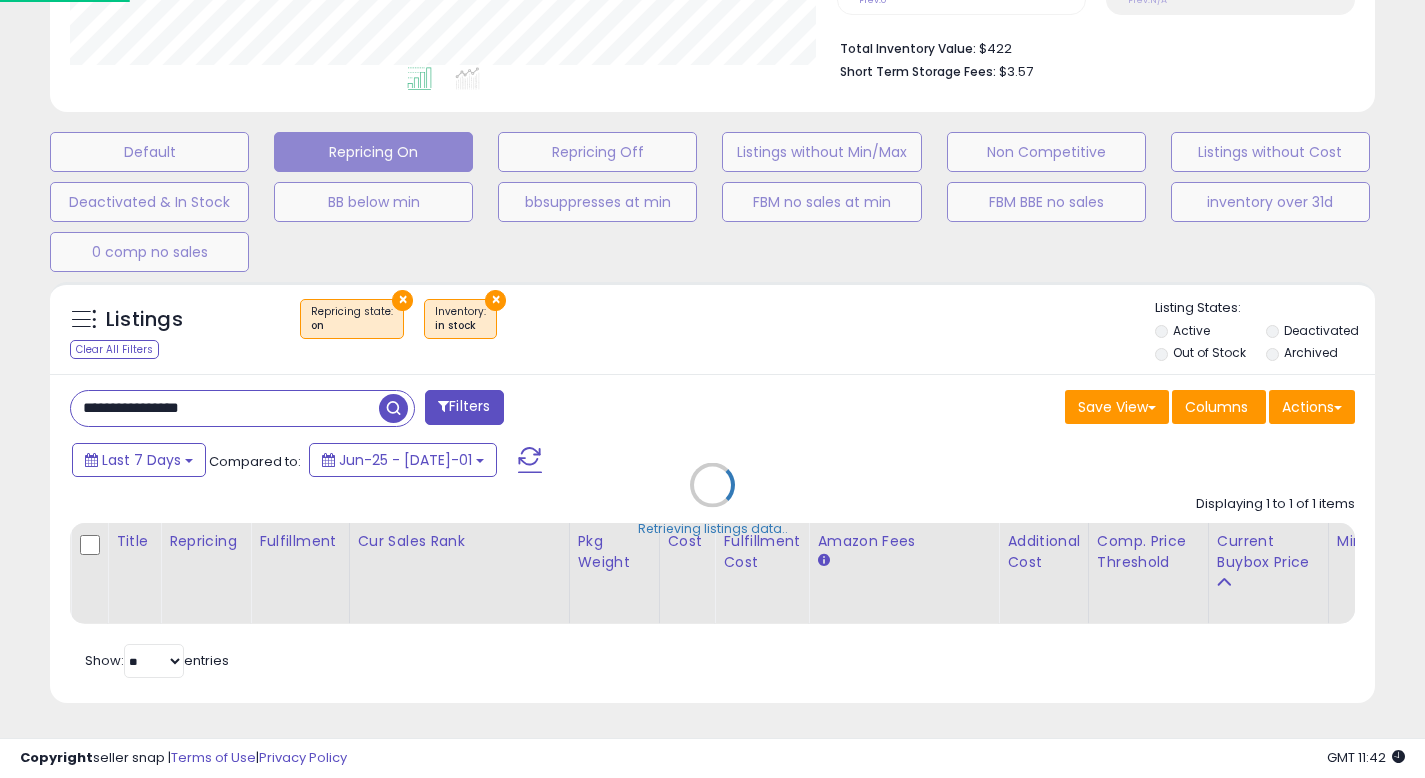 scroll, scrollTop: 999590, scrollLeft: 999224, axis: both 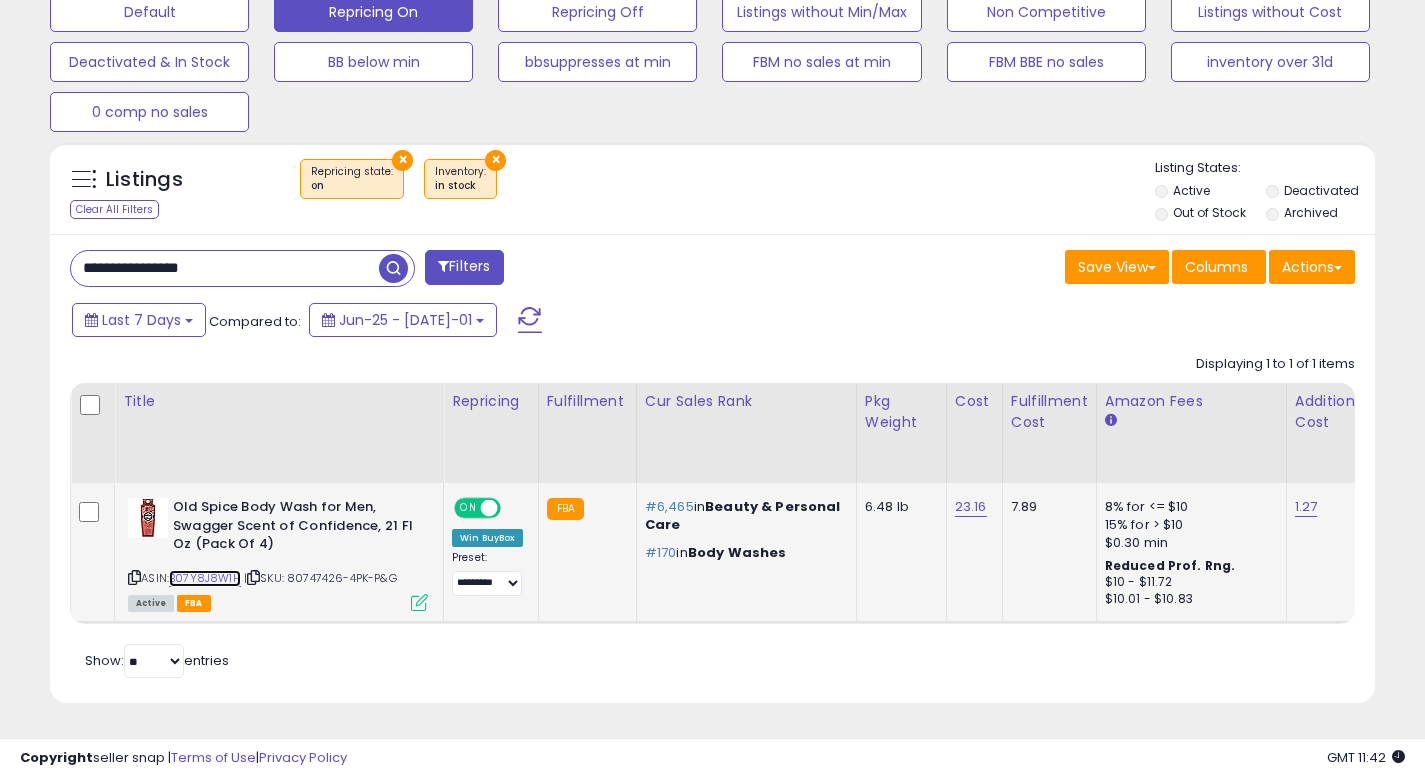 click on "B07Y8J8W1H" at bounding box center [205, 578] 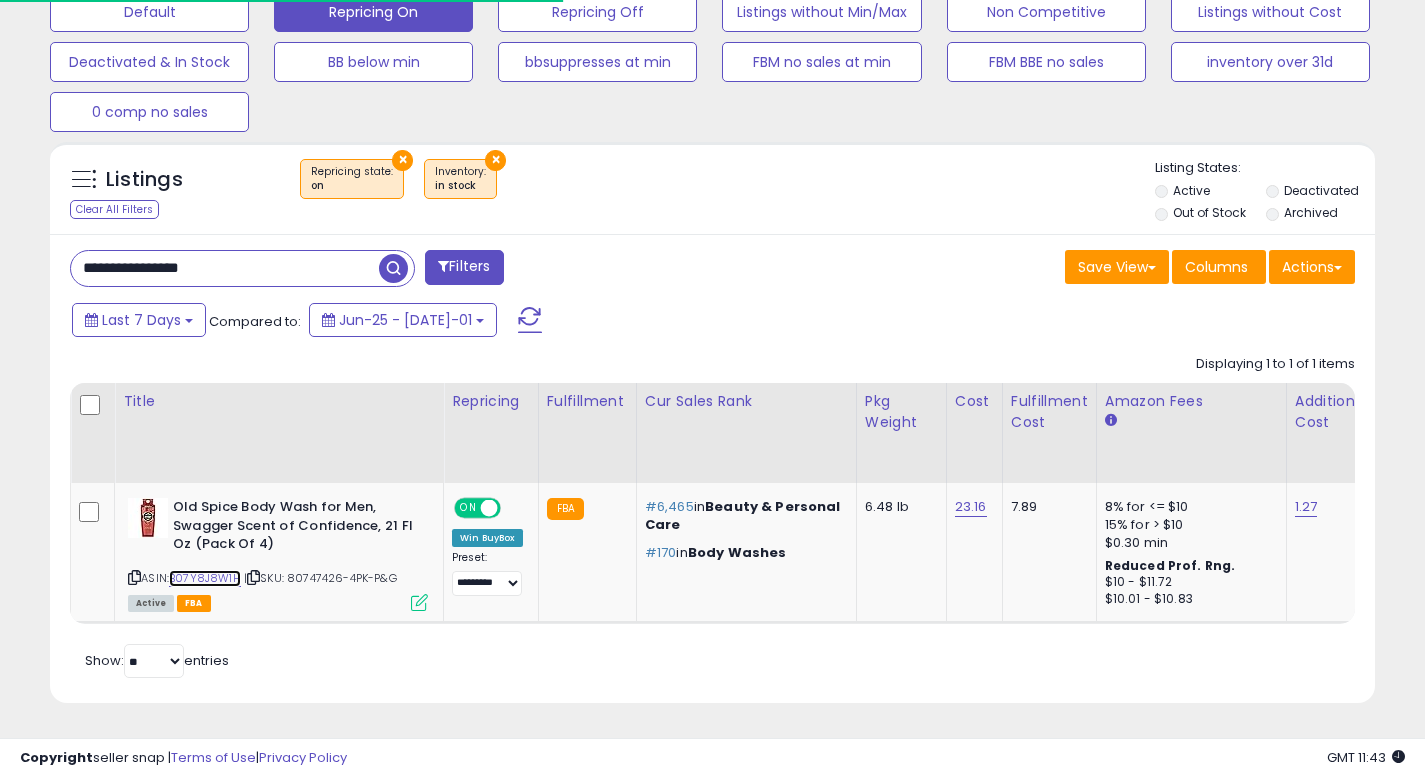 scroll, scrollTop: 0, scrollLeft: 647, axis: horizontal 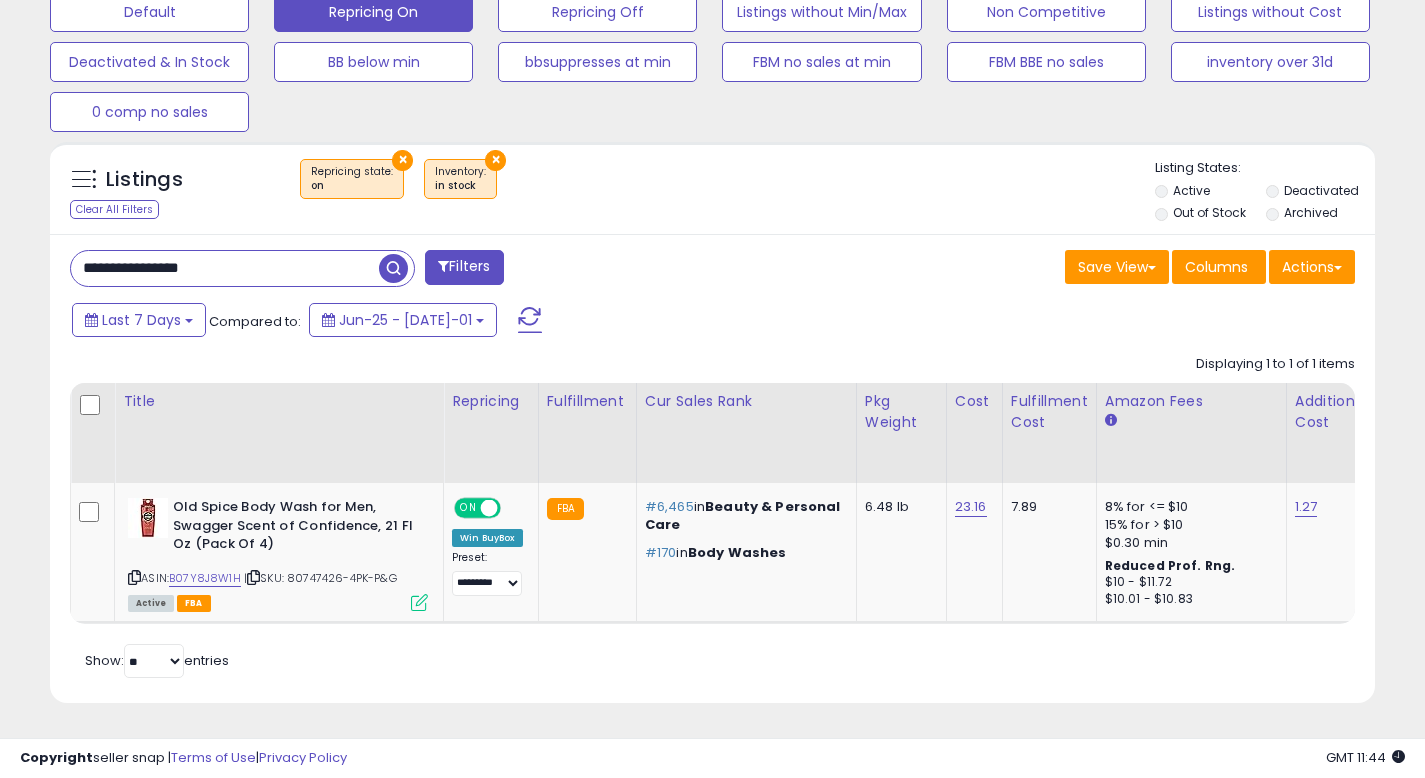 click on "Save View
Save As New View
Update Current View
Columns
Actions
Import  Export Visible Columns" at bounding box center [1042, 269] 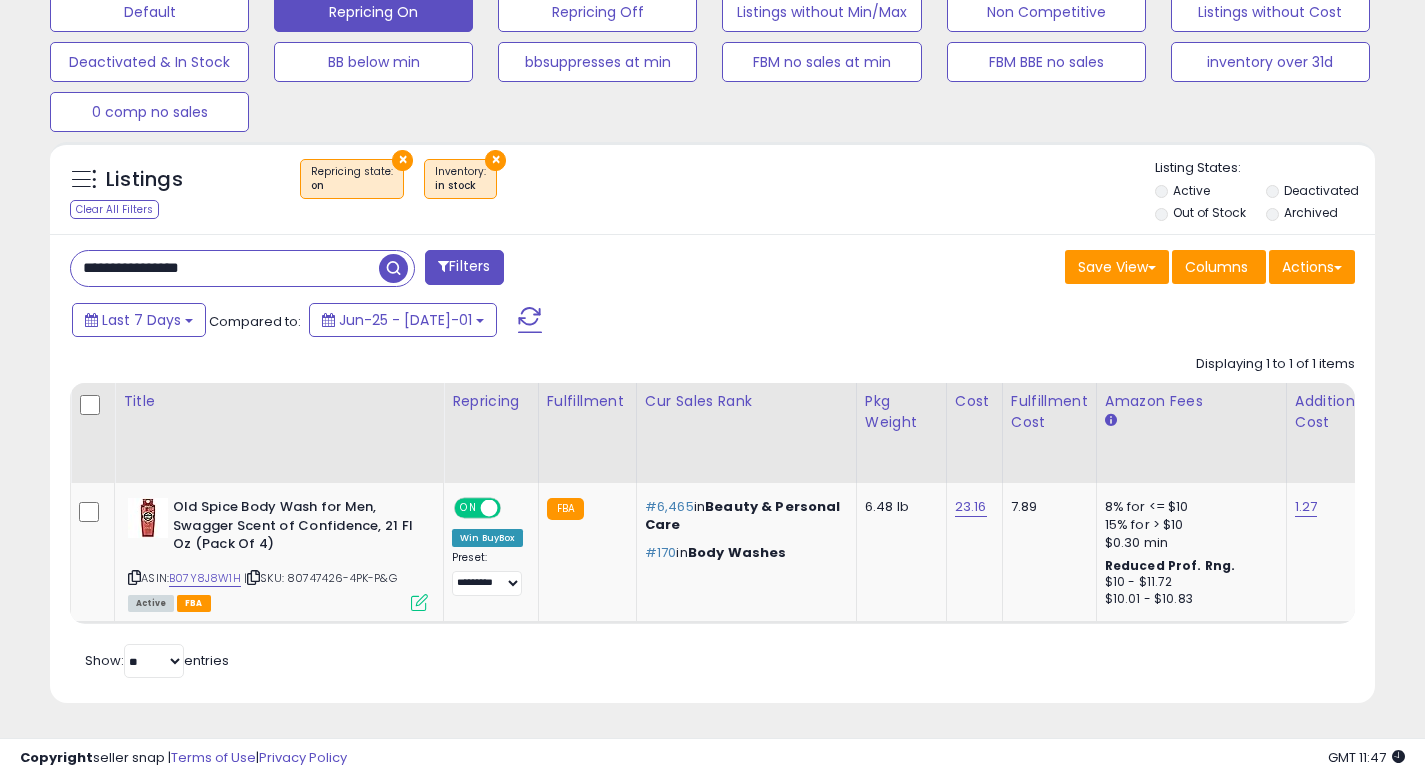 click on "**********" at bounding box center [225, 268] 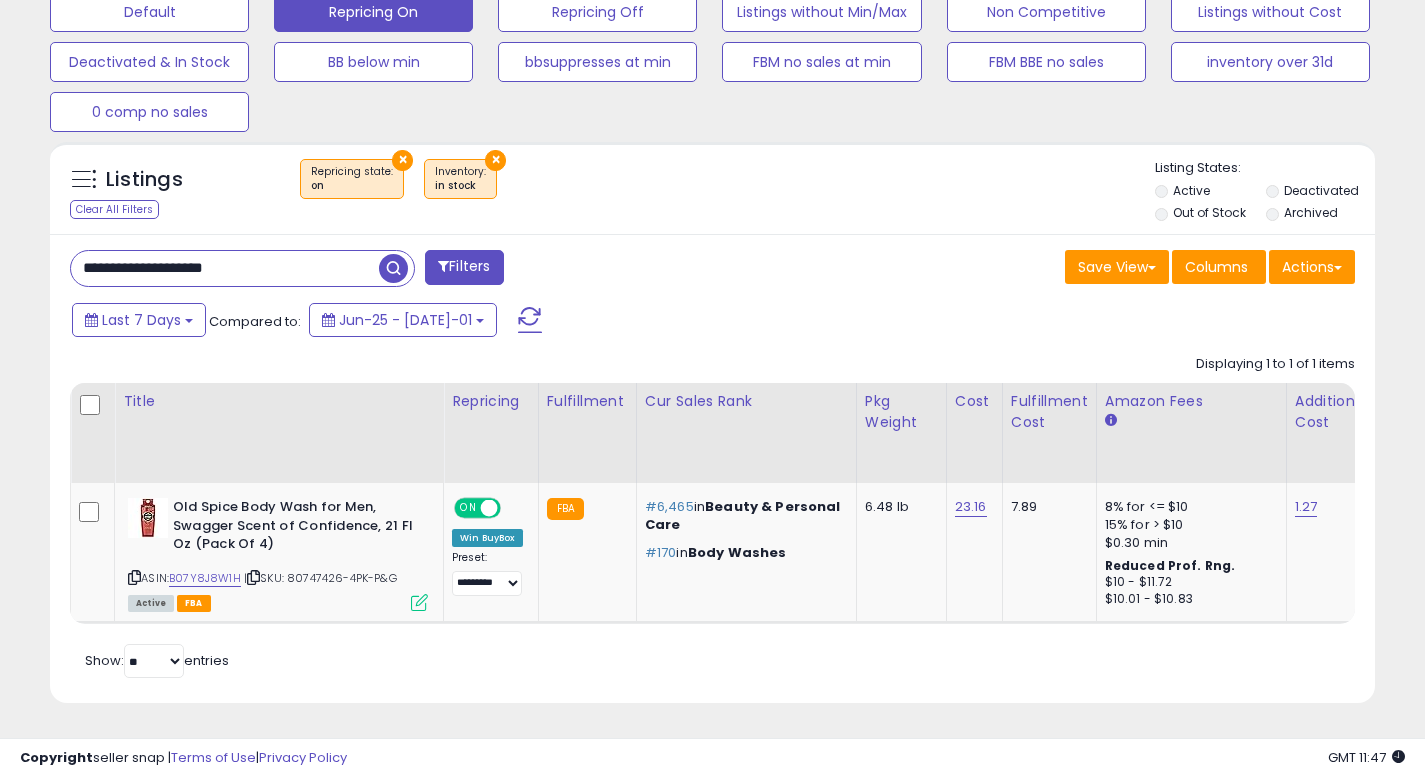 click at bounding box center [393, 268] 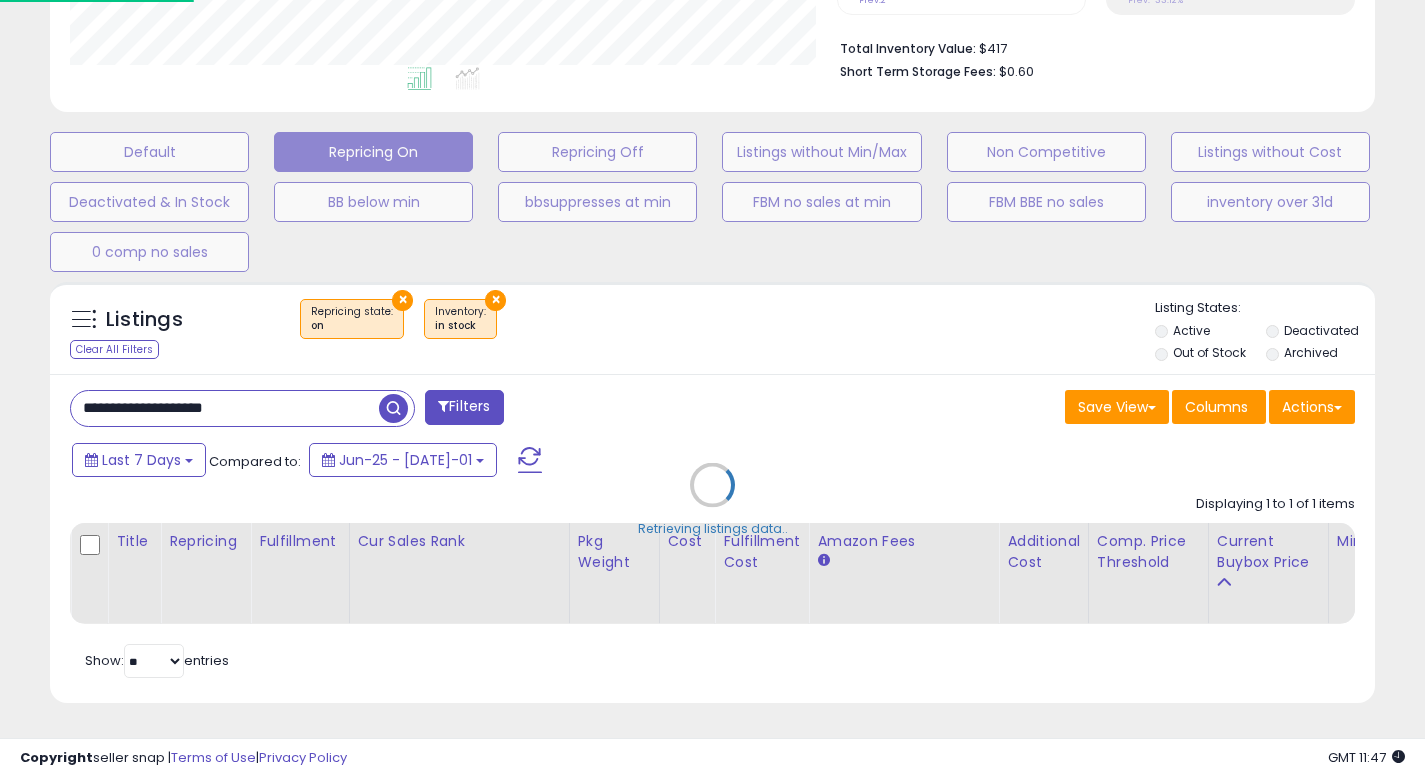 scroll, scrollTop: 999590, scrollLeft: 999224, axis: both 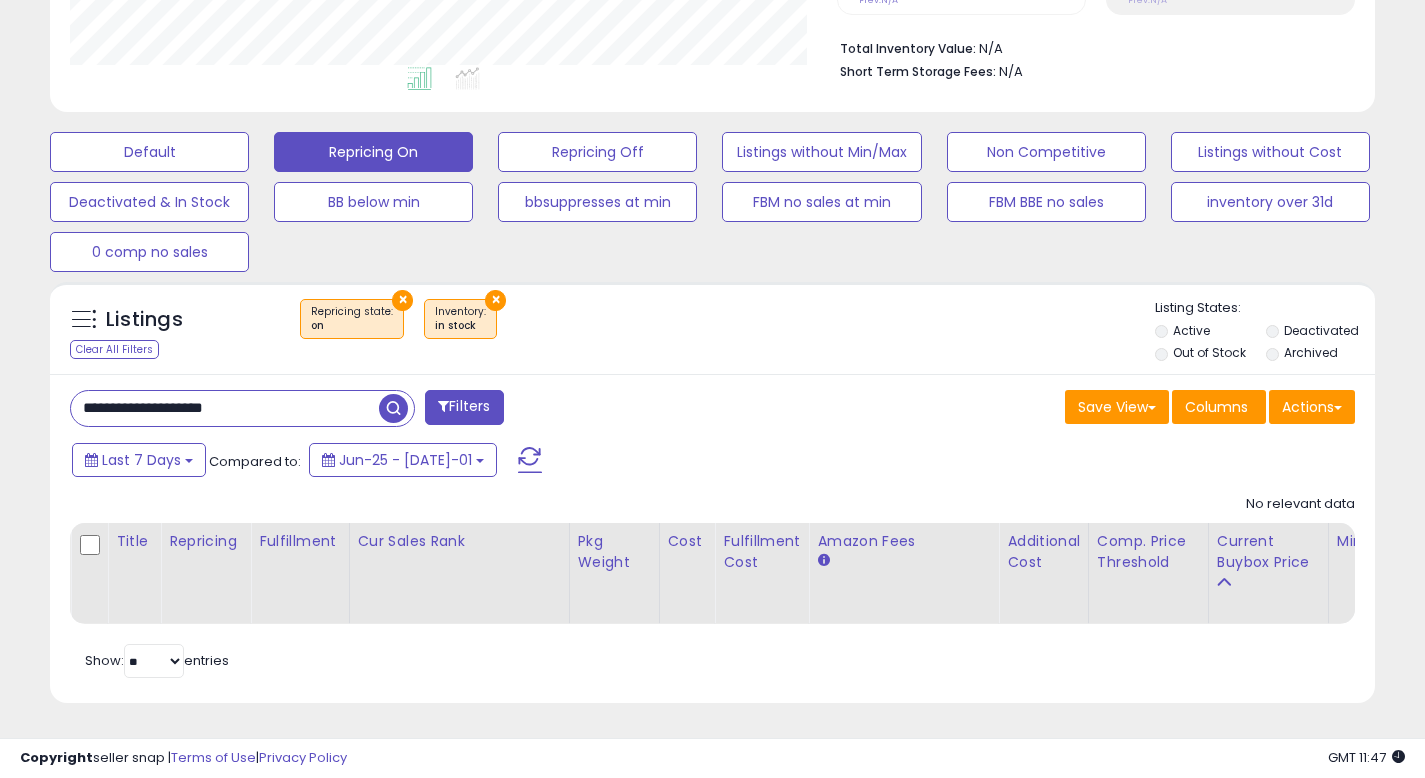 click on "×
Repricing state :
on
× Inventory in stock" at bounding box center (715, 327) 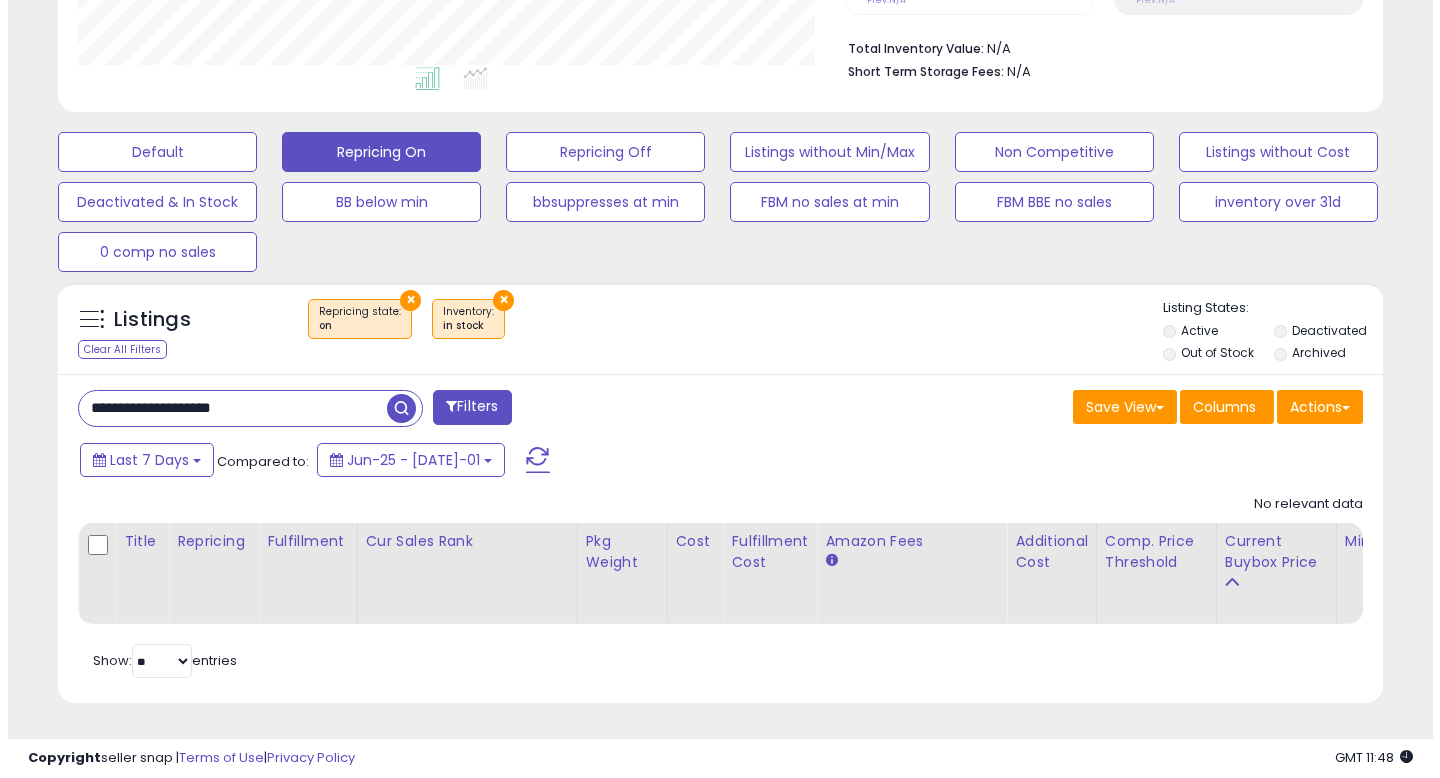 scroll, scrollTop: 513, scrollLeft: 0, axis: vertical 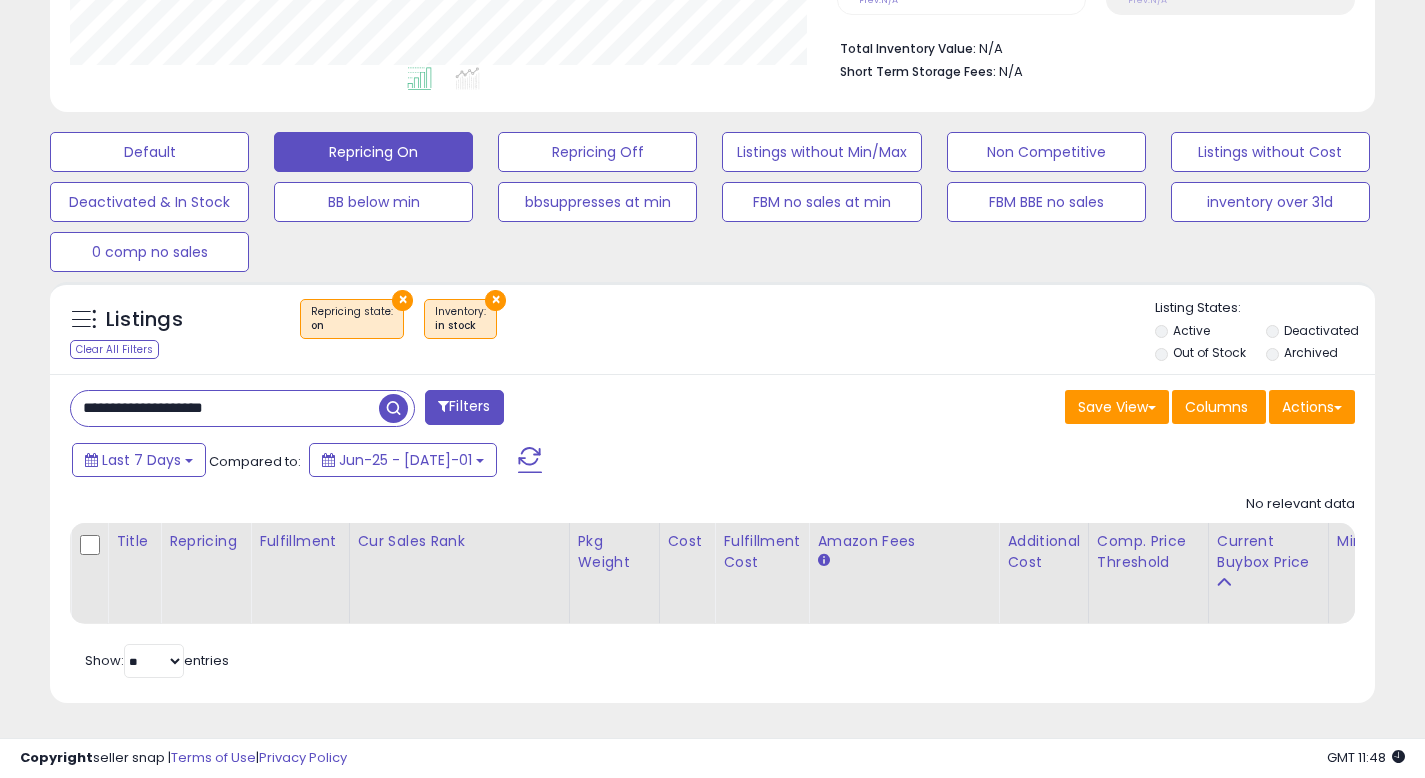 click on "**********" at bounding box center (242, 408) 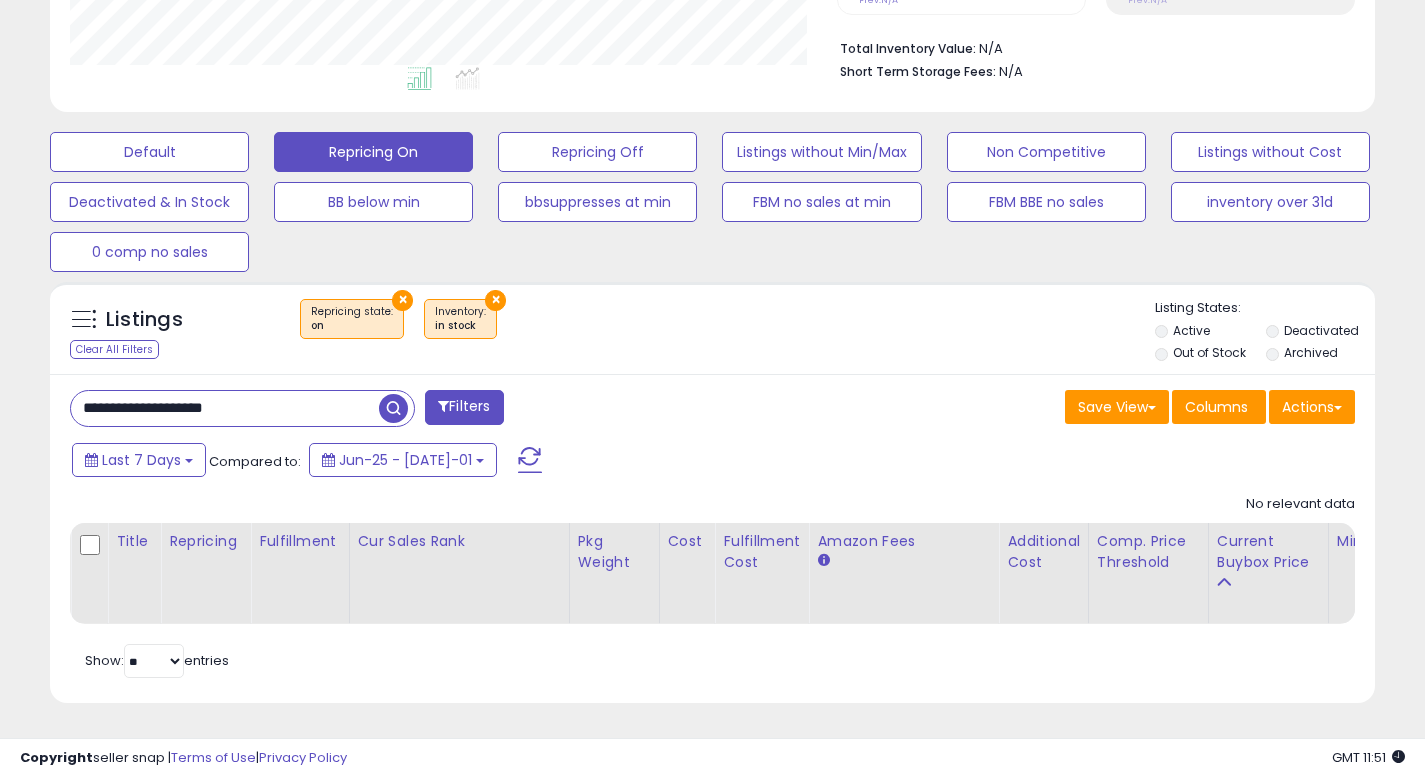 click on "**********" at bounding box center [225, 408] 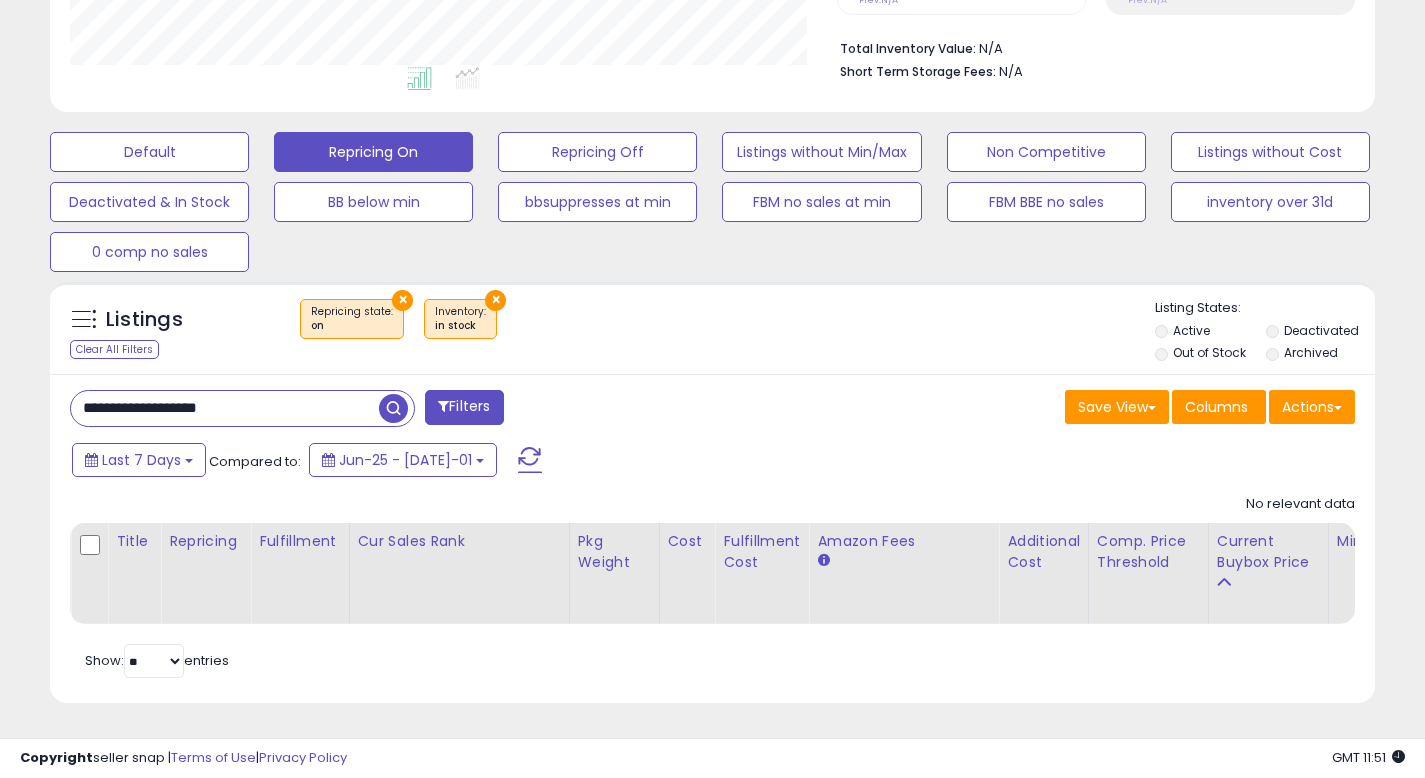 click at bounding box center (393, 408) 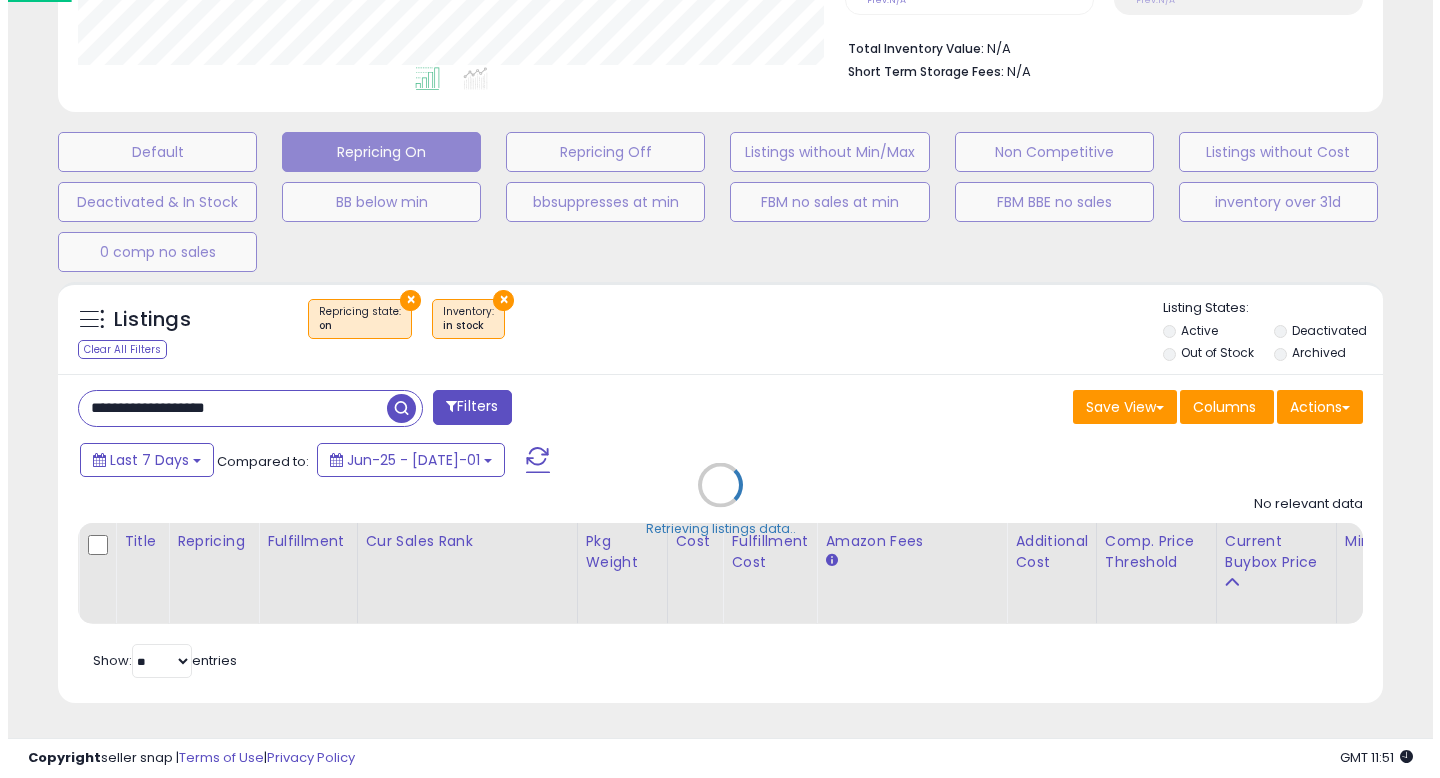 scroll, scrollTop: 999590, scrollLeft: 999224, axis: both 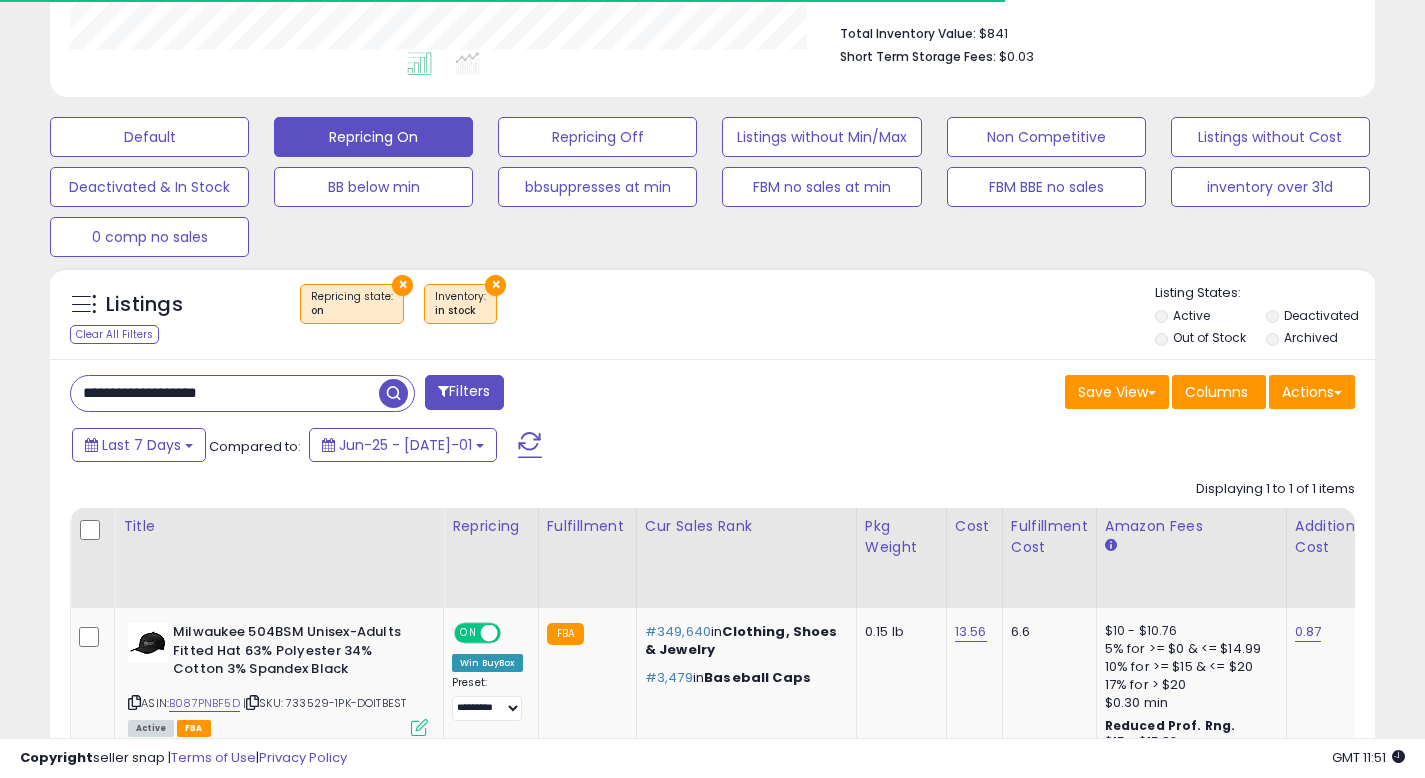drag, startPoint x: 786, startPoint y: 395, endPoint x: 755, endPoint y: 404, distance: 32.280025 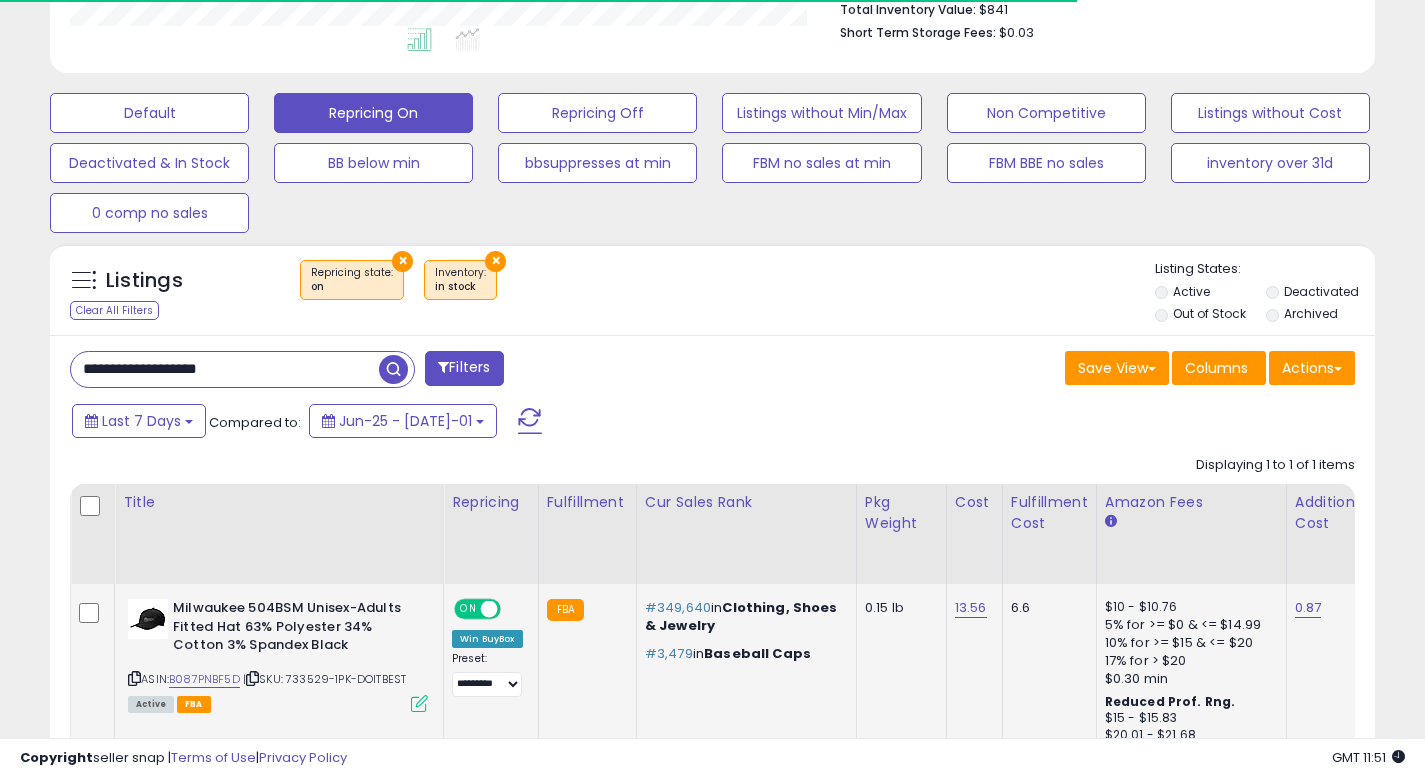 scroll, scrollTop: 548, scrollLeft: 0, axis: vertical 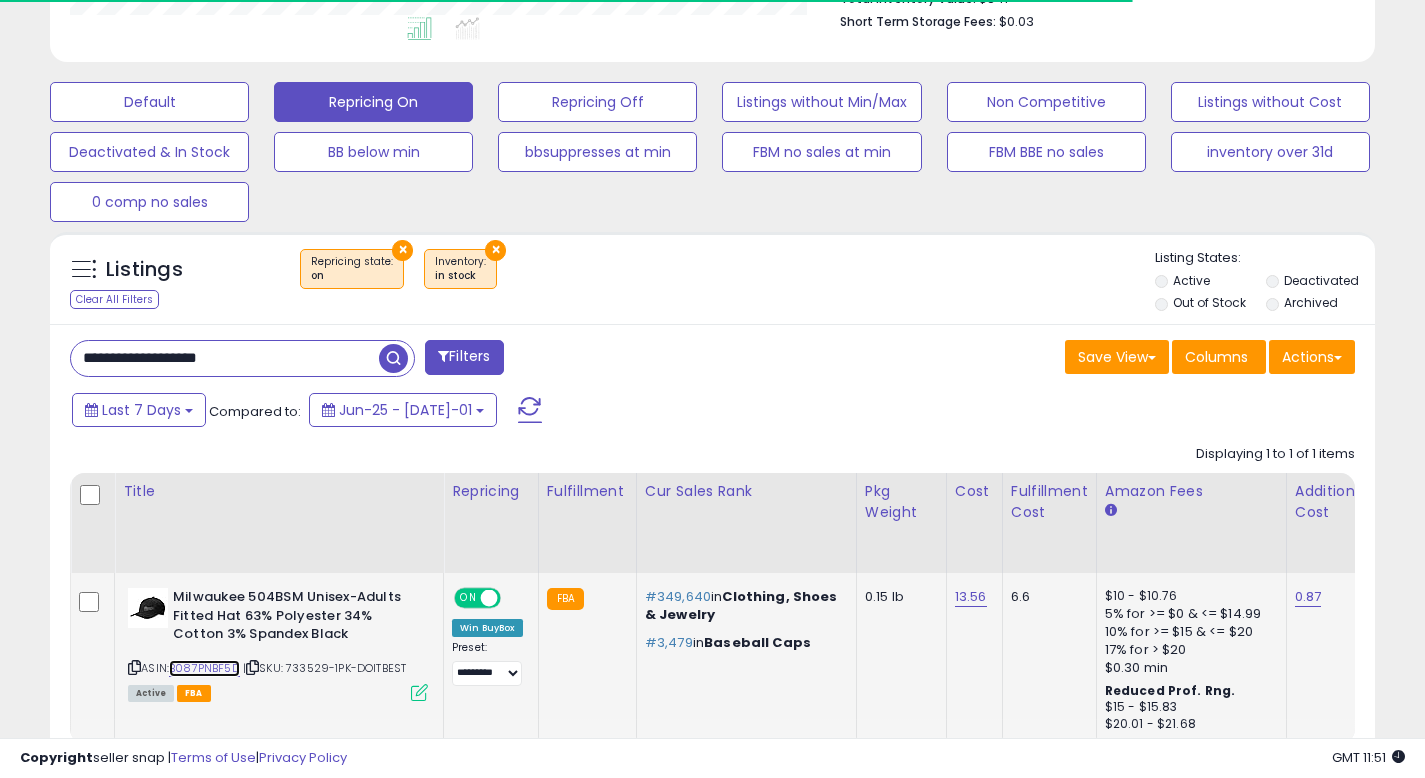 click on "B087PNBF5D" at bounding box center [204, 668] 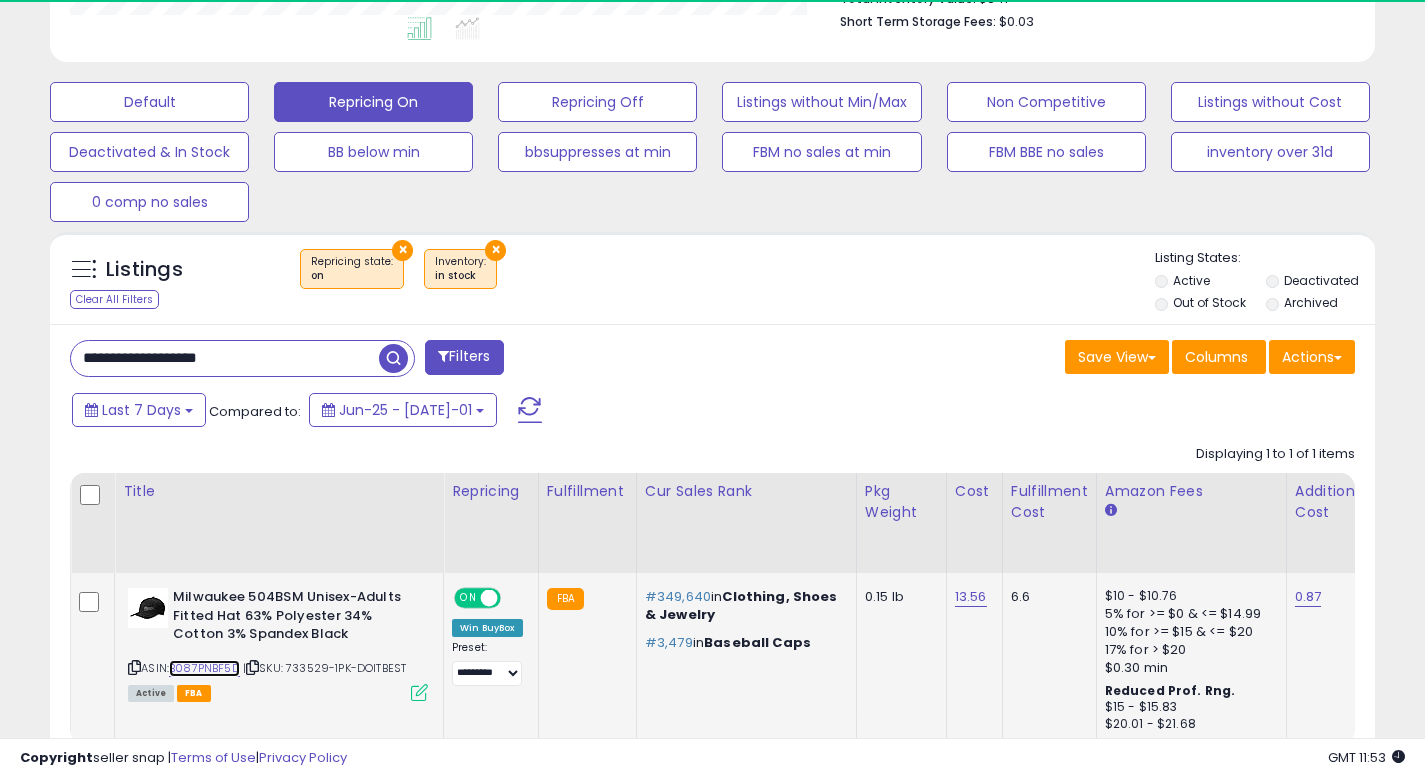 scroll, scrollTop: 999590, scrollLeft: 999233, axis: both 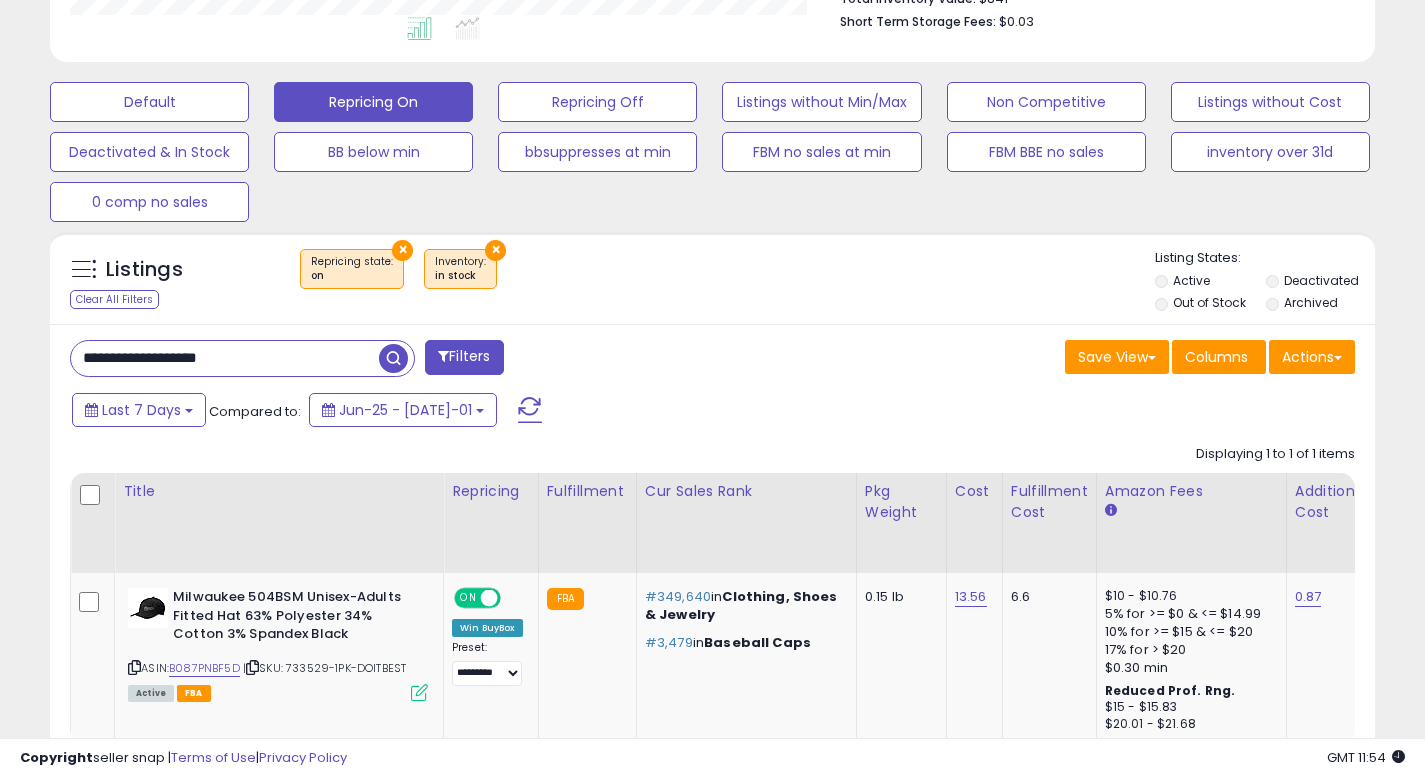 click on "**********" at bounding box center (225, 358) 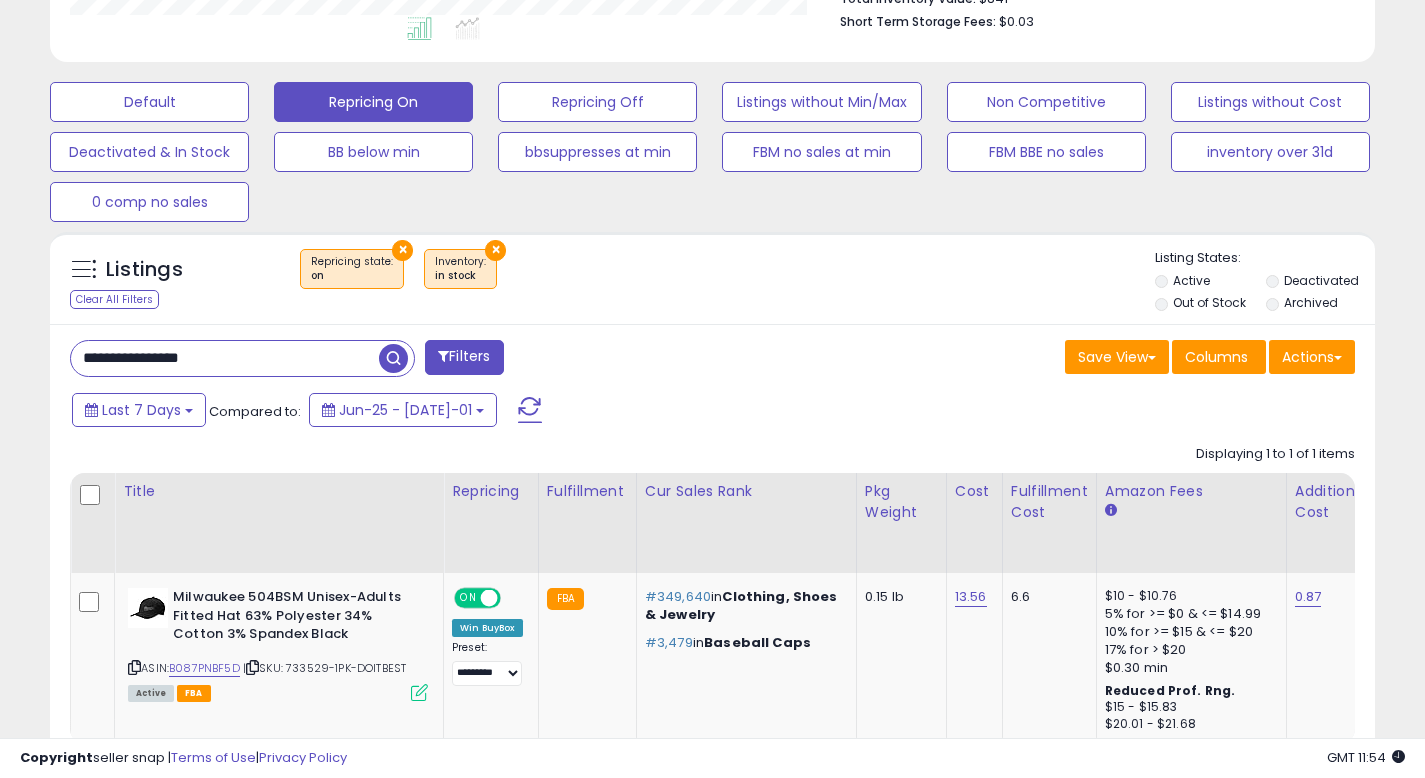 drag, startPoint x: 402, startPoint y: 351, endPoint x: 418, endPoint y: 352, distance: 16.03122 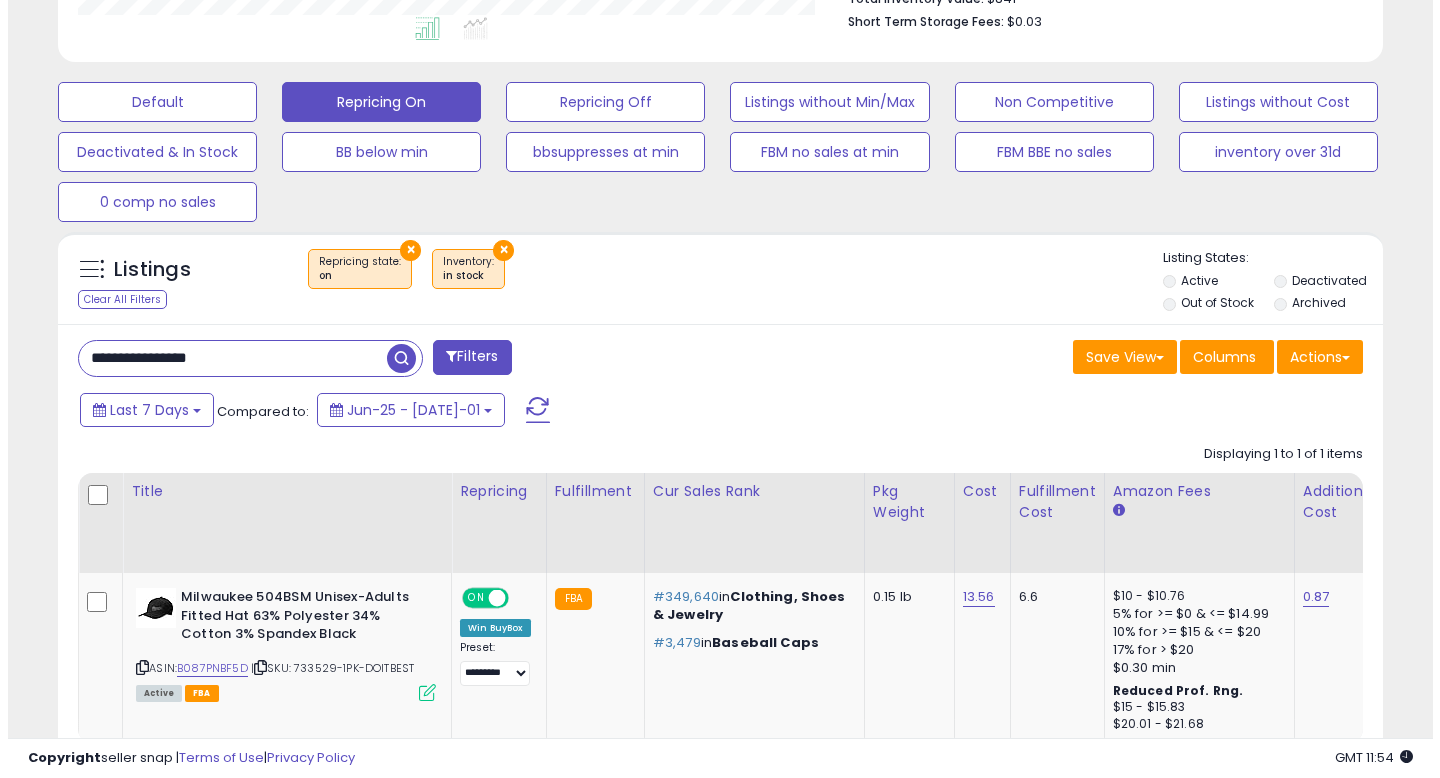 scroll, scrollTop: 513, scrollLeft: 0, axis: vertical 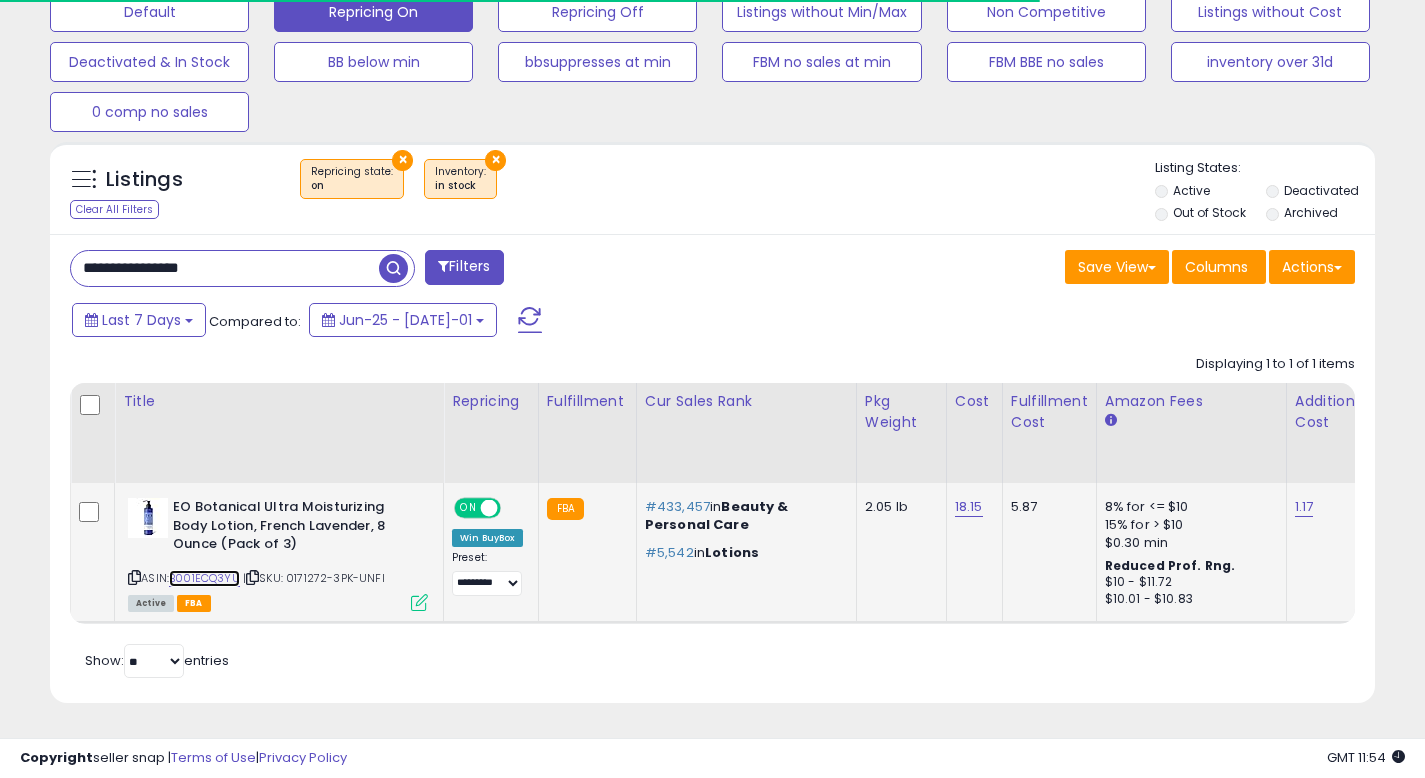 click on "B001ECQ3YU" at bounding box center [204, 578] 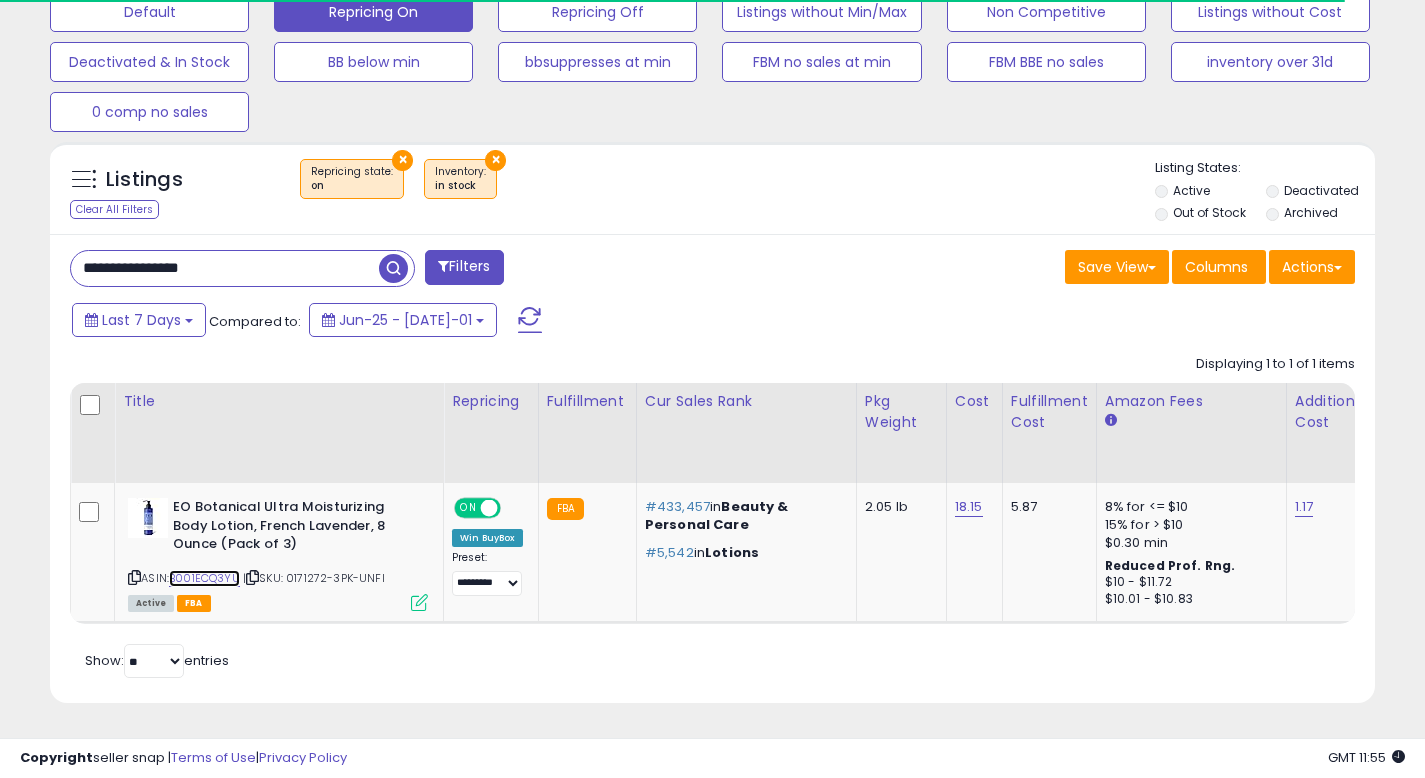 scroll, scrollTop: 999590, scrollLeft: 999233, axis: both 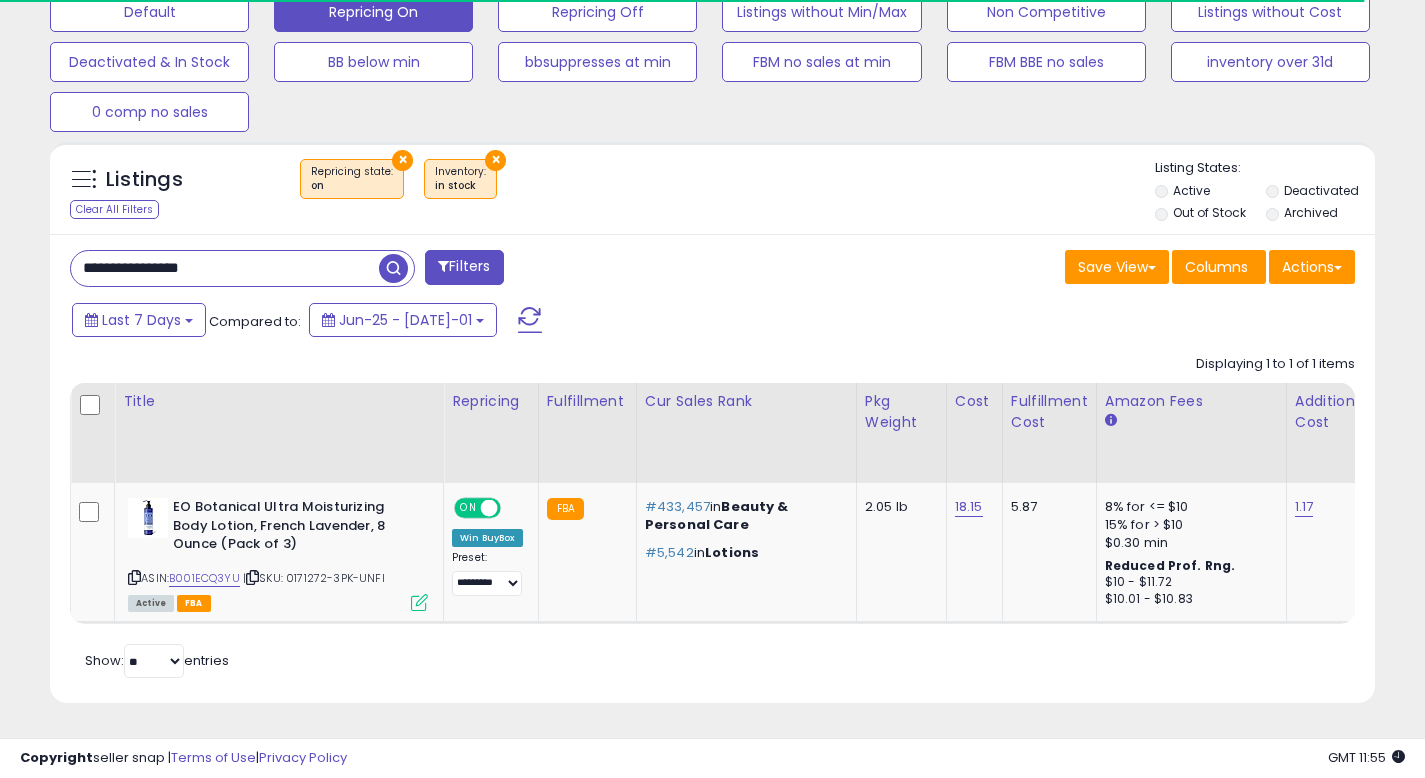 click on "**********" at bounding box center [225, 268] 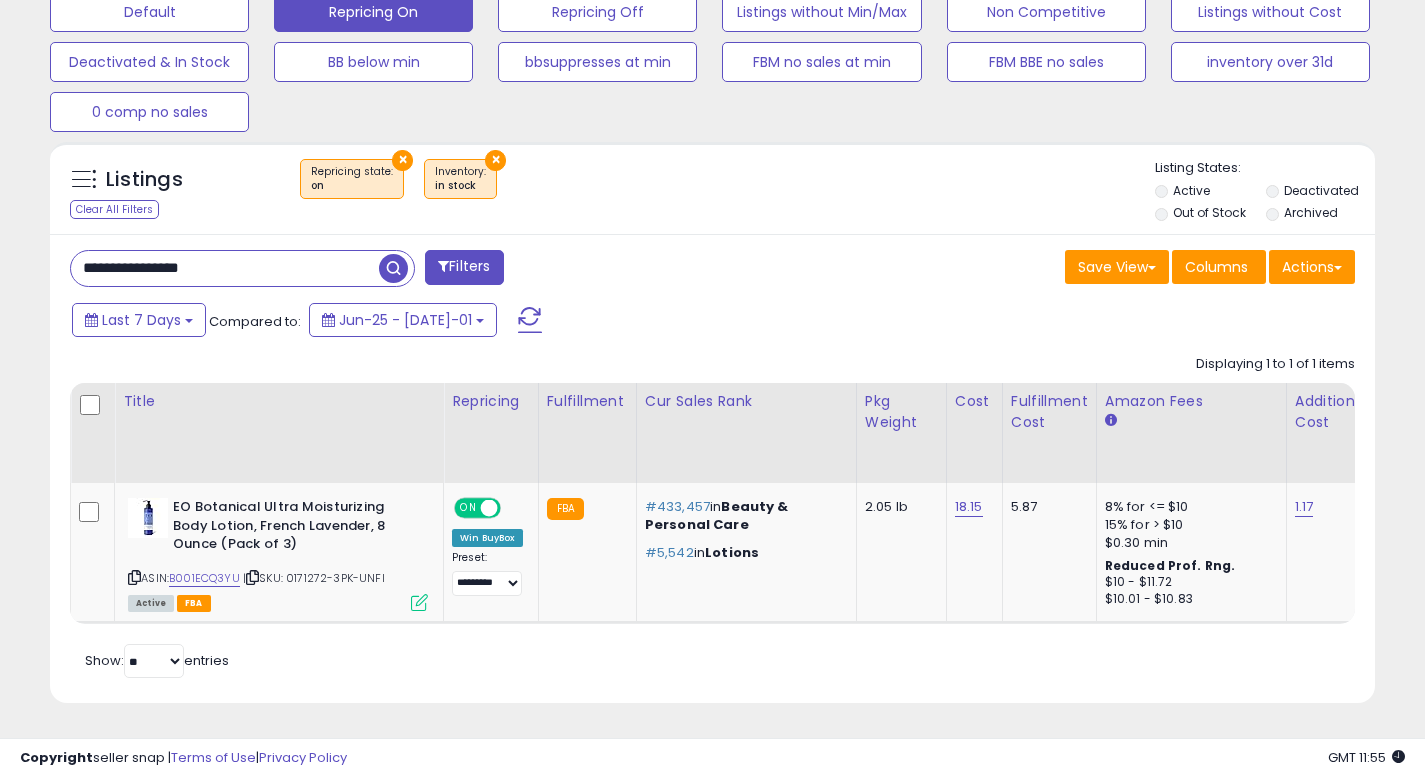click on "**********" at bounding box center [225, 268] 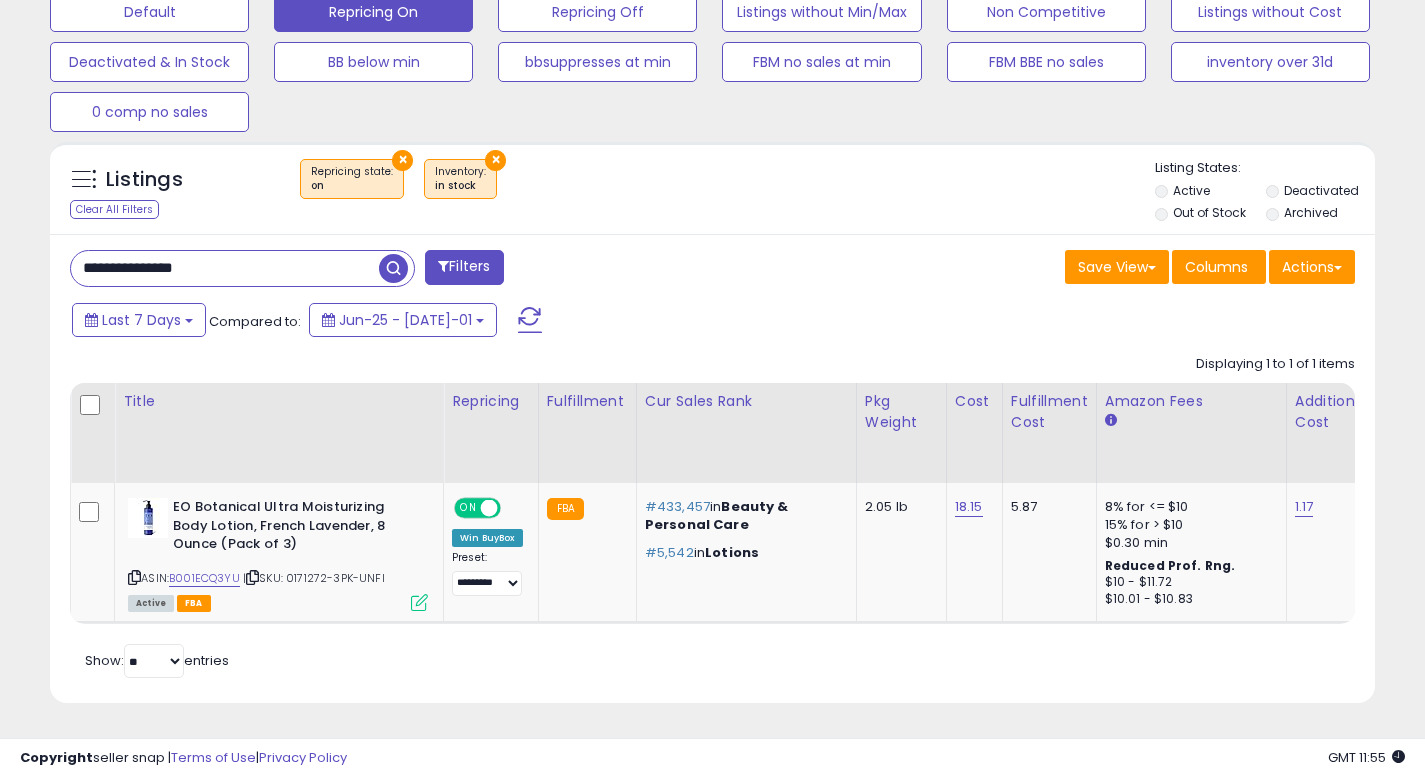 click at bounding box center (393, 268) 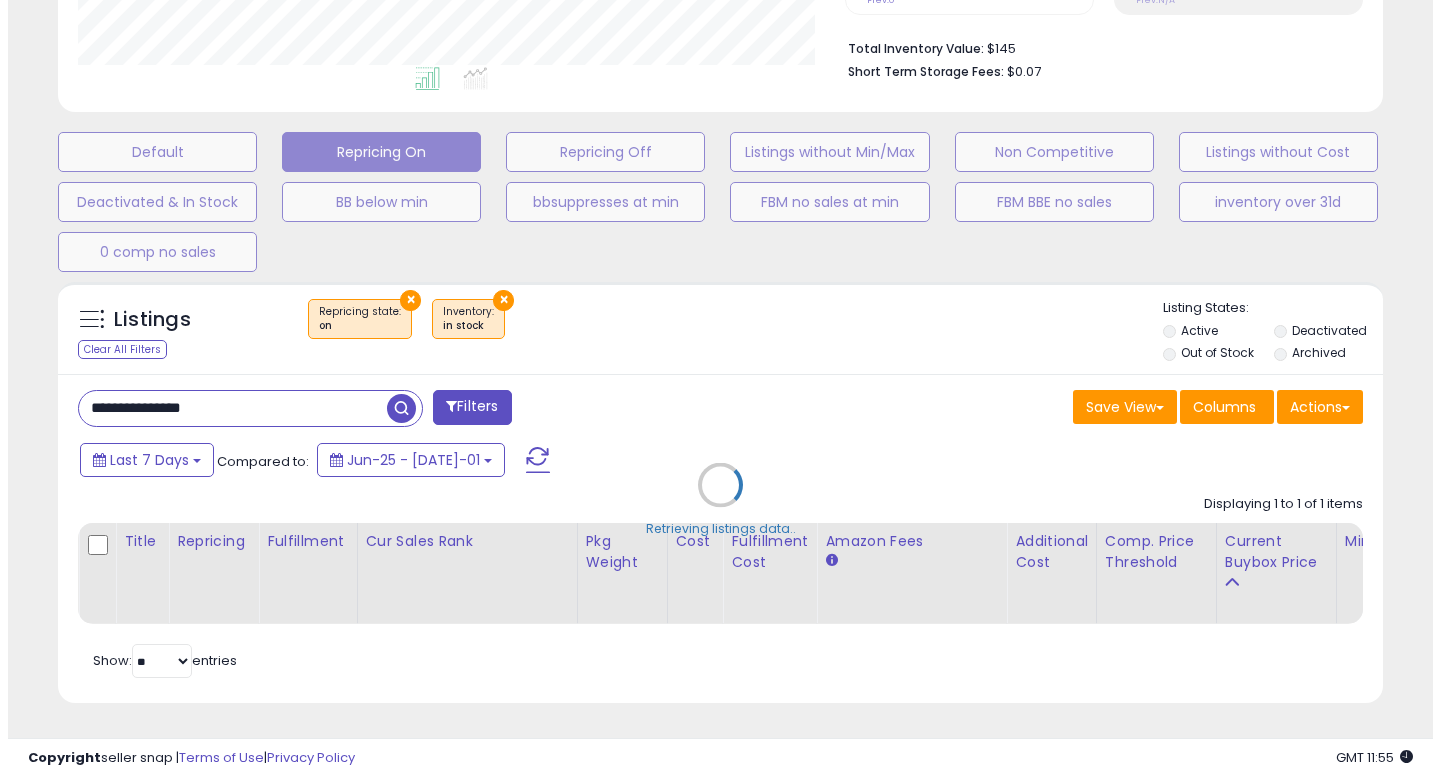 scroll, scrollTop: 513, scrollLeft: 0, axis: vertical 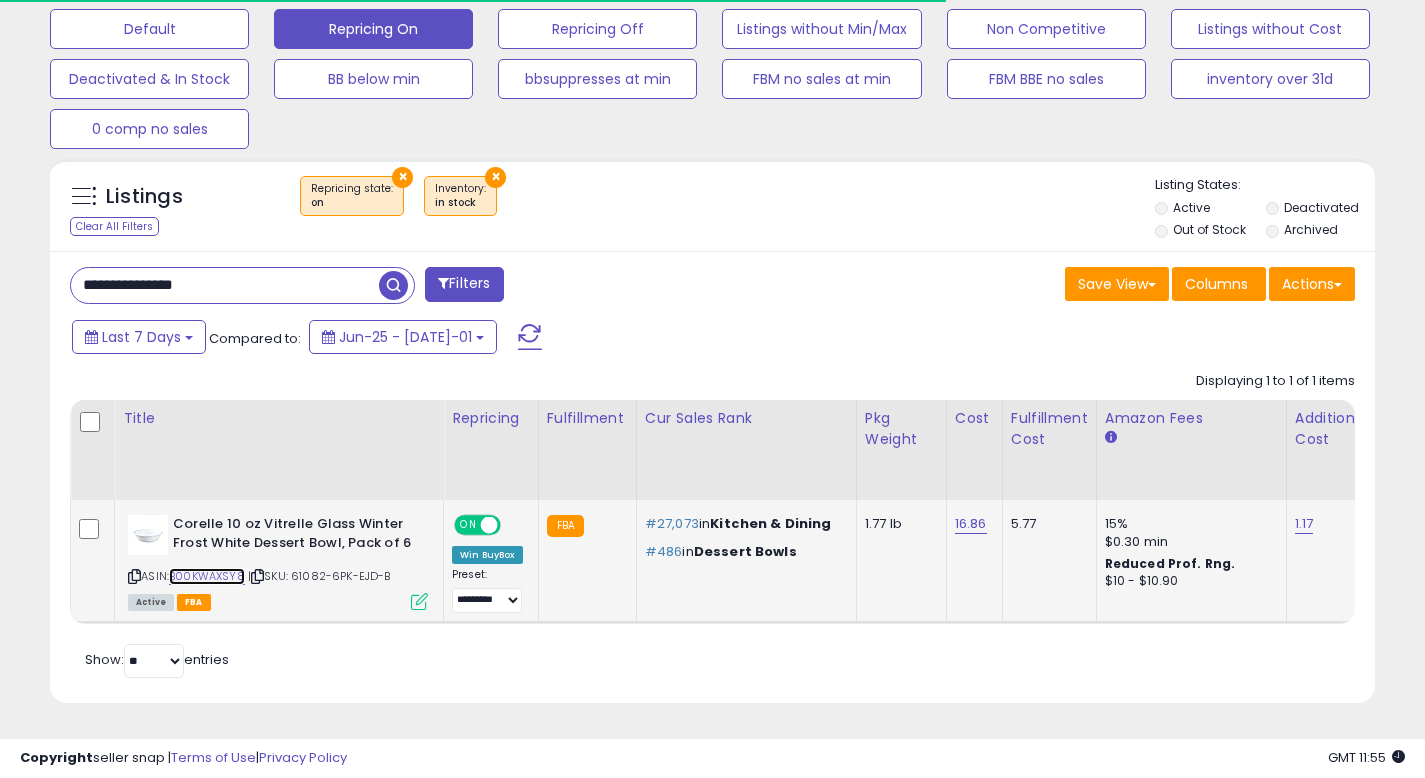 click on "B00KWAXSY8" at bounding box center (207, 576) 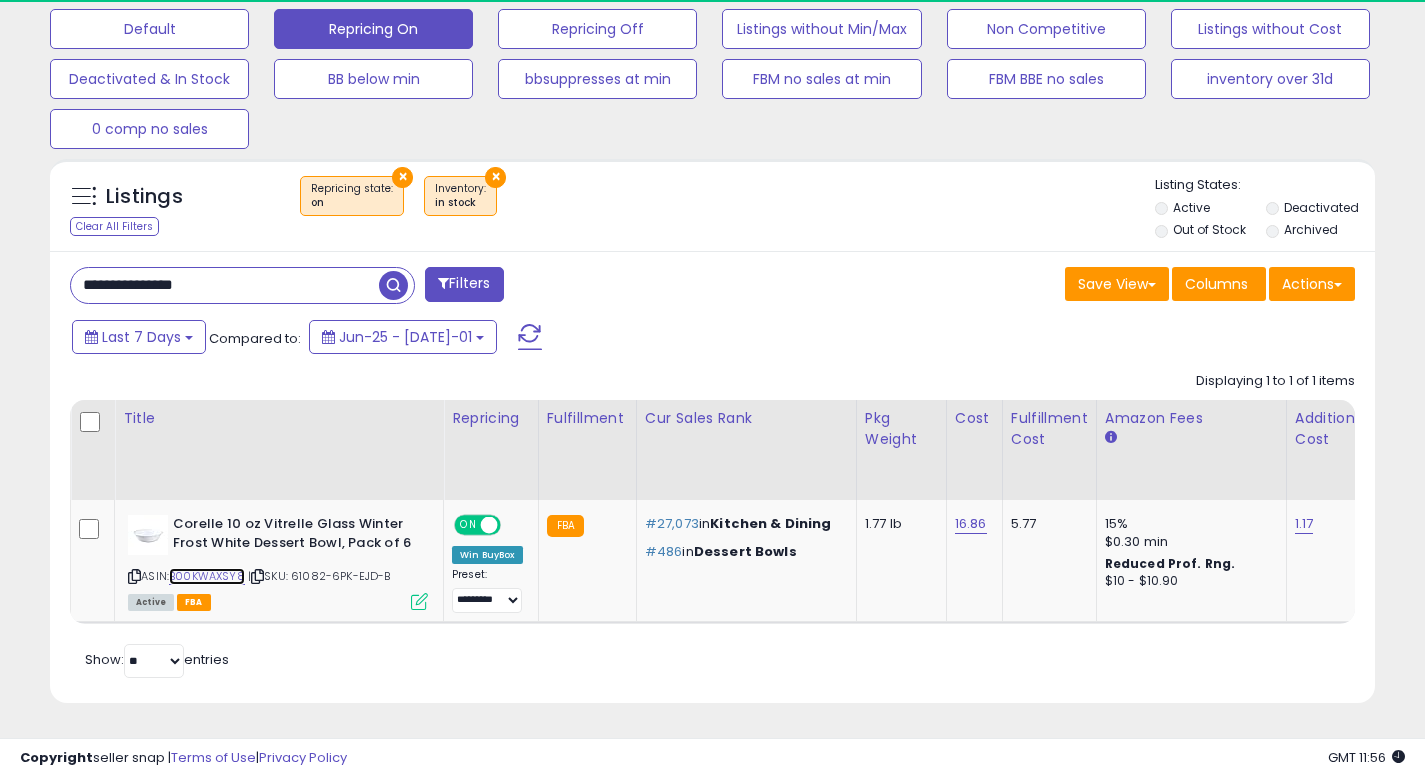 scroll, scrollTop: 999590, scrollLeft: 999233, axis: both 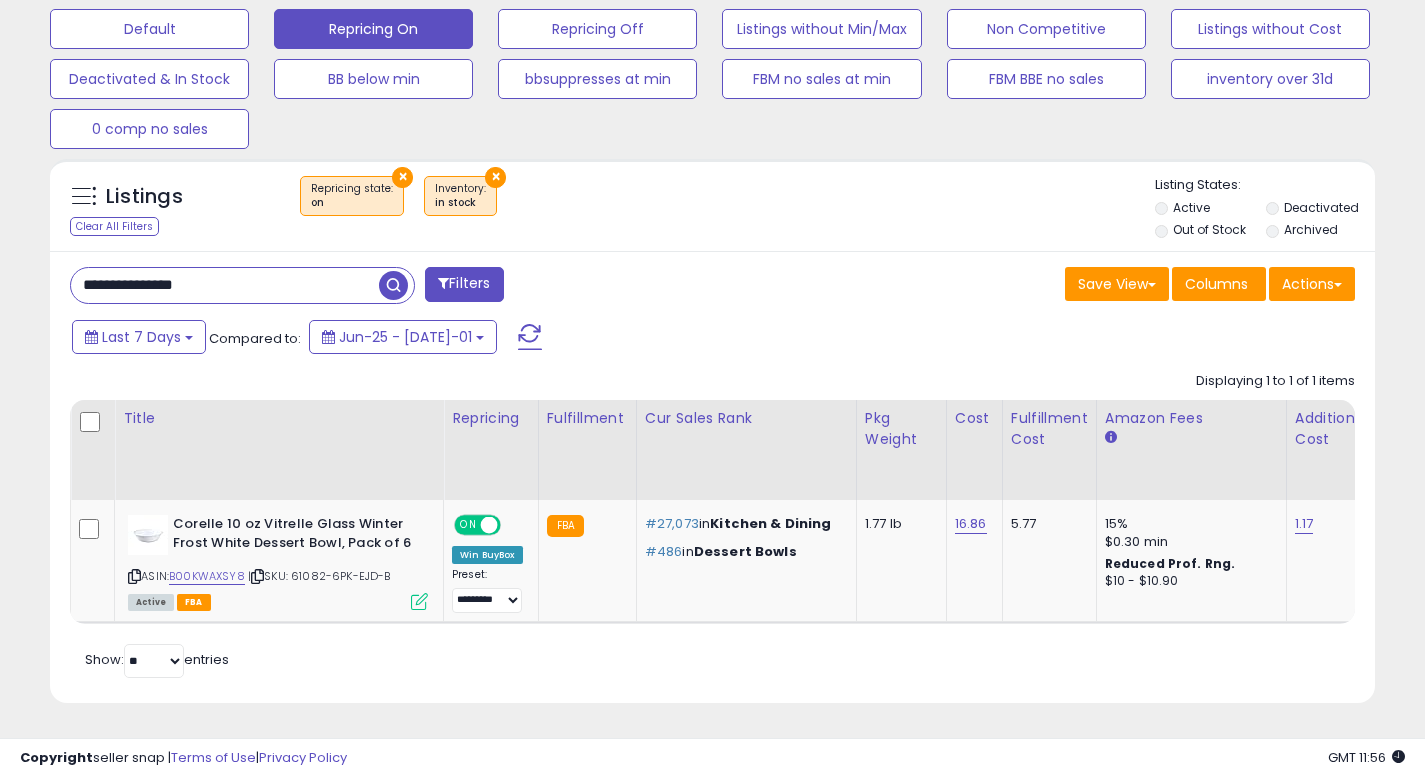 click on "**********" at bounding box center (225, 285) 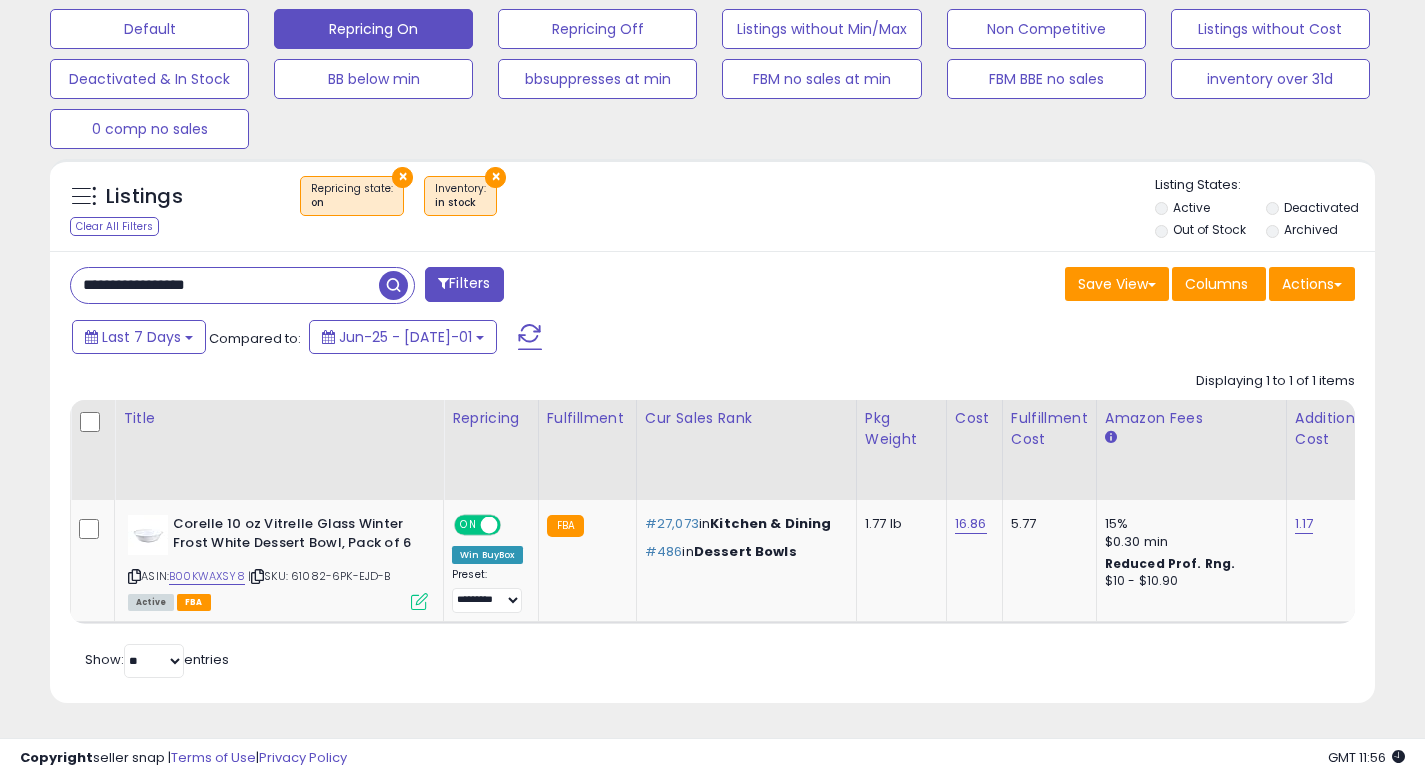 click at bounding box center (393, 285) 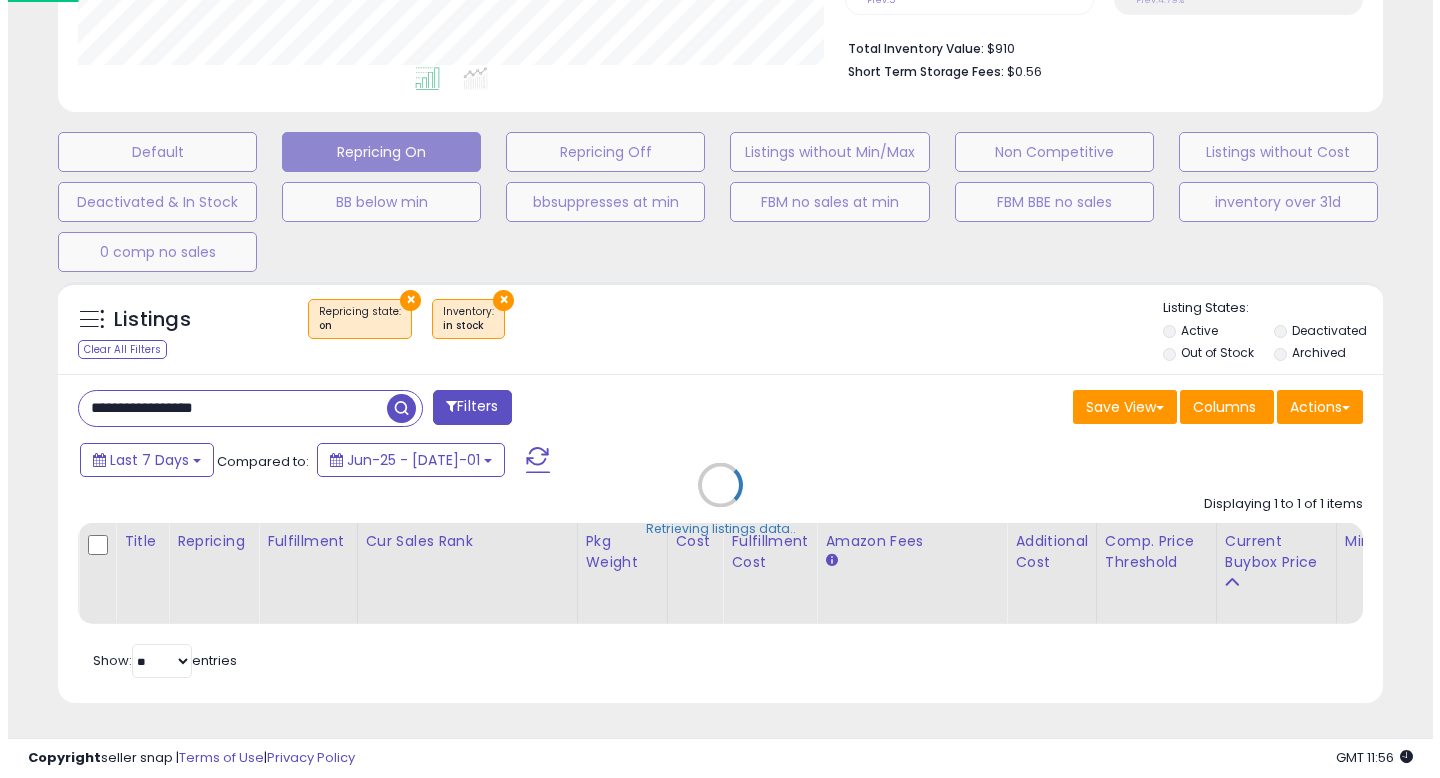 scroll, scrollTop: 513, scrollLeft: 0, axis: vertical 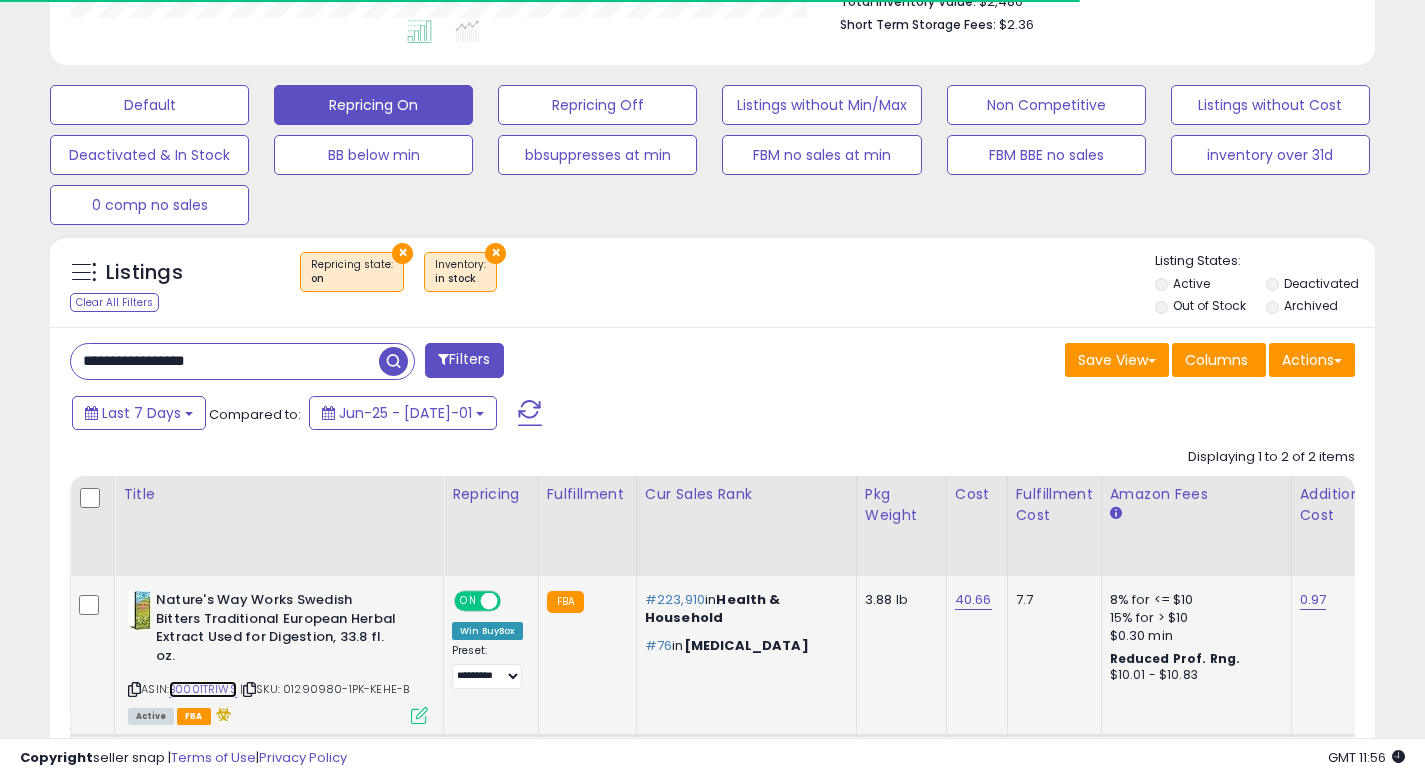 click on "B0001TRIWS" at bounding box center (203, 689) 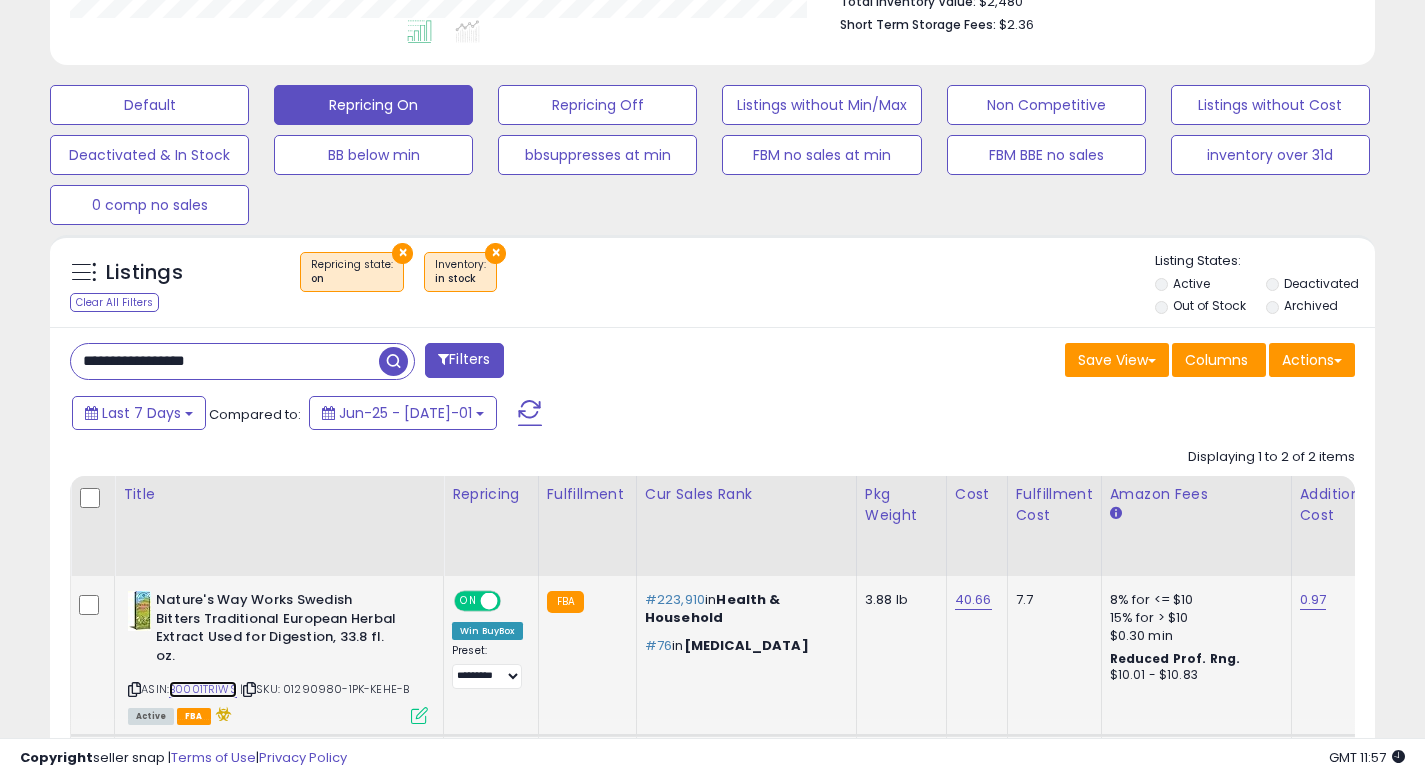 scroll, scrollTop: 999590, scrollLeft: 999233, axis: both 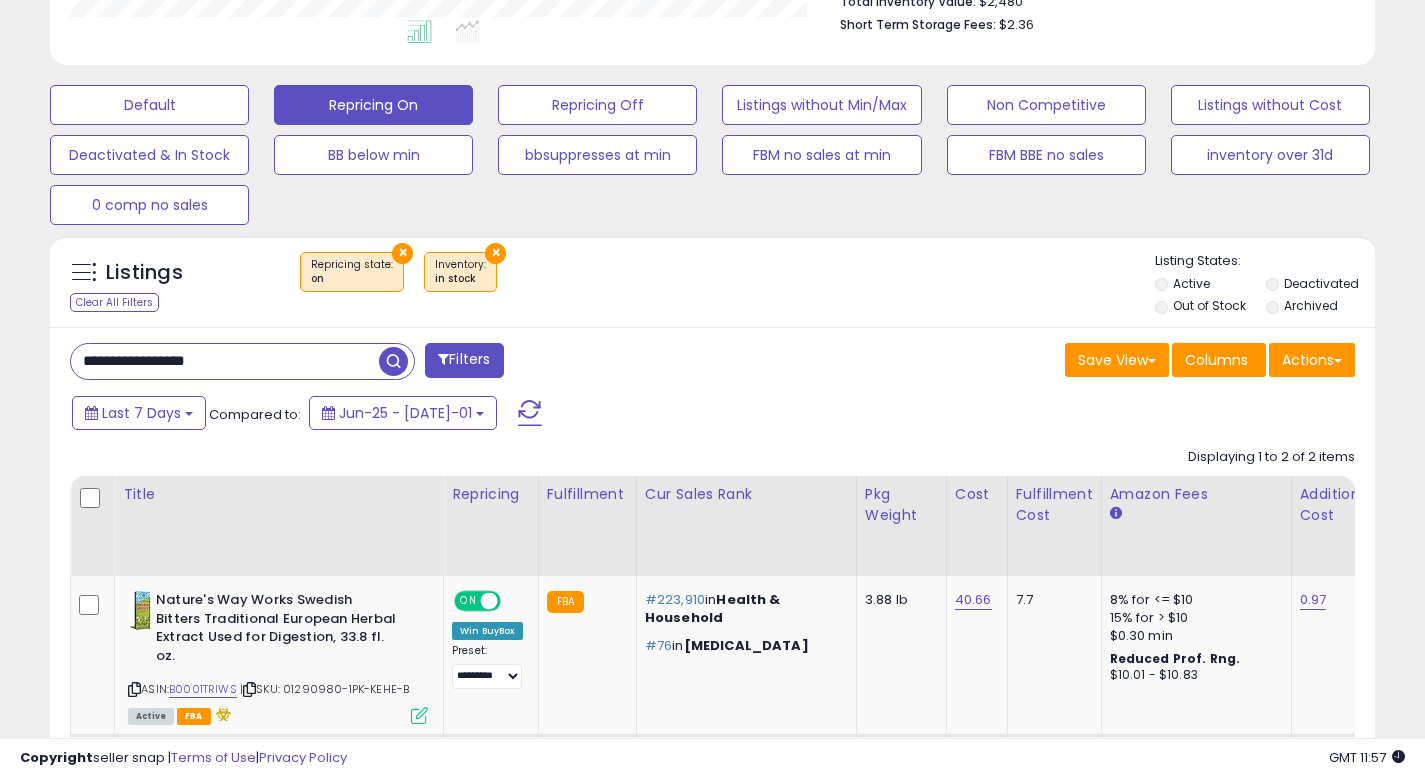 click on "**********" at bounding box center (225, 361) 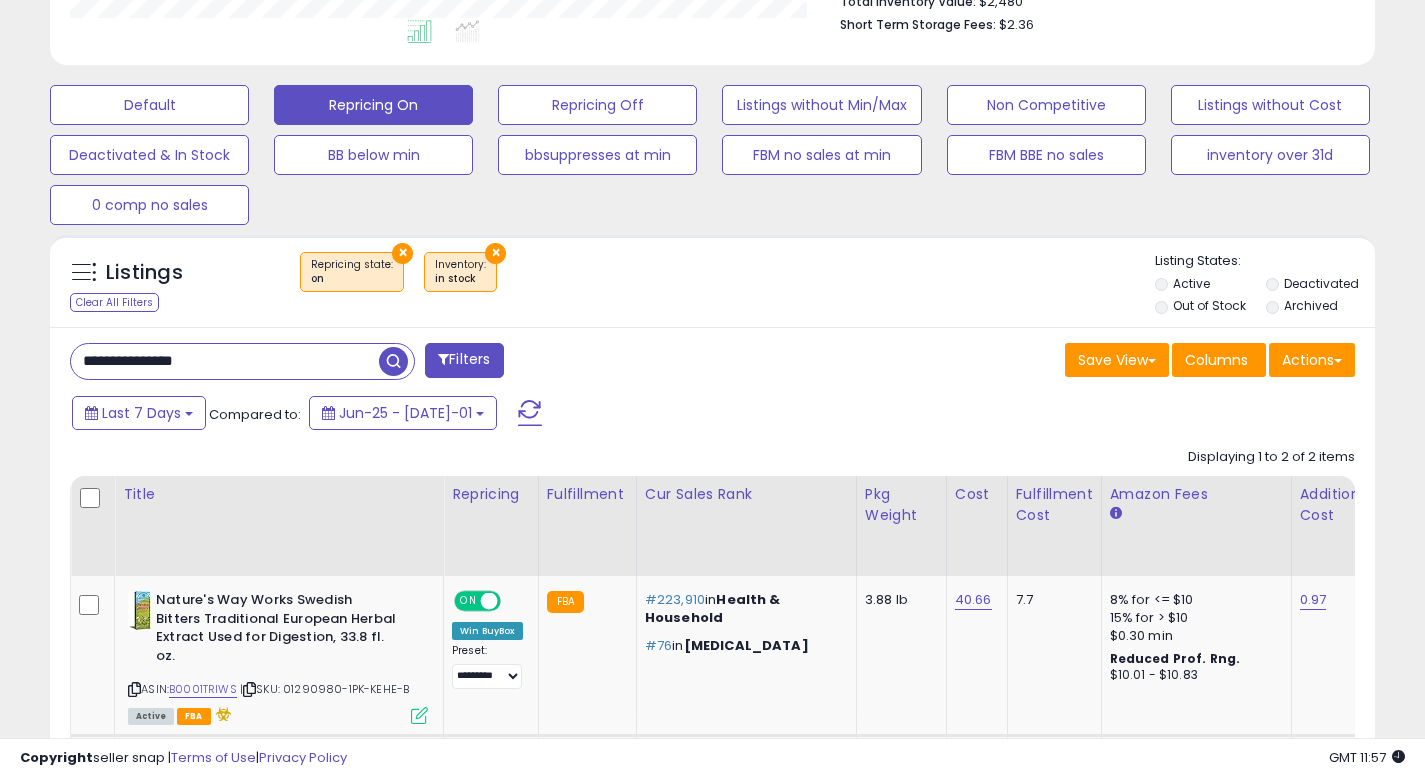 click at bounding box center [393, 361] 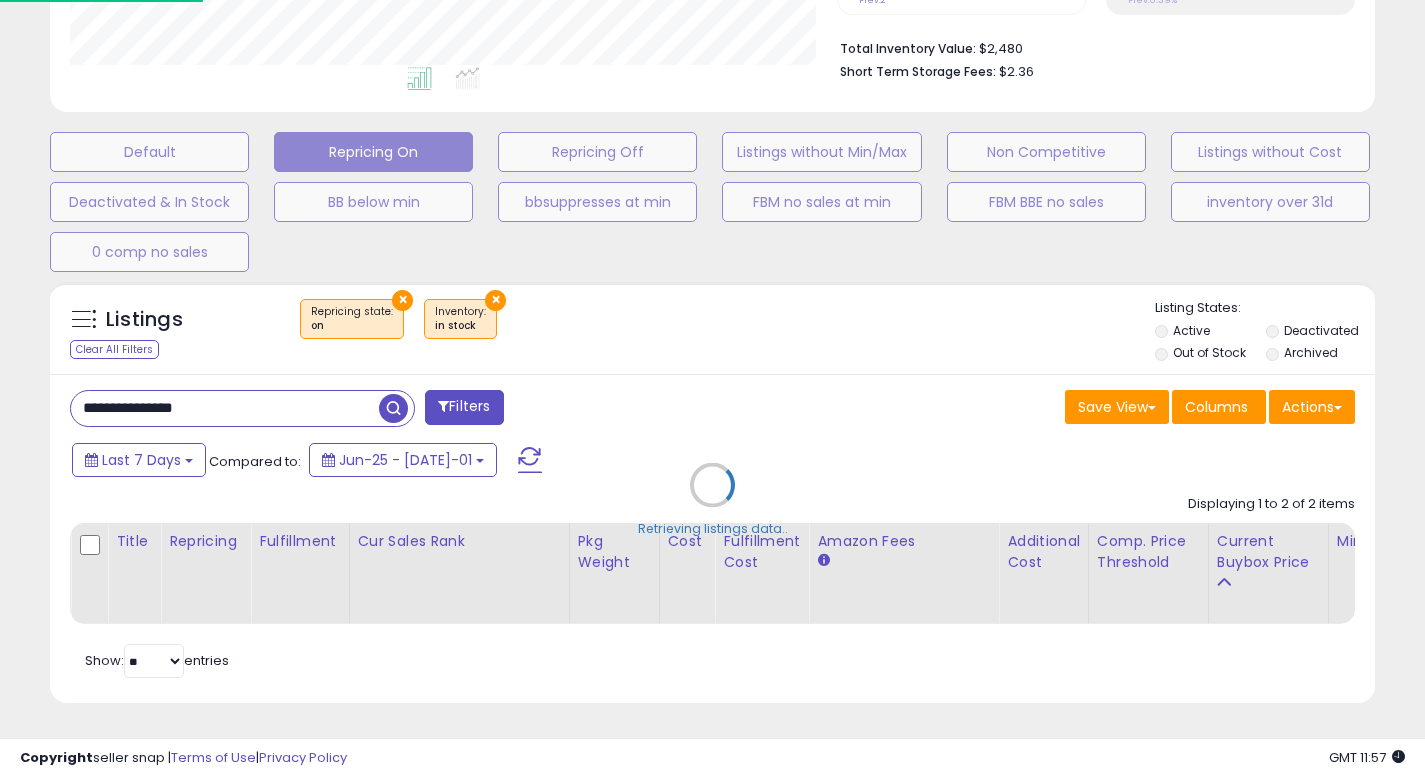 scroll, scrollTop: 999590, scrollLeft: 999224, axis: both 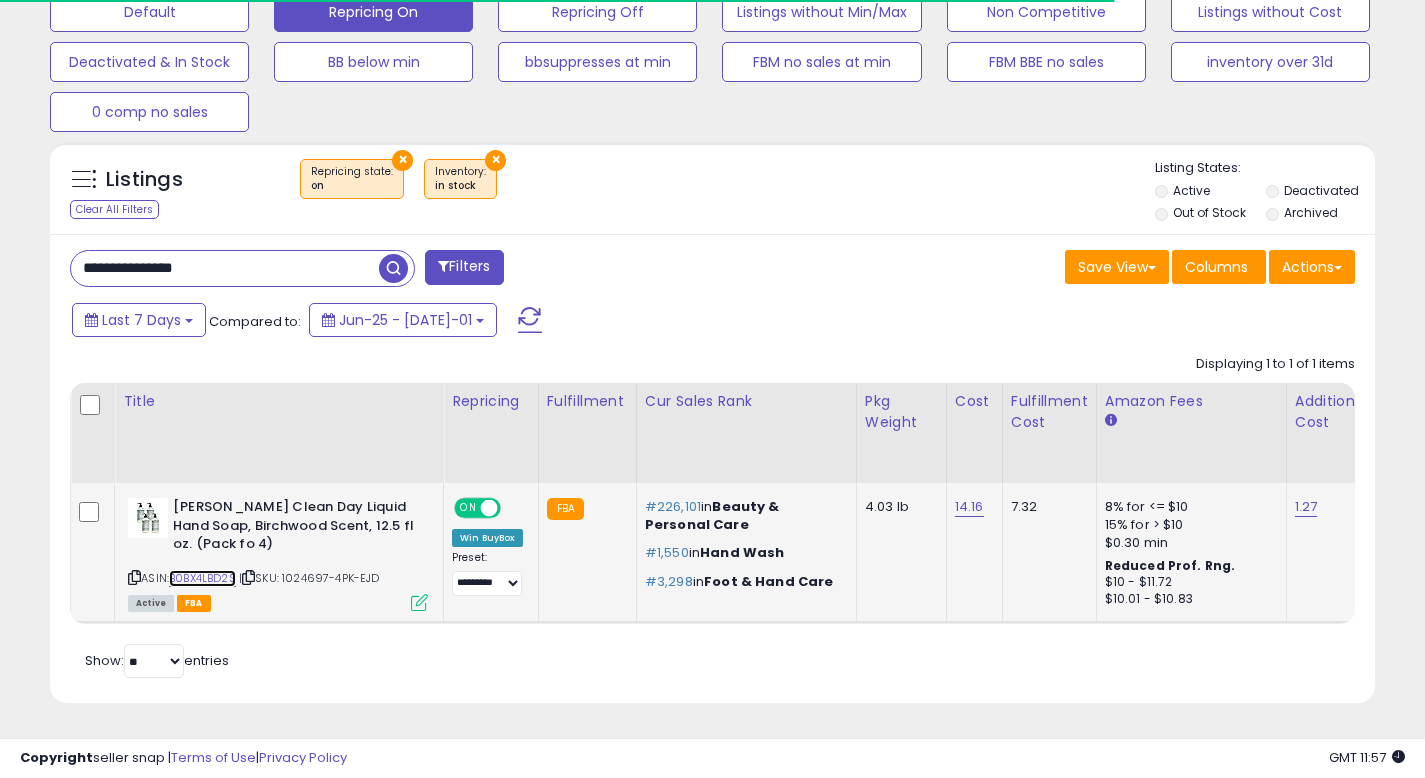 click on "B0BX4LBD2S" at bounding box center (202, 578) 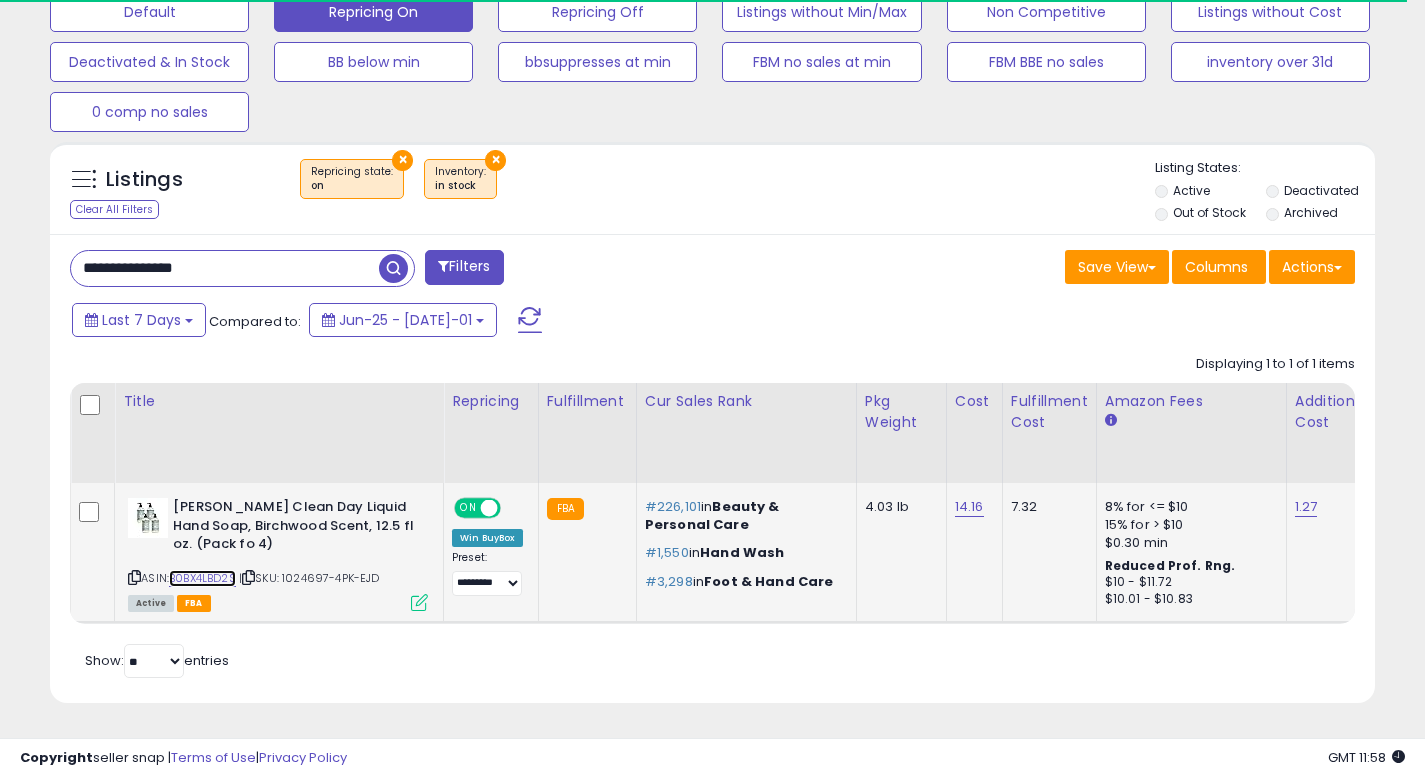scroll, scrollTop: 999590, scrollLeft: 999233, axis: both 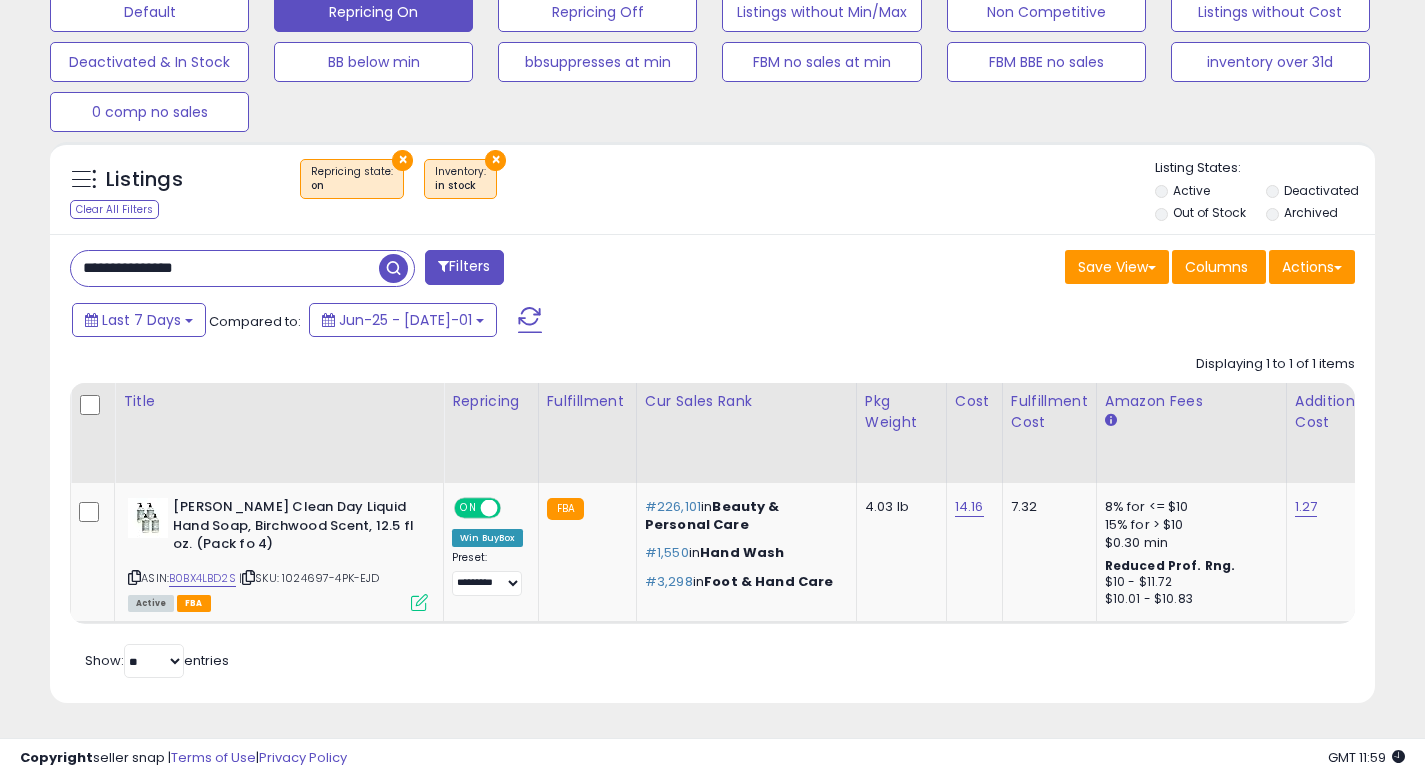 click on "**********" at bounding box center (225, 268) 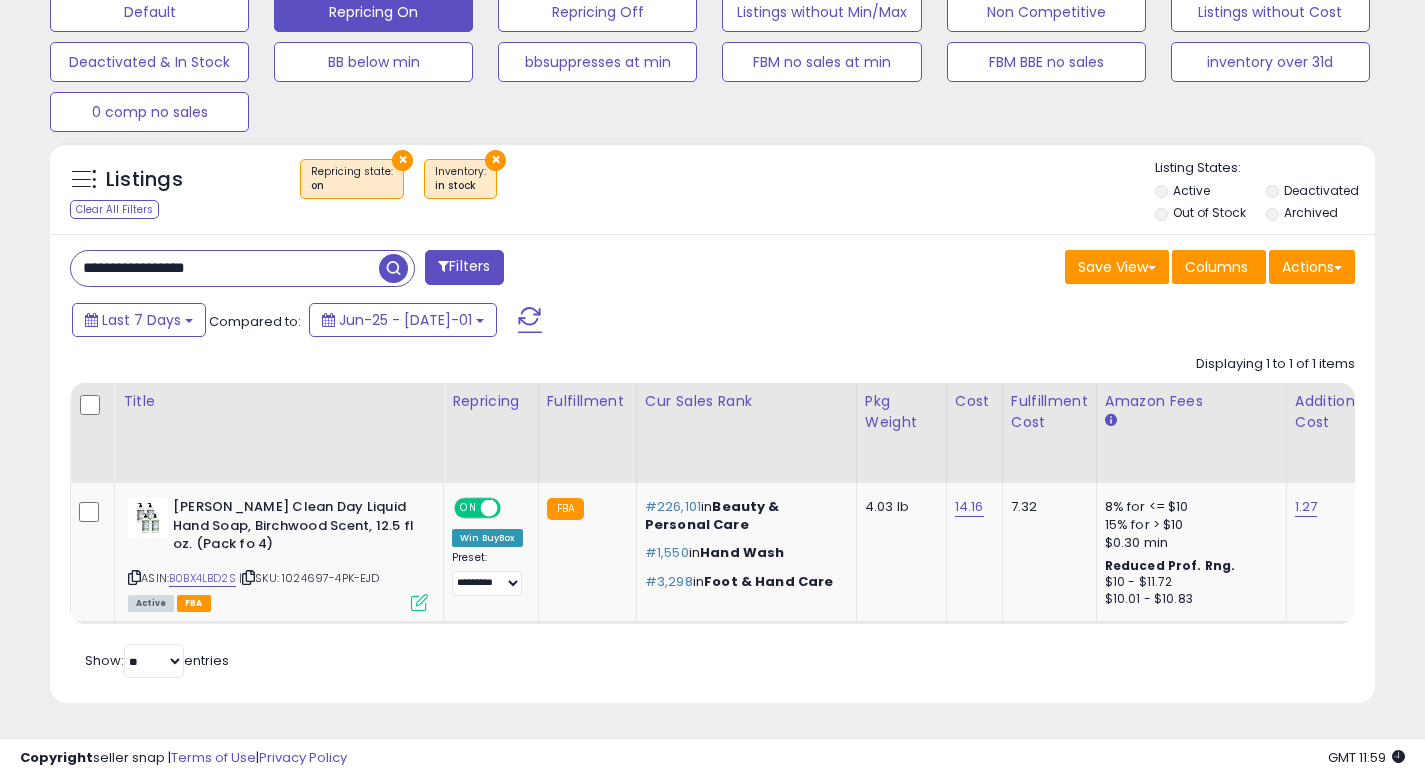 click at bounding box center [393, 268] 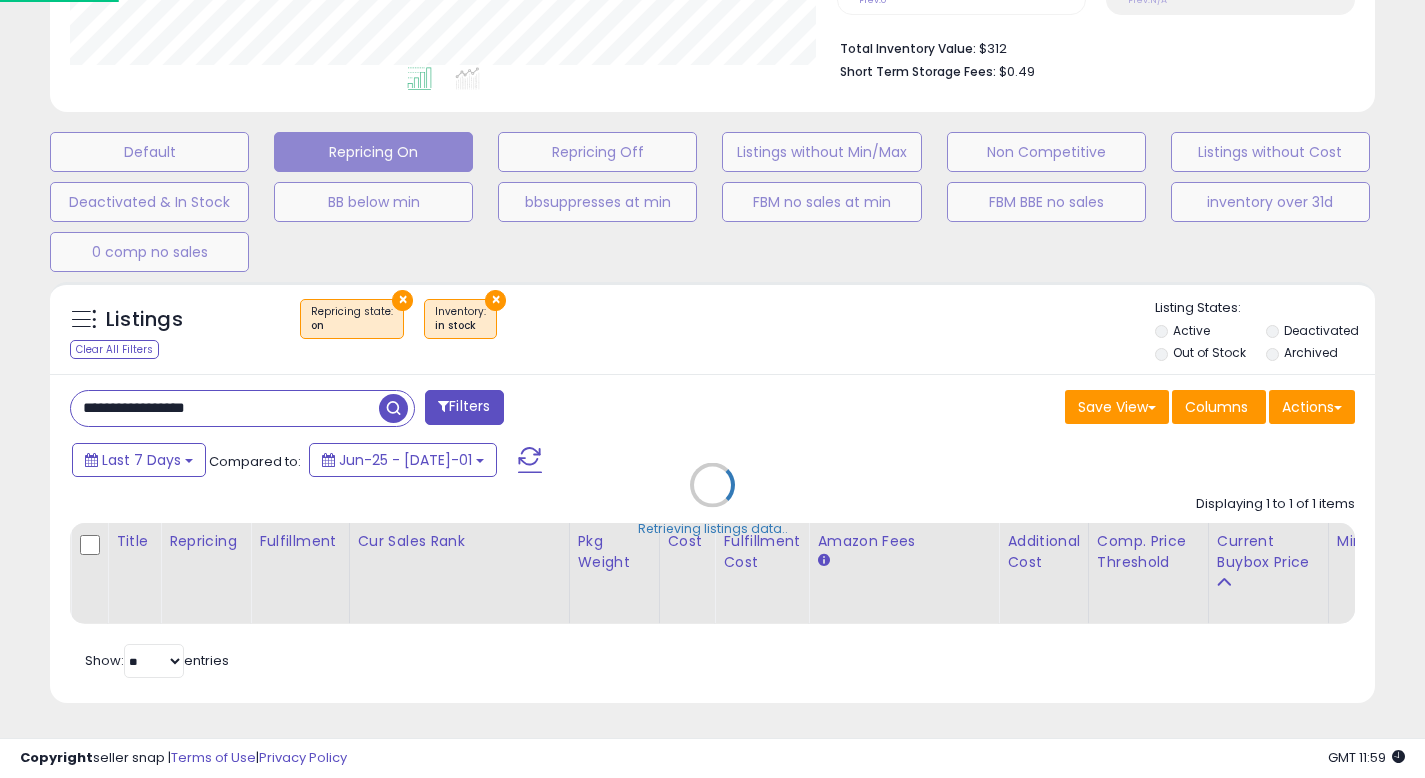 scroll, scrollTop: 999590, scrollLeft: 999224, axis: both 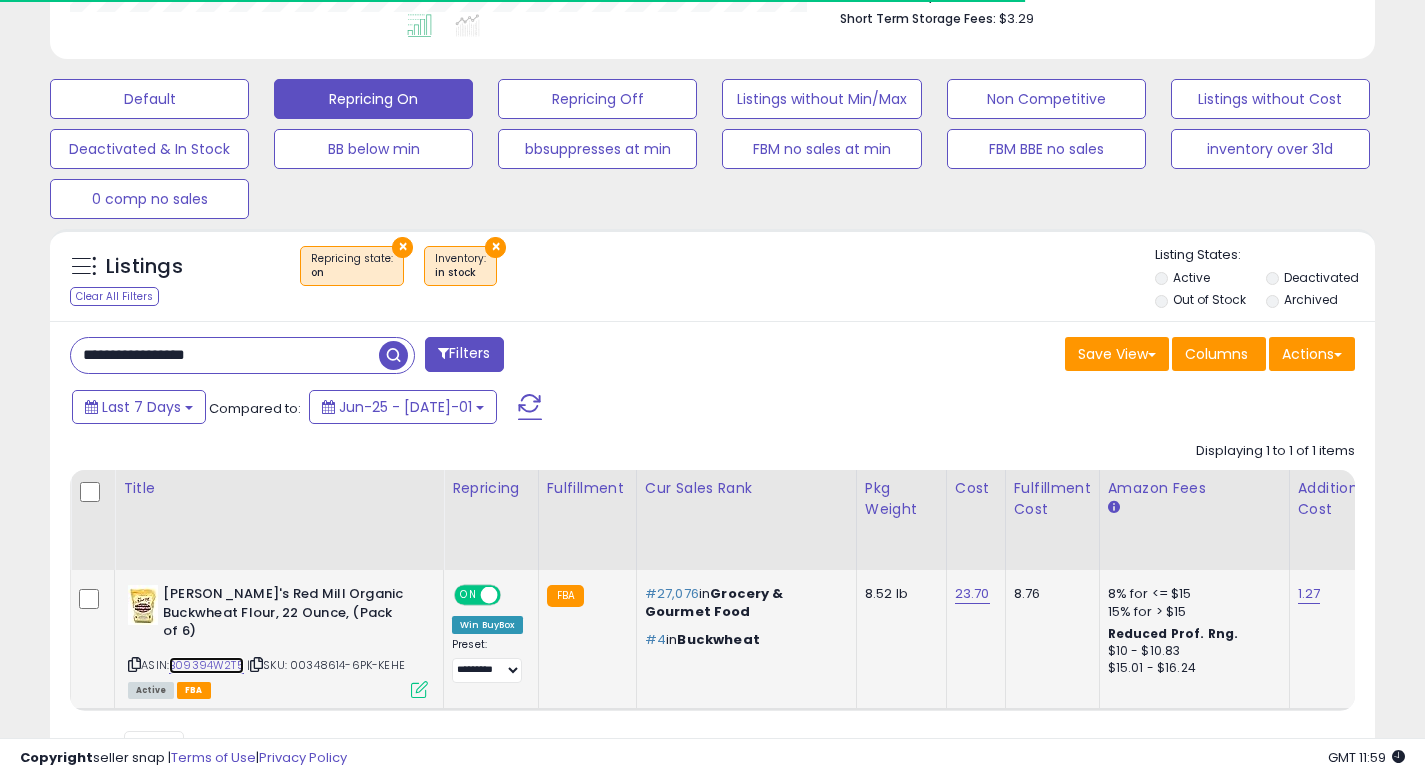 click on "B09394W2T5" at bounding box center [206, 665] 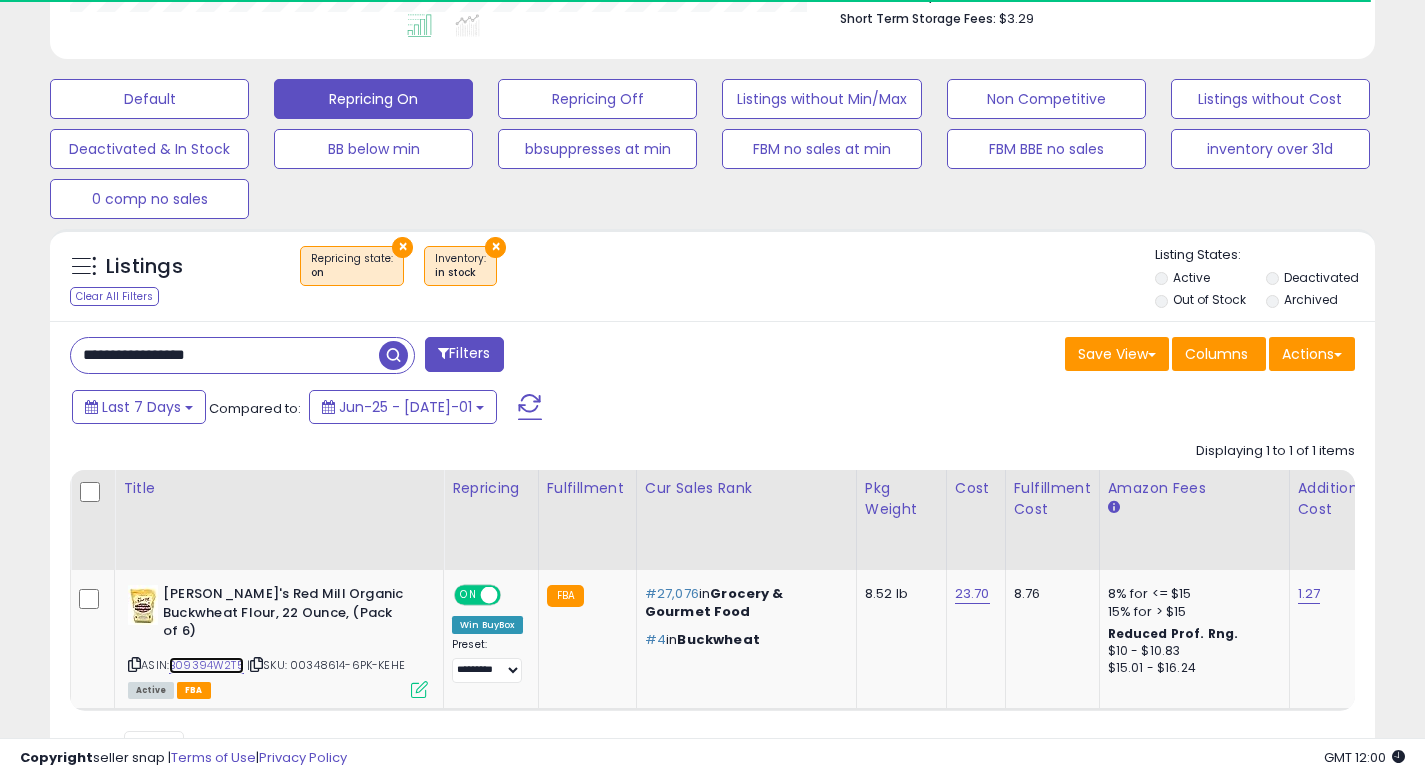 scroll, scrollTop: 999590, scrollLeft: 999233, axis: both 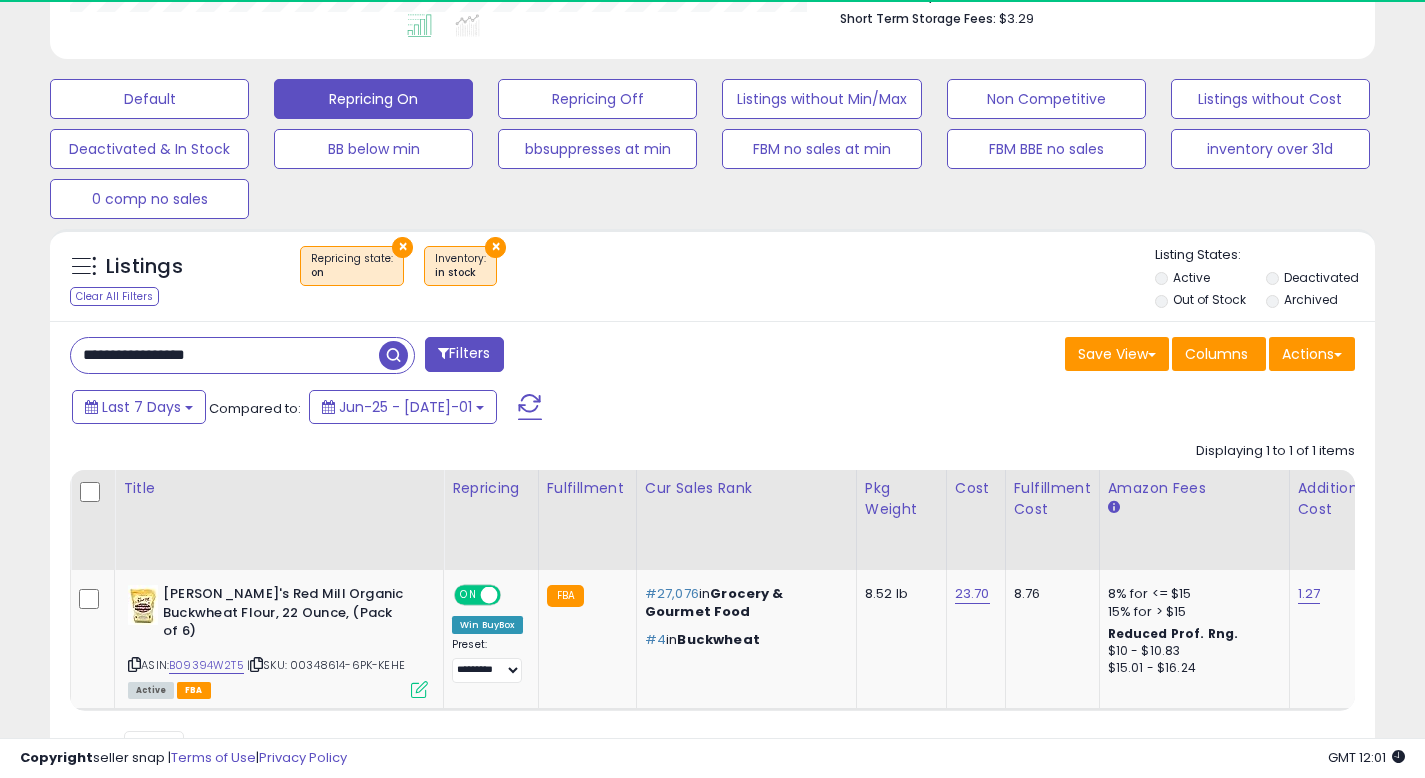 click on "**********" at bounding box center [225, 355] 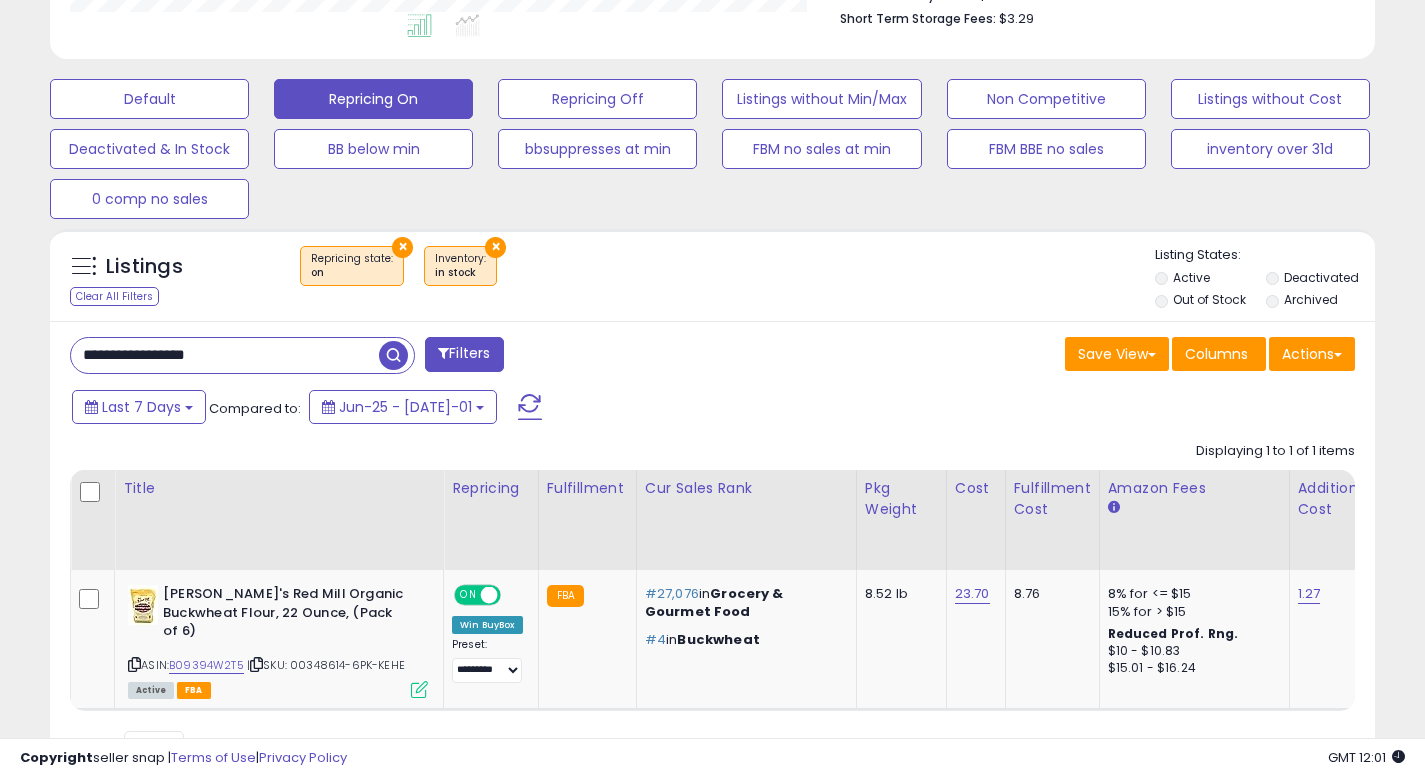click on "**********" at bounding box center [225, 355] 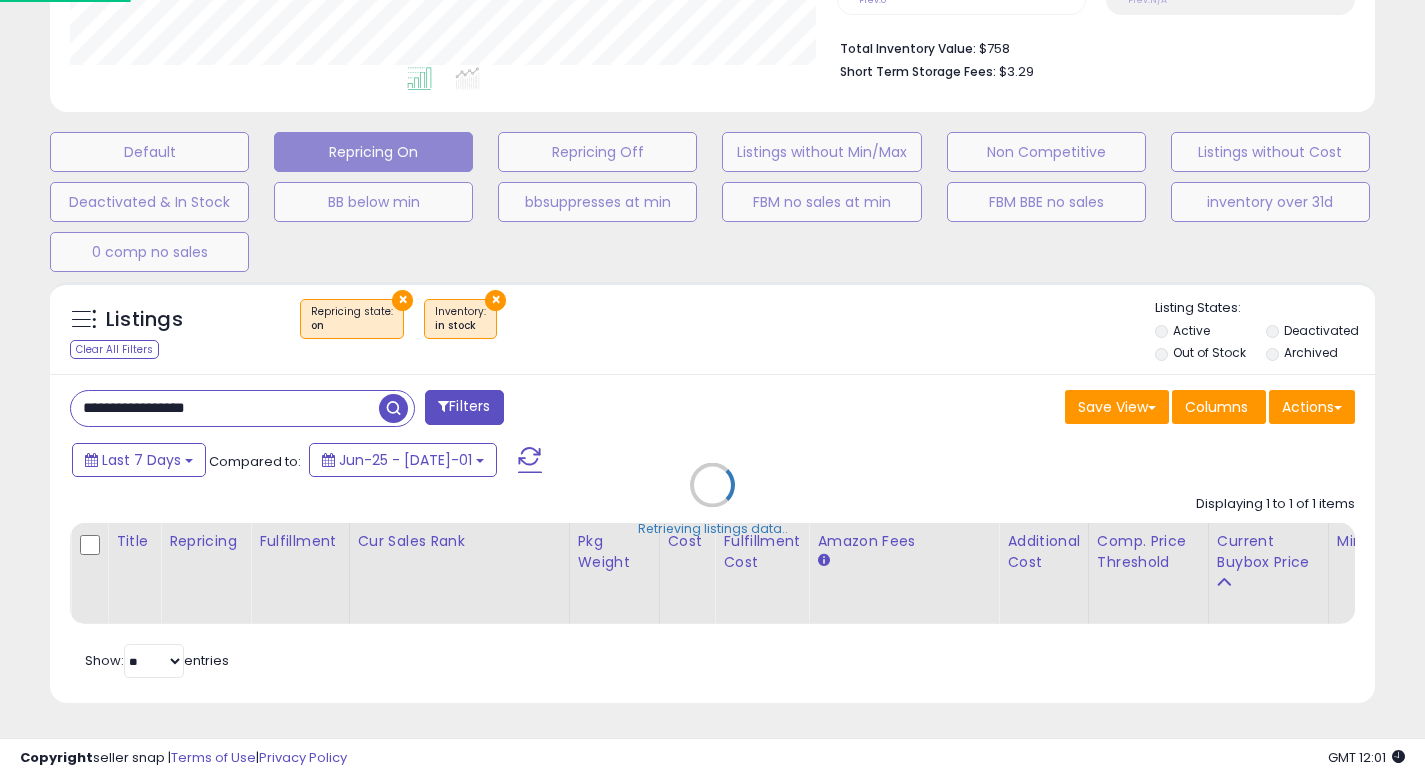 scroll, scrollTop: 999590, scrollLeft: 999224, axis: both 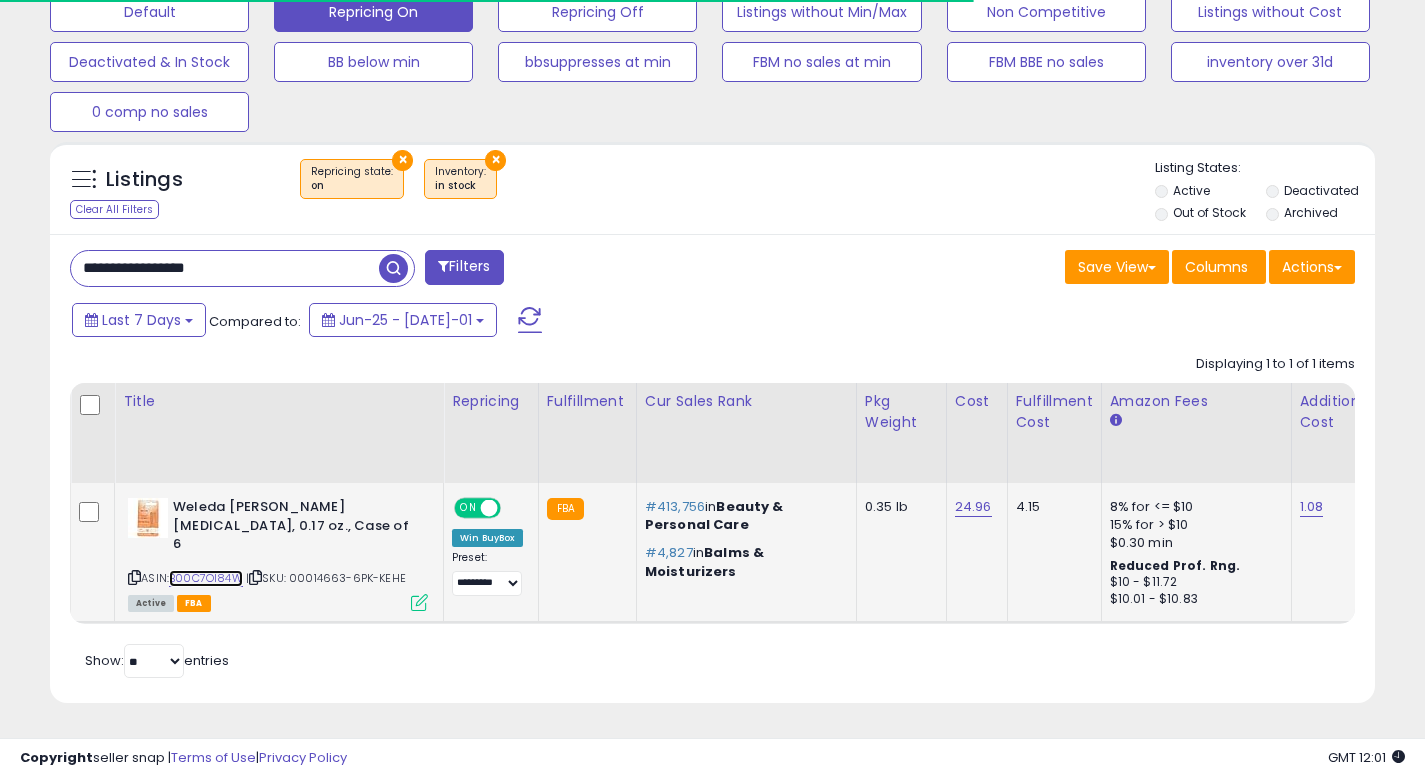 click on "B00C7OI84W" at bounding box center (206, 578) 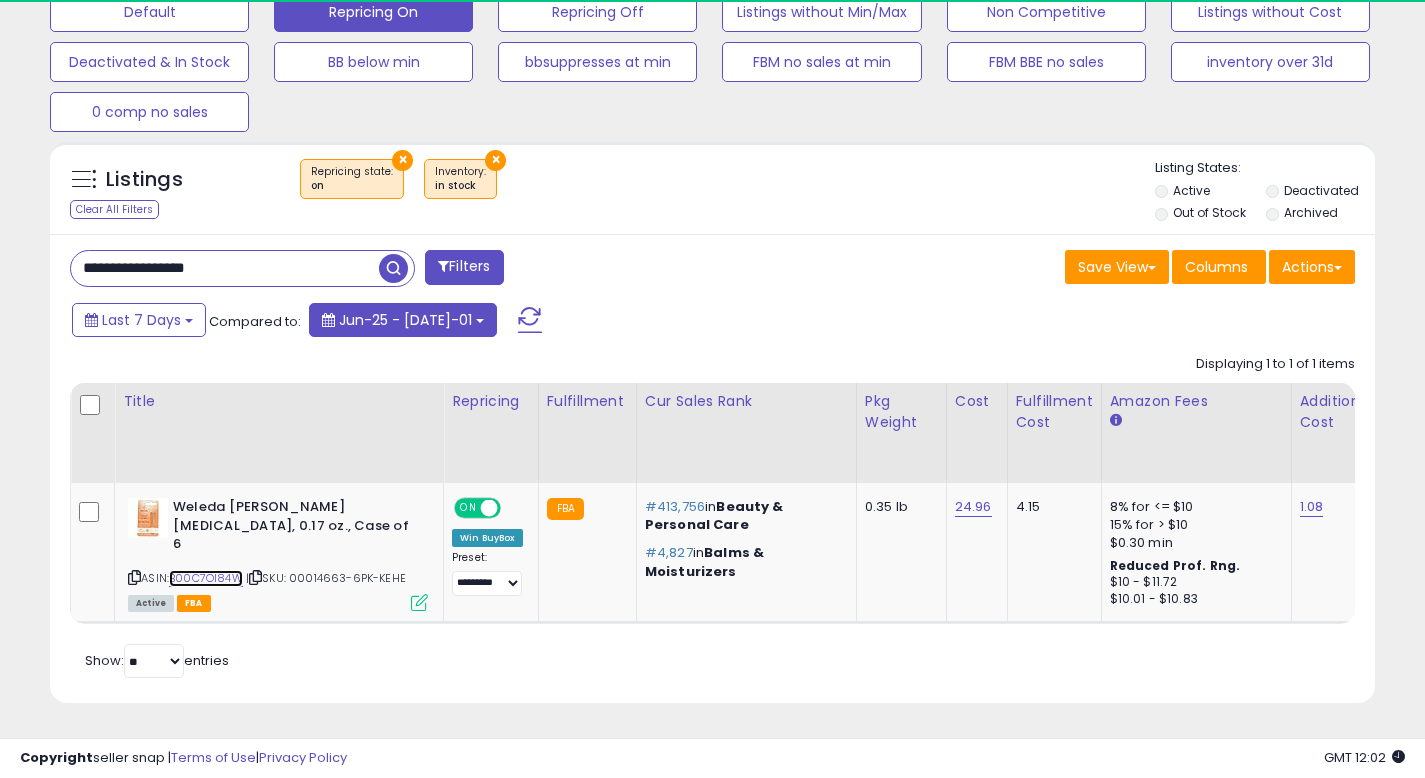 scroll, scrollTop: 999590, scrollLeft: 999233, axis: both 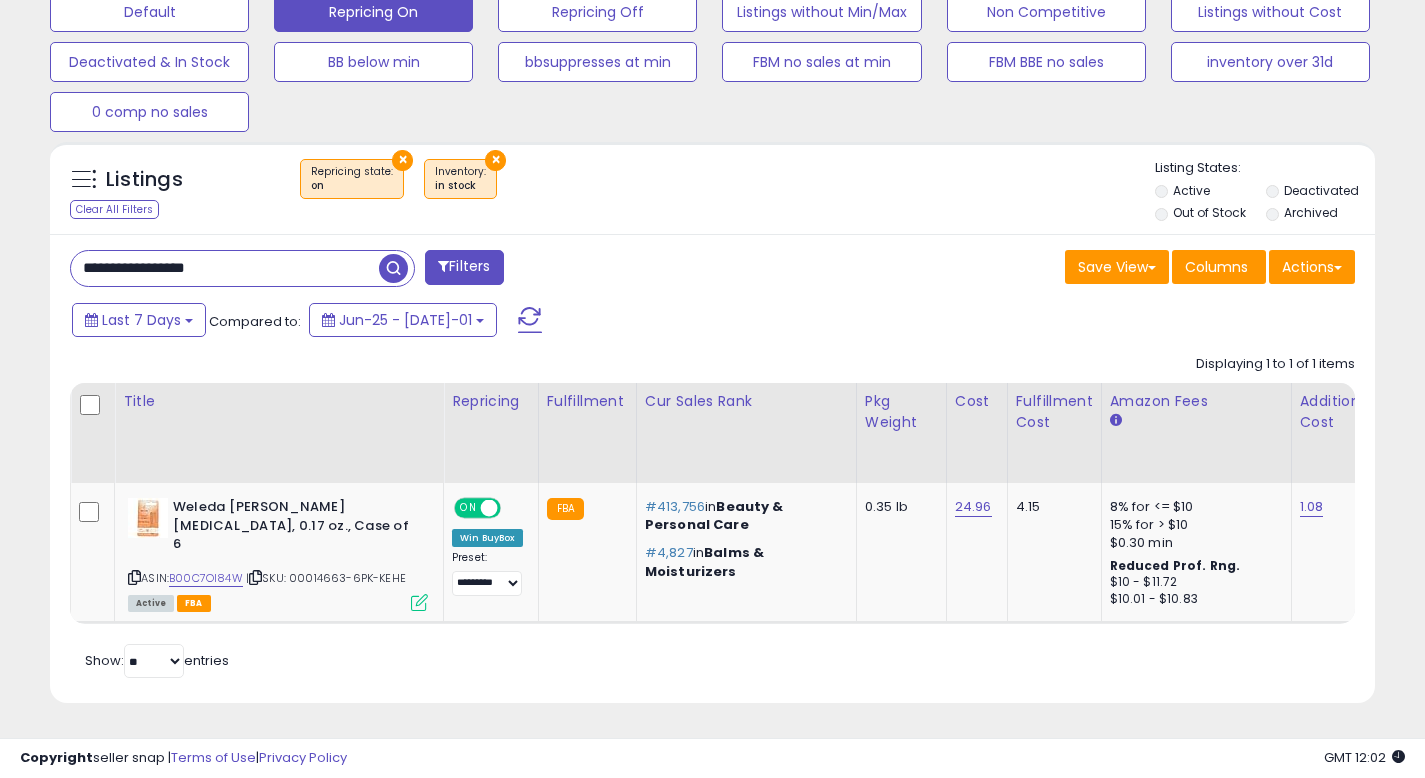 click on "**********" at bounding box center (225, 268) 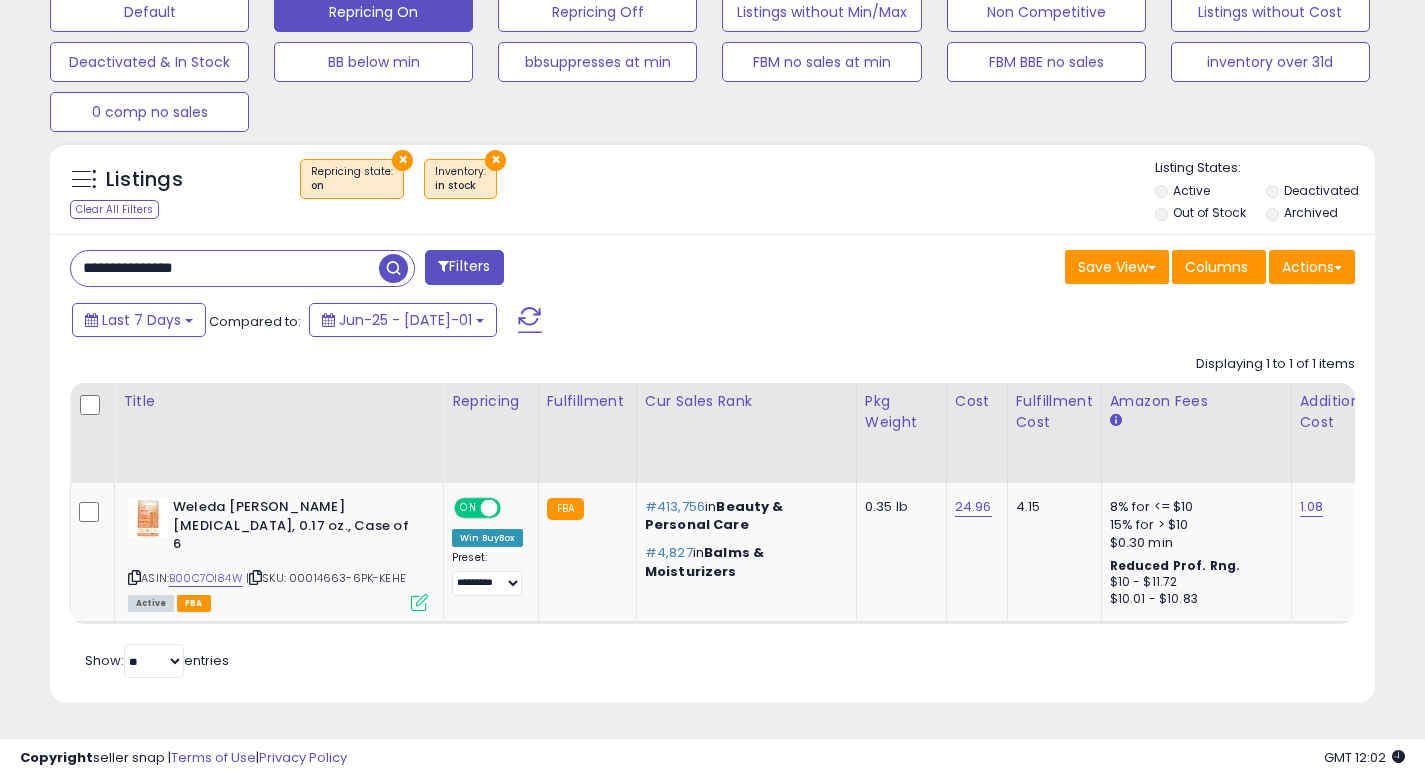click at bounding box center (393, 268) 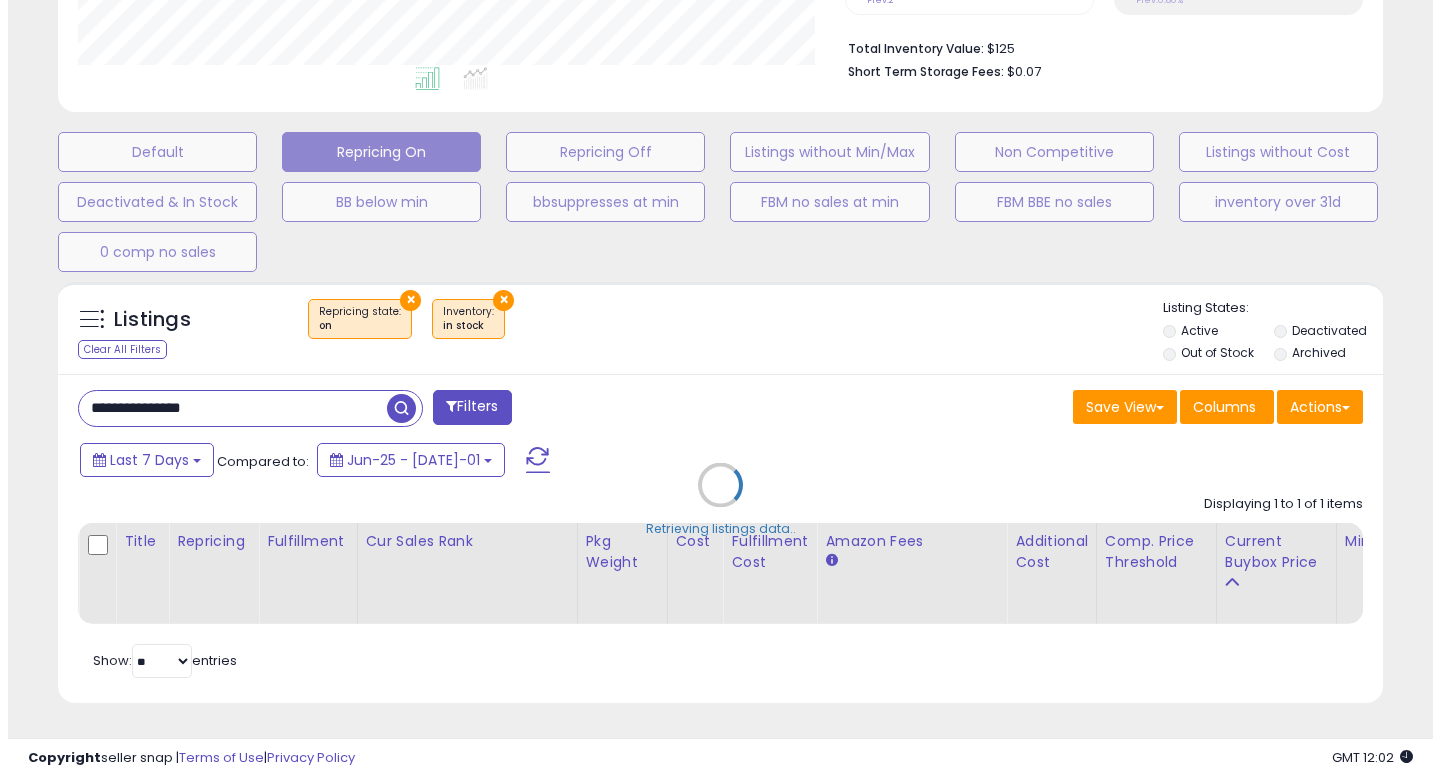 scroll, scrollTop: 513, scrollLeft: 0, axis: vertical 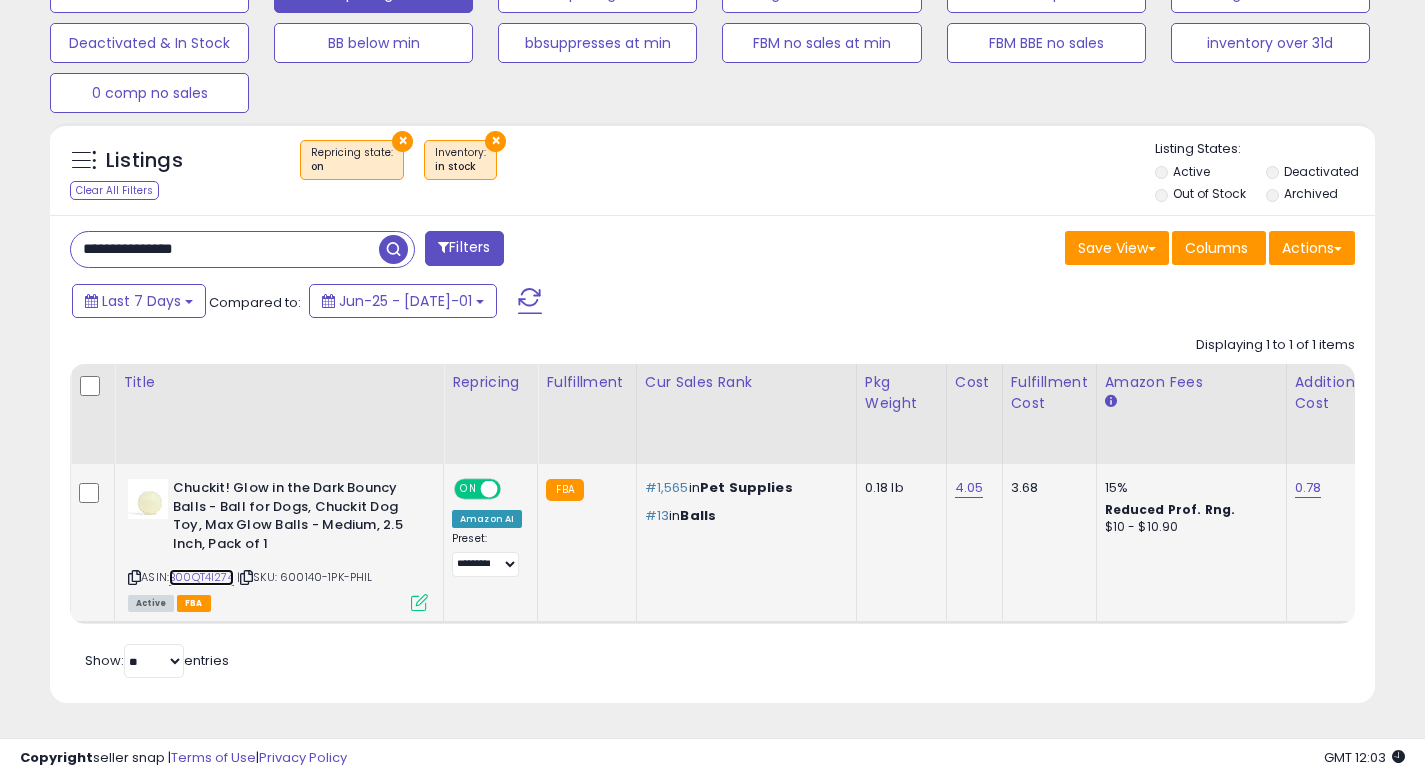 click on "B00QT4I274" at bounding box center (201, 577) 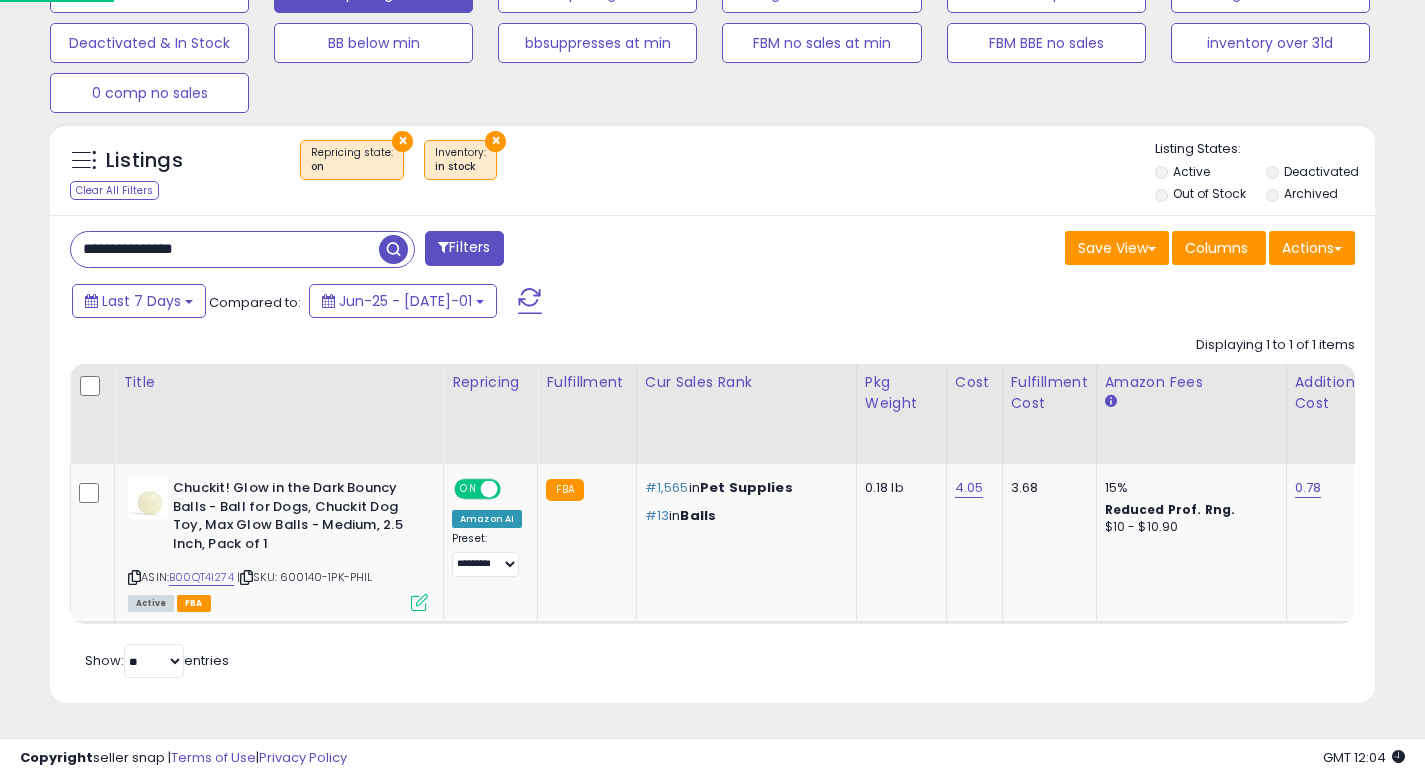 click on "**********" at bounding box center [225, 249] 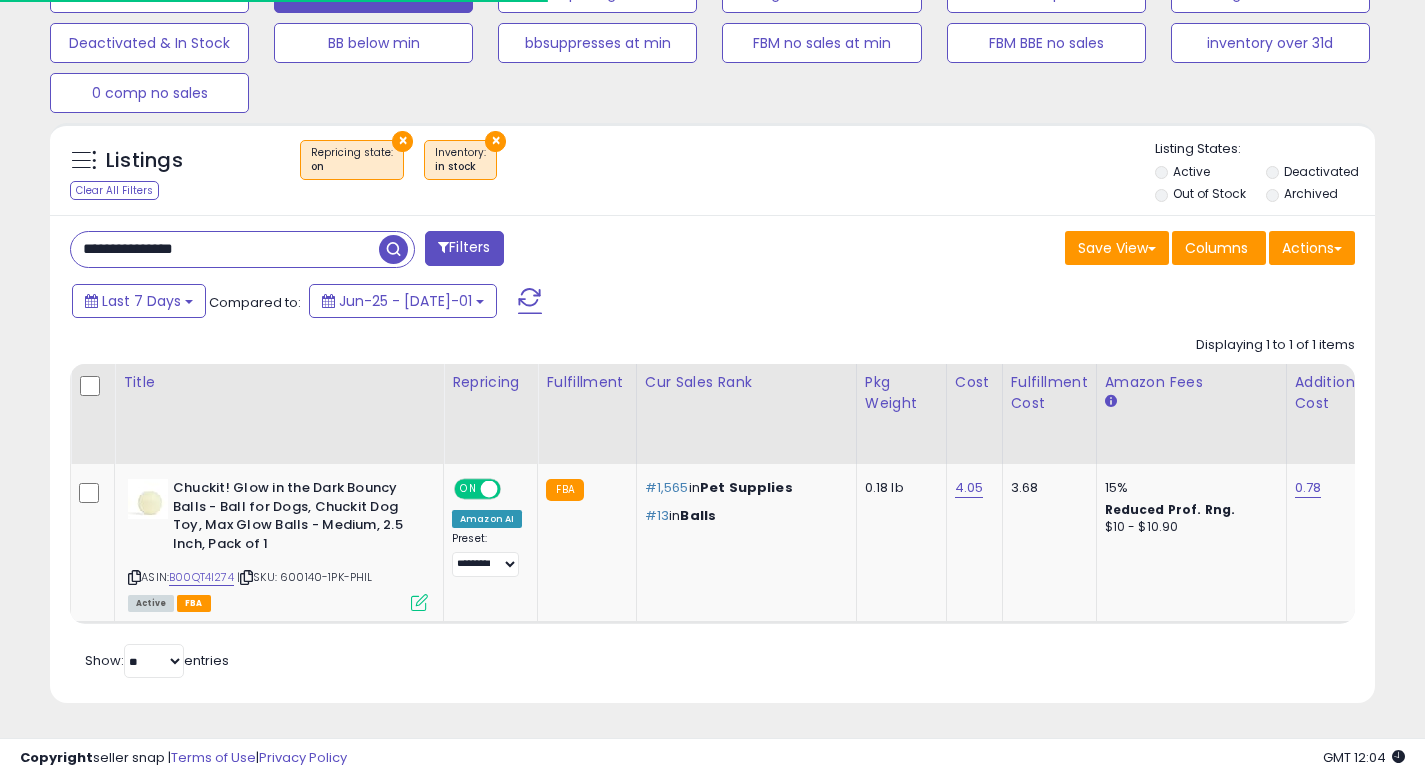 click on "**********" at bounding box center (225, 249) 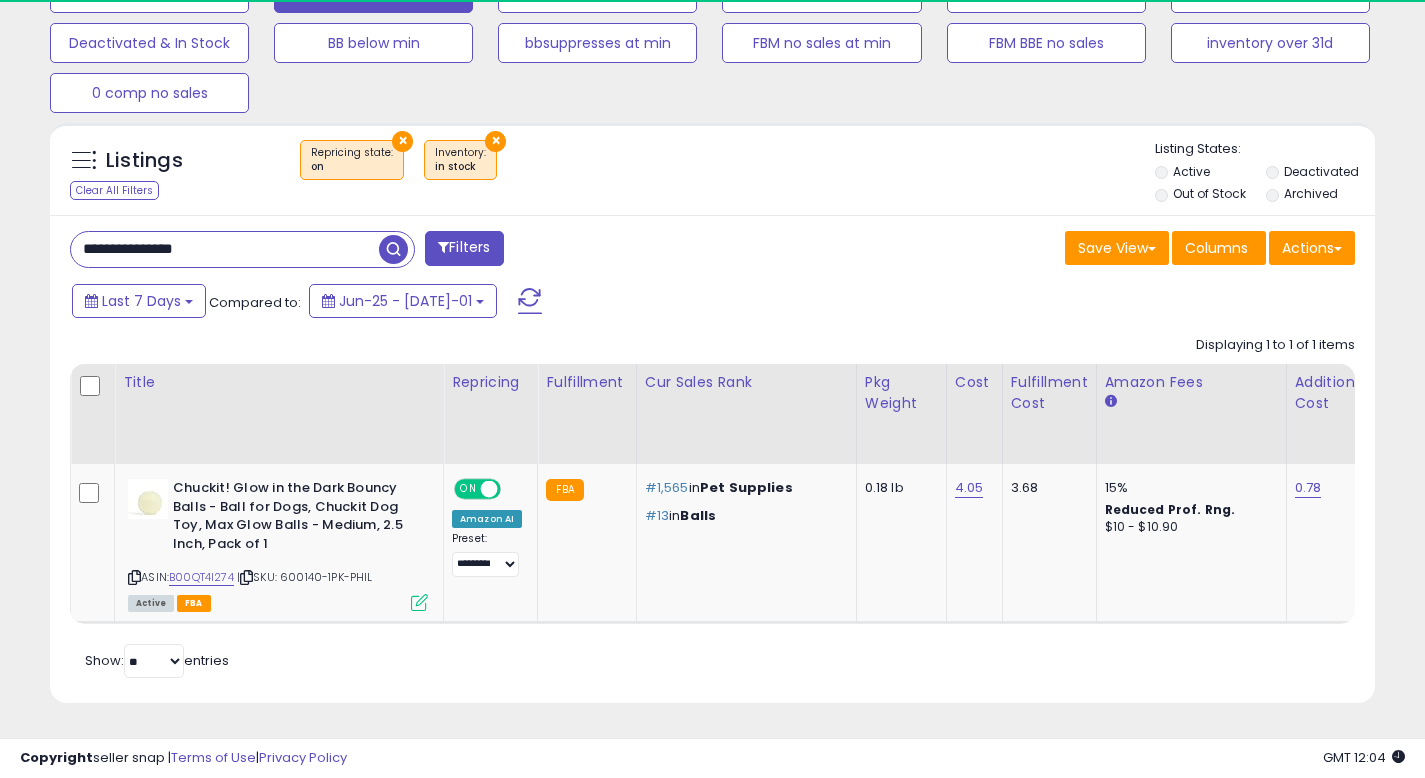 paste on "****" 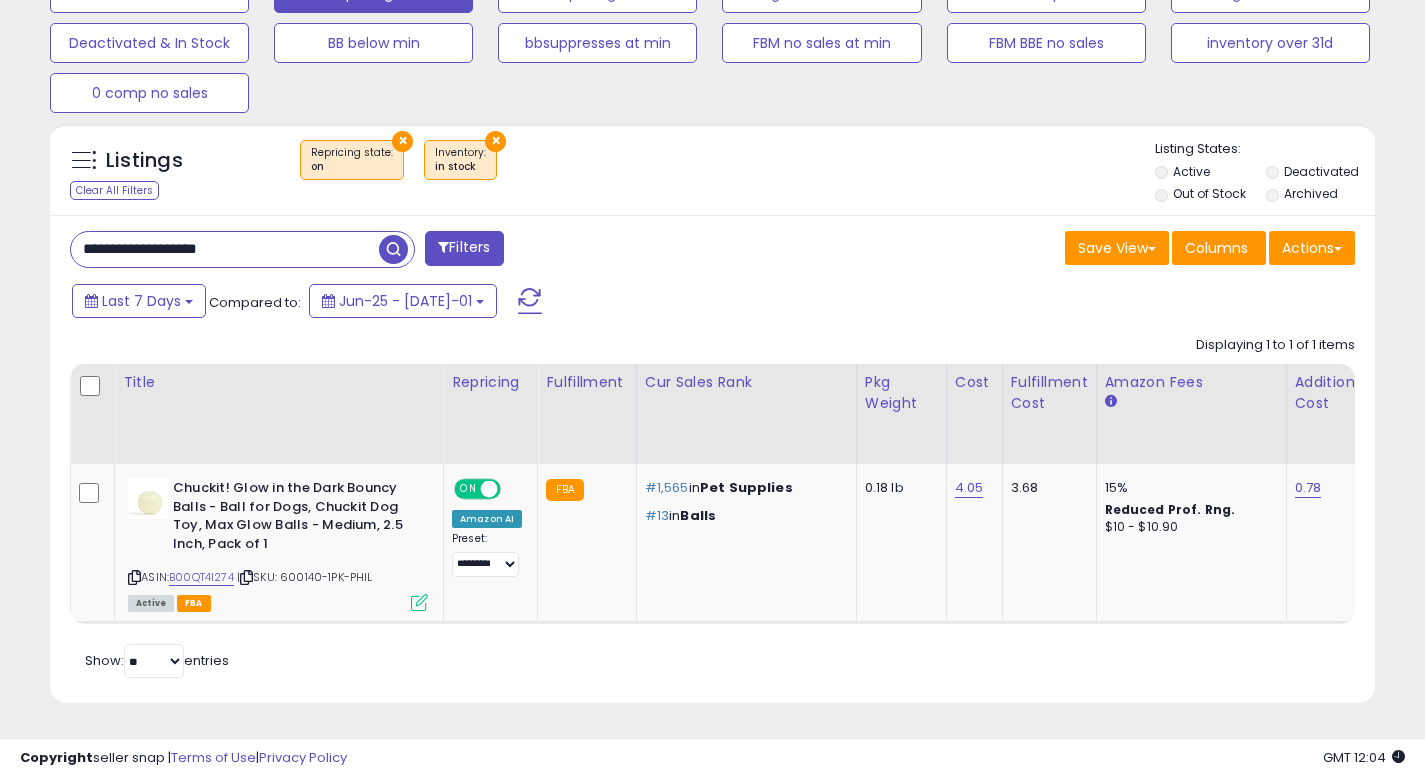click on "**********" at bounding box center (384, 251) 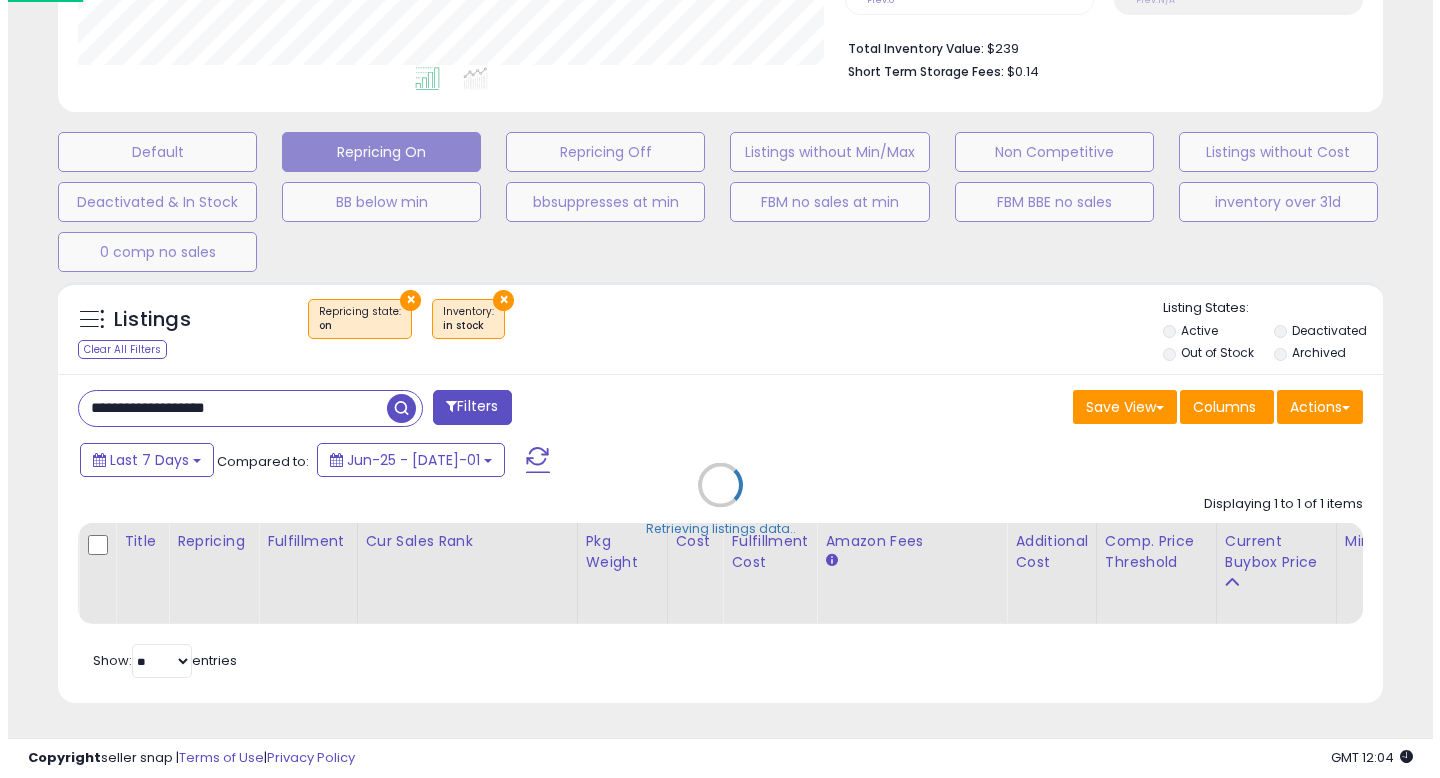 scroll, scrollTop: 513, scrollLeft: 0, axis: vertical 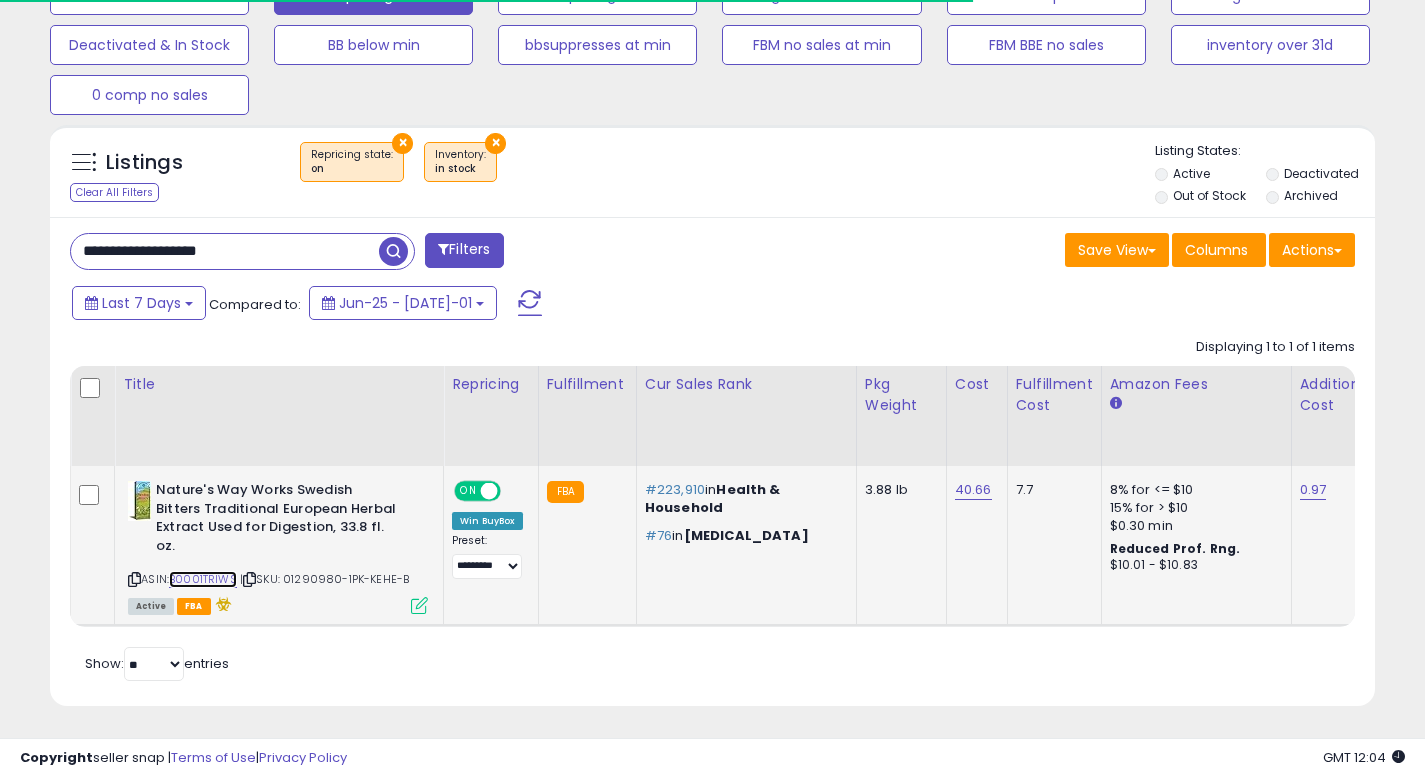click on "B0001TRIWS" at bounding box center [203, 579] 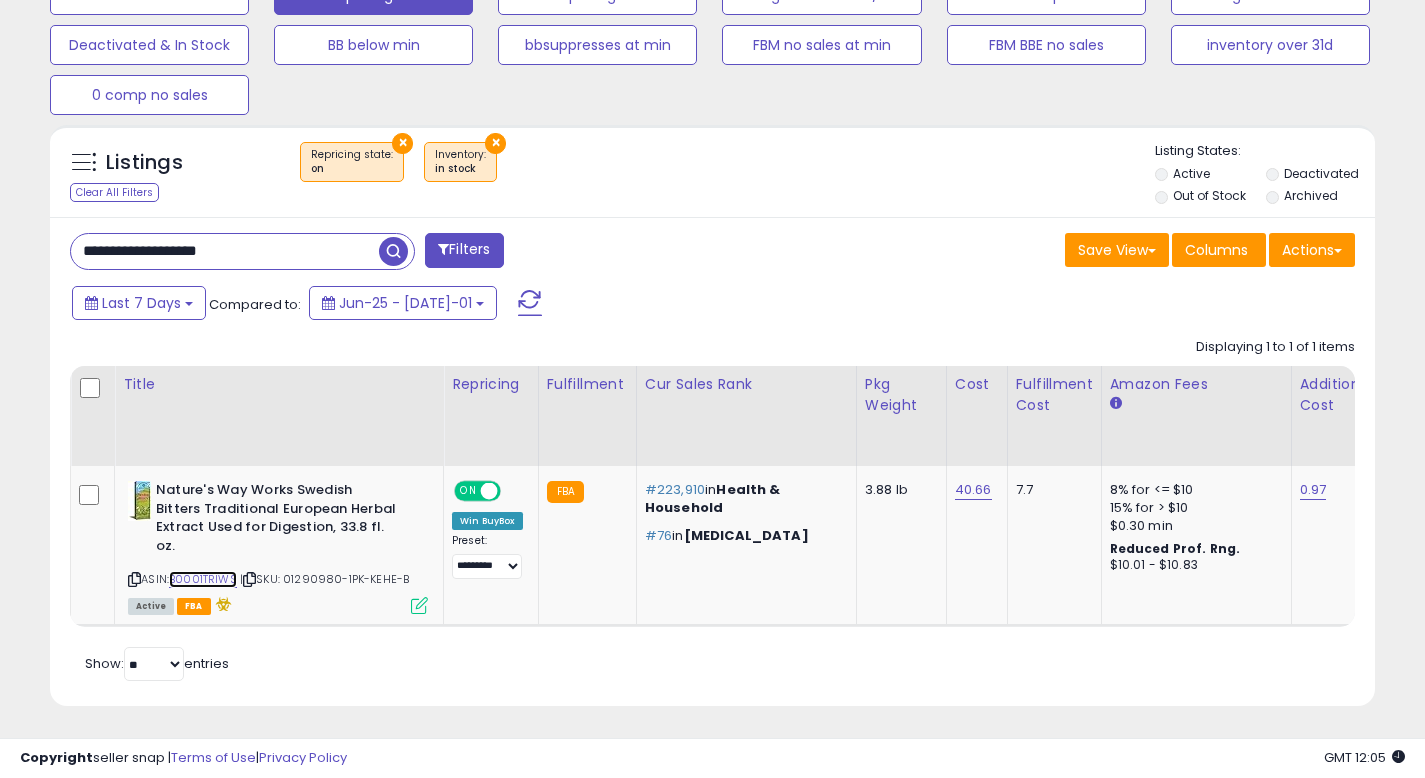scroll, scrollTop: 999590, scrollLeft: 999233, axis: both 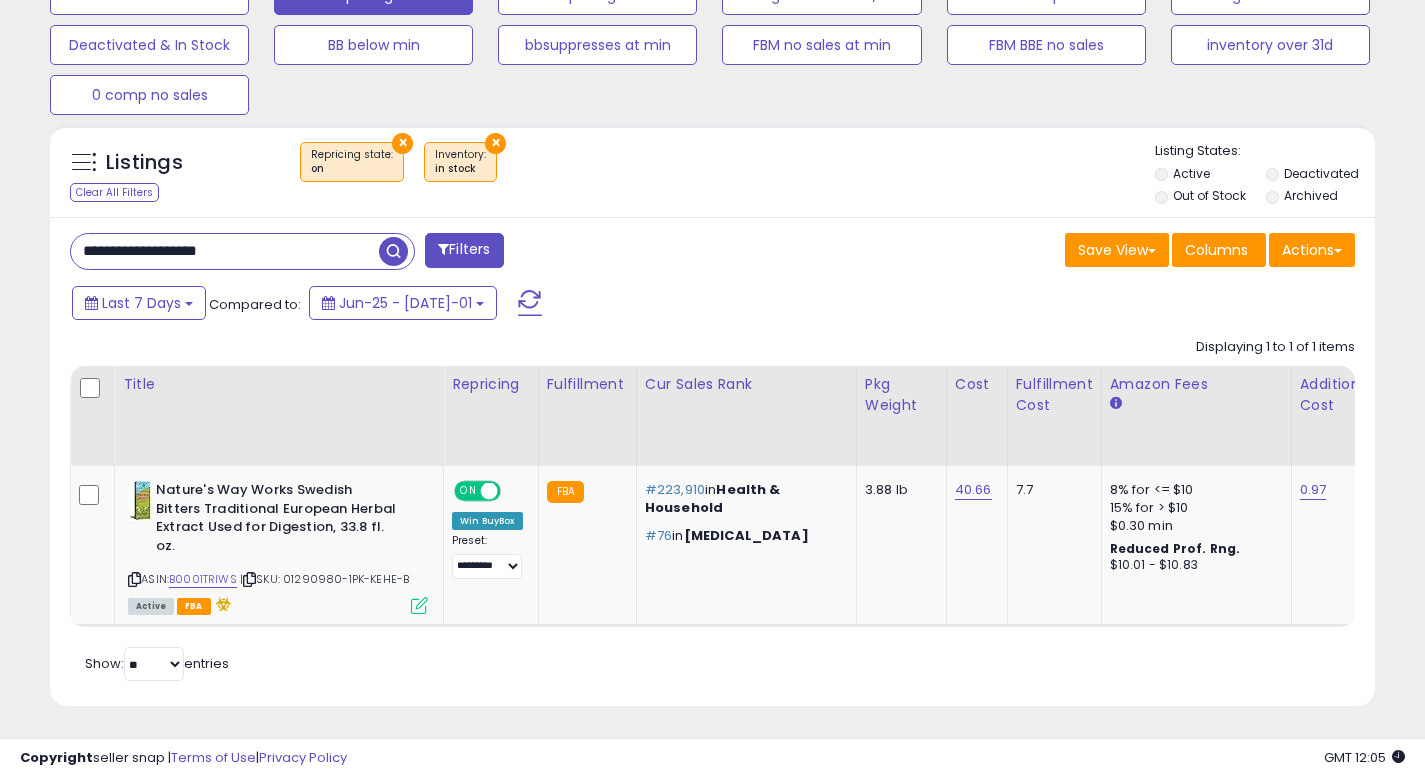 click on "**********" at bounding box center [225, 251] 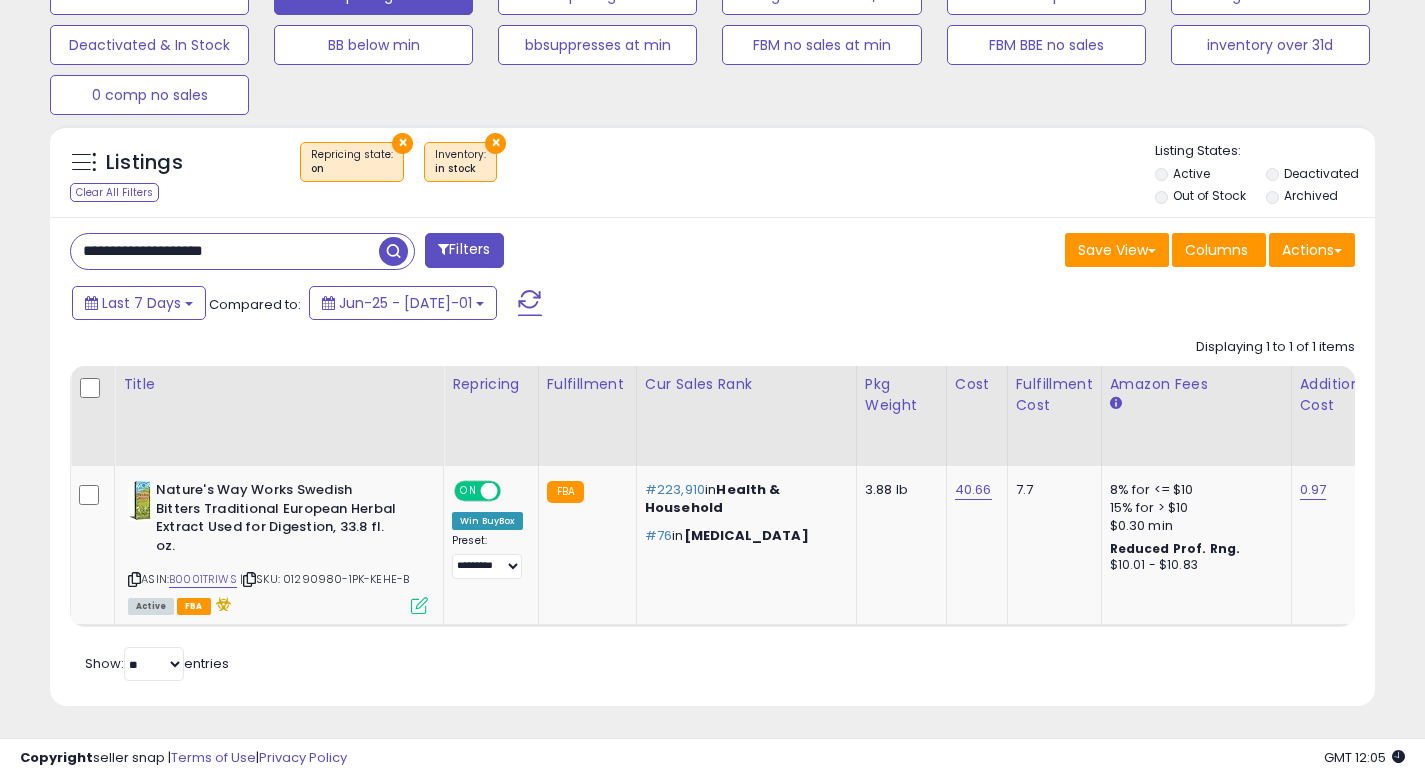 click at bounding box center (393, 251) 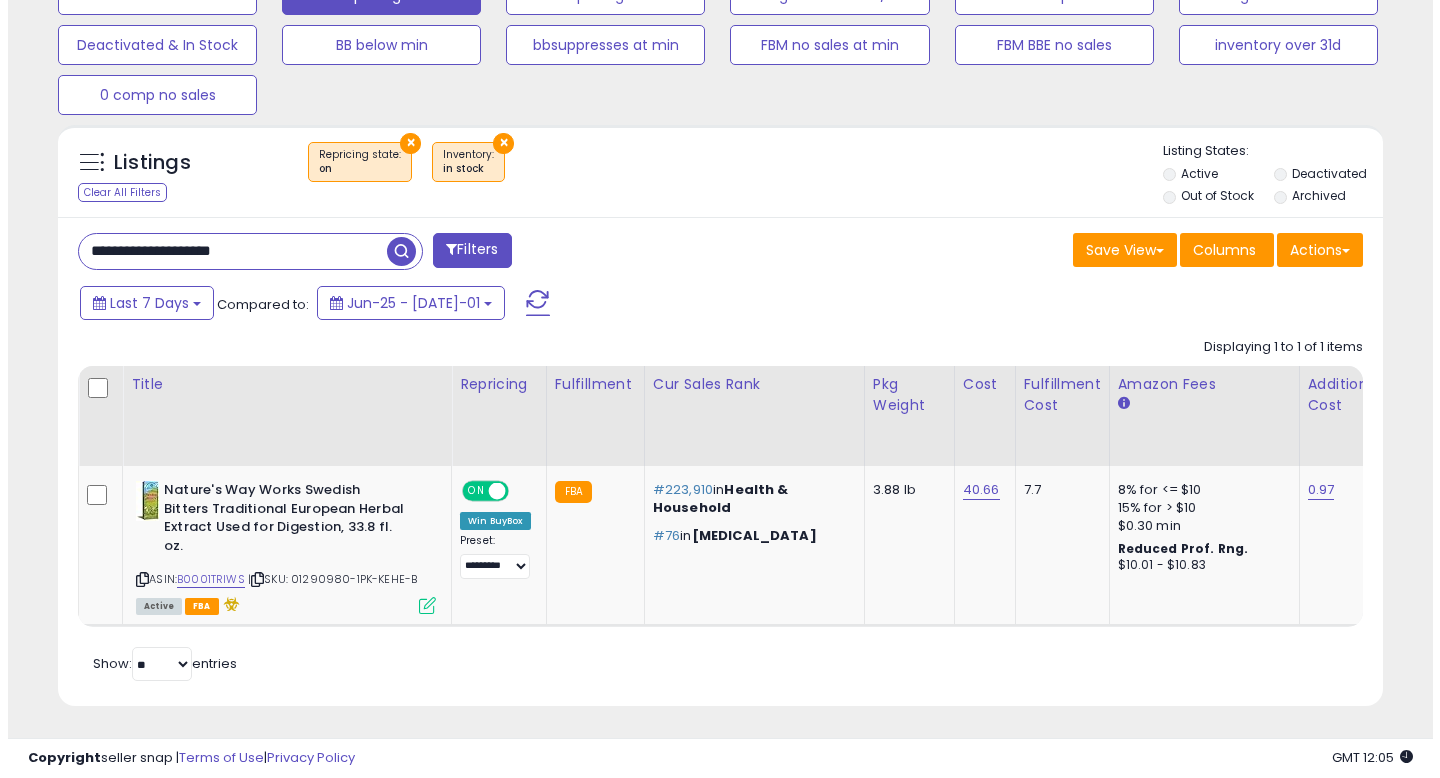 scroll, scrollTop: 513, scrollLeft: 0, axis: vertical 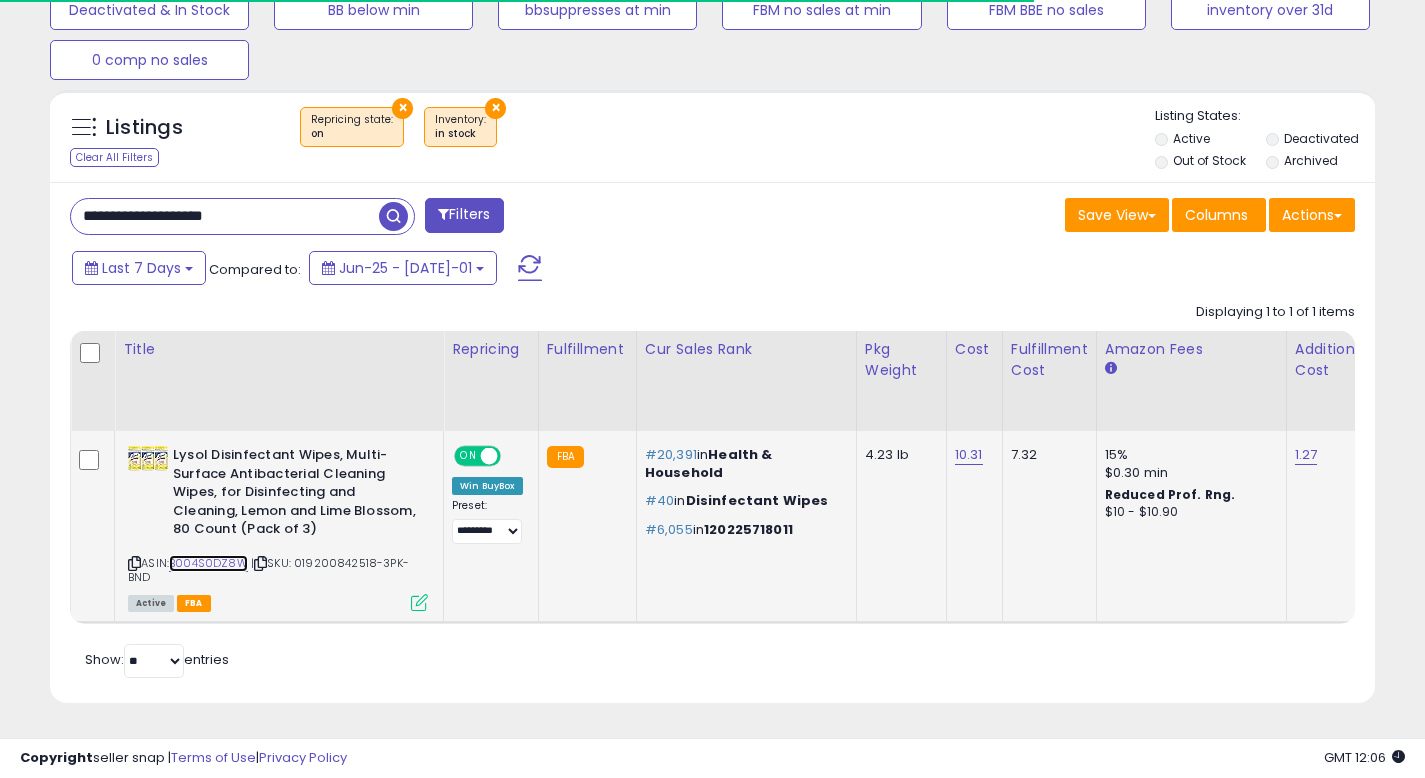 click on "B004S0DZ8W" at bounding box center [208, 563] 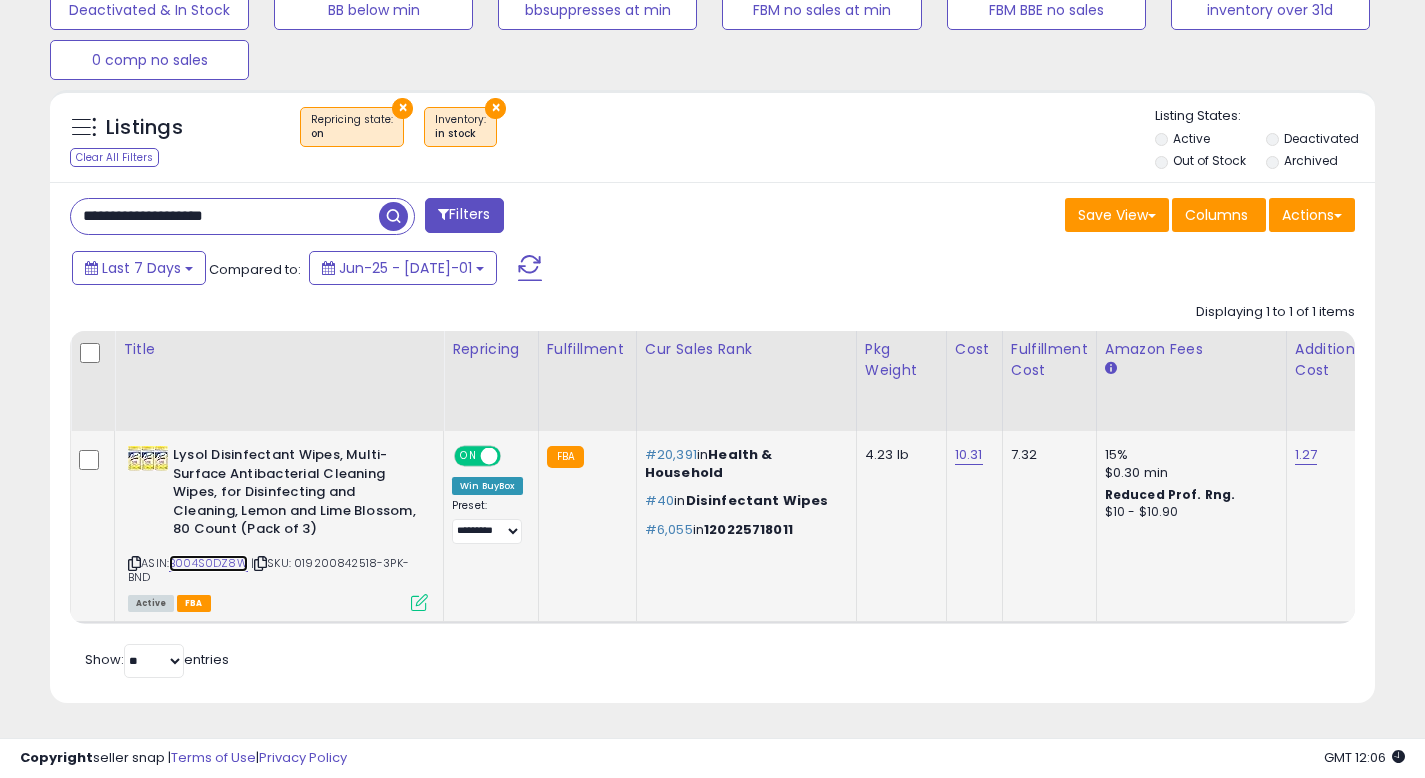 scroll, scrollTop: 999590, scrollLeft: 999233, axis: both 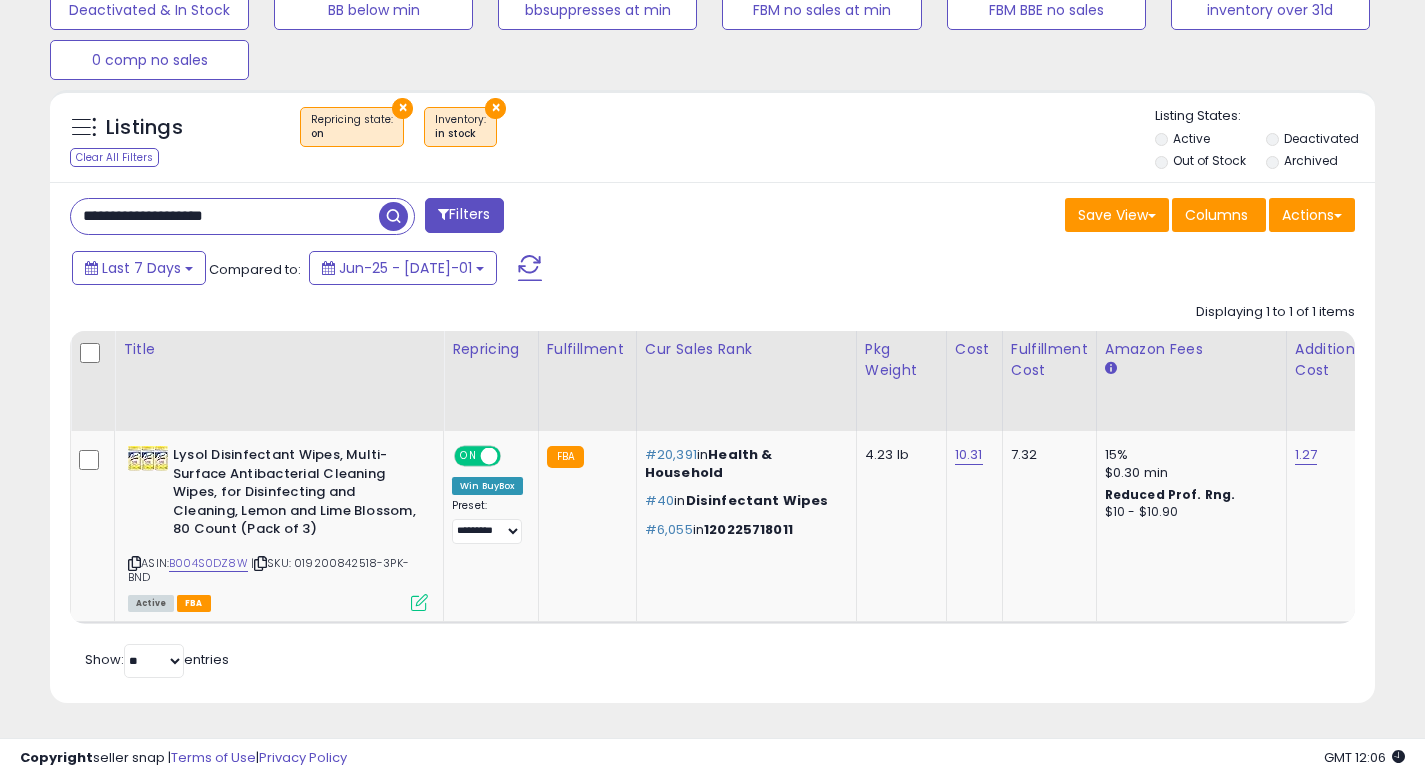 click on "**********" at bounding box center (225, 216) 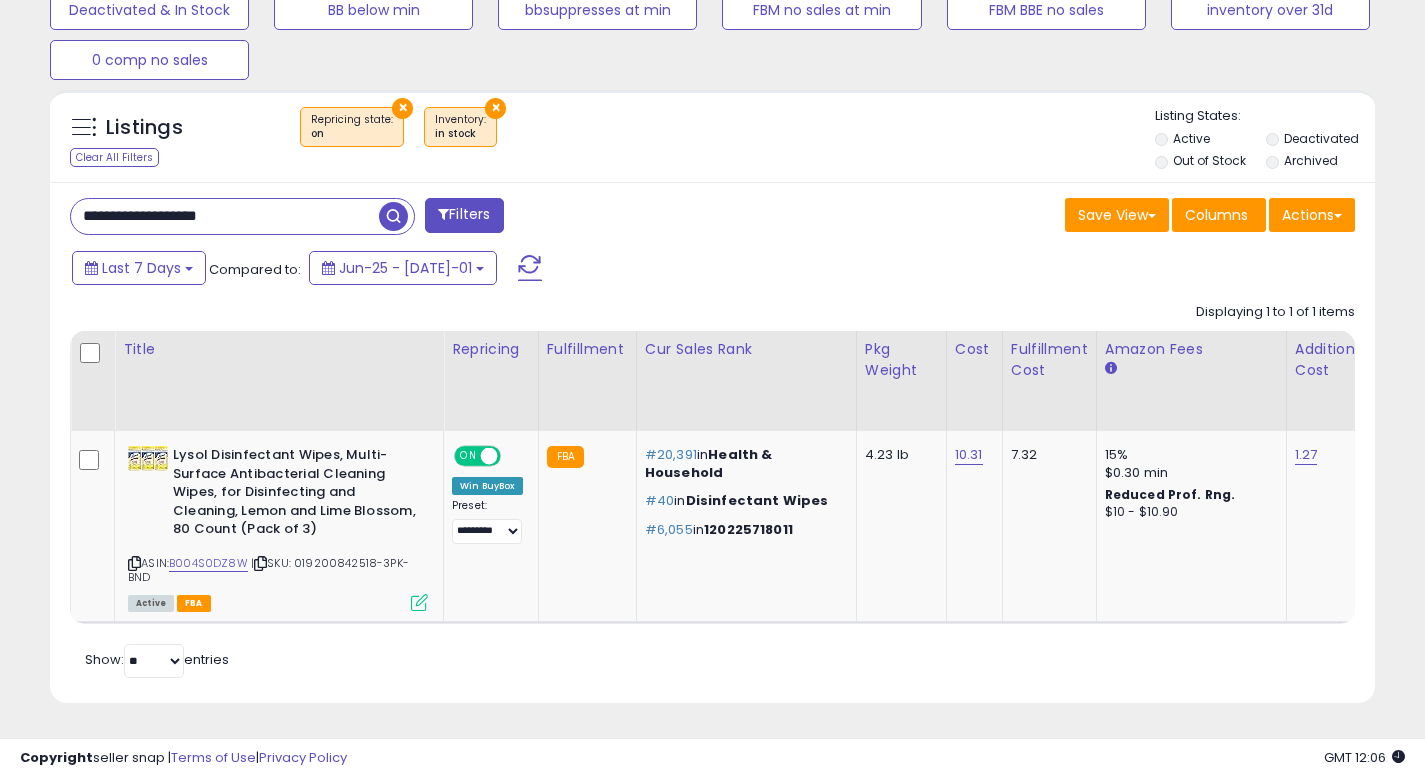drag, startPoint x: 393, startPoint y: 225, endPoint x: 420, endPoint y: 235, distance: 28.79236 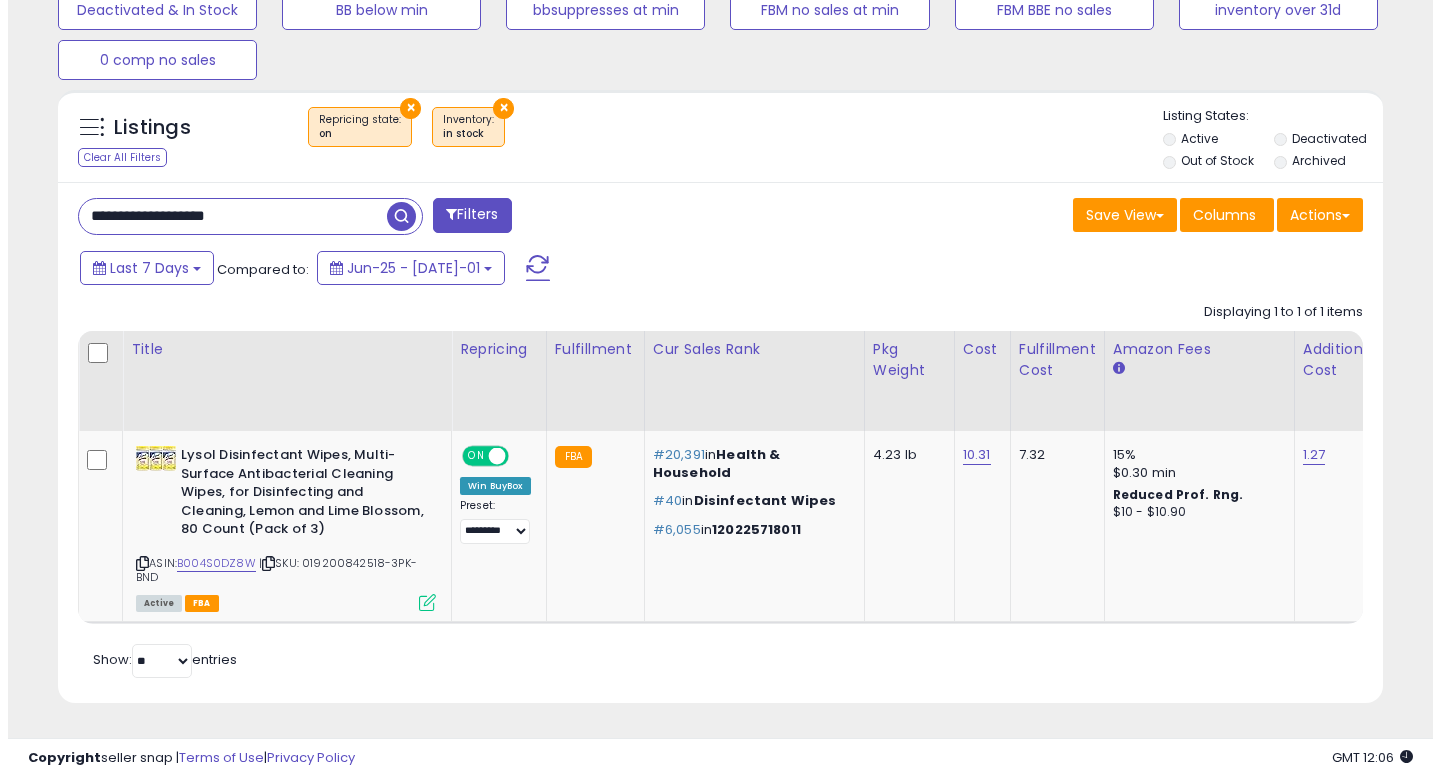 scroll, scrollTop: 513, scrollLeft: 0, axis: vertical 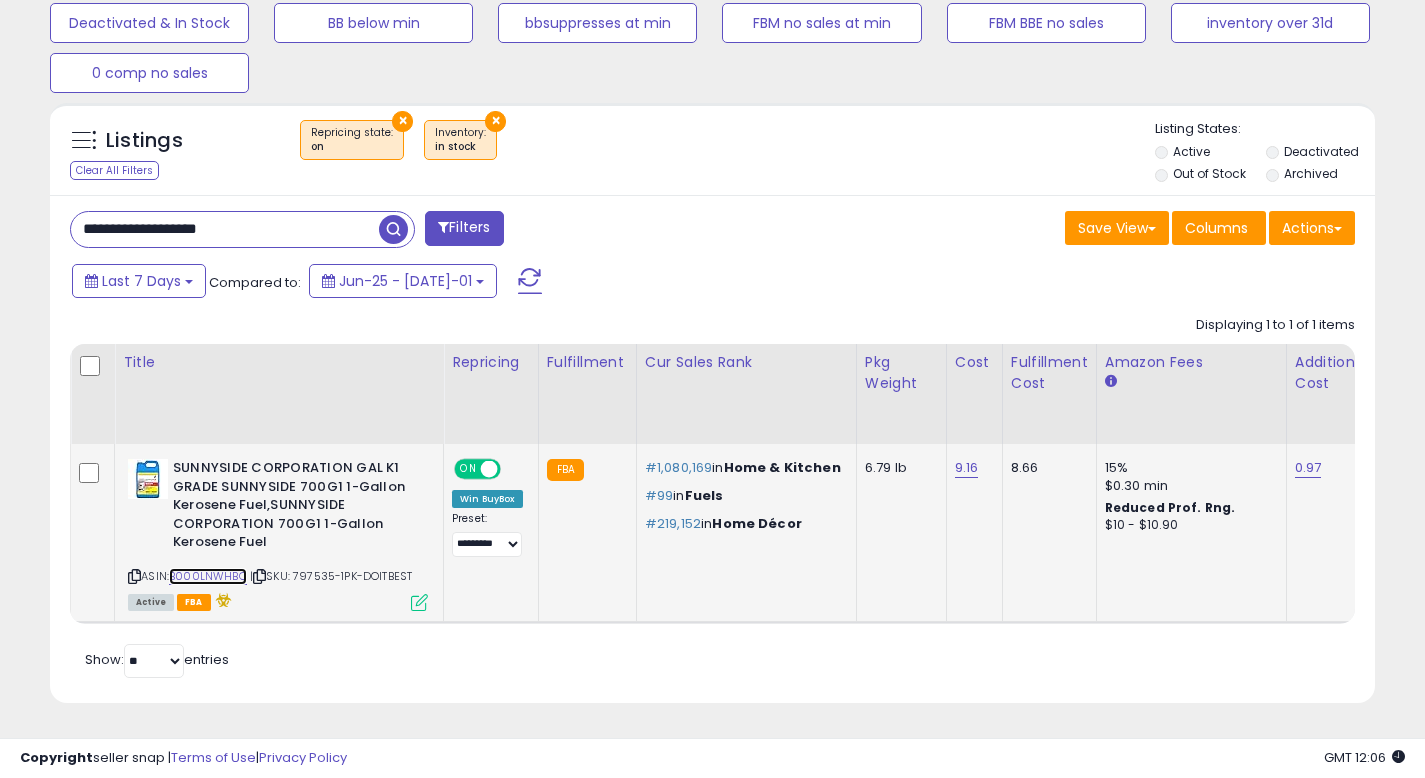 click on "B000LNWHBQ" at bounding box center [208, 576] 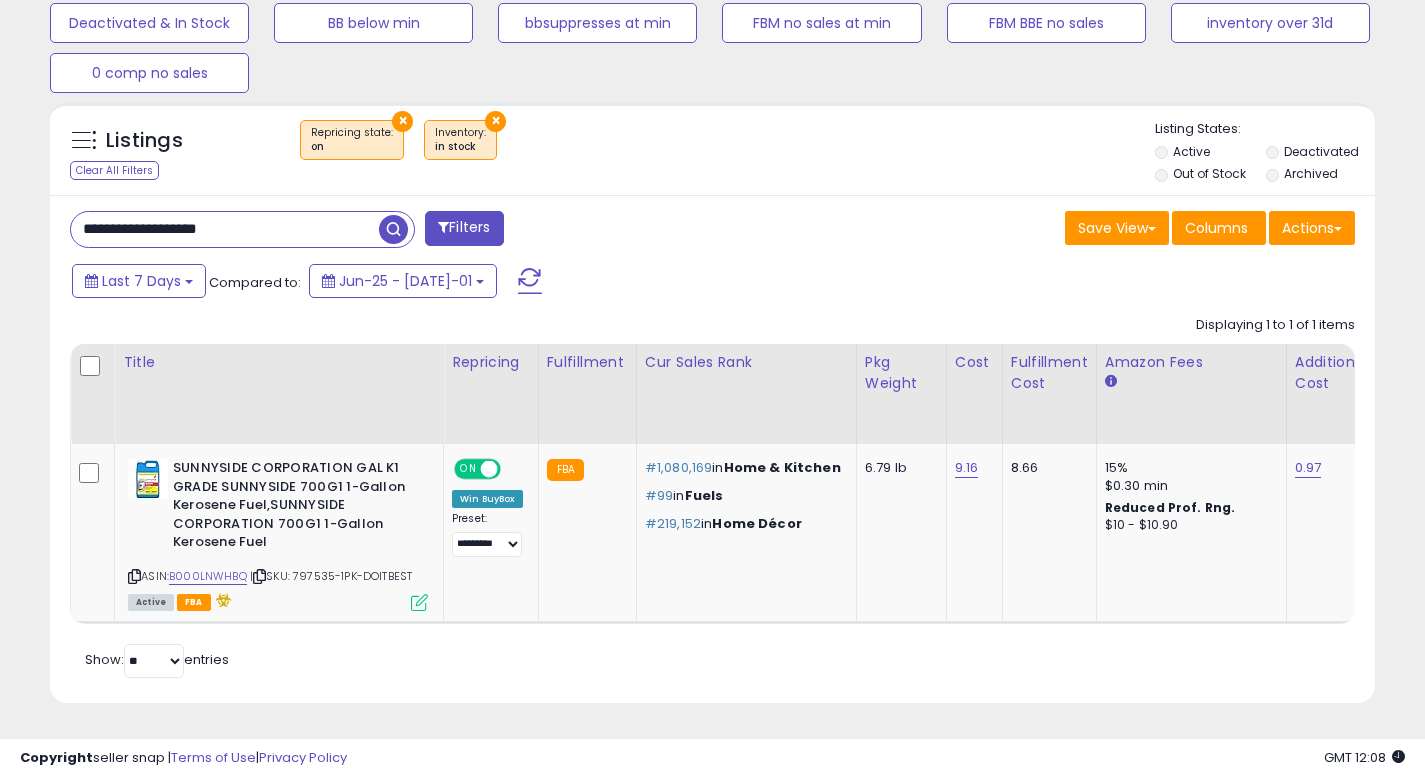 click on "**********" at bounding box center [225, 229] 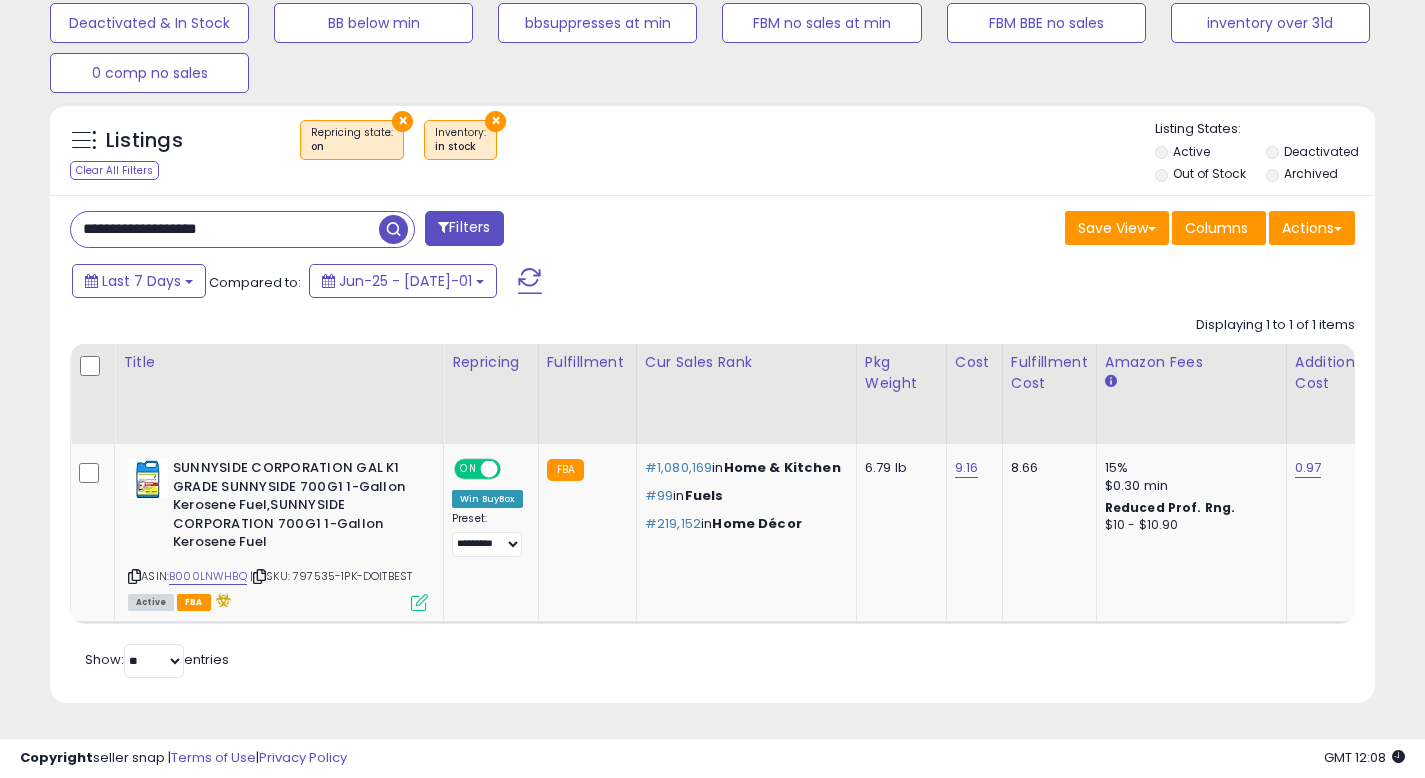 click on "**********" at bounding box center (225, 229) 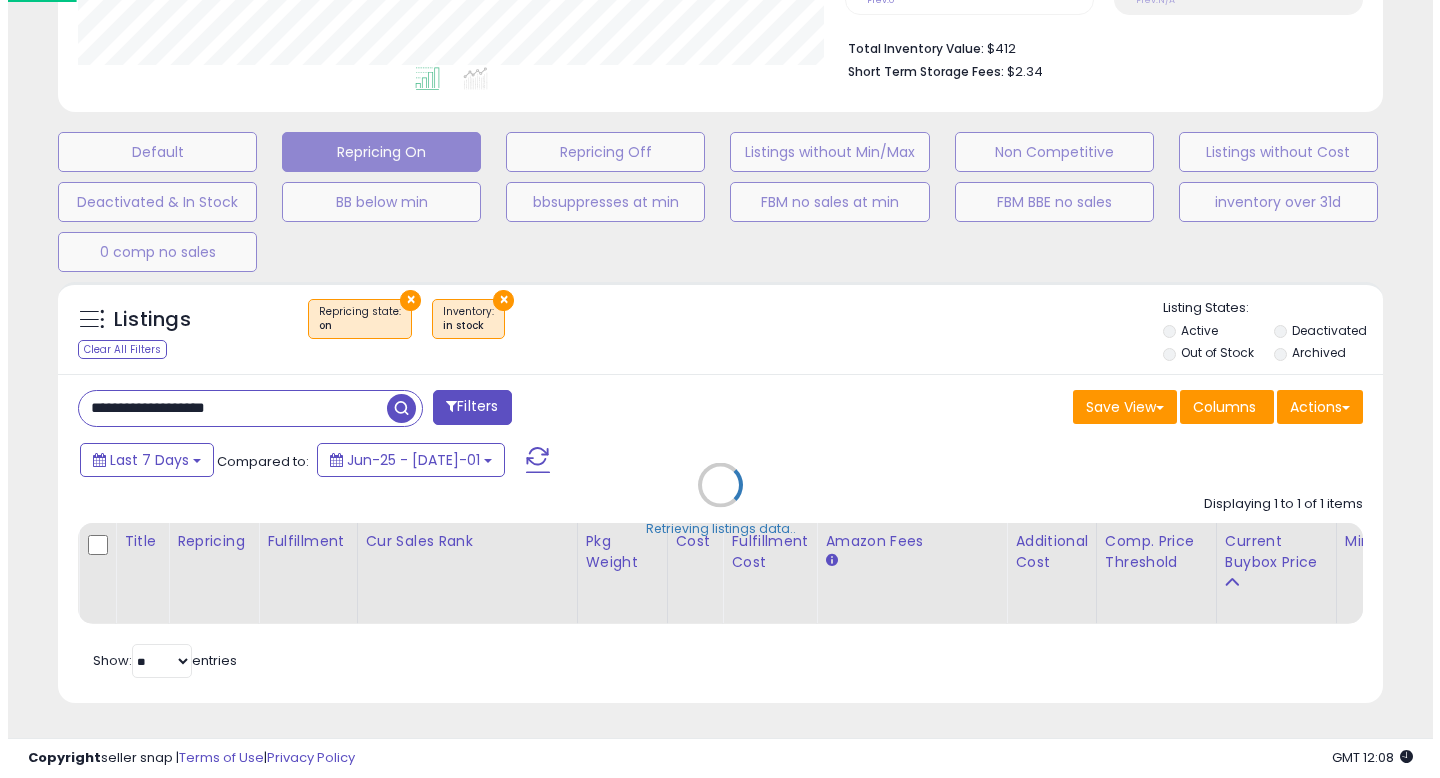 scroll, scrollTop: 513, scrollLeft: 0, axis: vertical 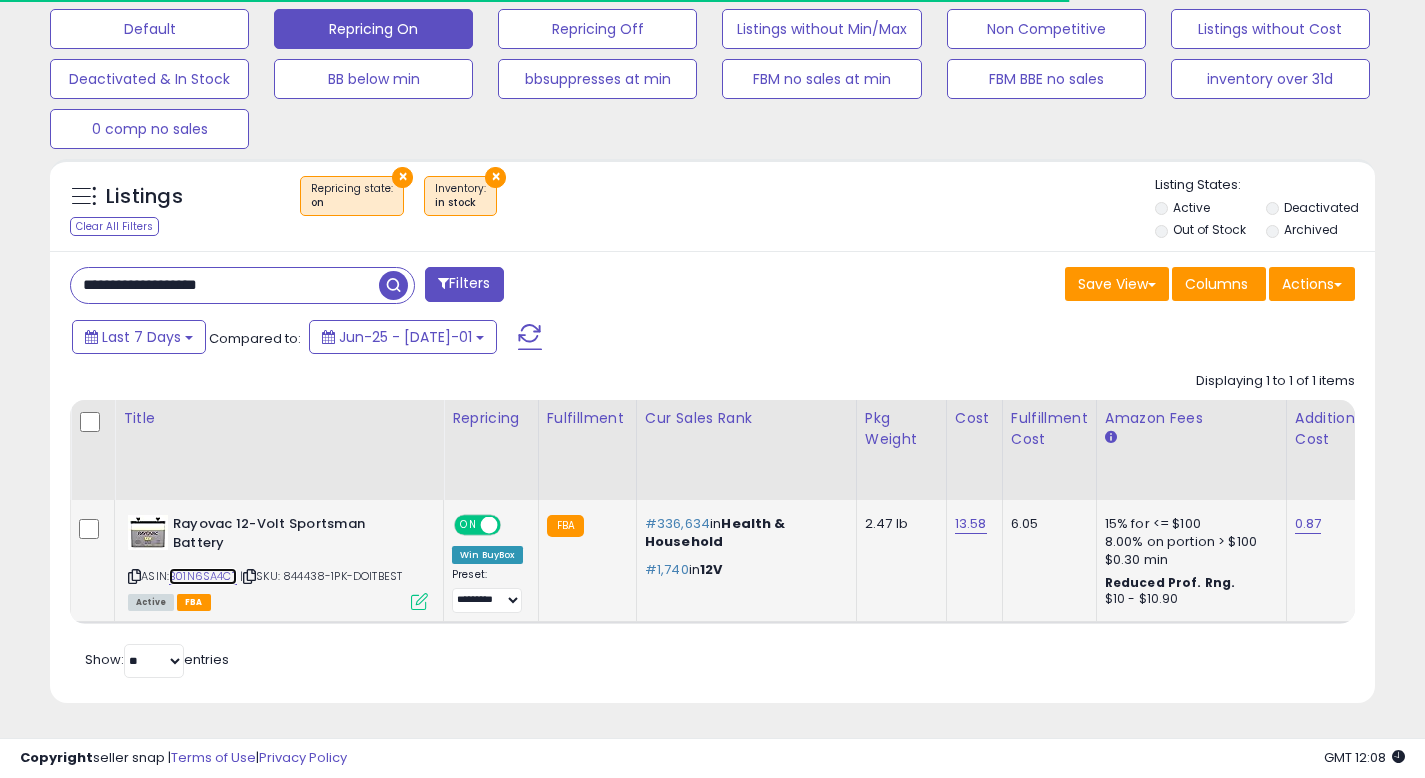 click on "B01N6SA4CT" at bounding box center [203, 576] 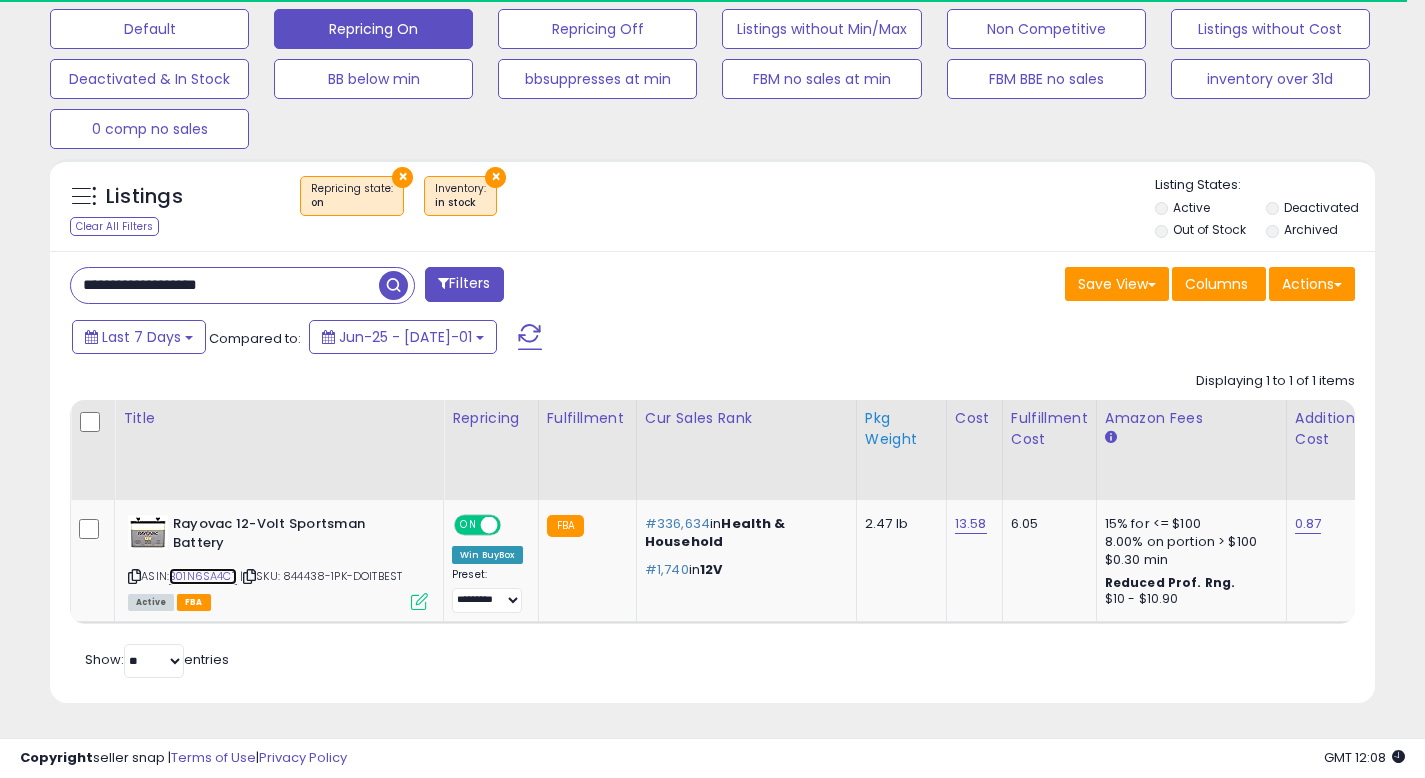 scroll, scrollTop: 999590, scrollLeft: 999233, axis: both 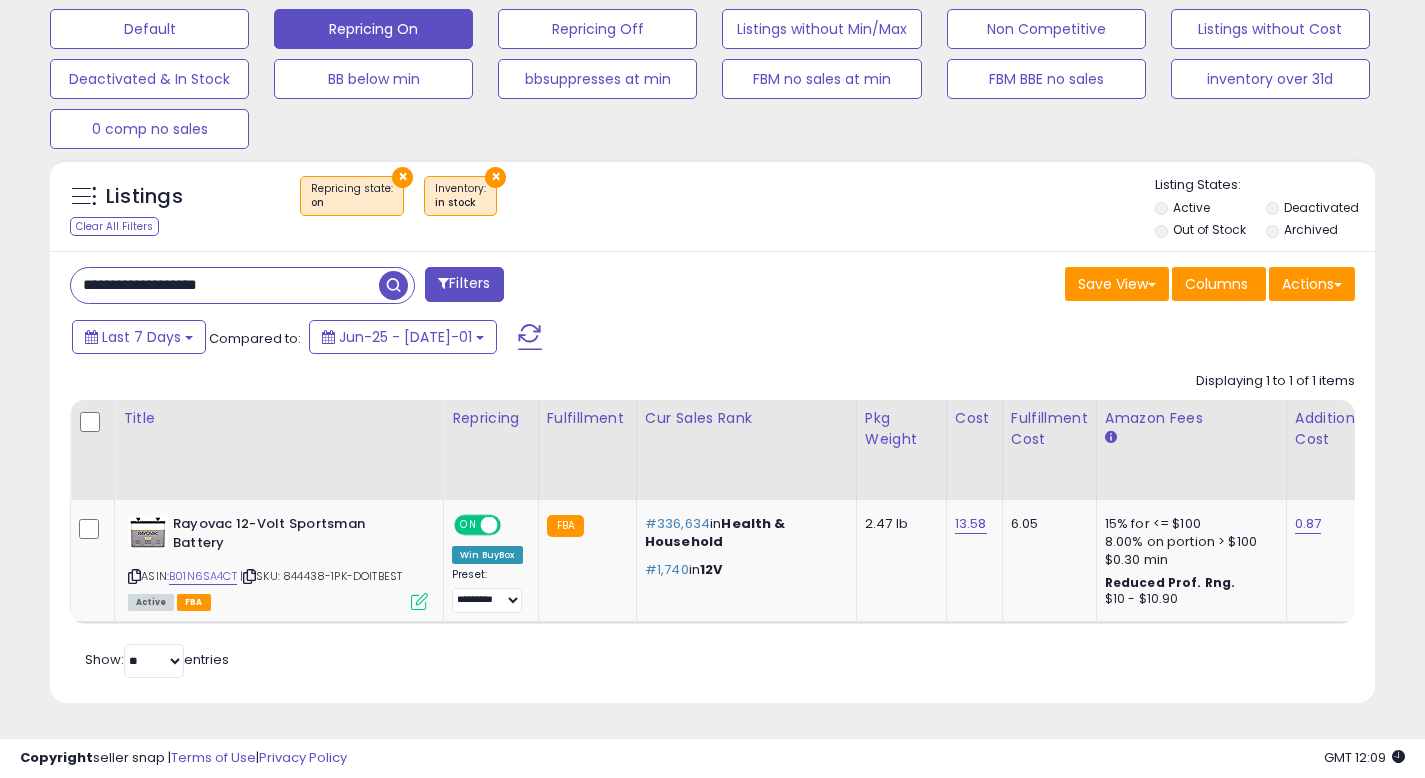 click on "**********" at bounding box center [225, 285] 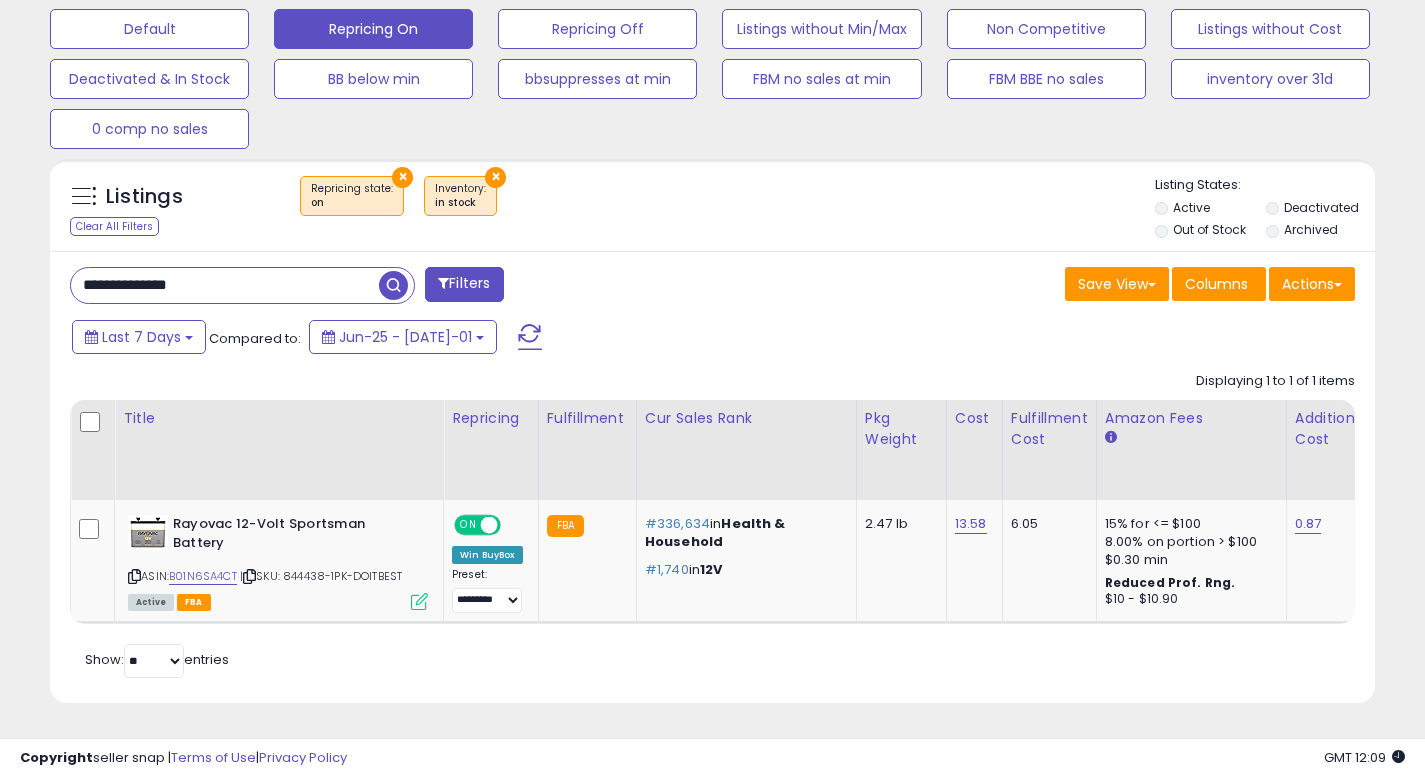 click at bounding box center (393, 285) 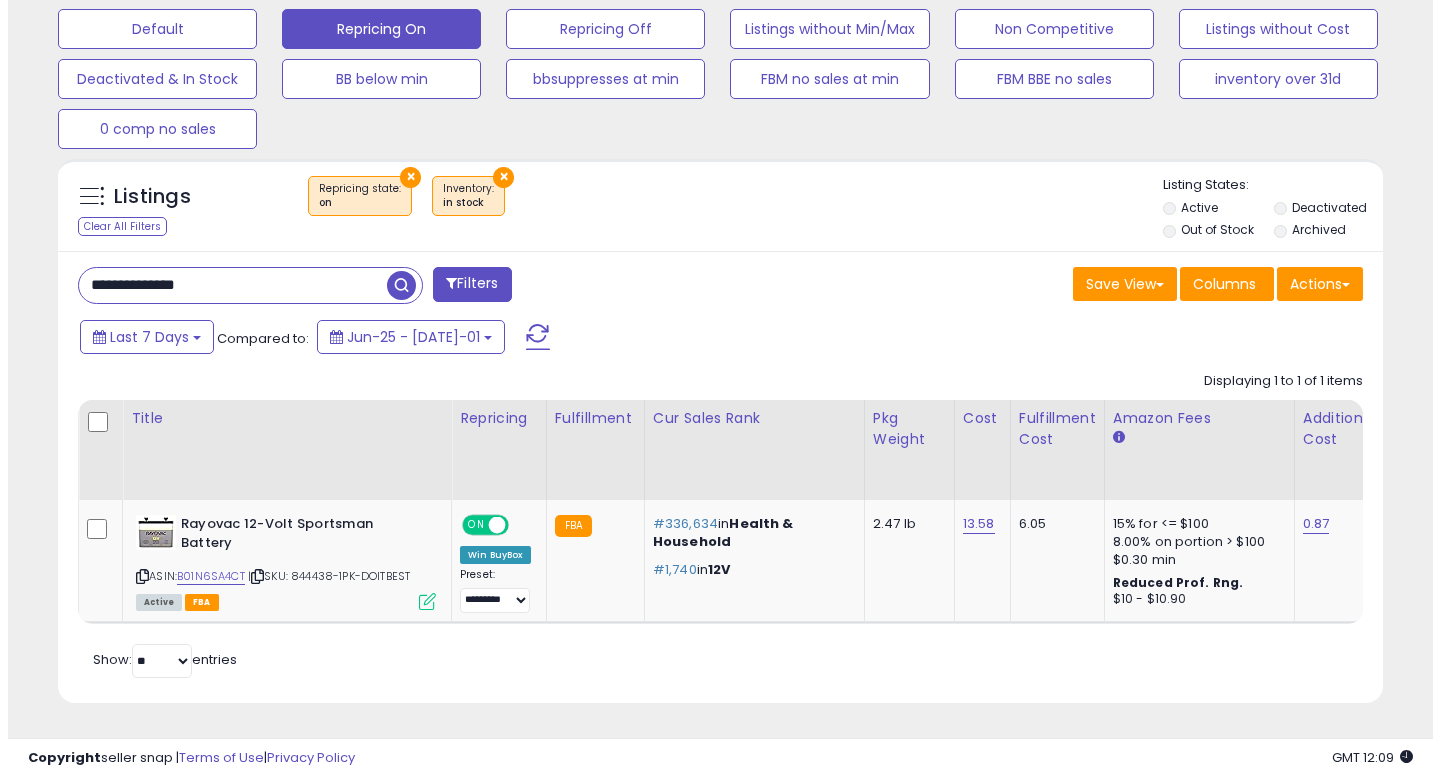 scroll, scrollTop: 513, scrollLeft: 0, axis: vertical 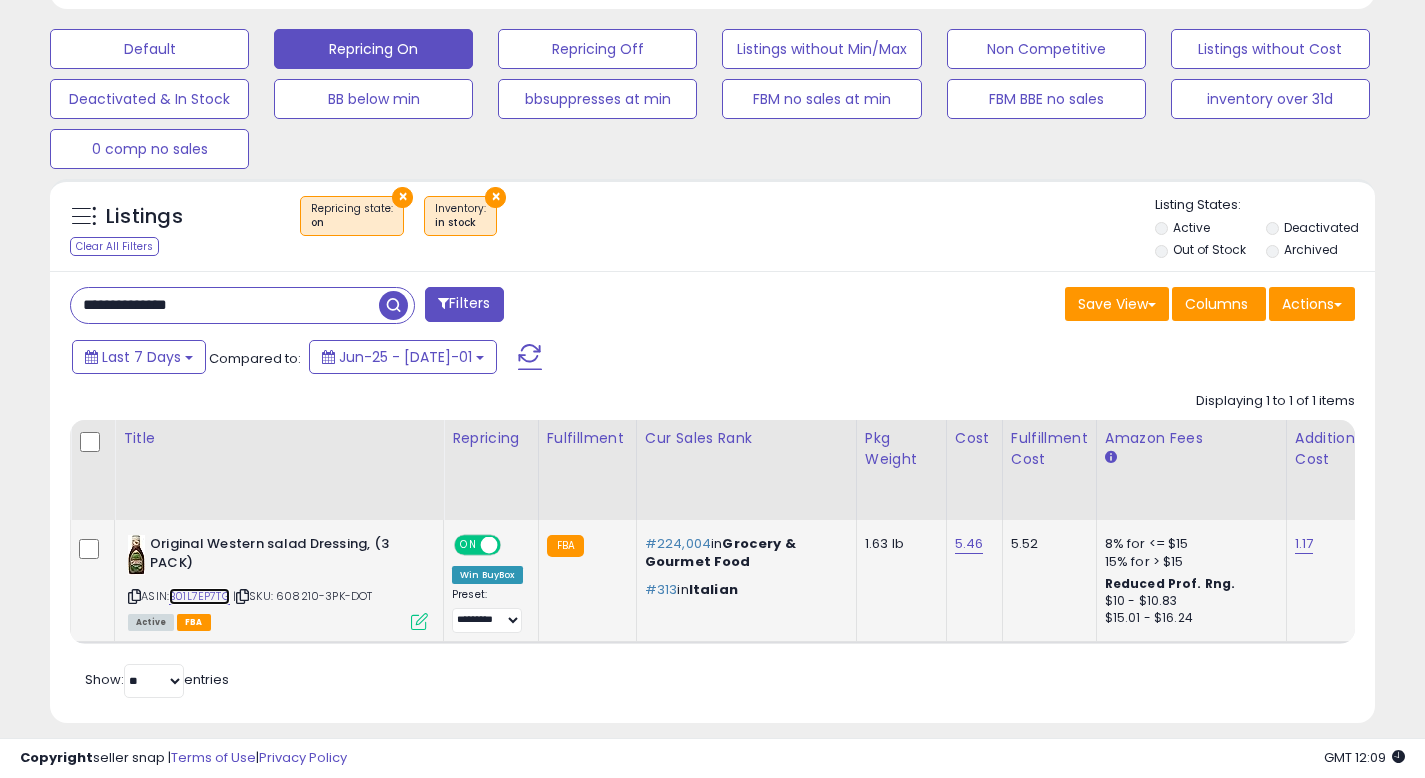 click on "B01L7EP7TG" at bounding box center (199, 596) 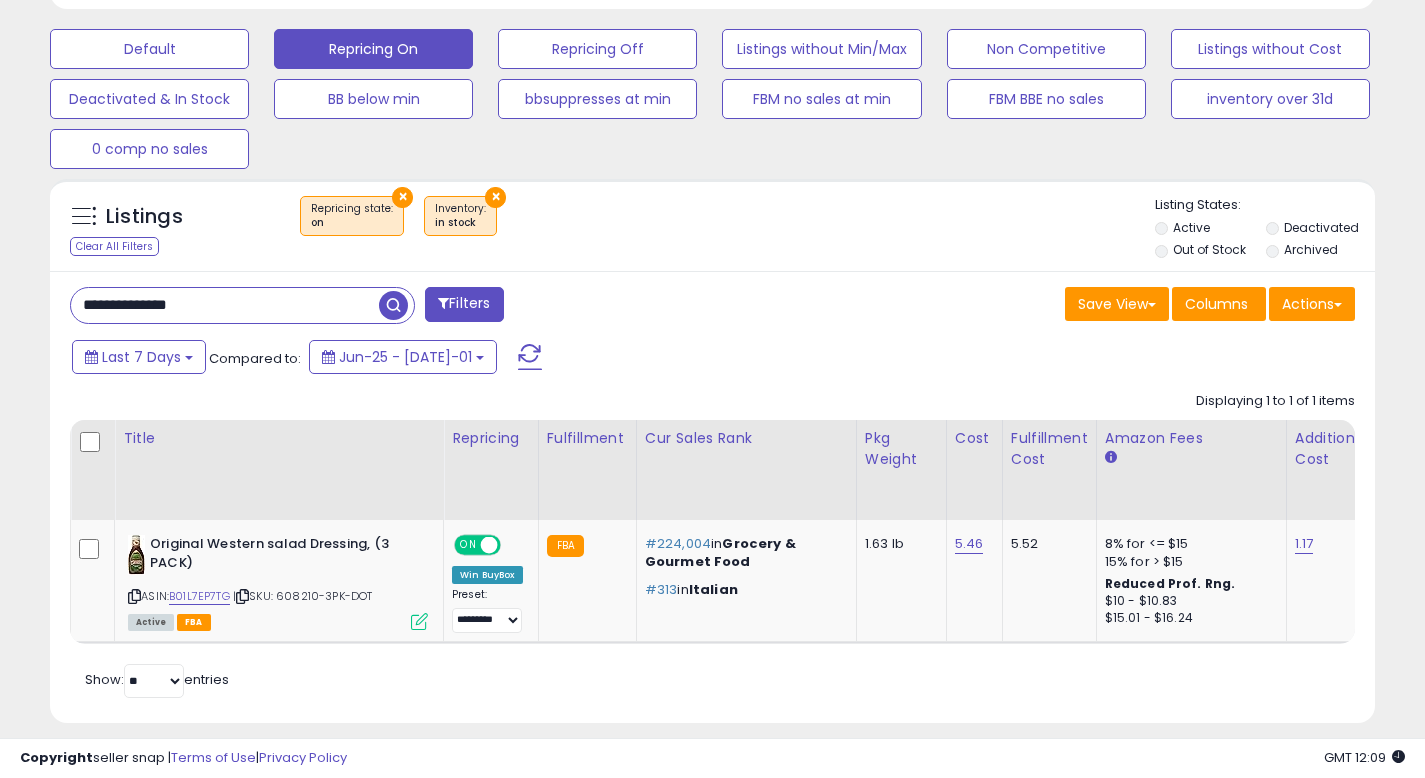 click on "**********" at bounding box center (225, 305) 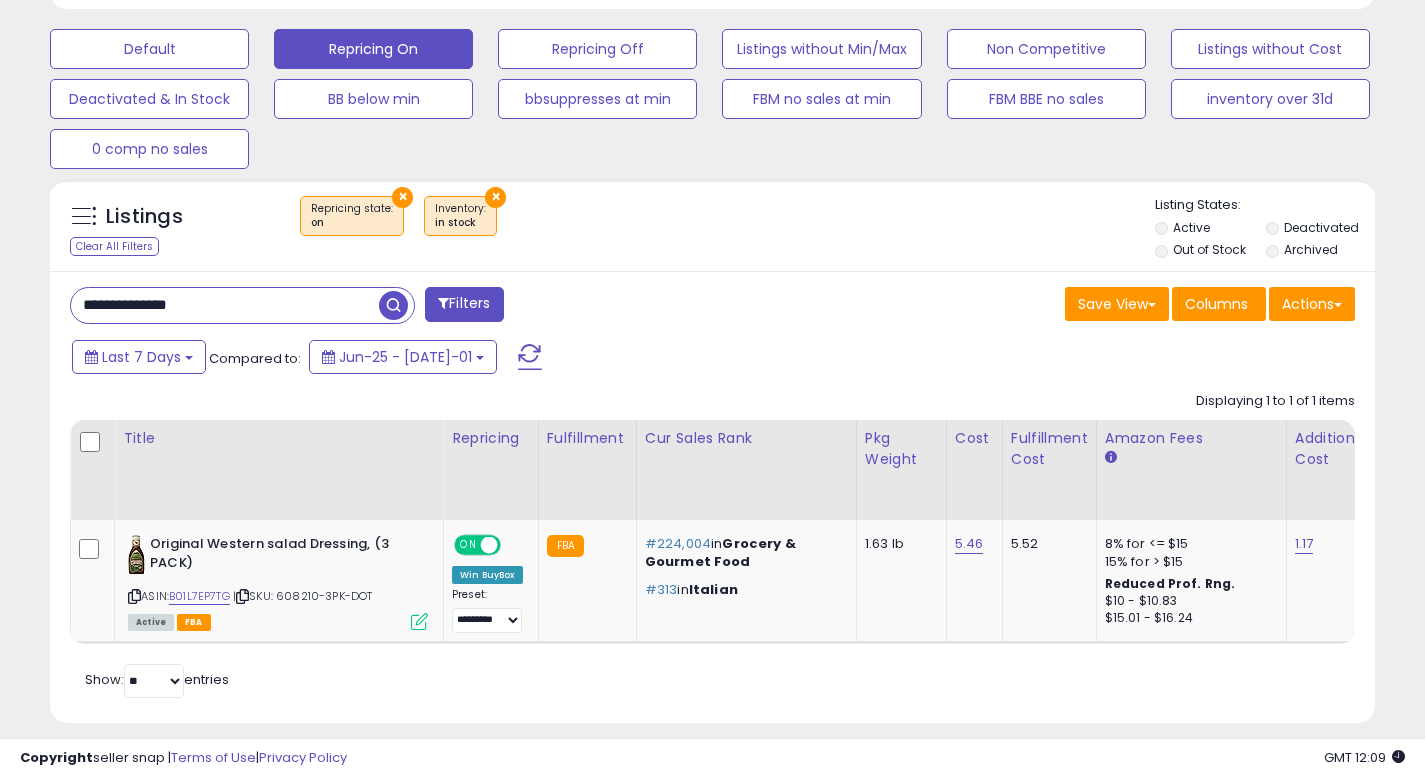 click on "**********" at bounding box center [225, 305] 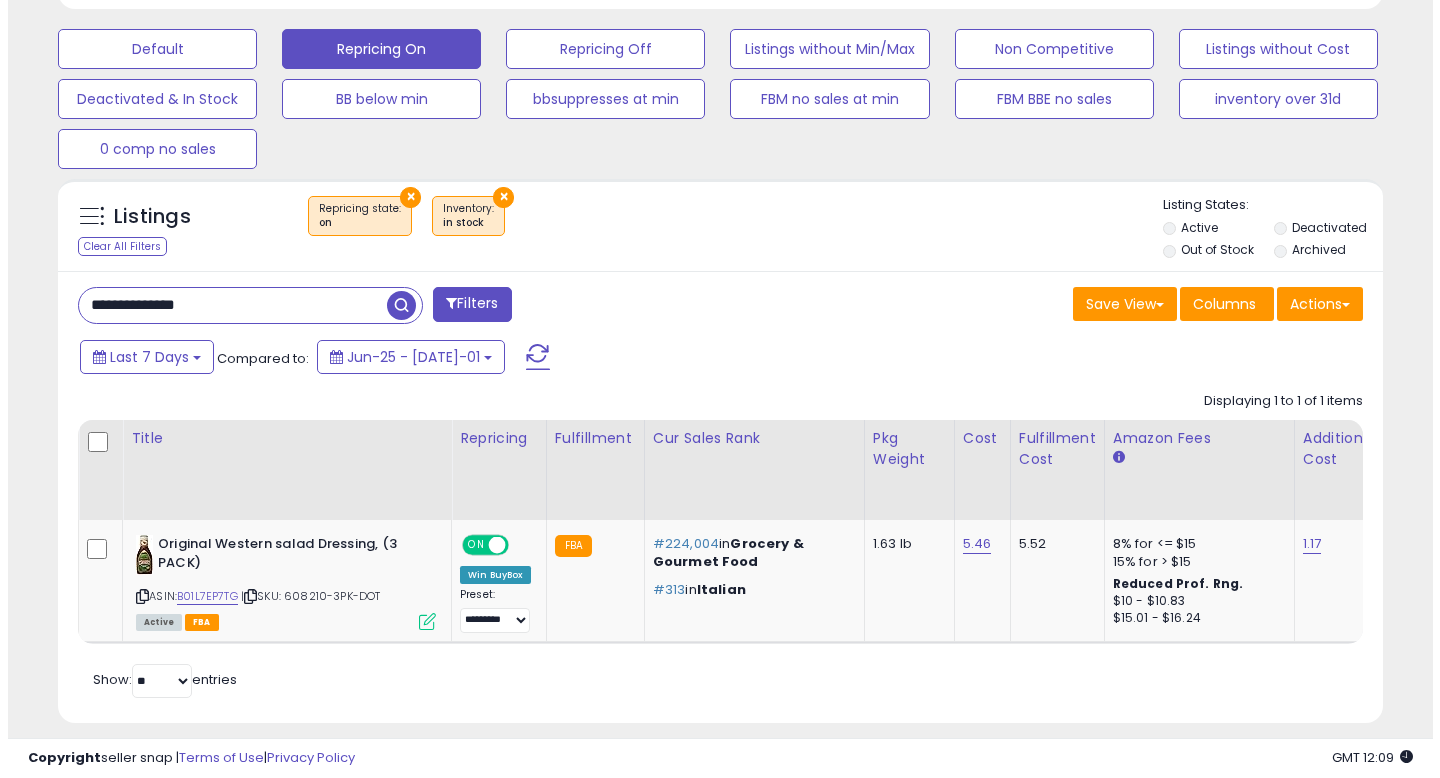 scroll, scrollTop: 513, scrollLeft: 0, axis: vertical 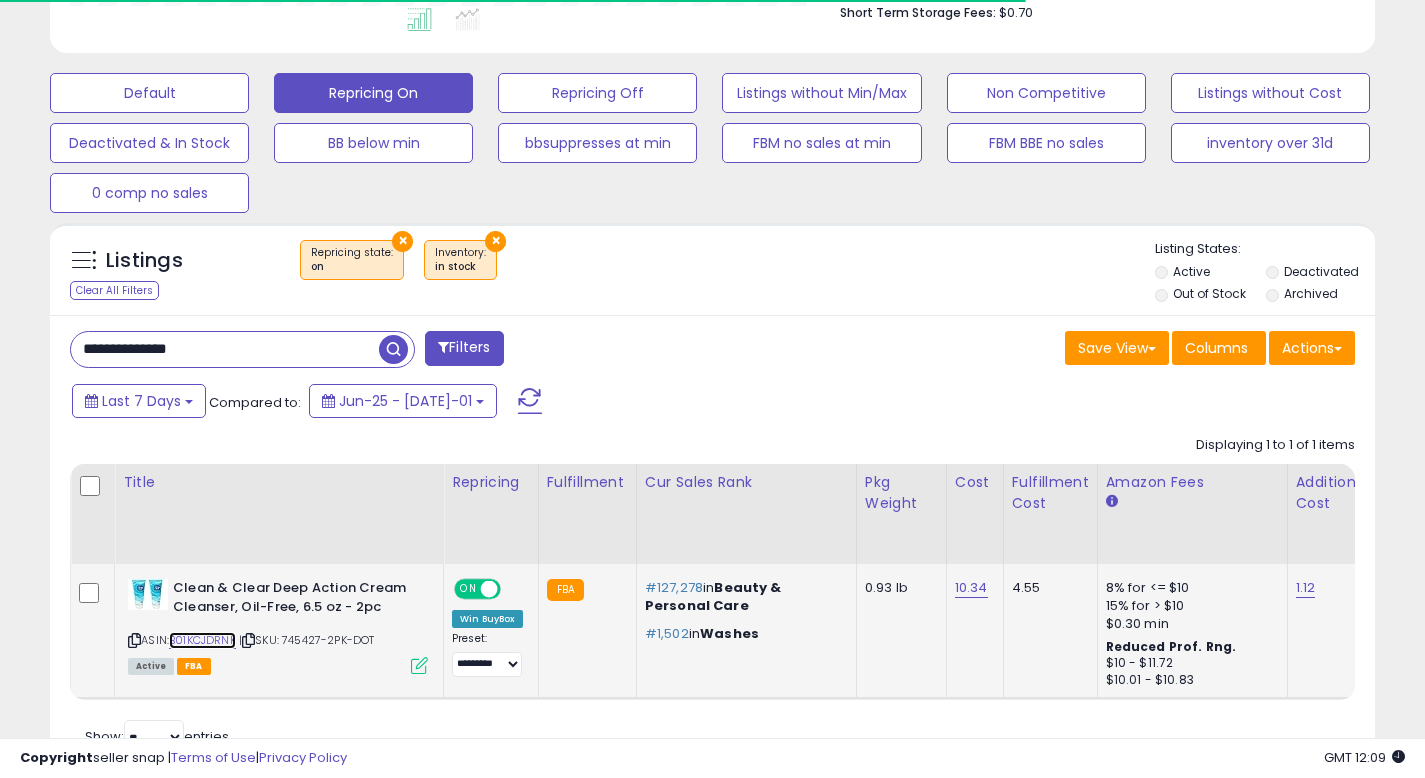 click on "B01KCJDRNK" at bounding box center (202, 640) 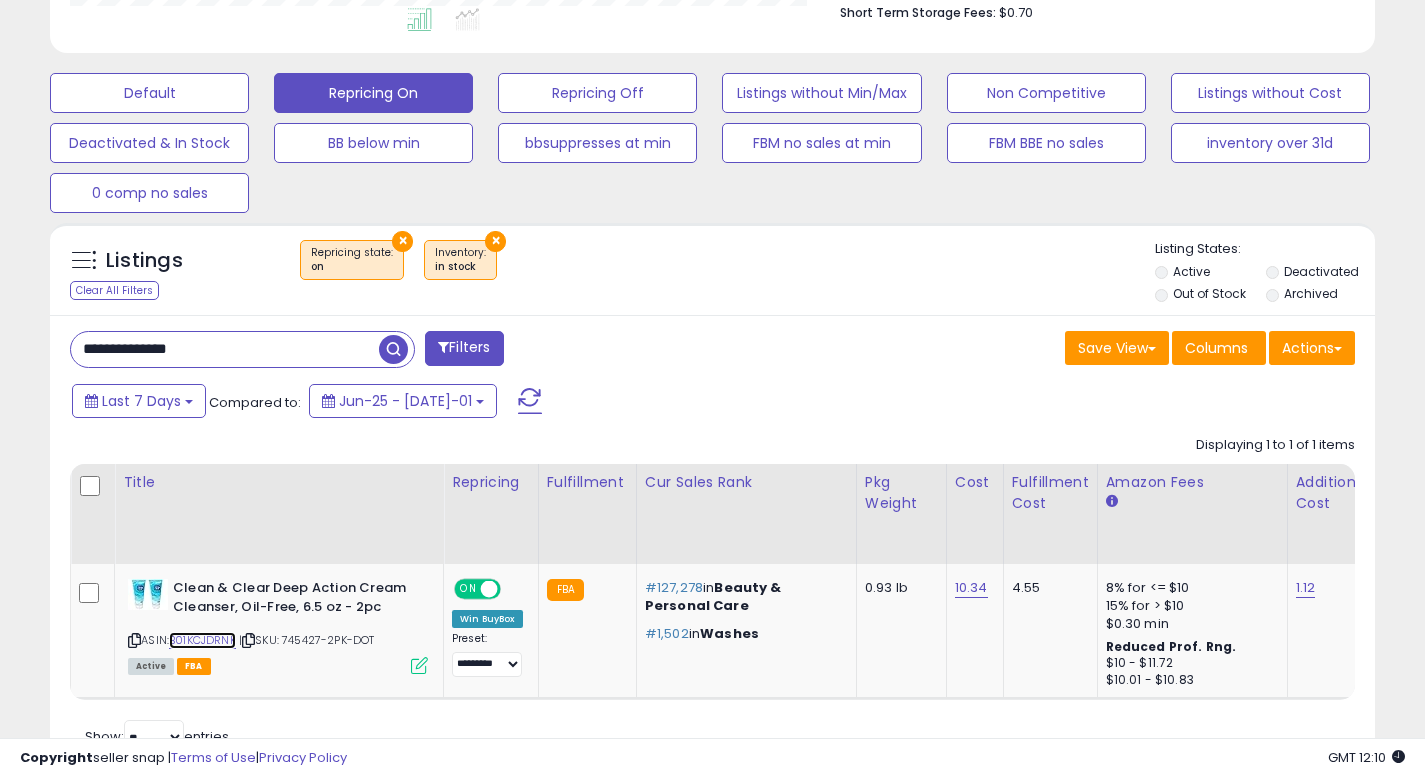 scroll, scrollTop: 999590, scrollLeft: 999233, axis: both 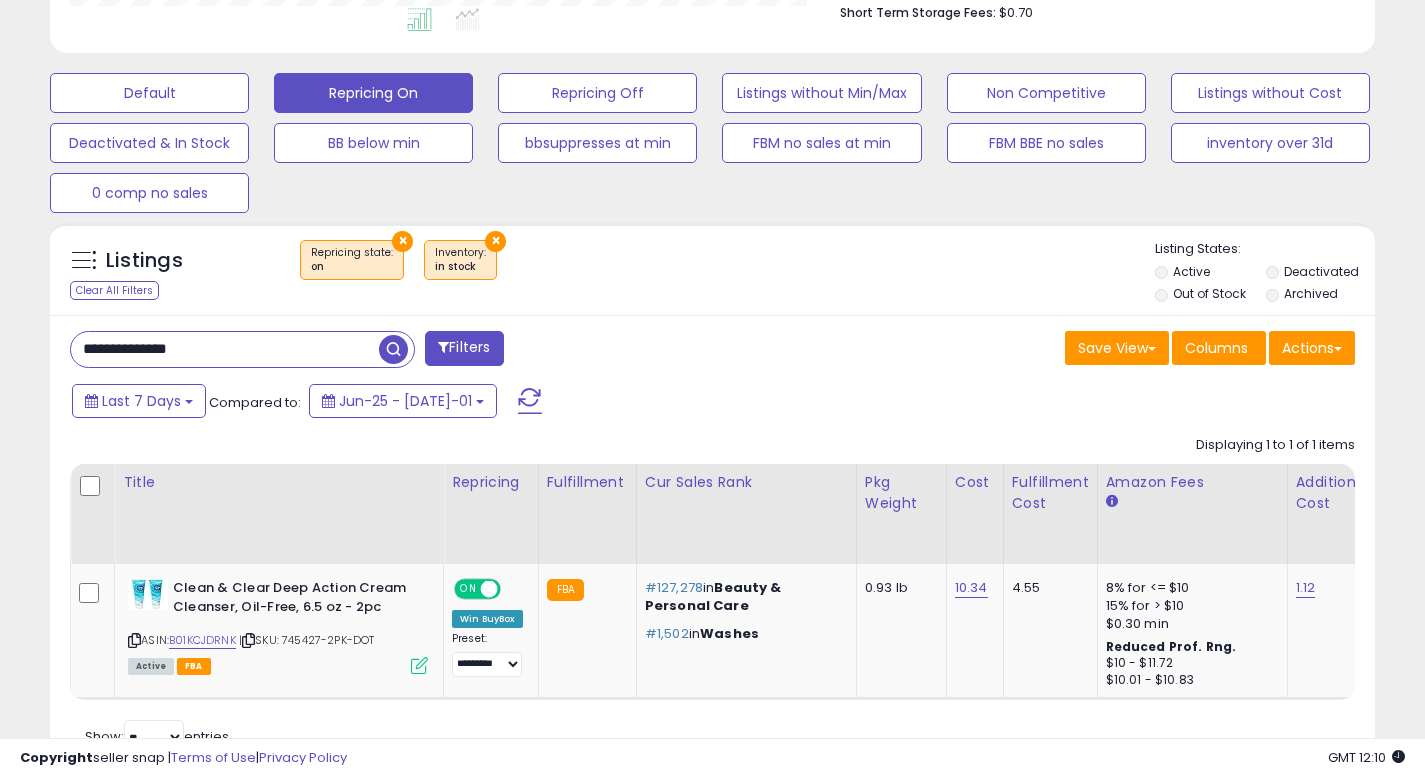 click on "**********" at bounding box center [225, 349] 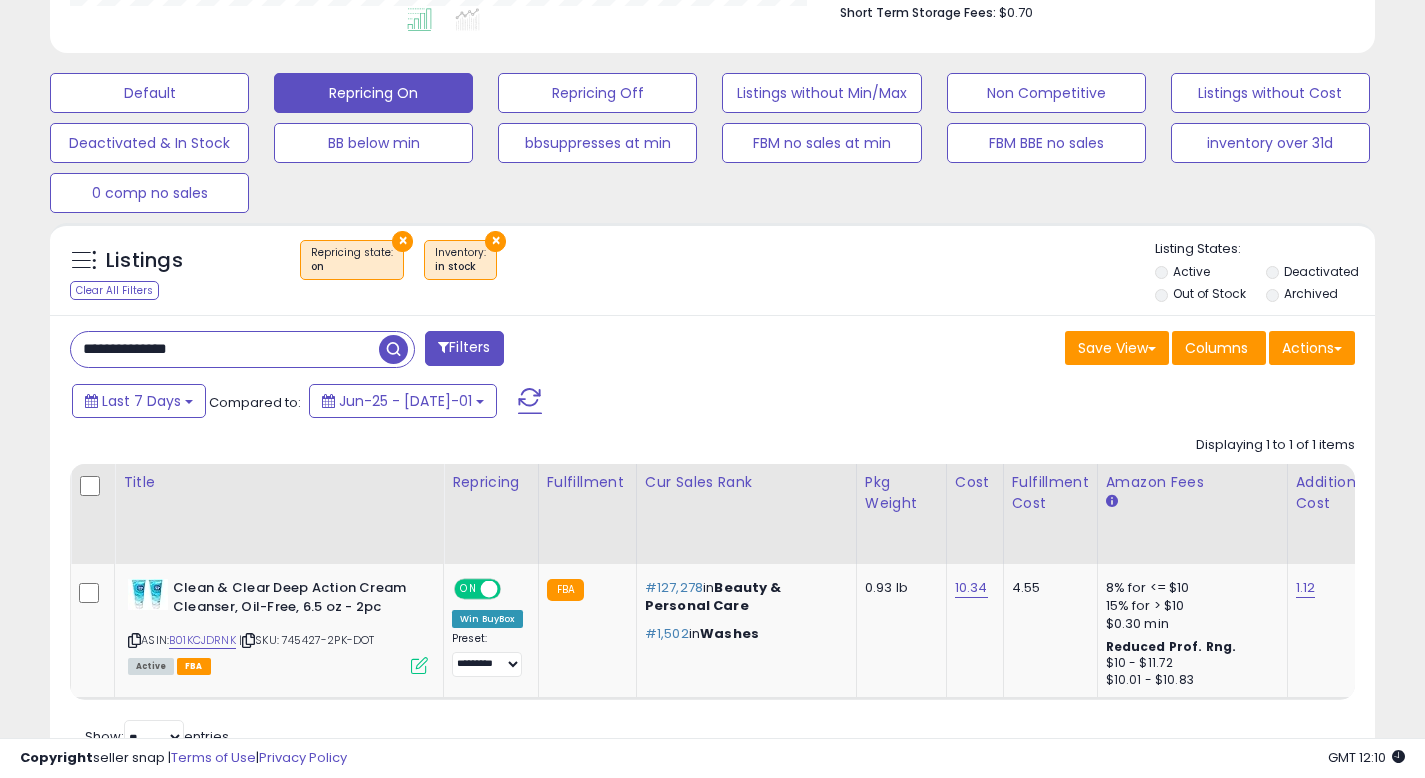 click on "**********" at bounding box center [225, 349] 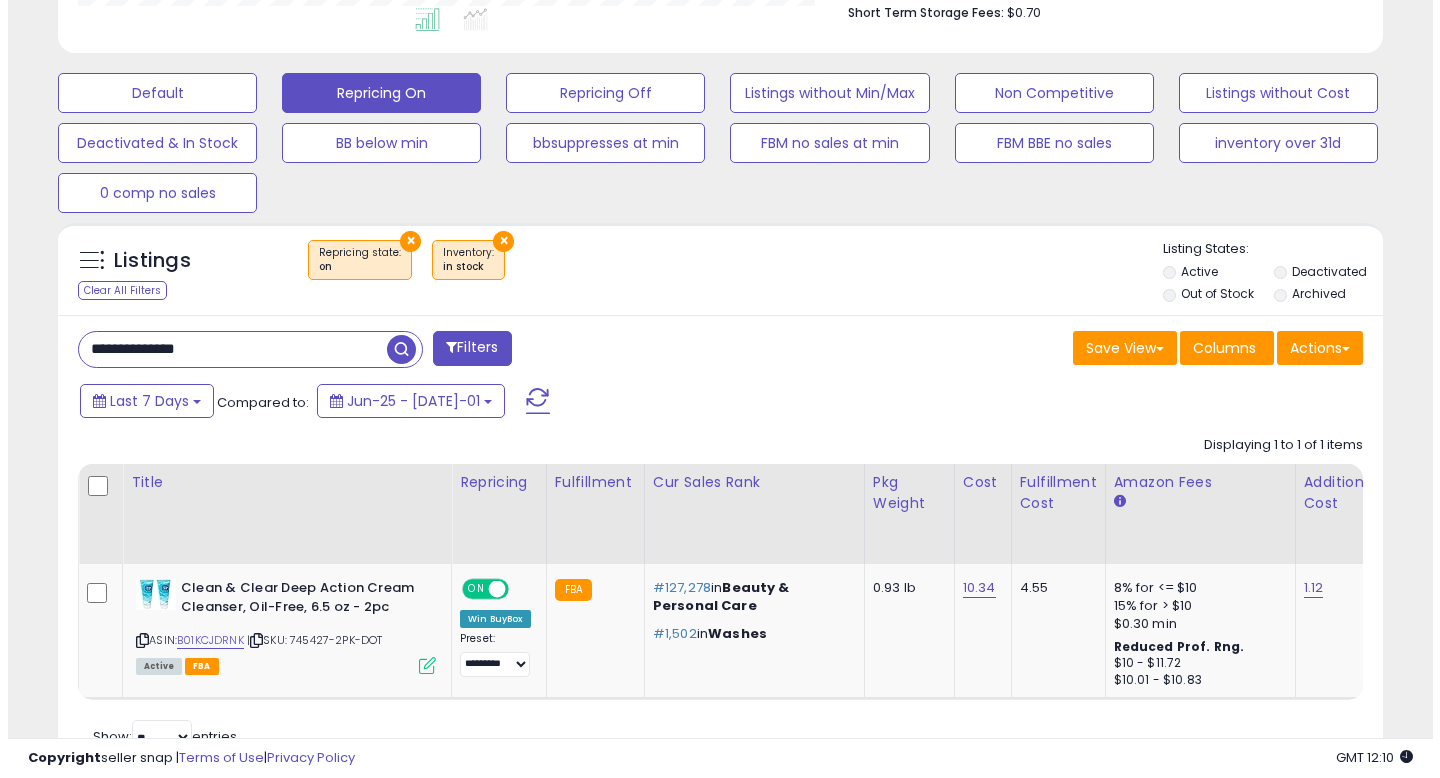 scroll, scrollTop: 513, scrollLeft: 0, axis: vertical 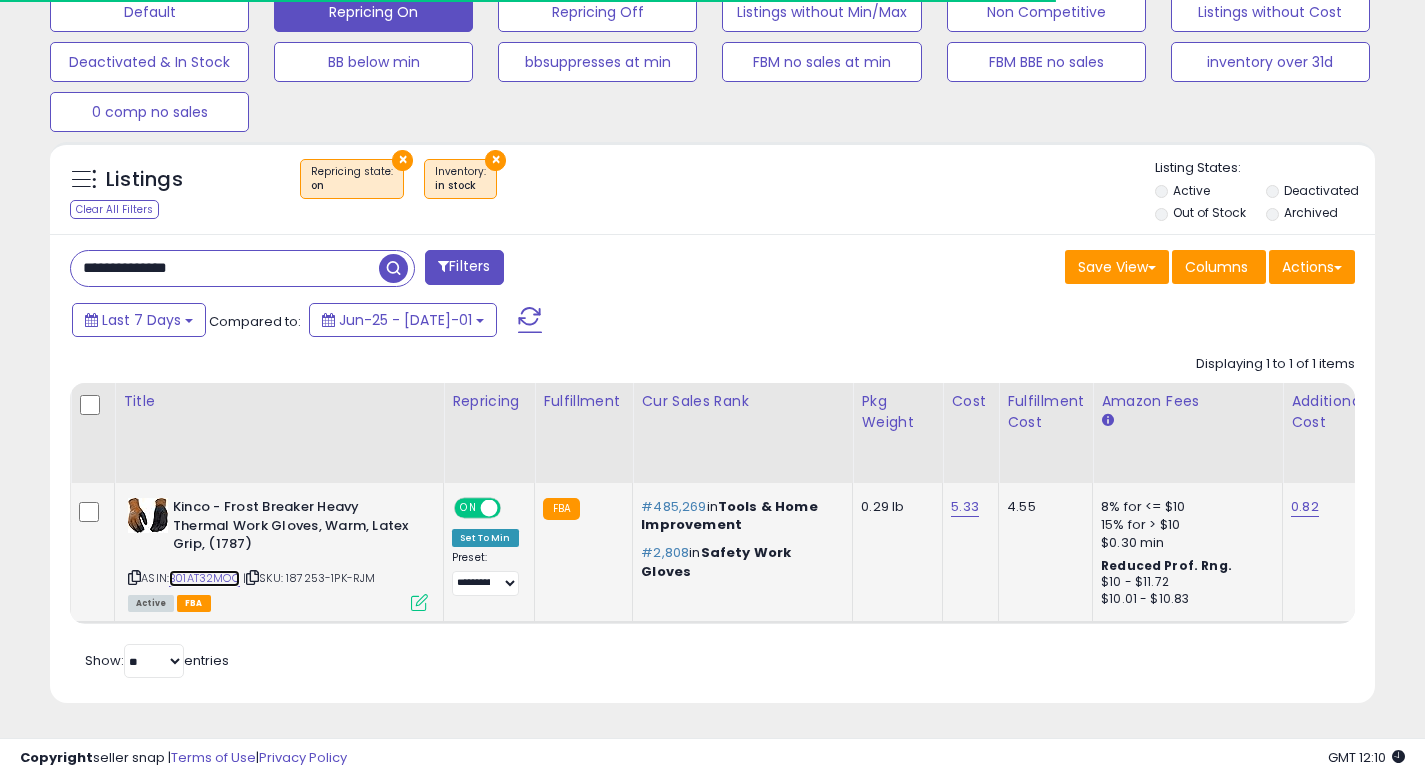 click on "B01AT32MOO" at bounding box center [204, 578] 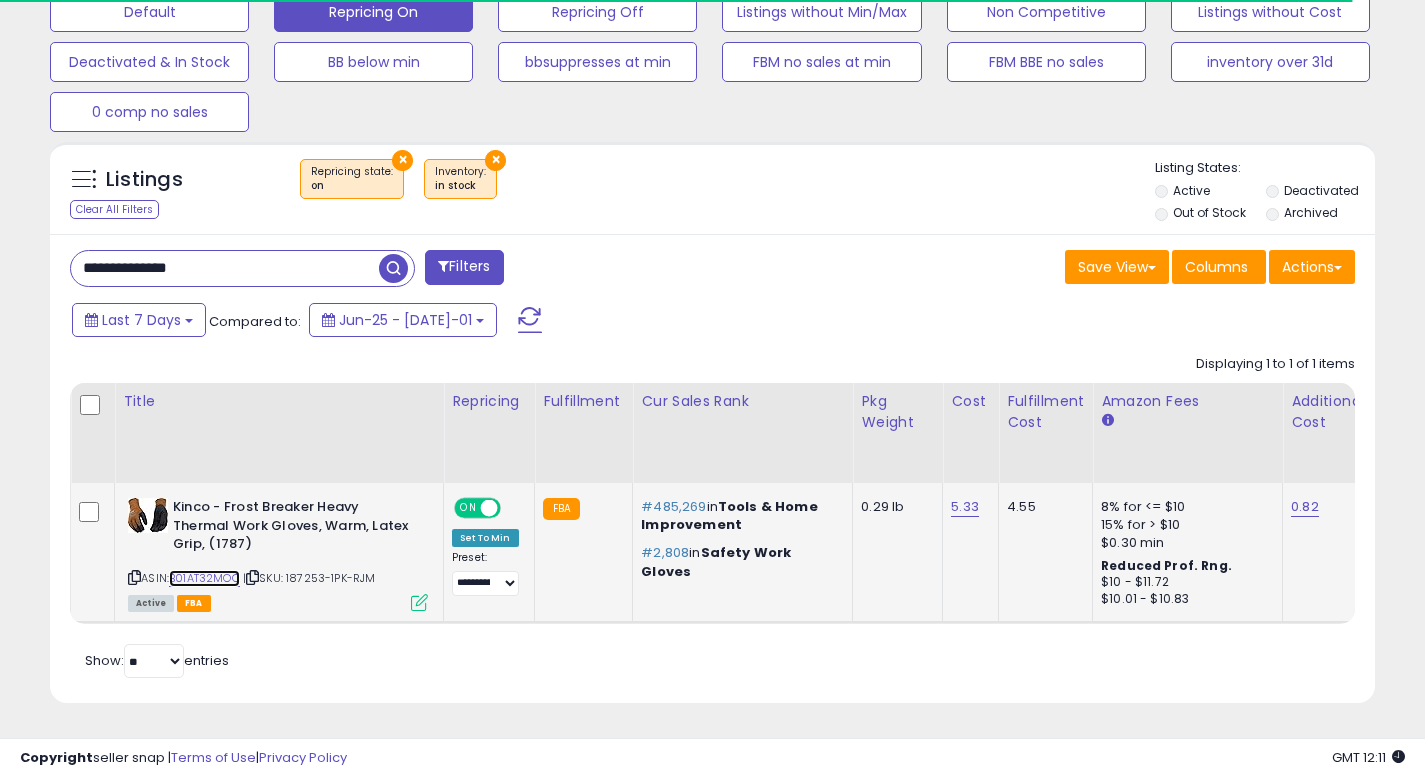 scroll, scrollTop: 999590, scrollLeft: 999233, axis: both 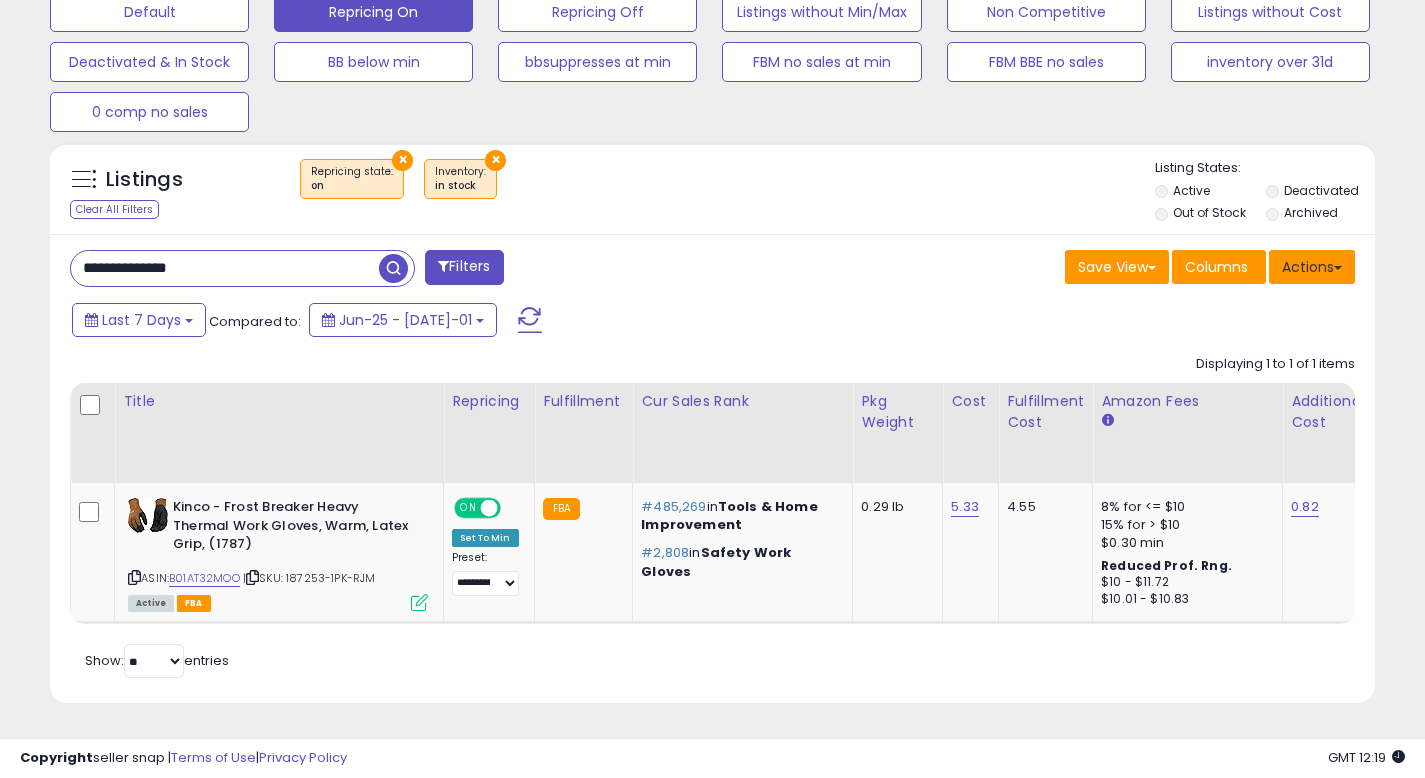 click on "Actions" at bounding box center (1312, 267) 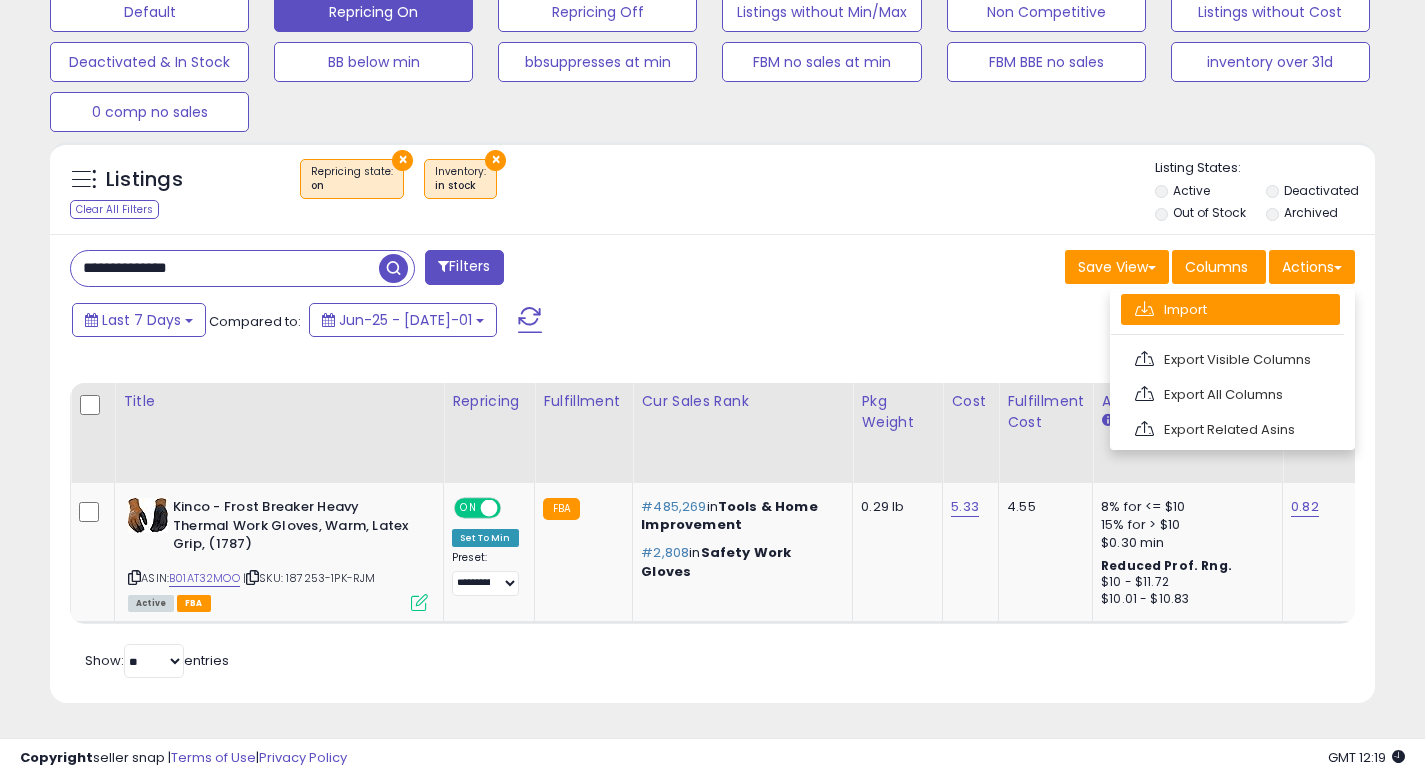 click on "Import" at bounding box center [1230, 309] 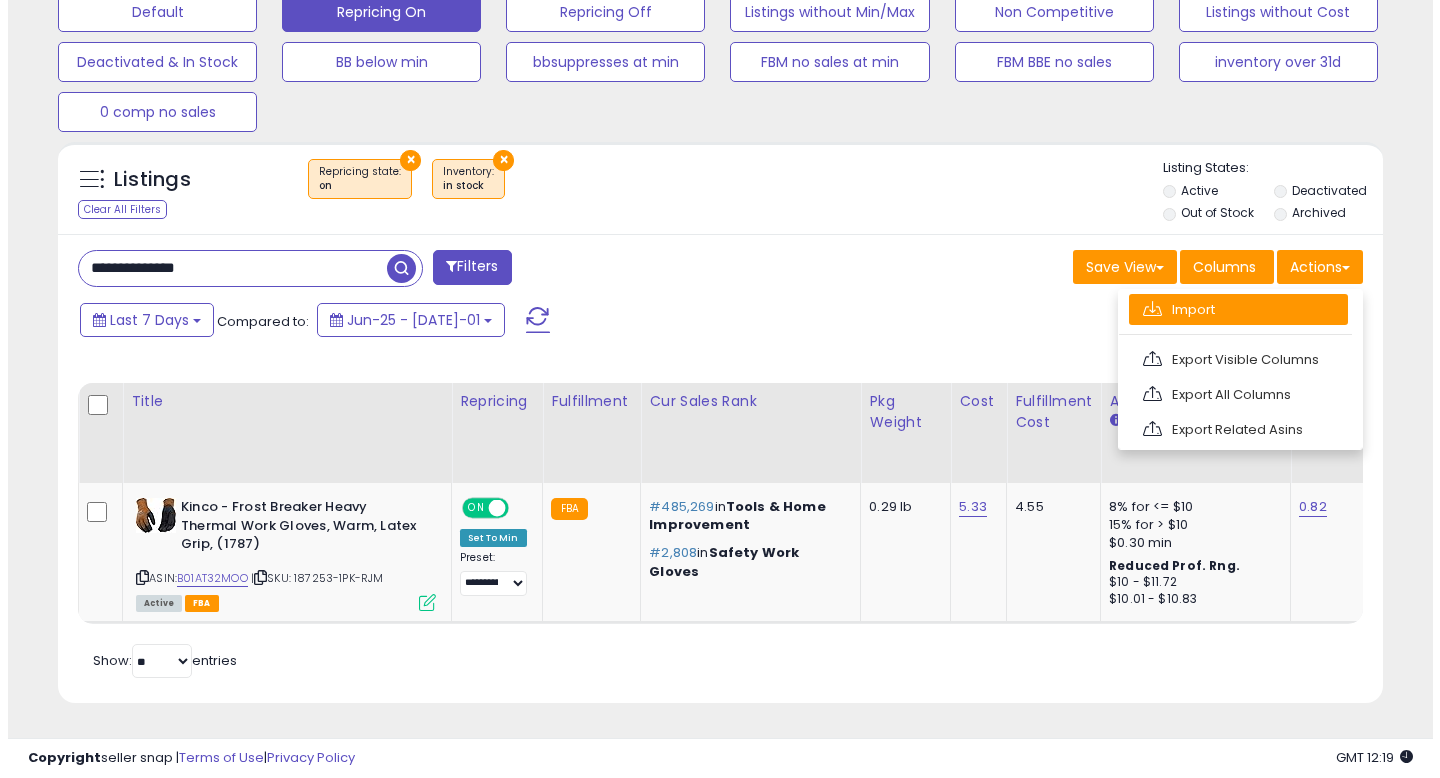 scroll, scrollTop: 999590, scrollLeft: 999224, axis: both 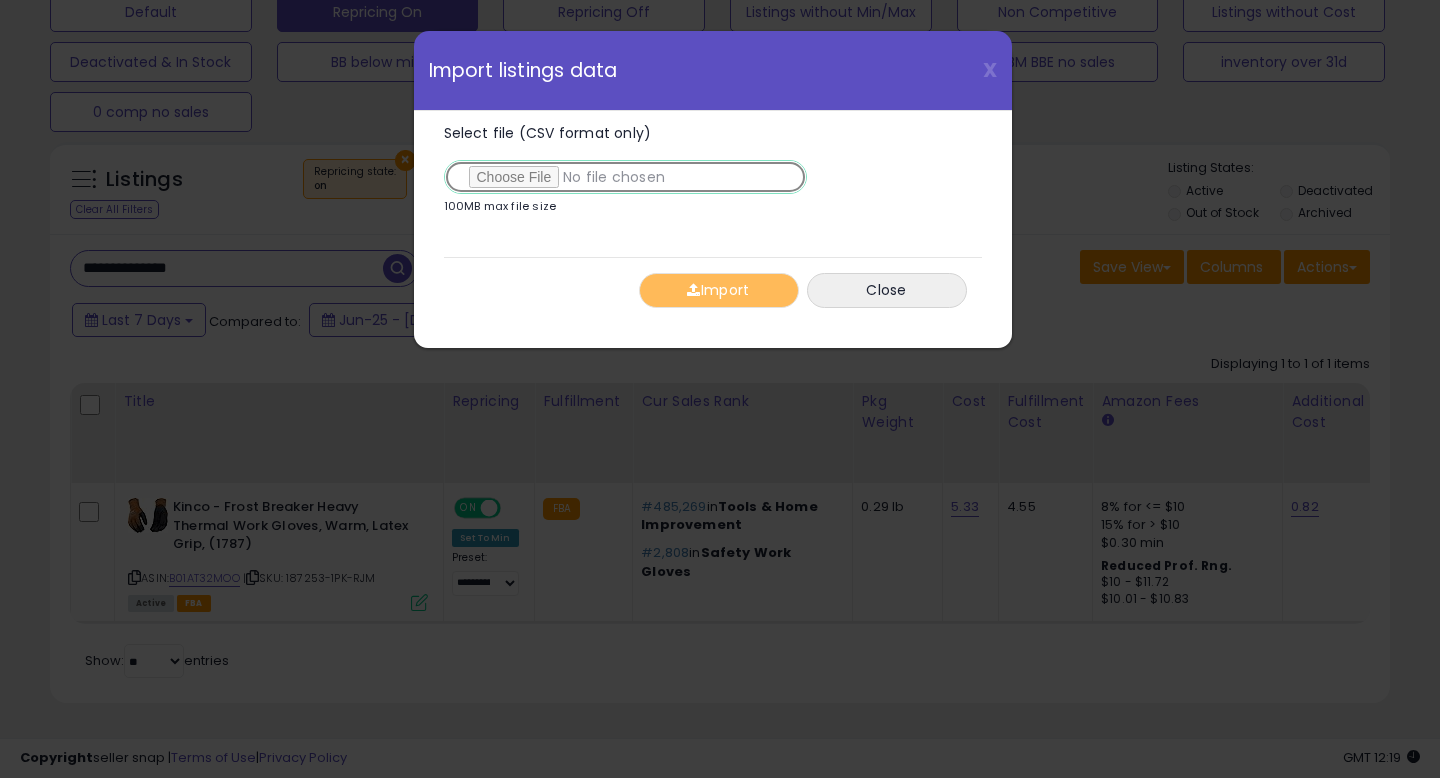 click on "Select file (CSV format only)" at bounding box center [625, 177] 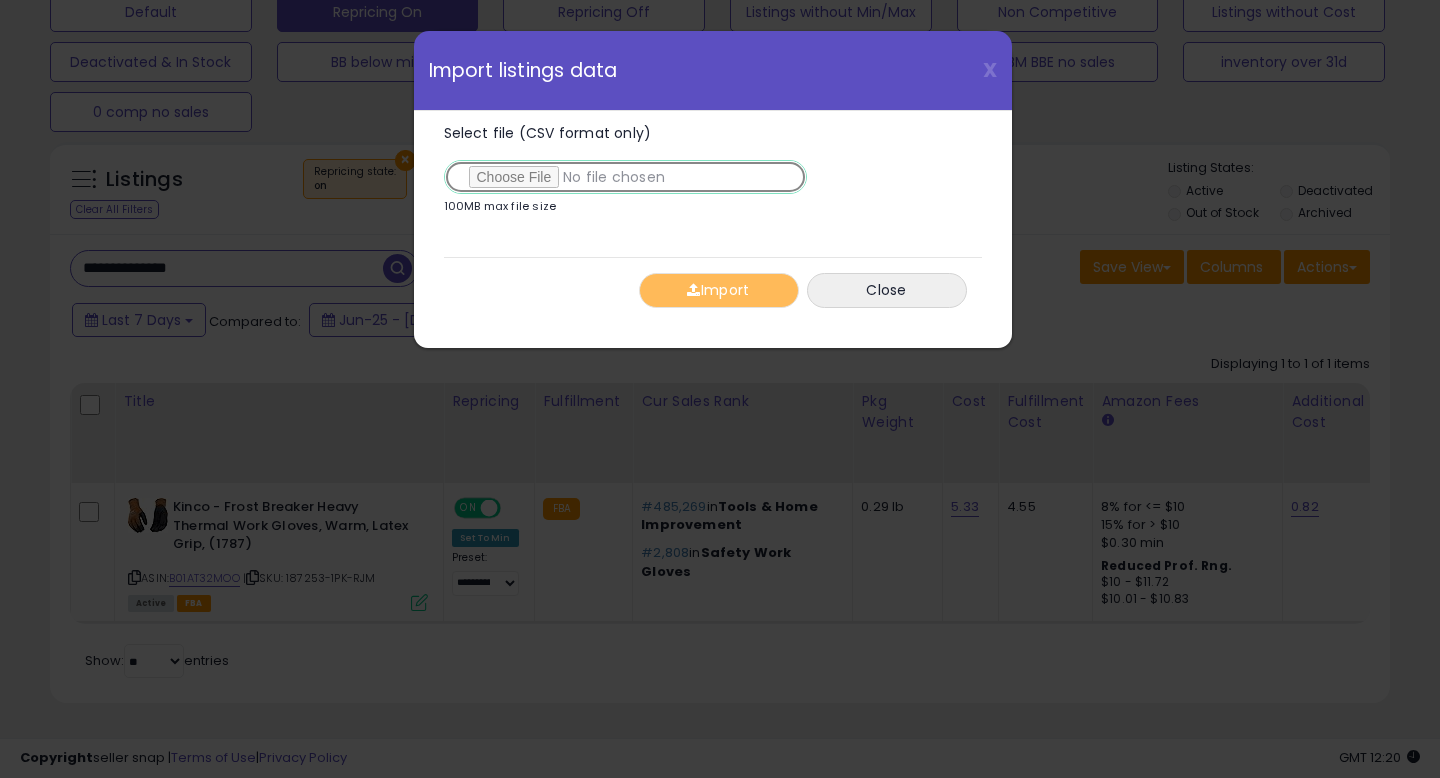 click on "Select file (CSV format only)" at bounding box center [625, 177] 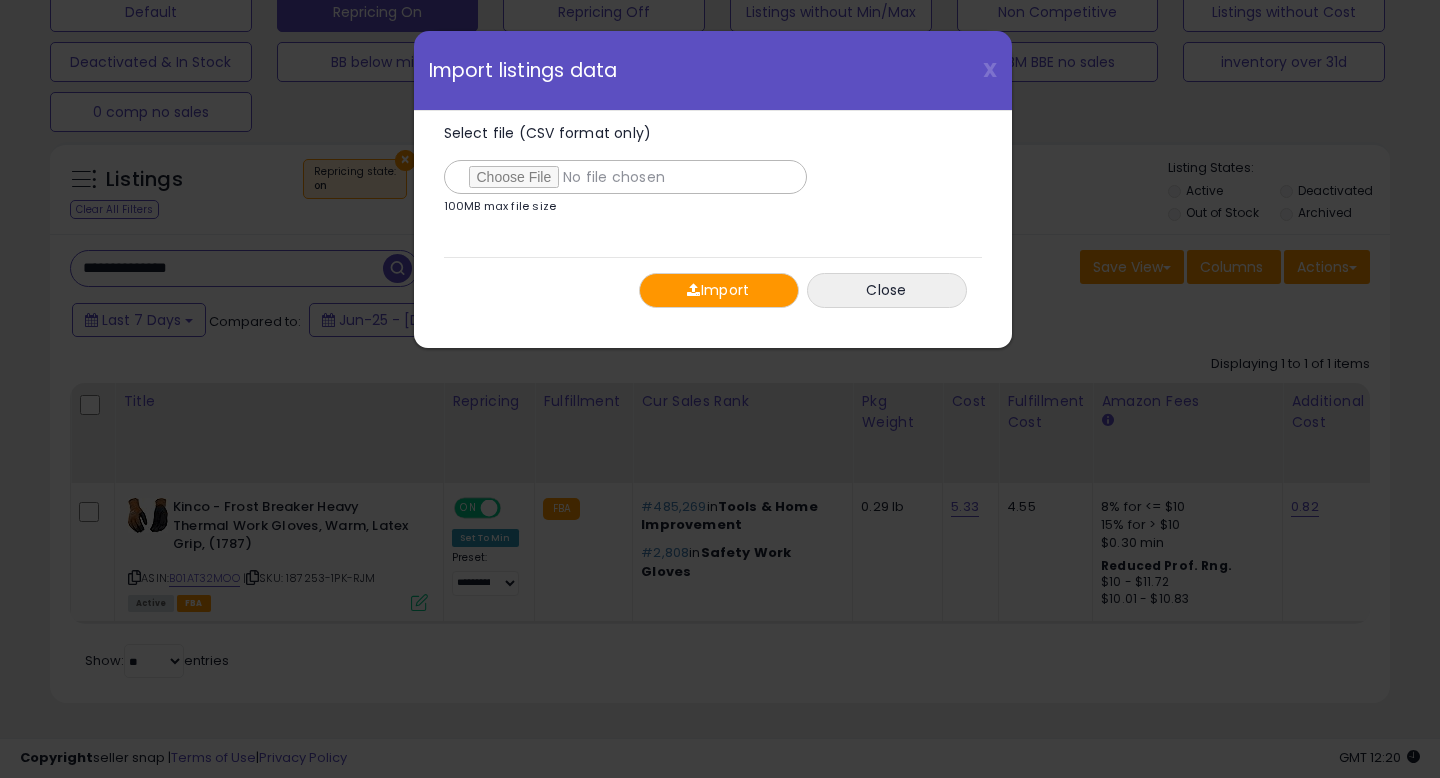 click on "Import" at bounding box center [719, 290] 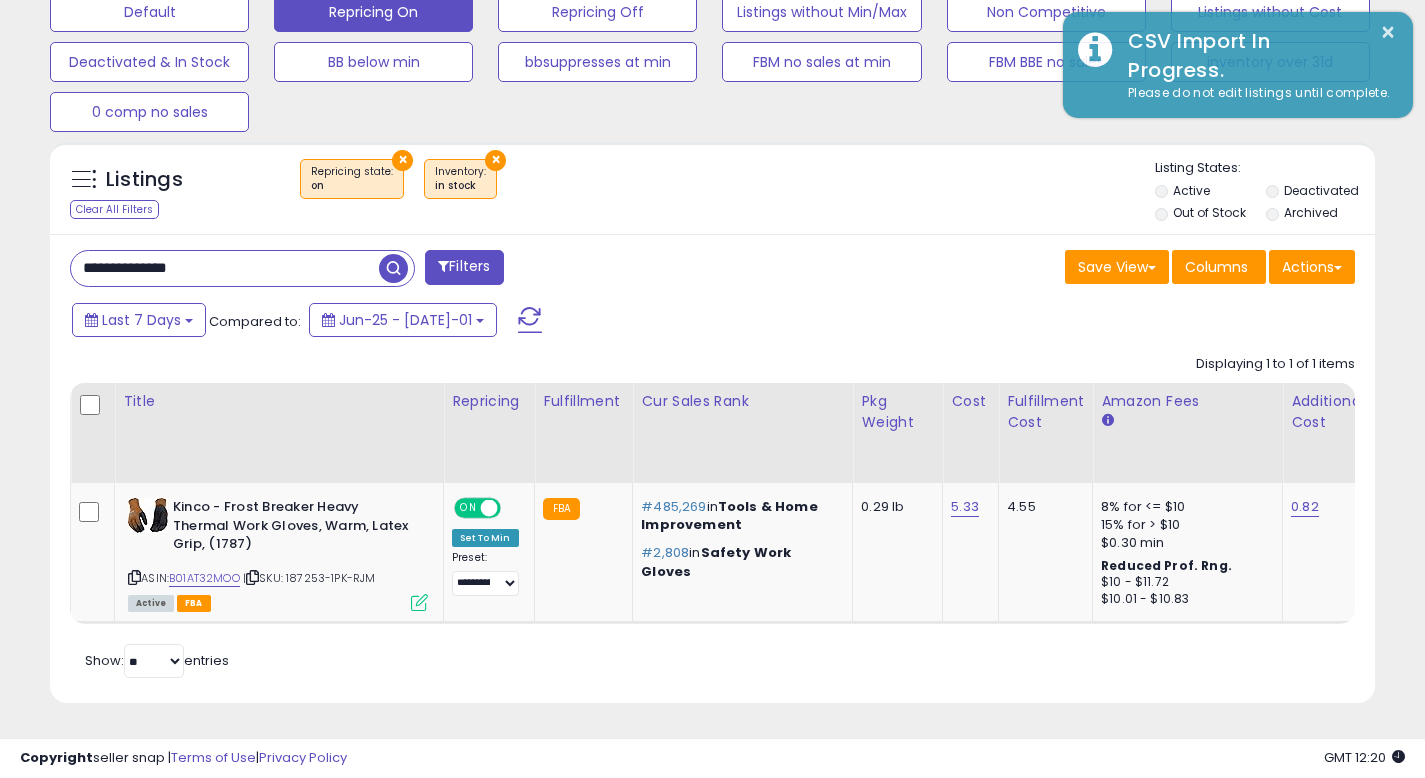 scroll, scrollTop: 410, scrollLeft: 767, axis: both 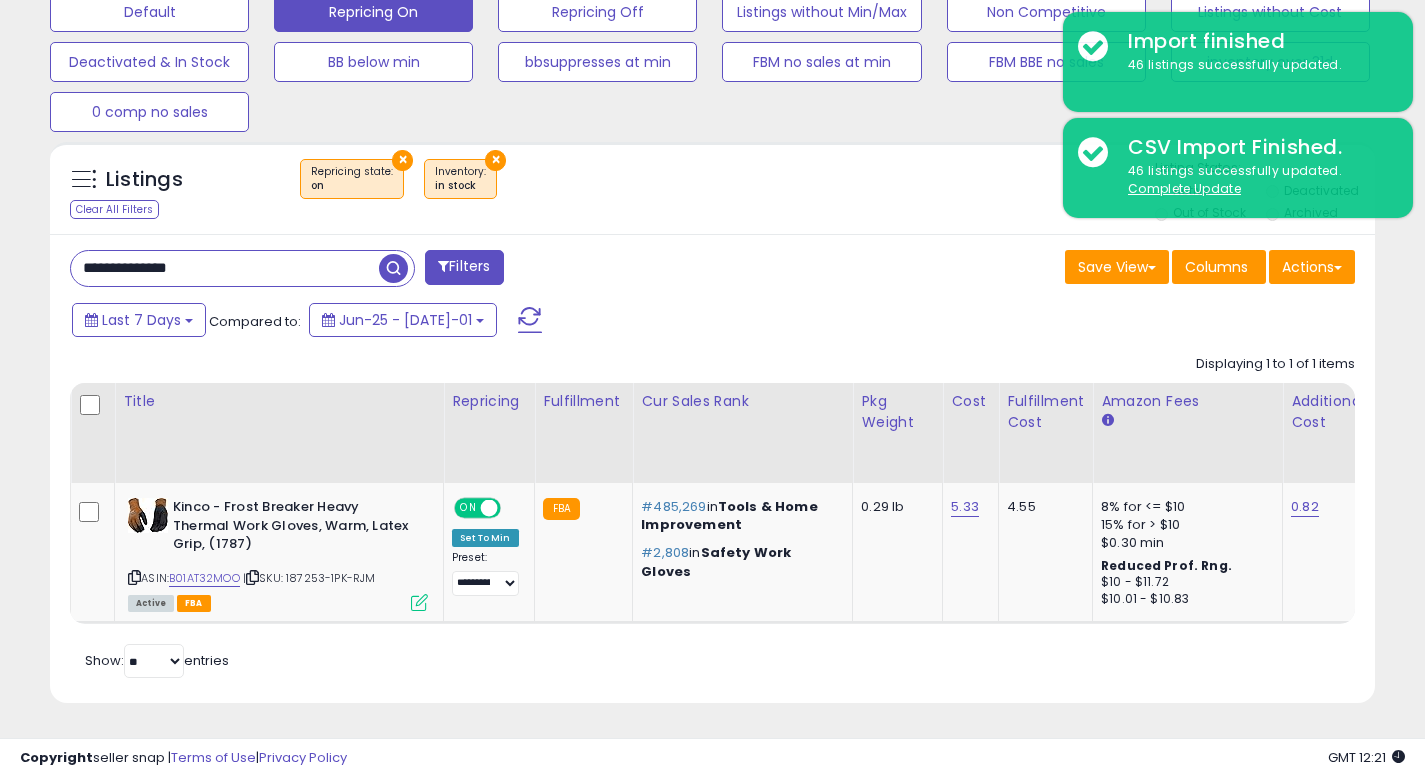 click on "Last 7 Days
Compared to:
Jun-25 - [DATE]-01" at bounding box center [549, 322] 